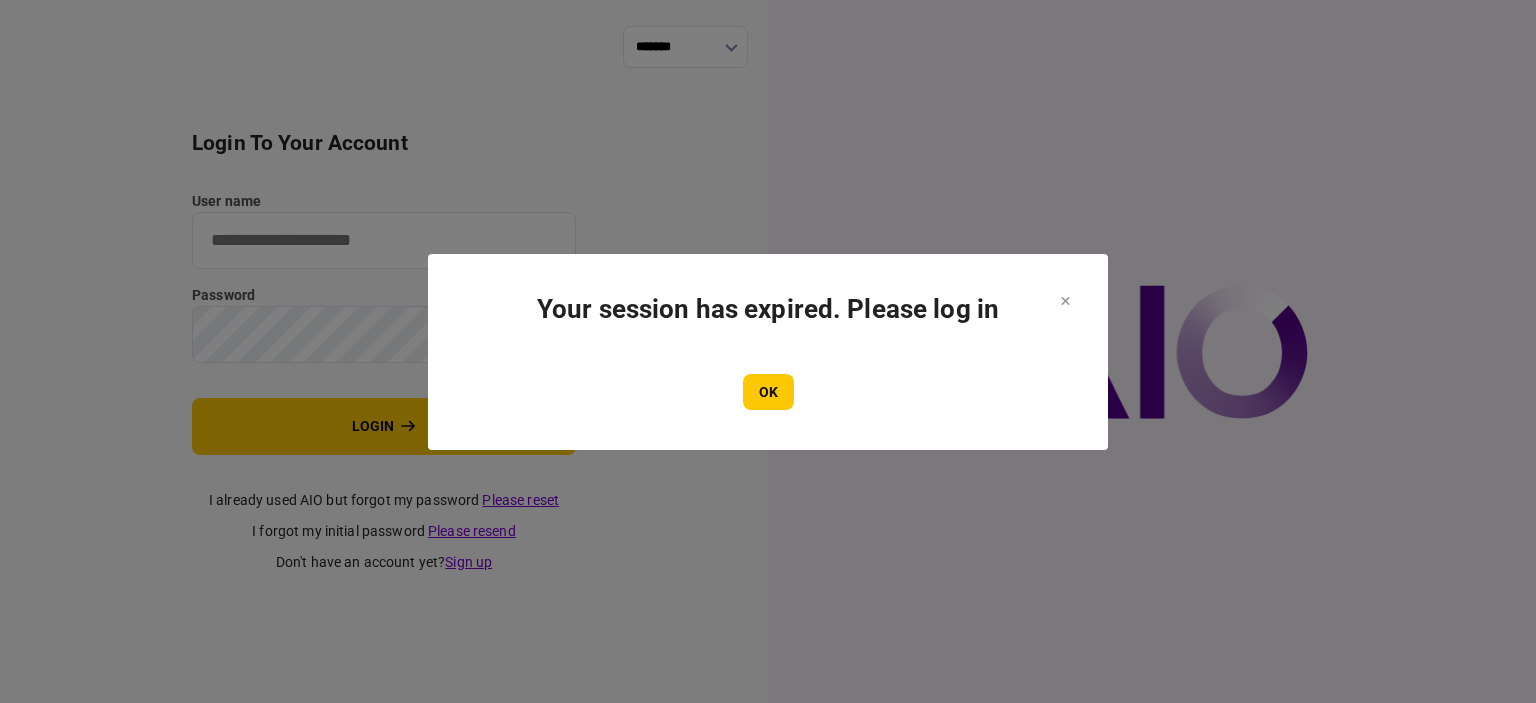 scroll, scrollTop: 0, scrollLeft: 0, axis: both 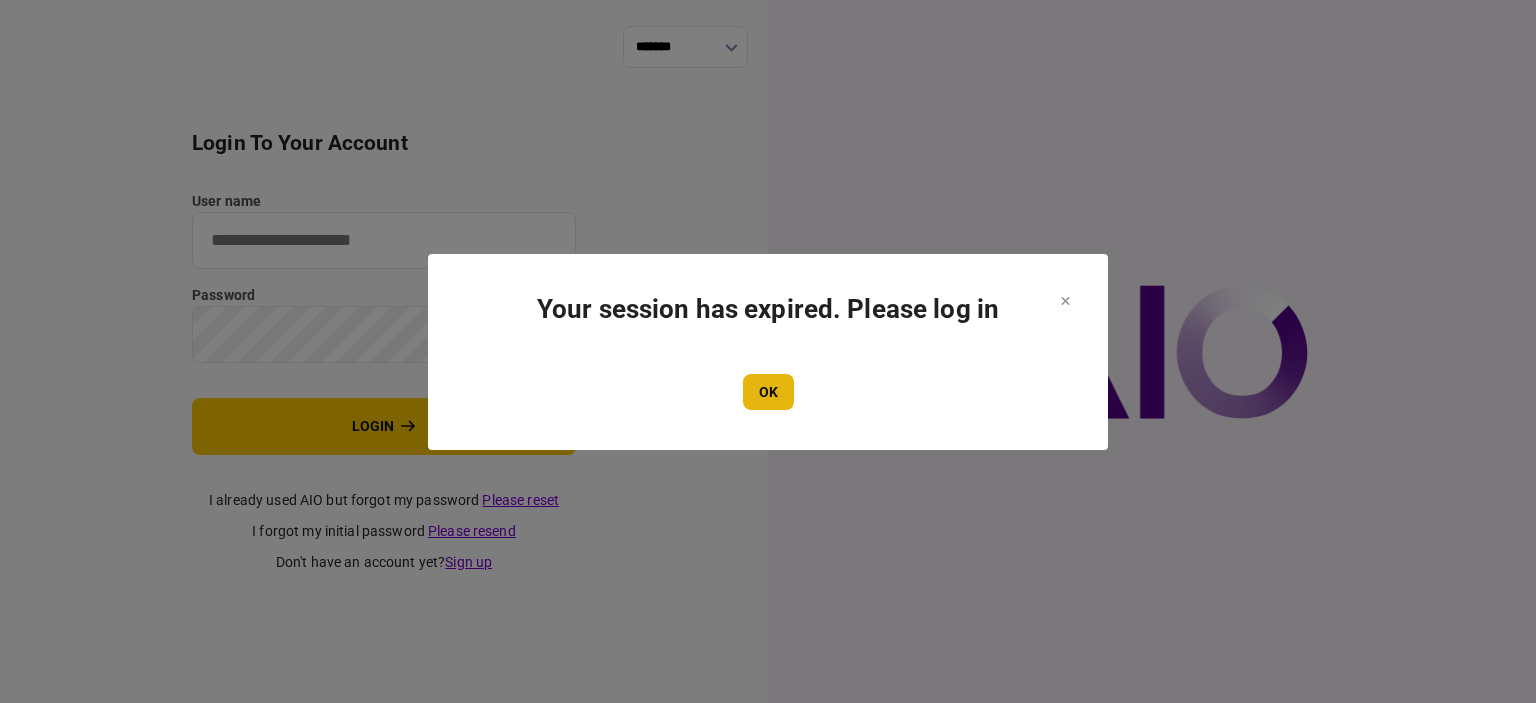 type on "****" 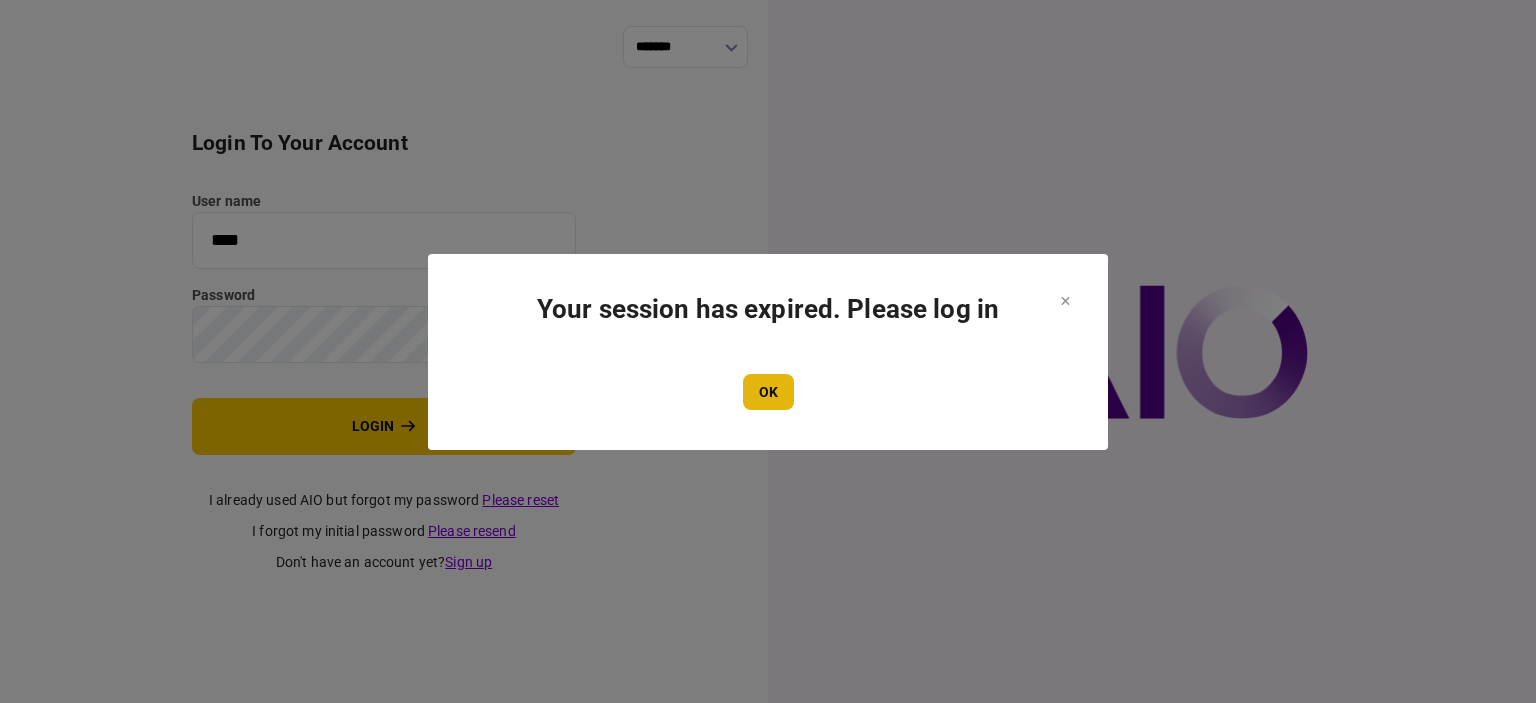 click on "OK" at bounding box center (768, 392) 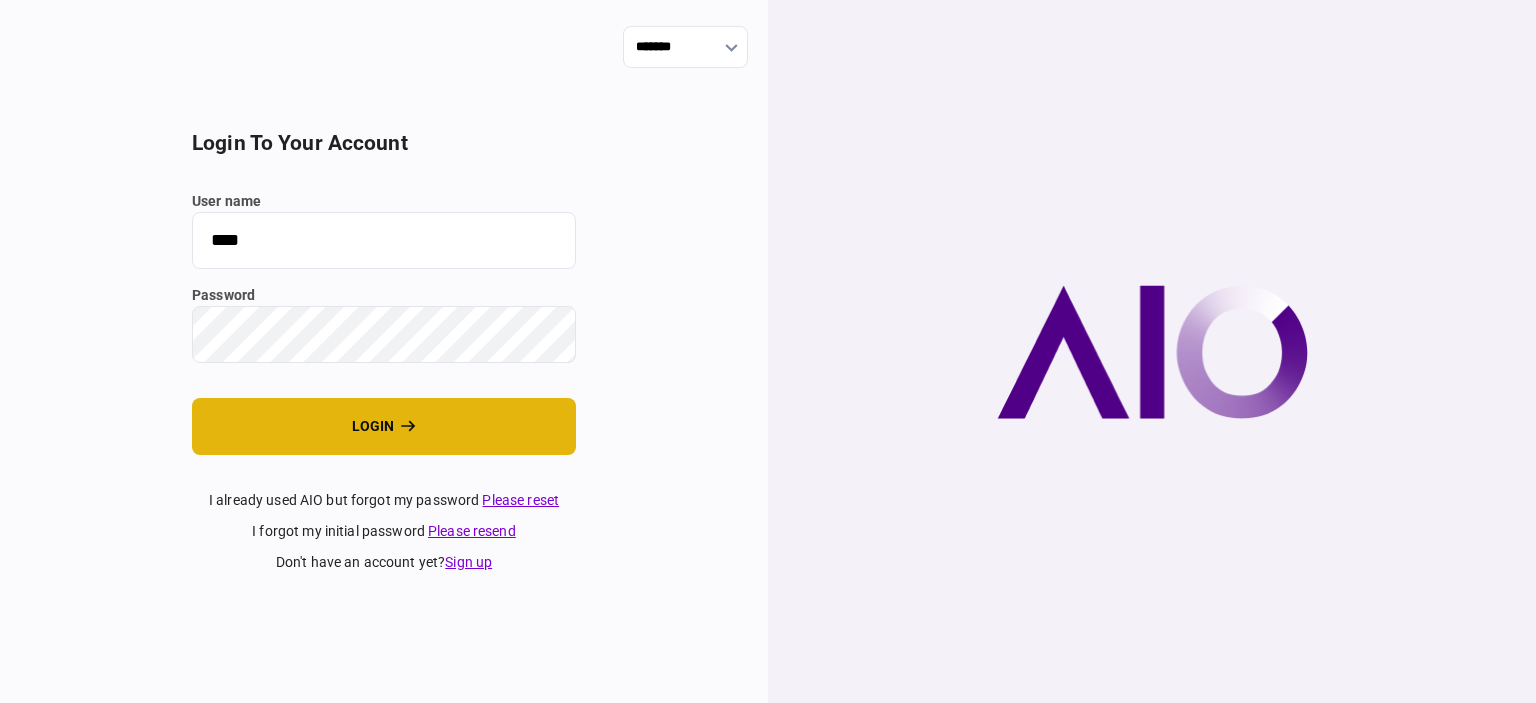 click on "login" at bounding box center [384, 426] 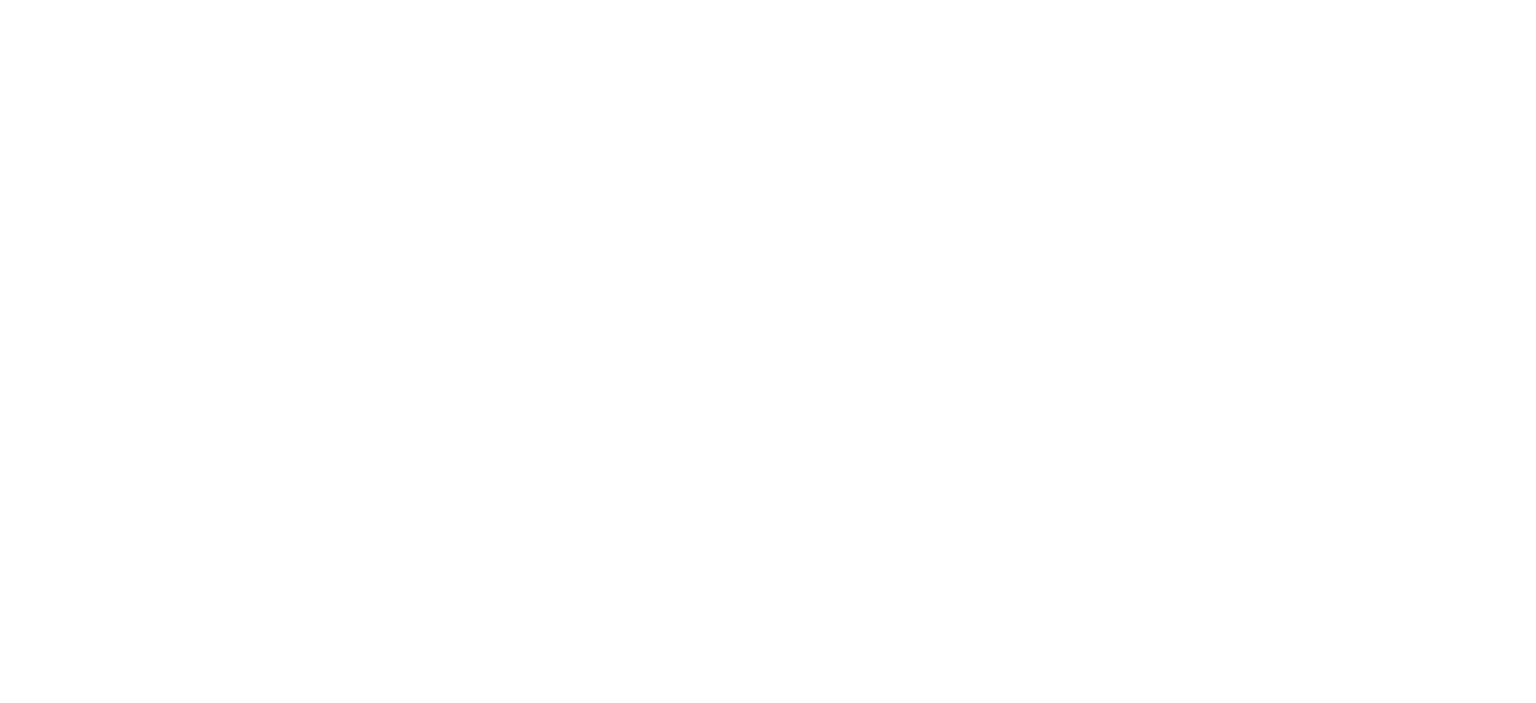scroll, scrollTop: 0, scrollLeft: 0, axis: both 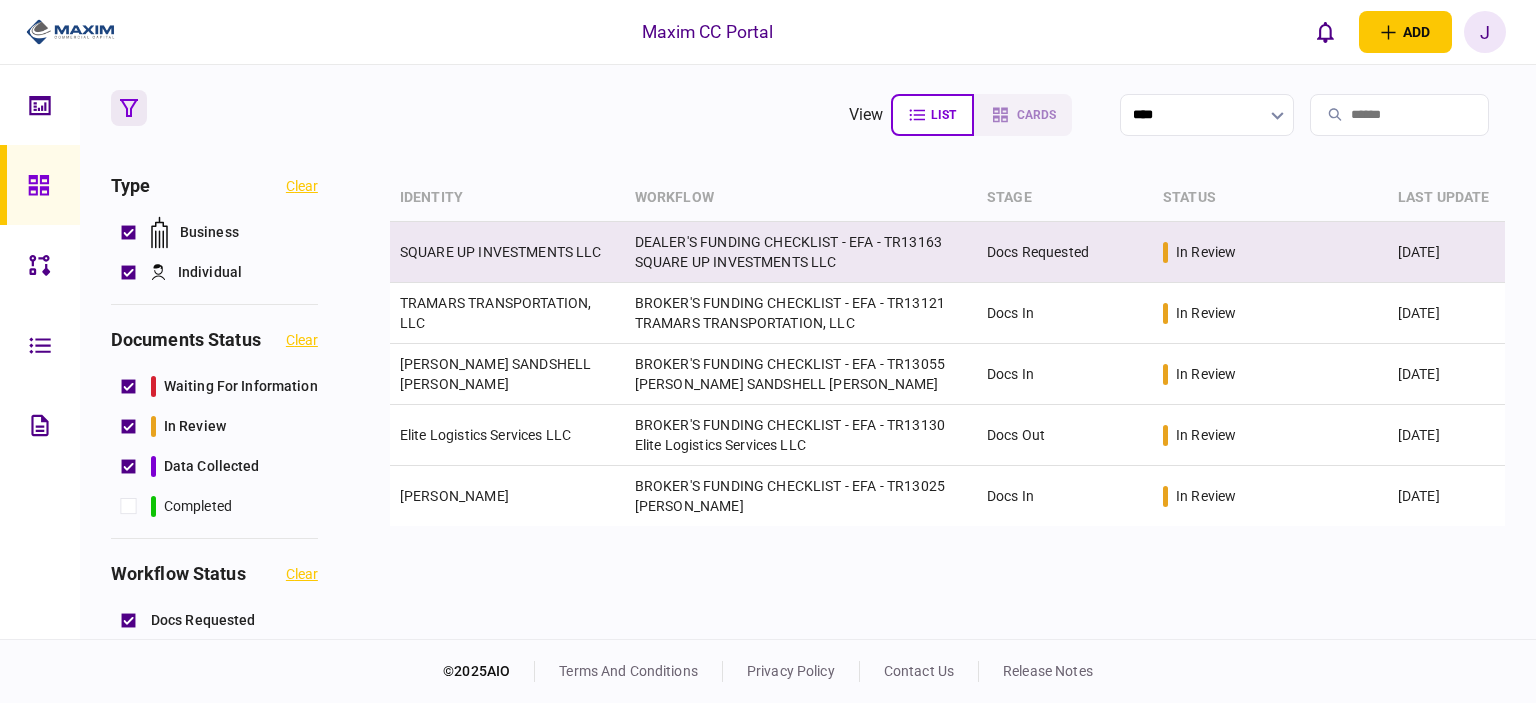 click on "SQUARE UP INVESTMENTS LLC" at bounding box center [501, 252] 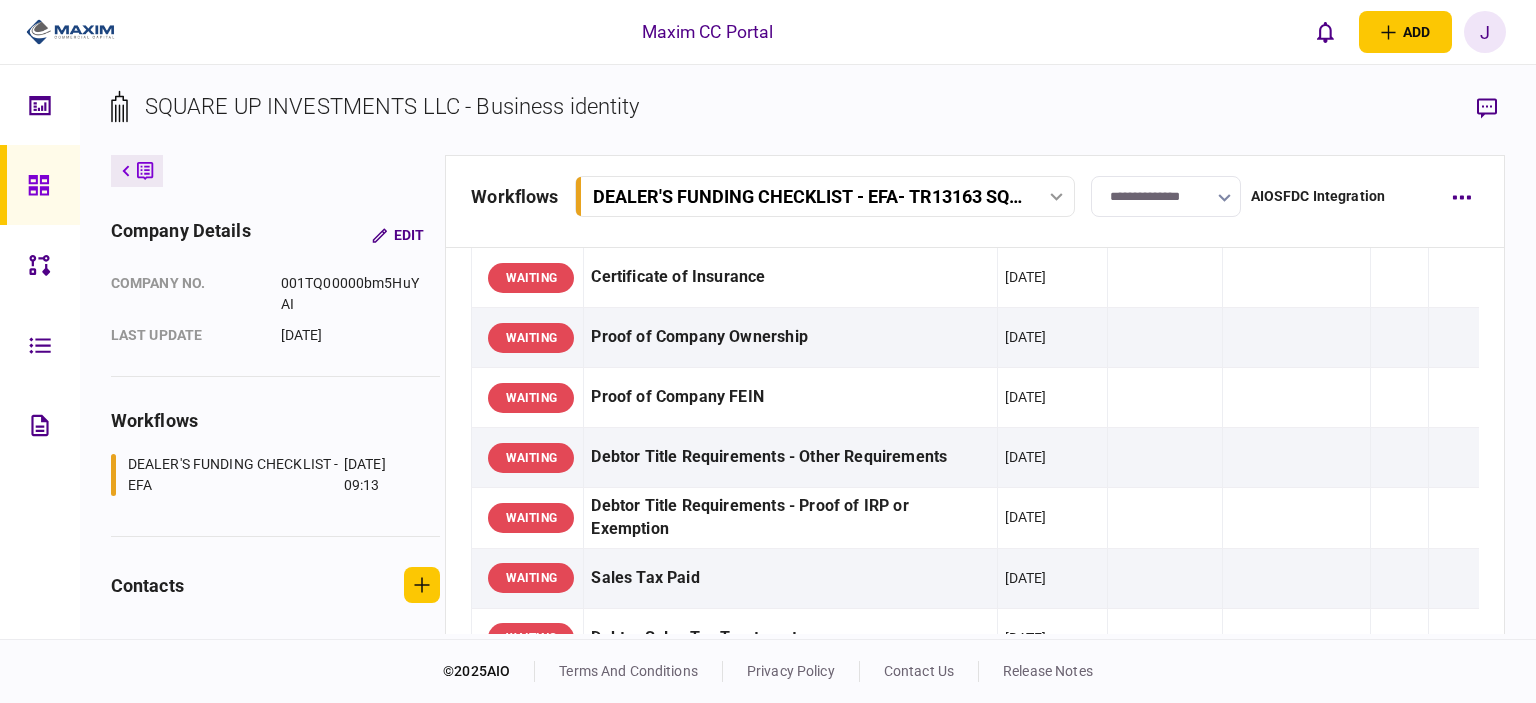 scroll, scrollTop: 0, scrollLeft: 0, axis: both 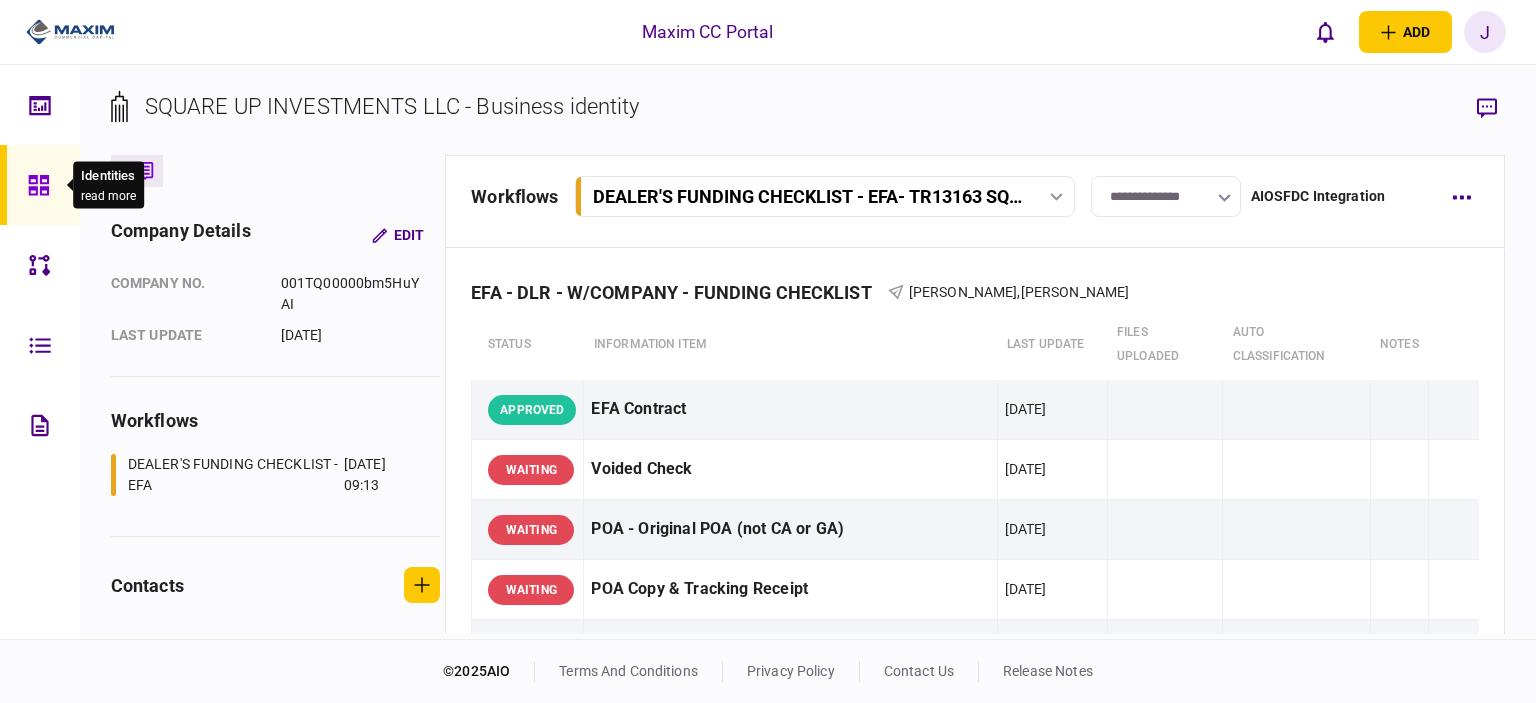 click at bounding box center [44, 185] 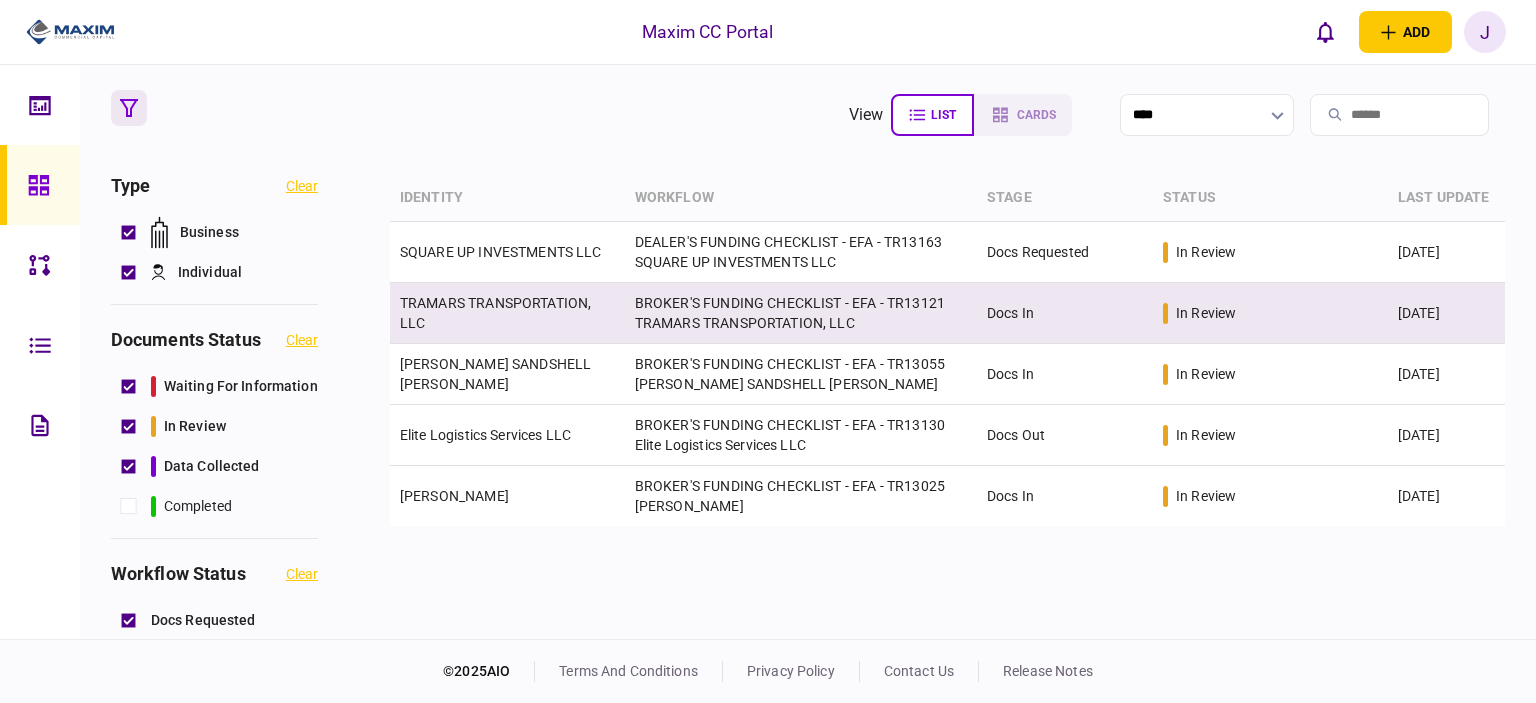 click on "TRAMARS TRANSPORTATION, LLC" at bounding box center (495, 313) 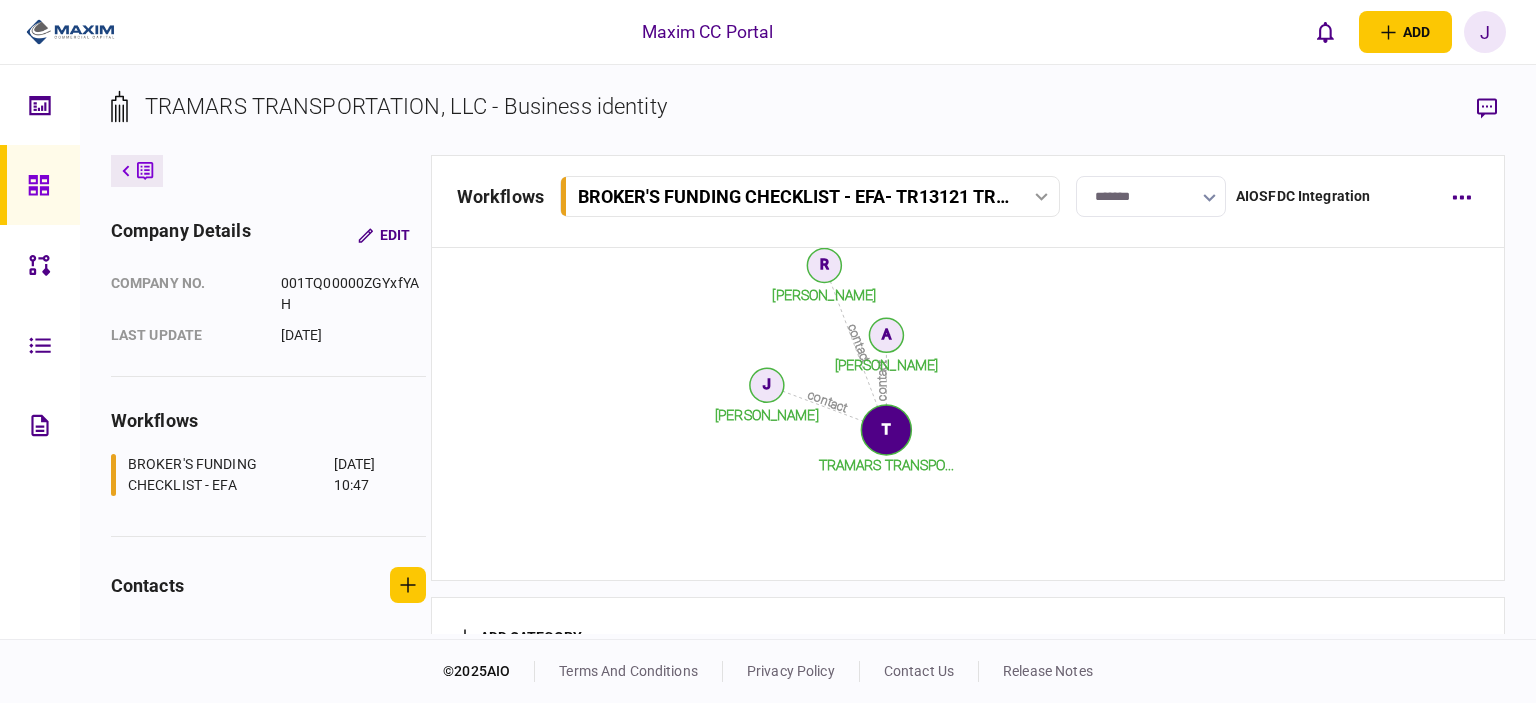 scroll, scrollTop: 2640, scrollLeft: 0, axis: vertical 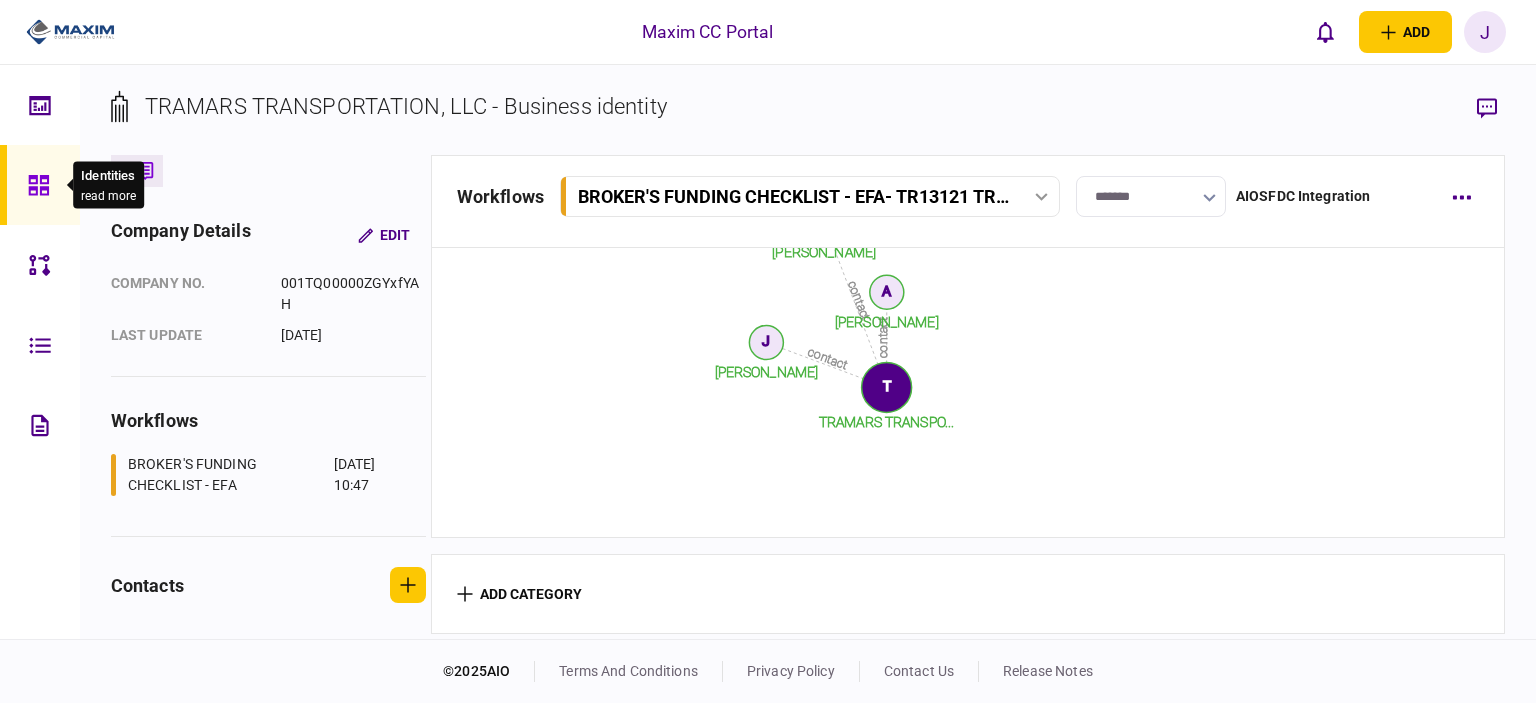 click 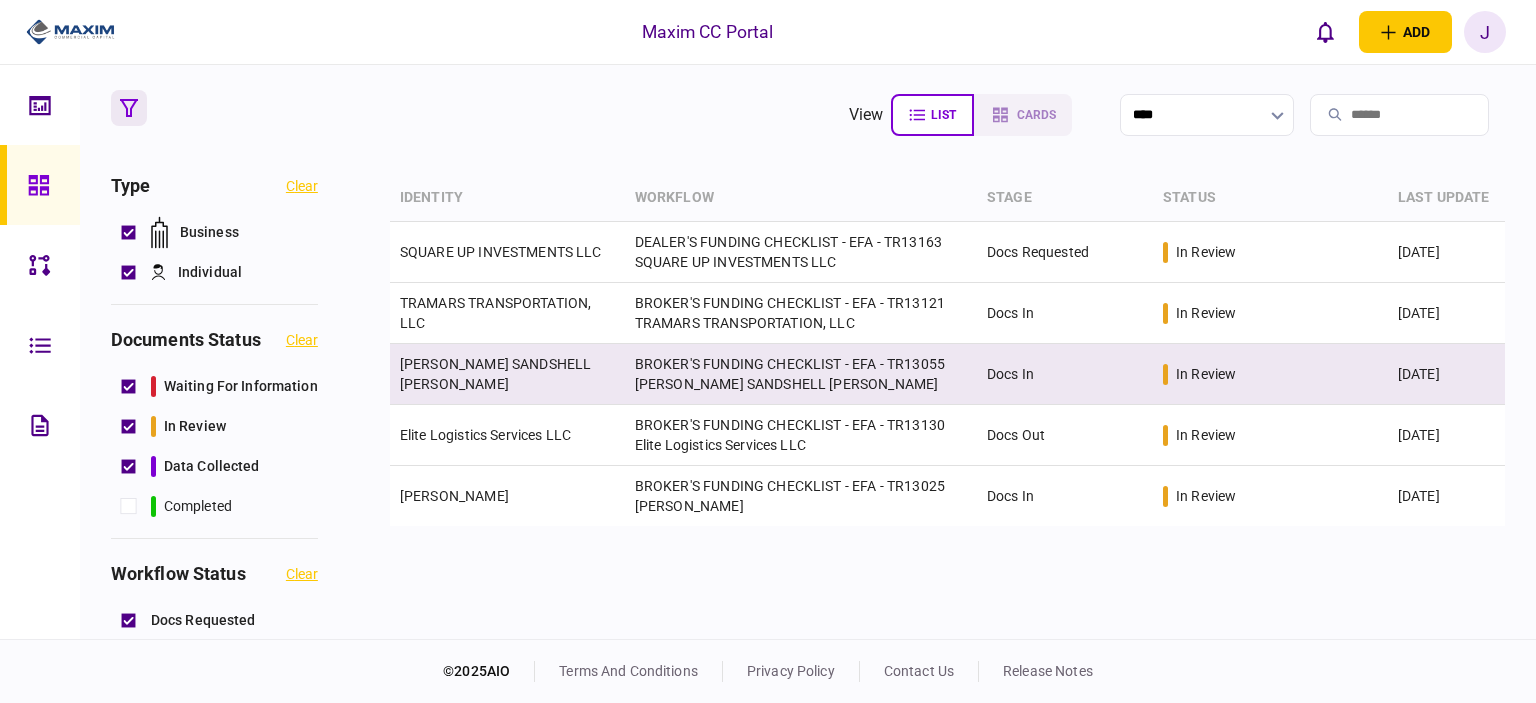 click on "[PERSON_NAME] SANDSHELL [PERSON_NAME]" at bounding box center [507, 374] 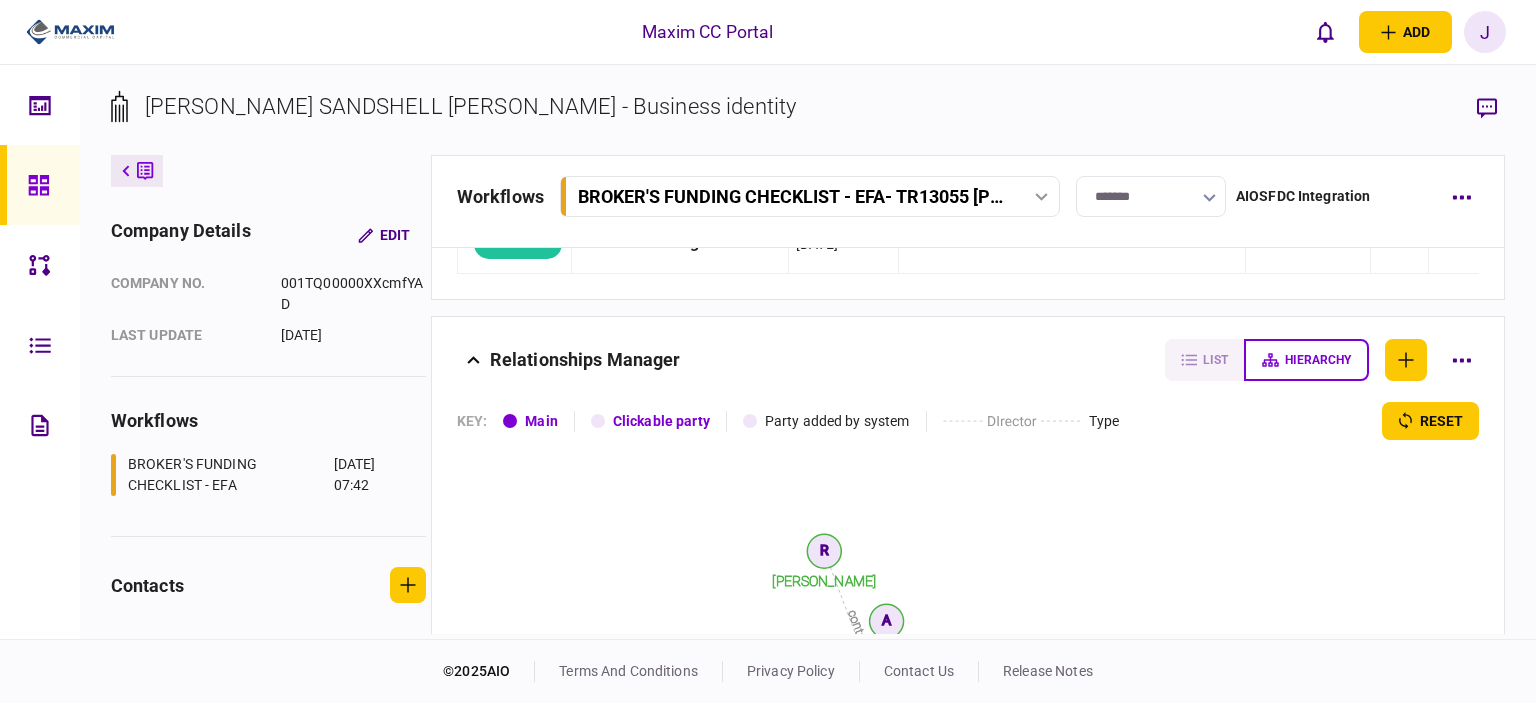 scroll, scrollTop: 2356, scrollLeft: 0, axis: vertical 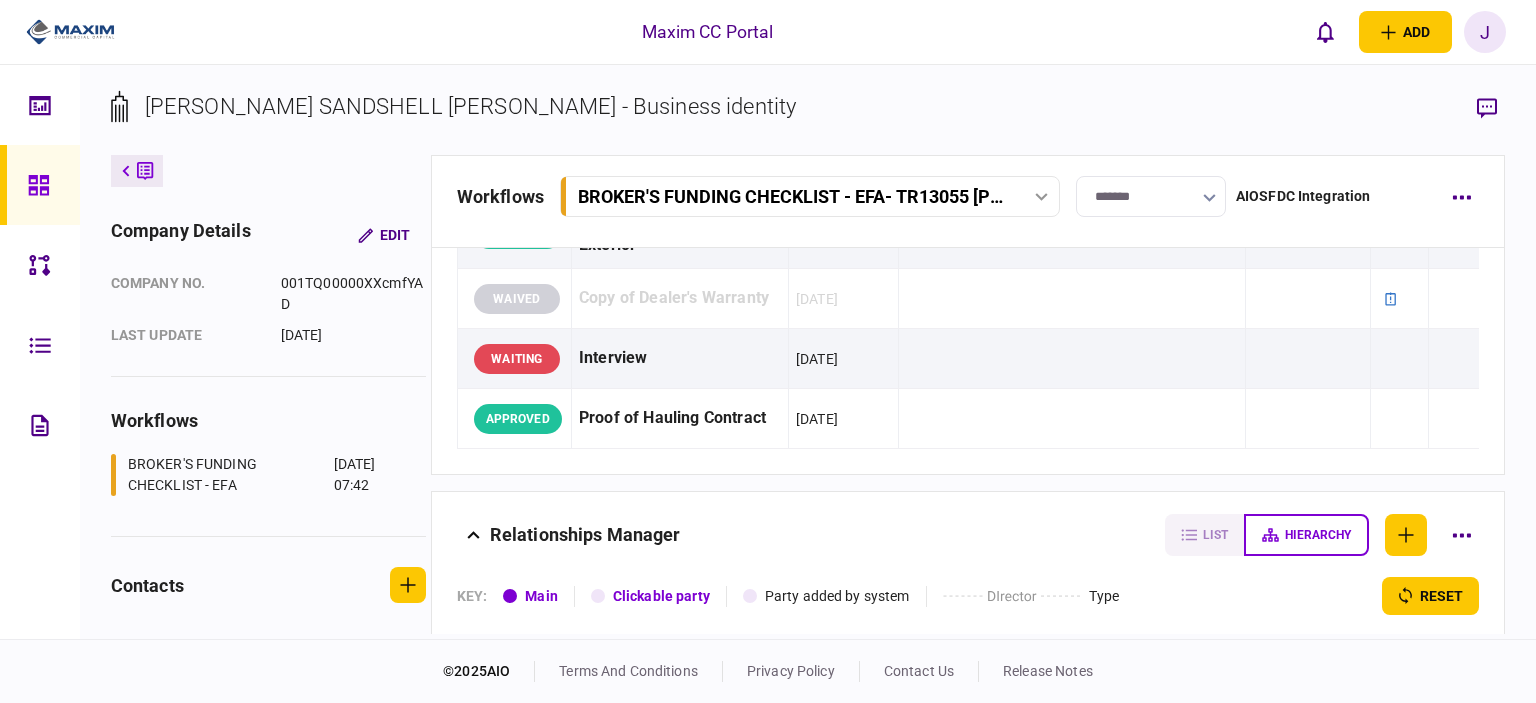 click 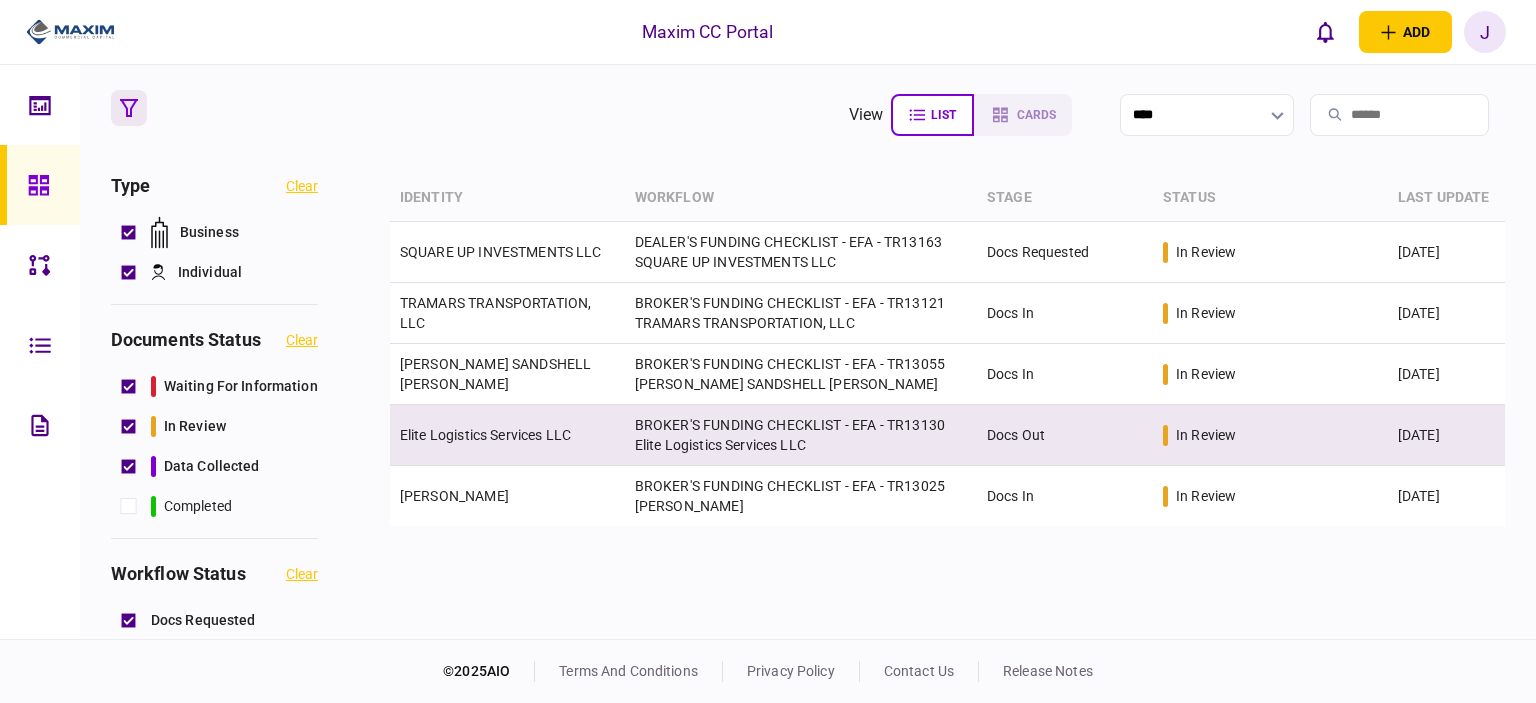 click on "Elite Logistics Services LLC" at bounding box center [507, 435] 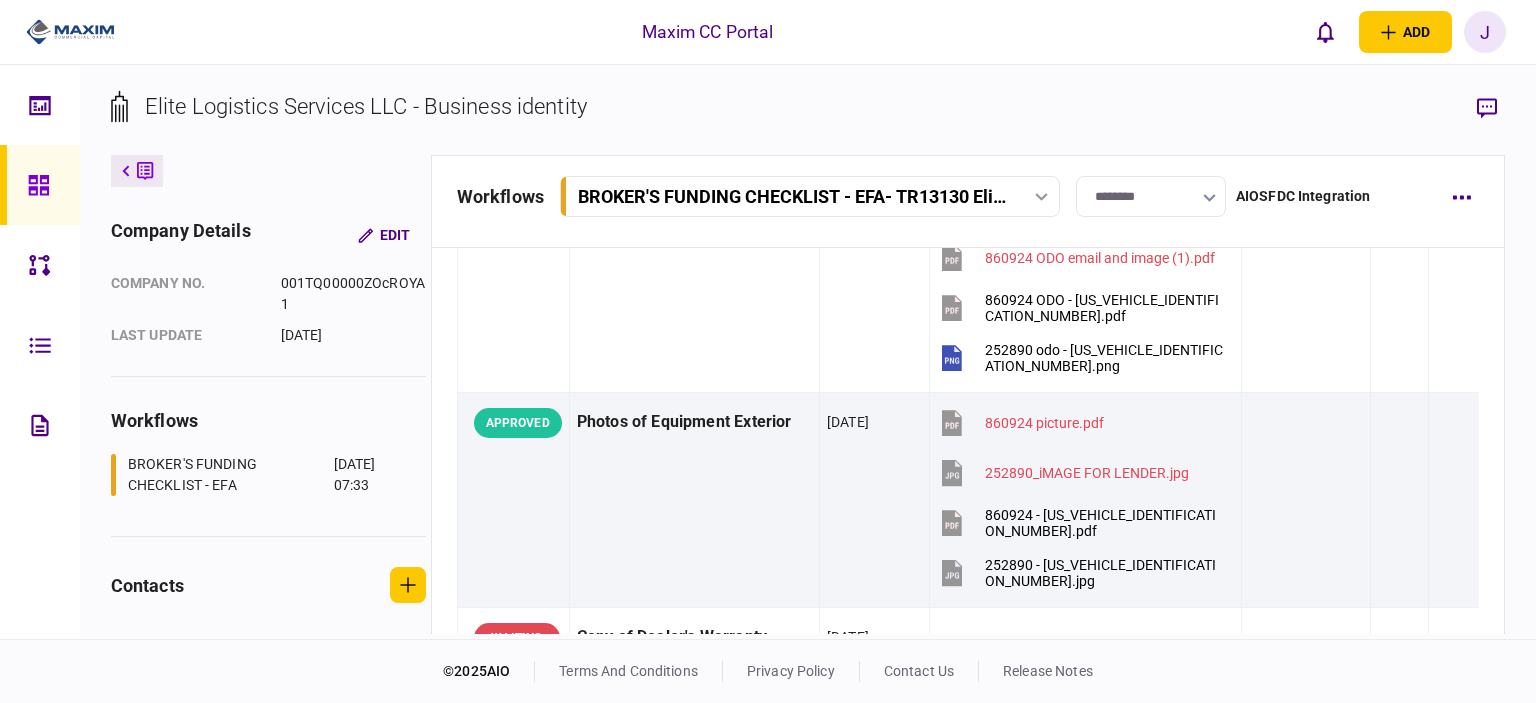 scroll, scrollTop: 2600, scrollLeft: 0, axis: vertical 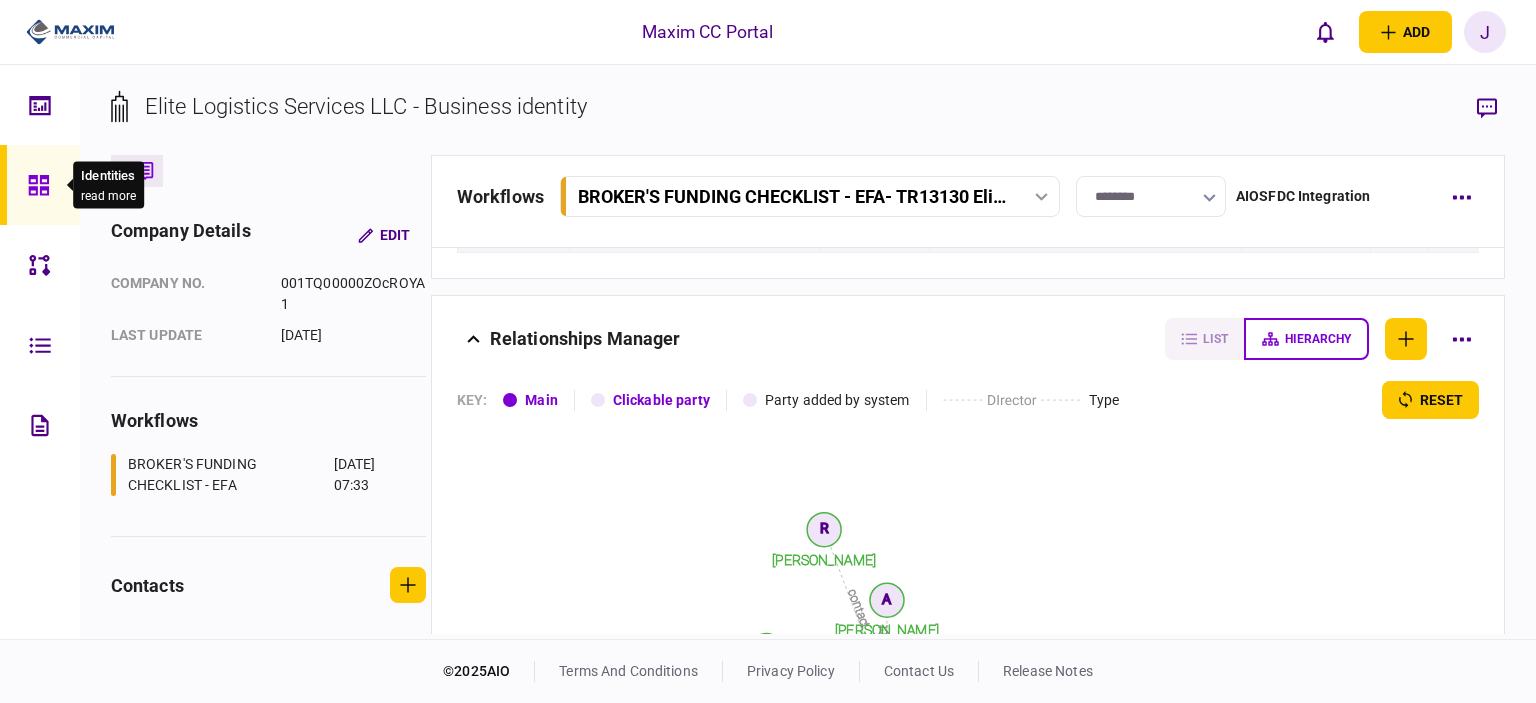 click 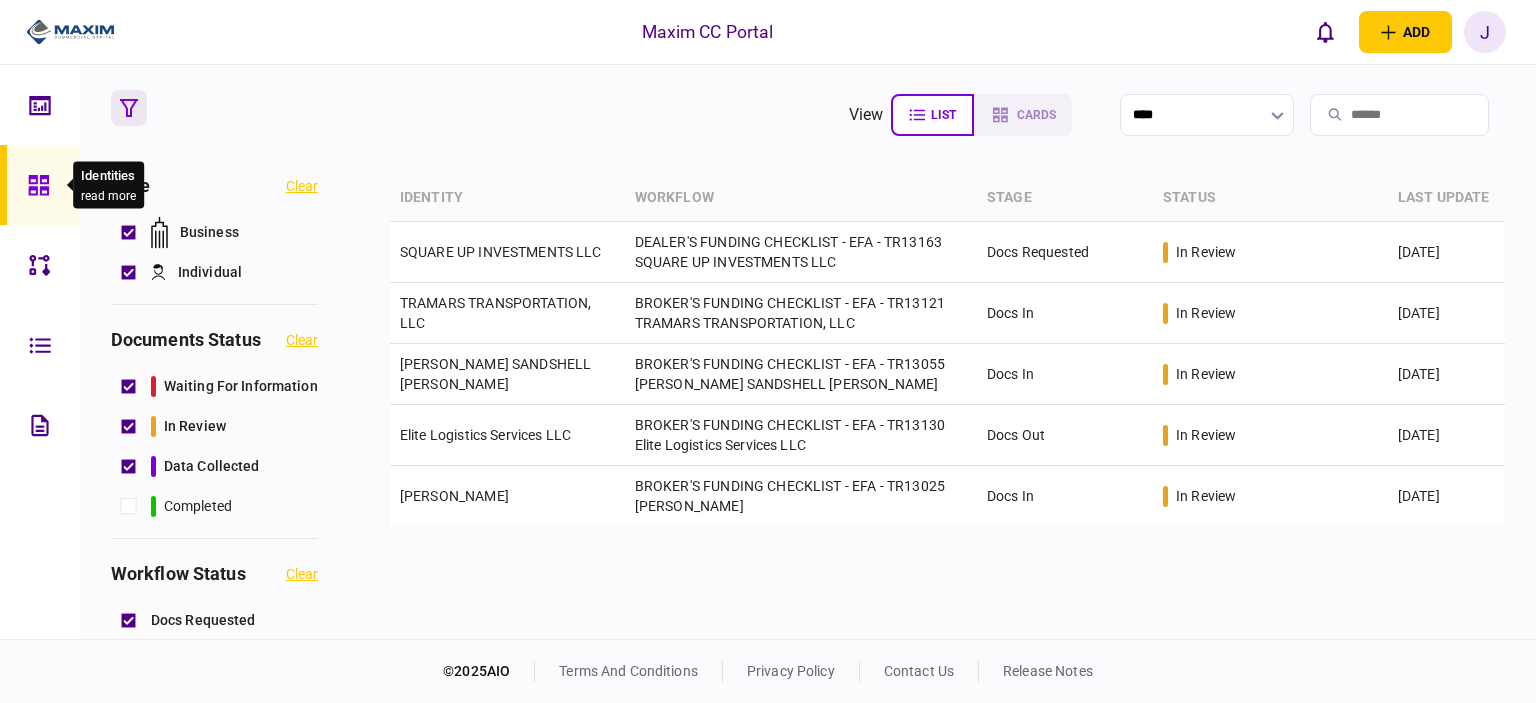 click 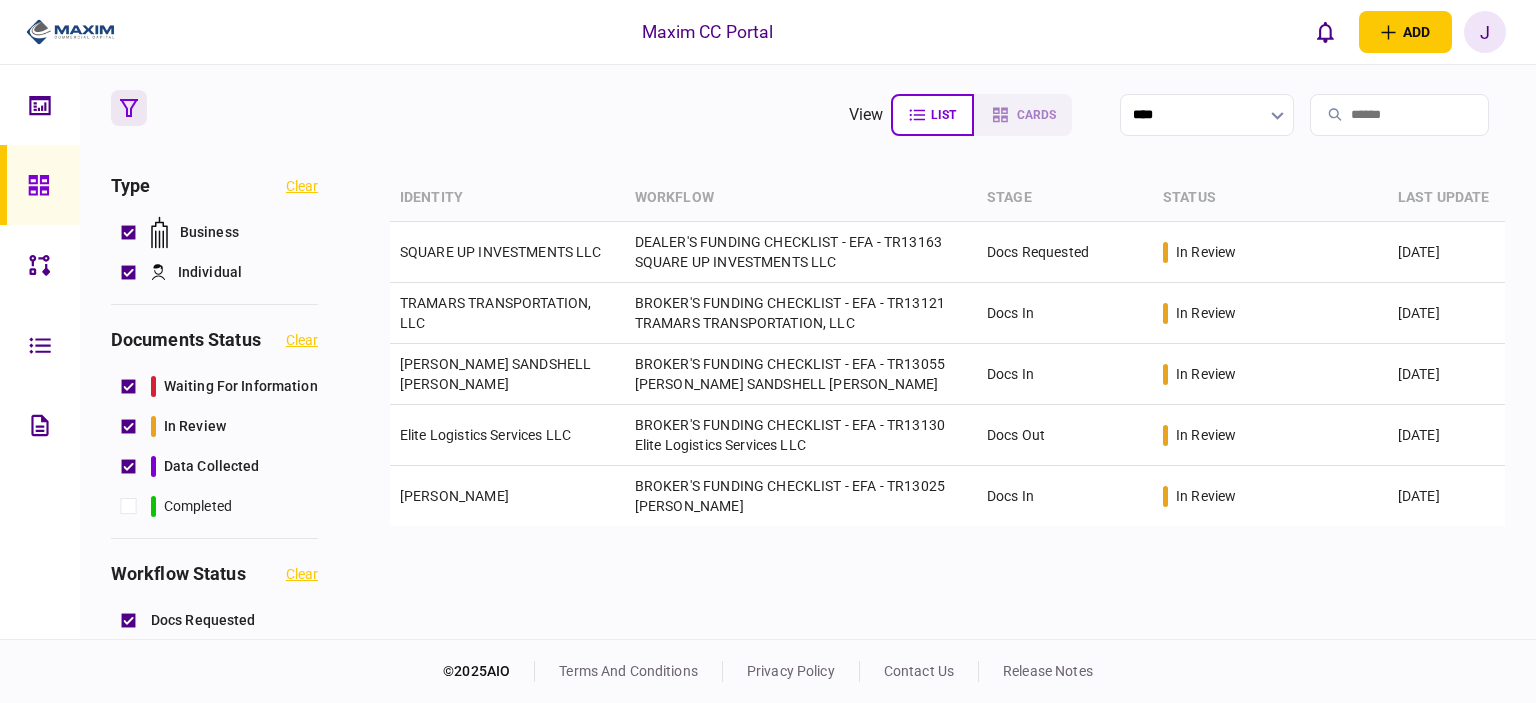 click at bounding box center [44, 185] 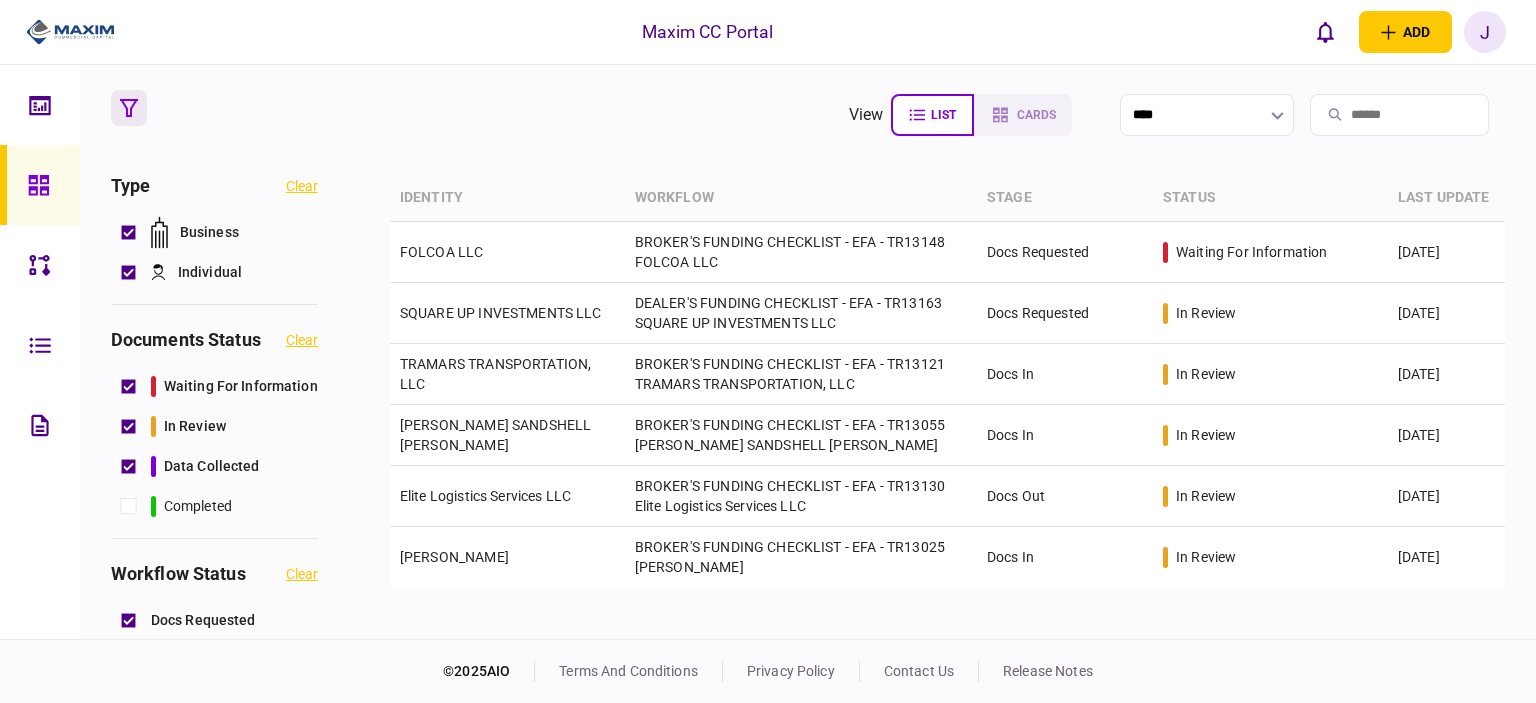 scroll, scrollTop: 0, scrollLeft: 0, axis: both 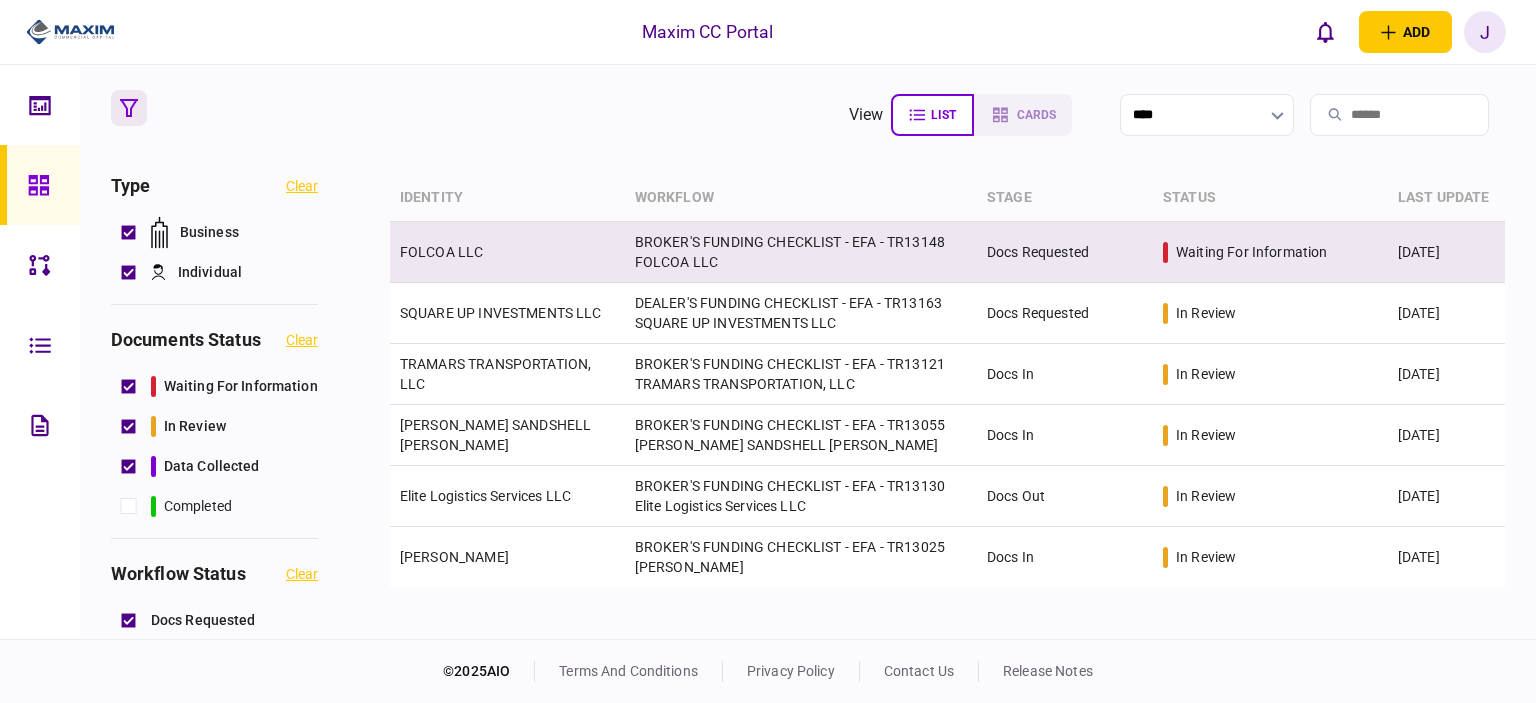 click on "BROKER'S FUNDING CHECKLIST - EFA - TR13148 FOLCOA LLC" at bounding box center [801, 252] 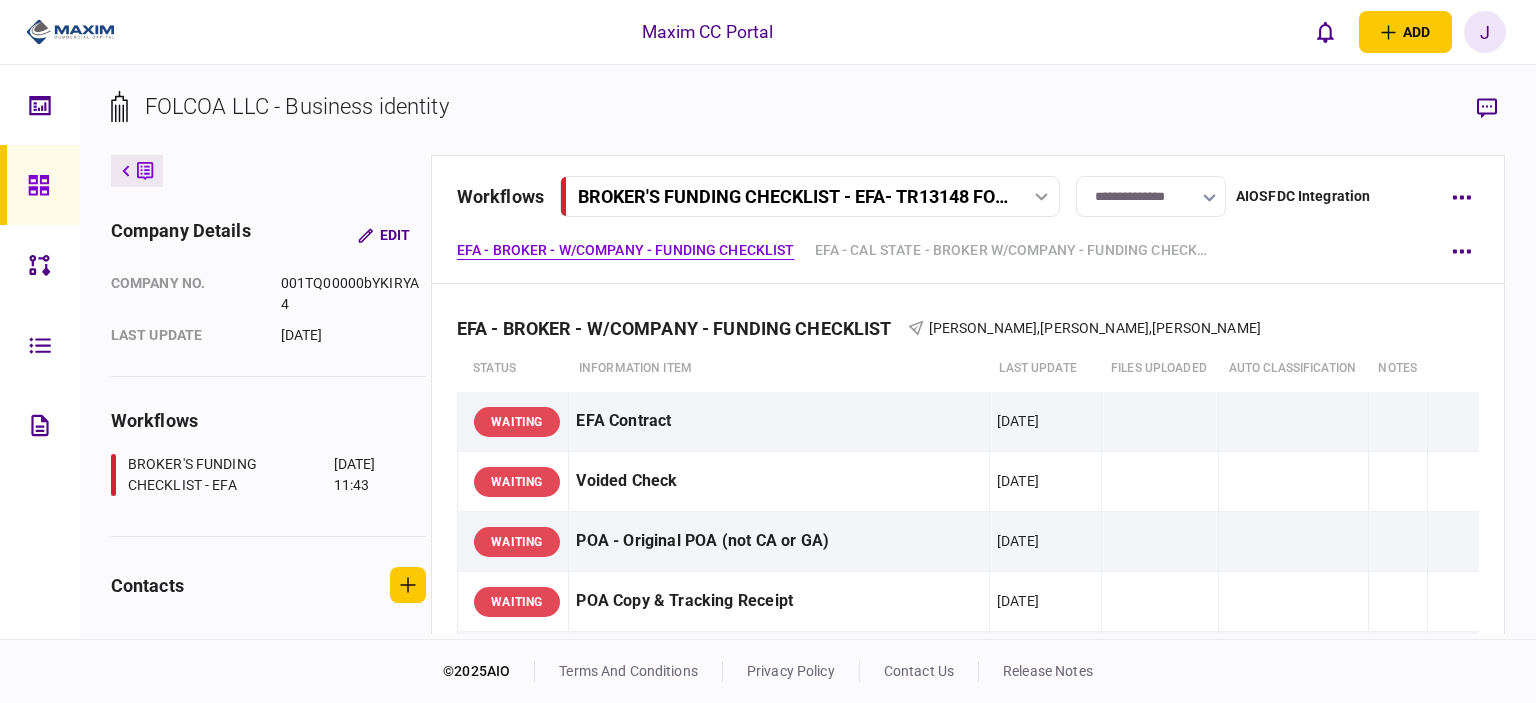 click on "**********" at bounding box center (1151, 196) 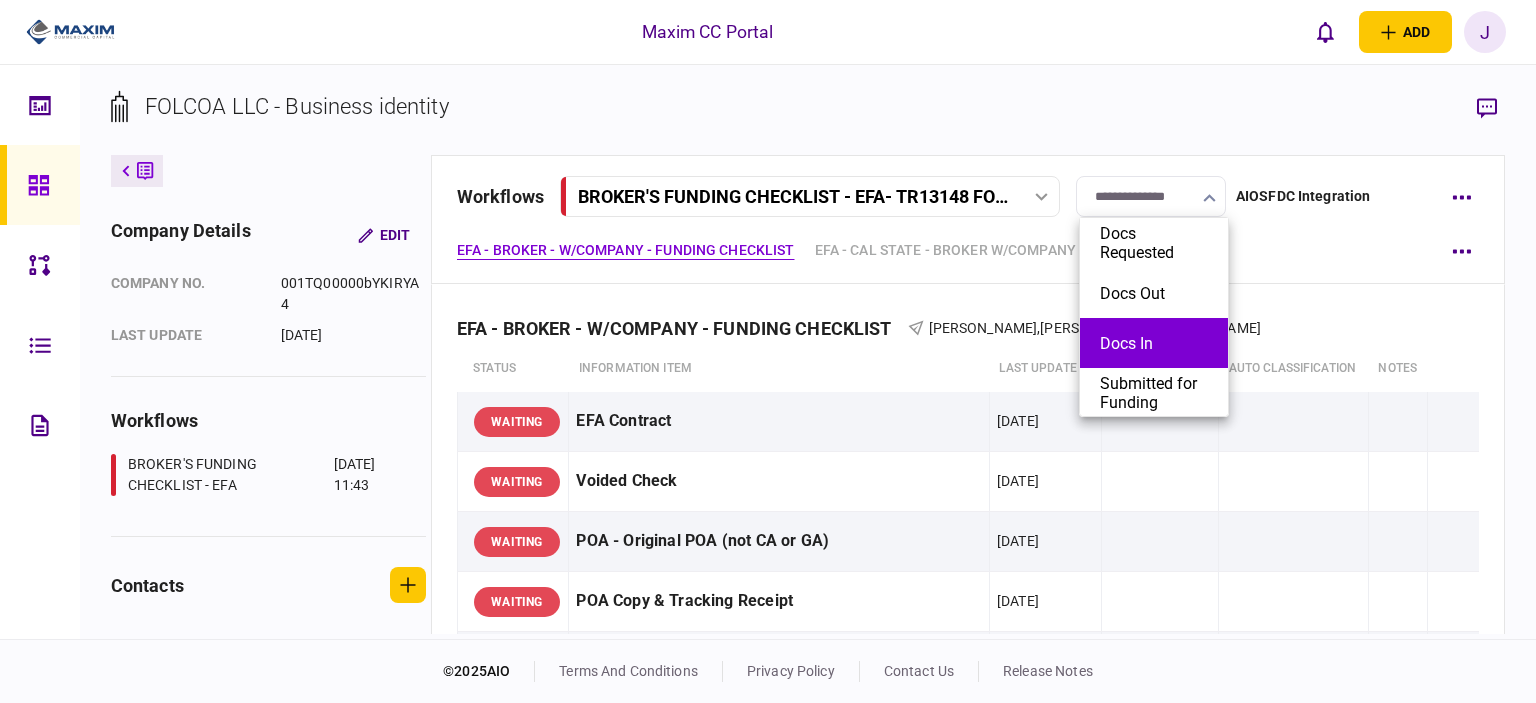 click on "Docs In" at bounding box center (1154, 343) 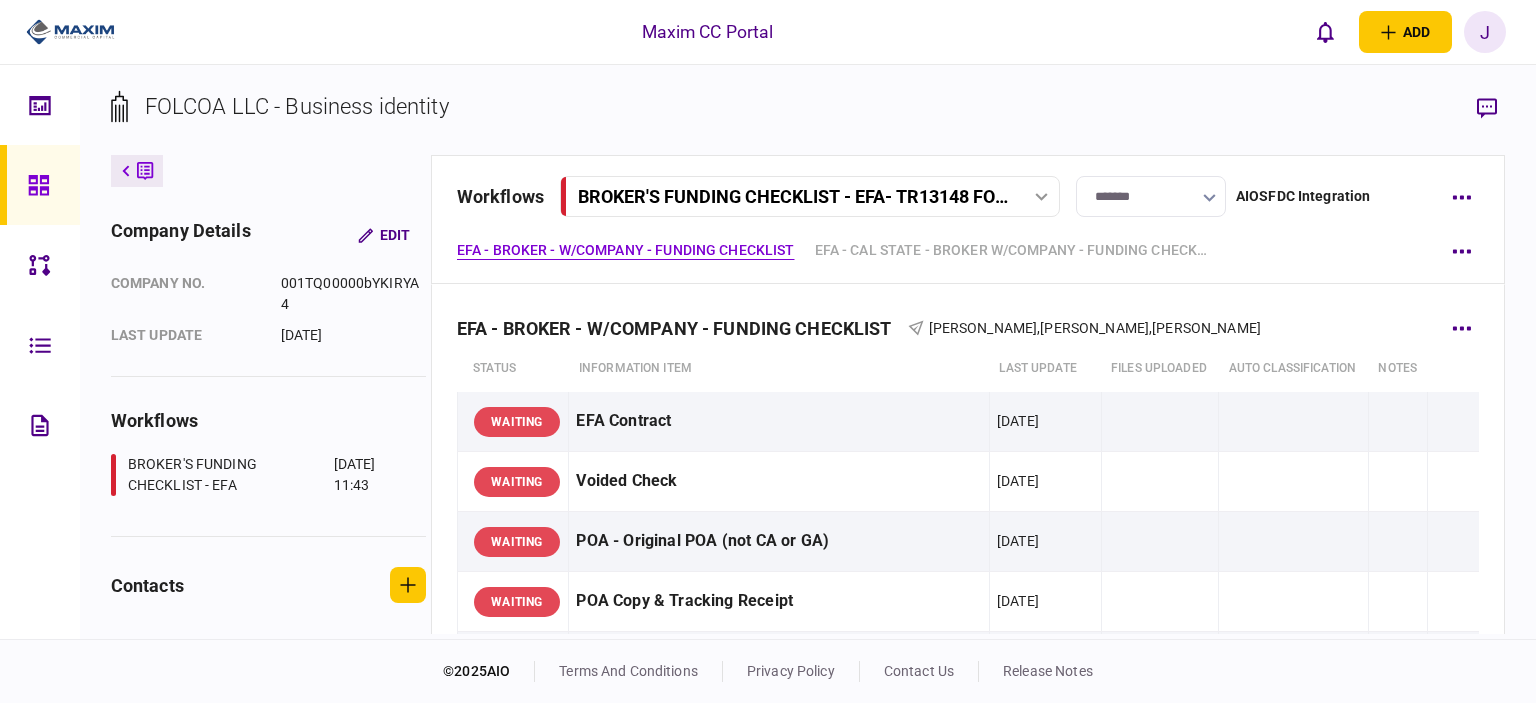 scroll, scrollTop: 100, scrollLeft: 0, axis: vertical 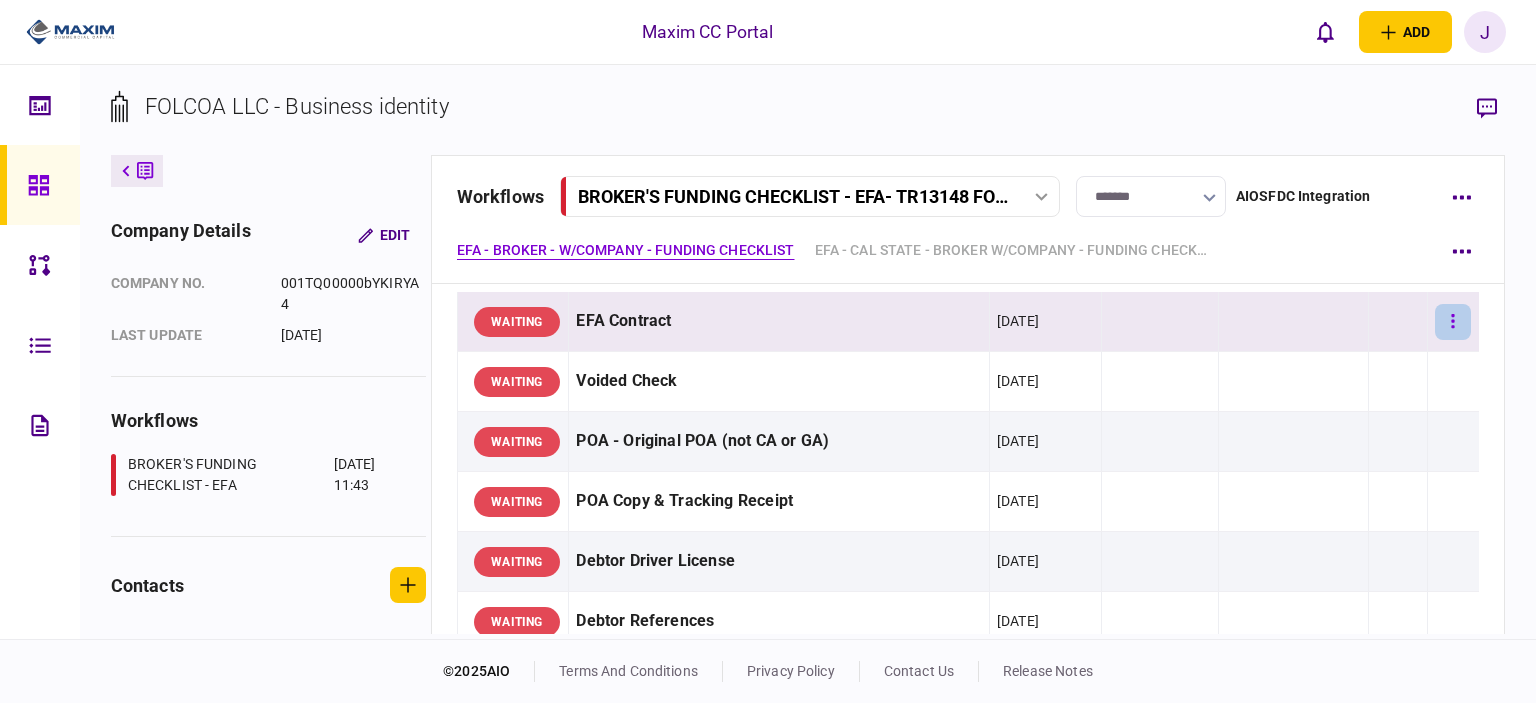 click at bounding box center [1453, 322] 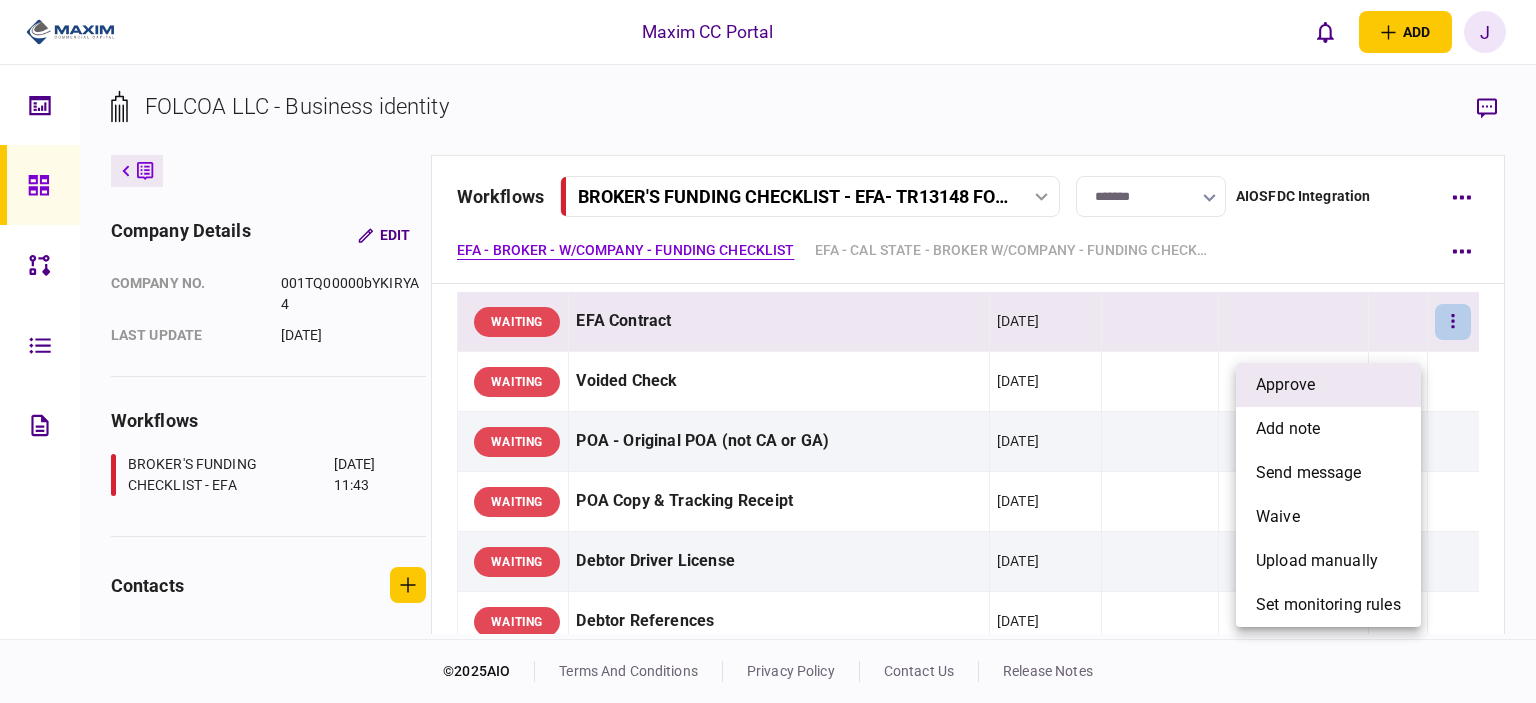 click on "approve" at bounding box center [1328, 385] 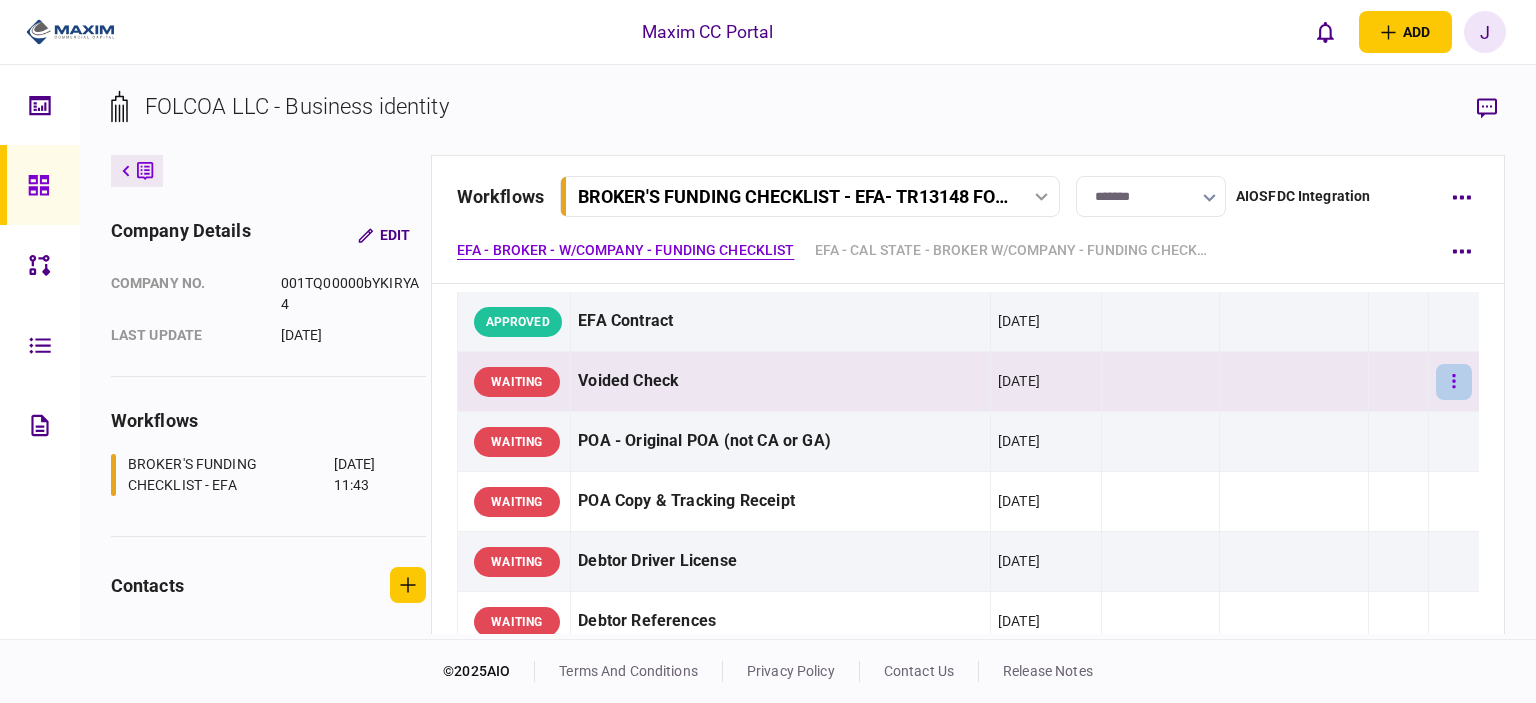 click at bounding box center (1454, 382) 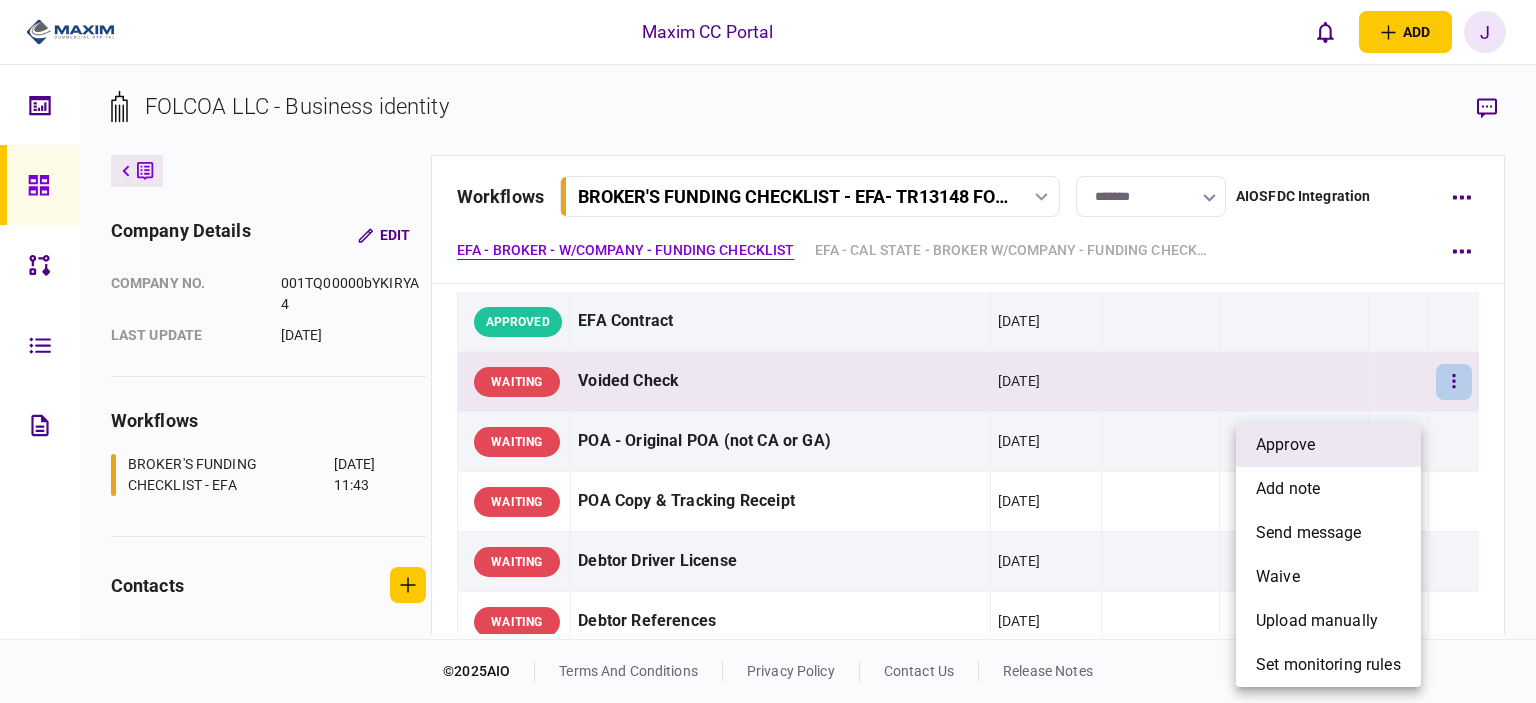 click on "approve" at bounding box center (1328, 445) 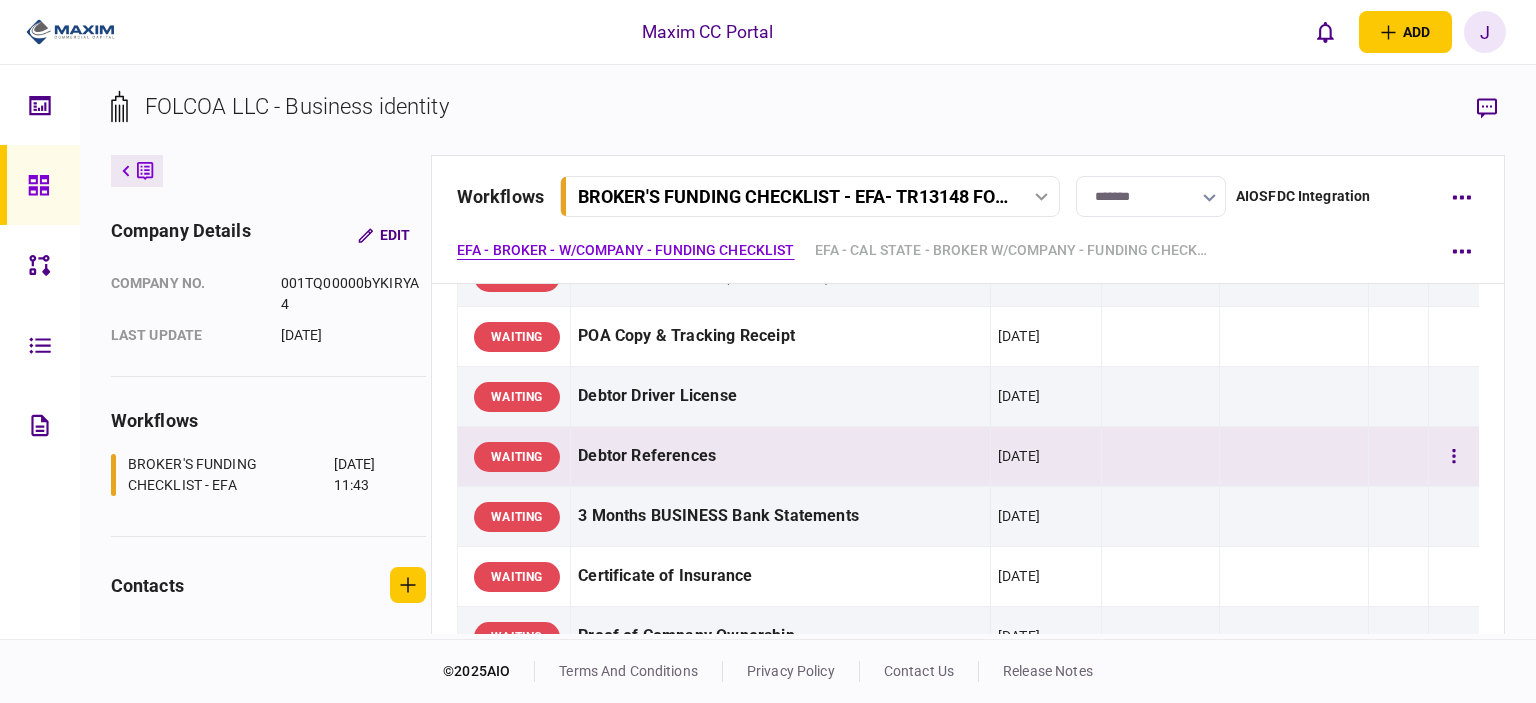 scroll, scrollTop: 300, scrollLeft: 0, axis: vertical 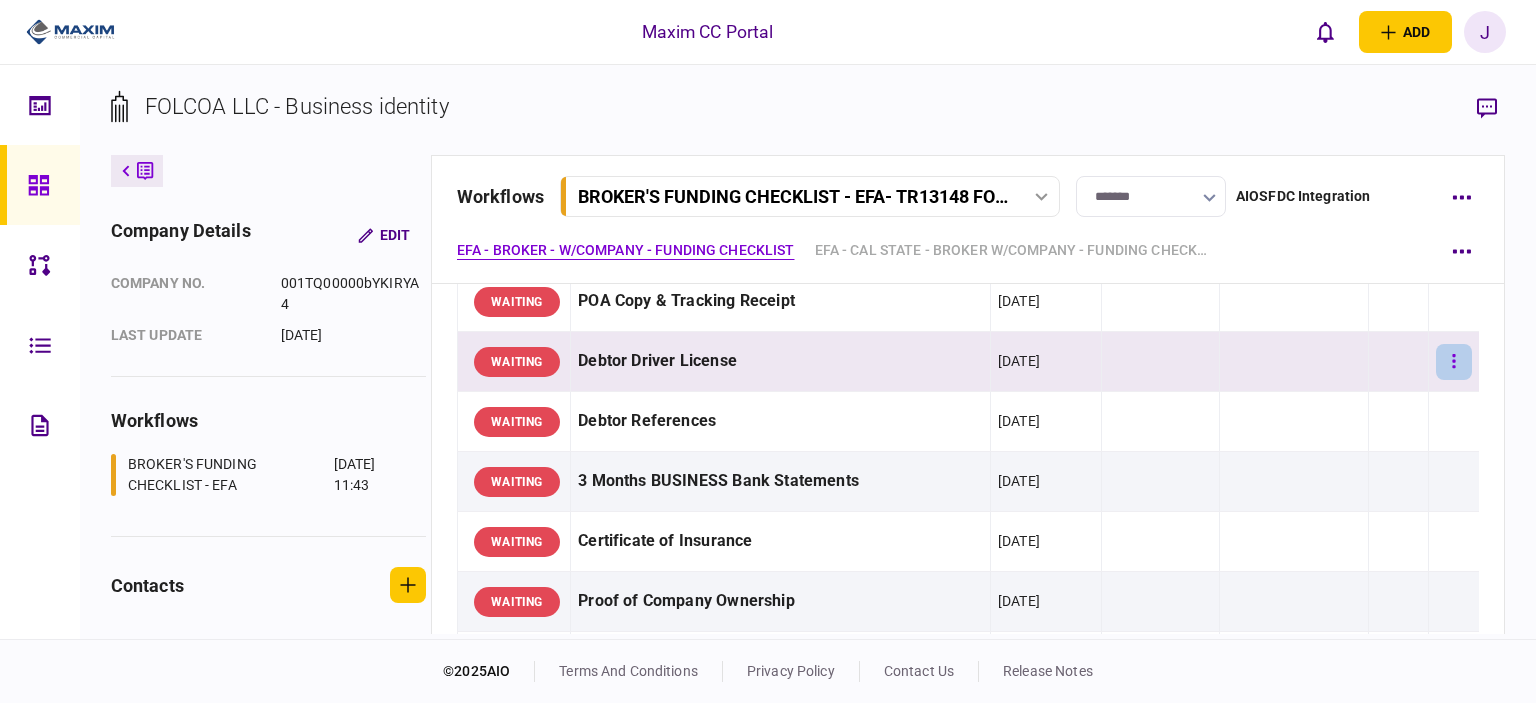 click 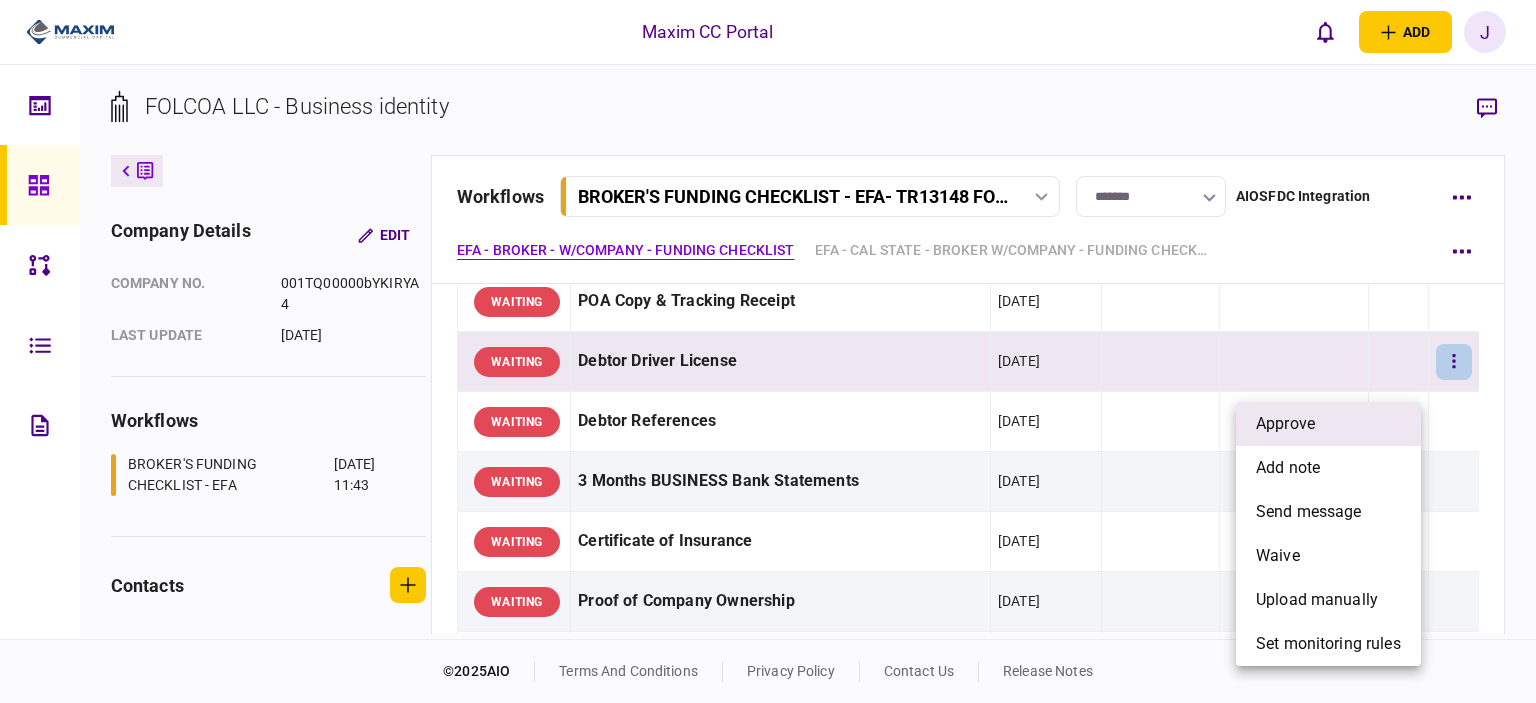 click on "approve" at bounding box center (1285, 424) 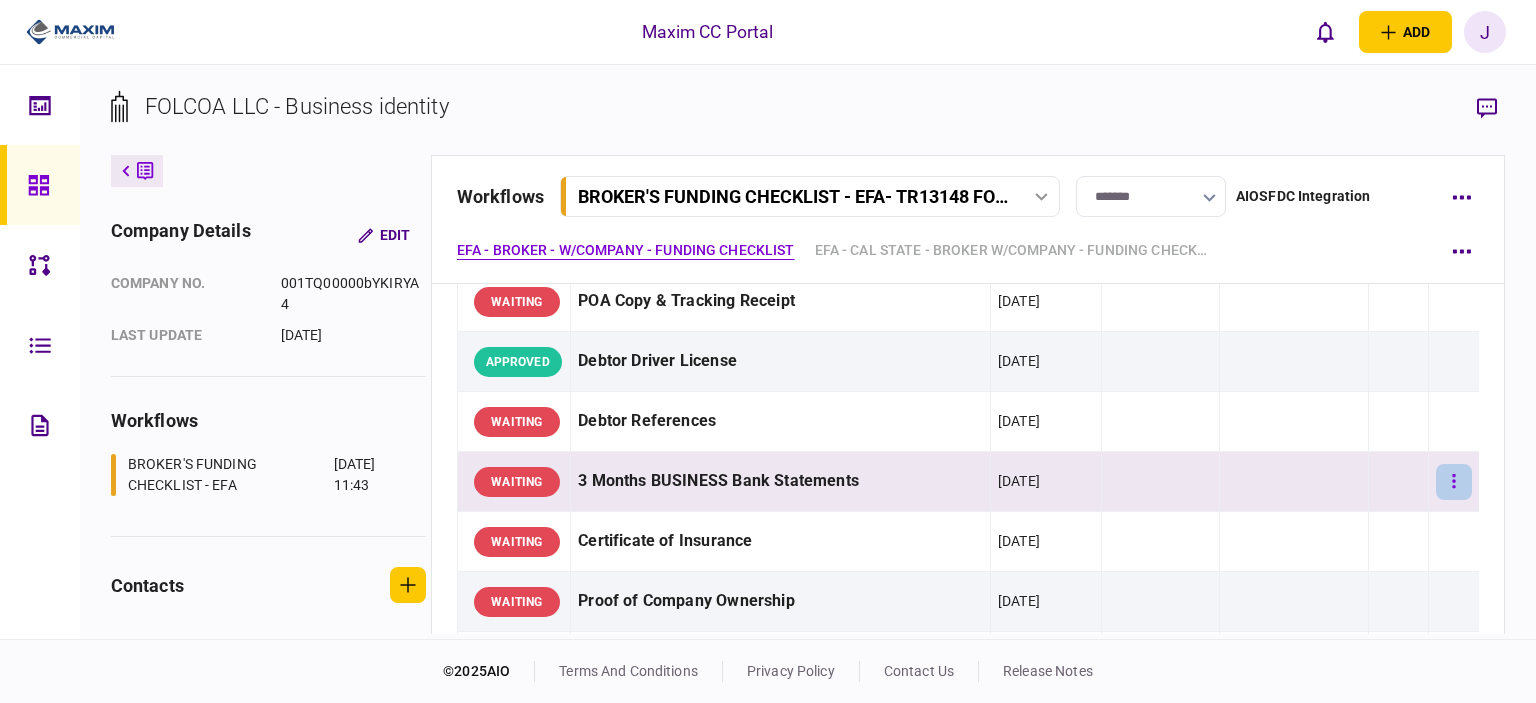 click 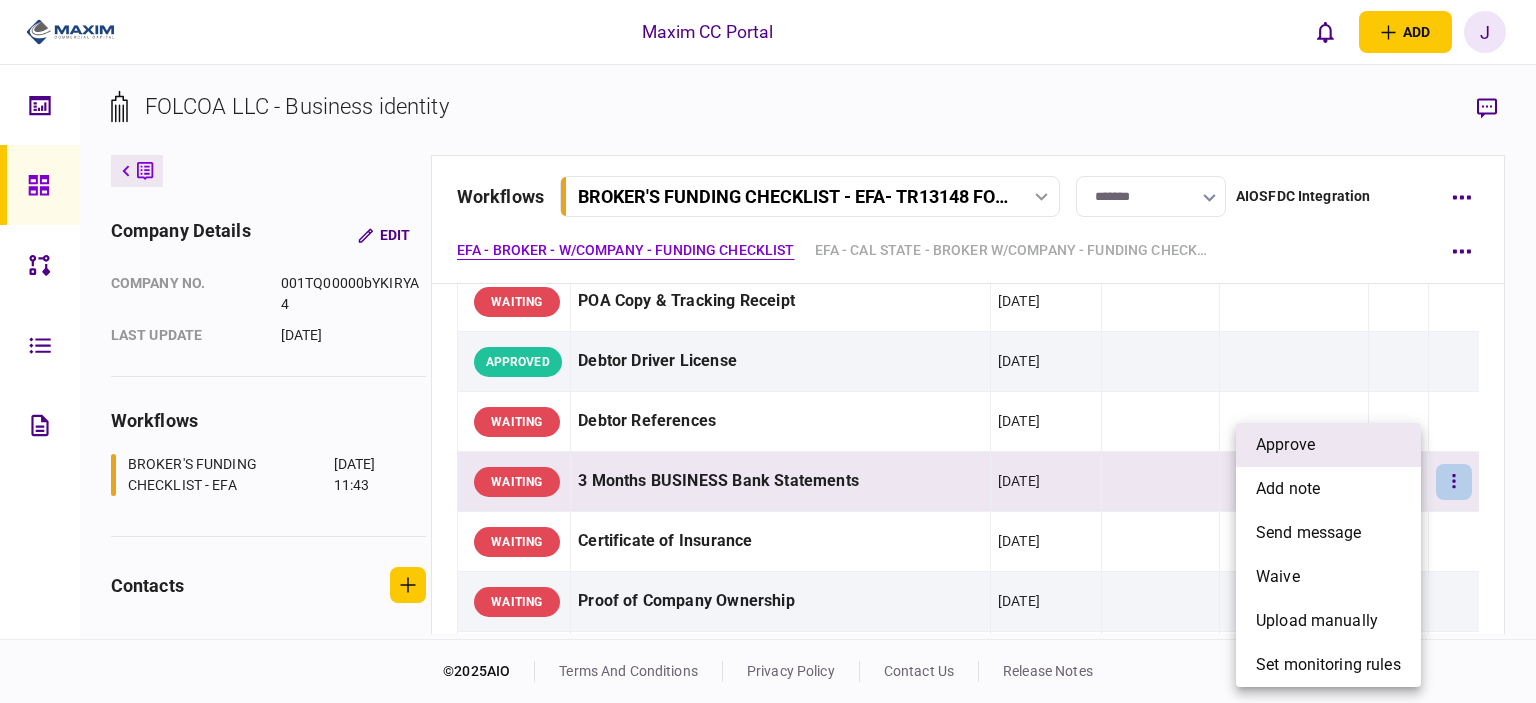 click on "approve" at bounding box center (1328, 445) 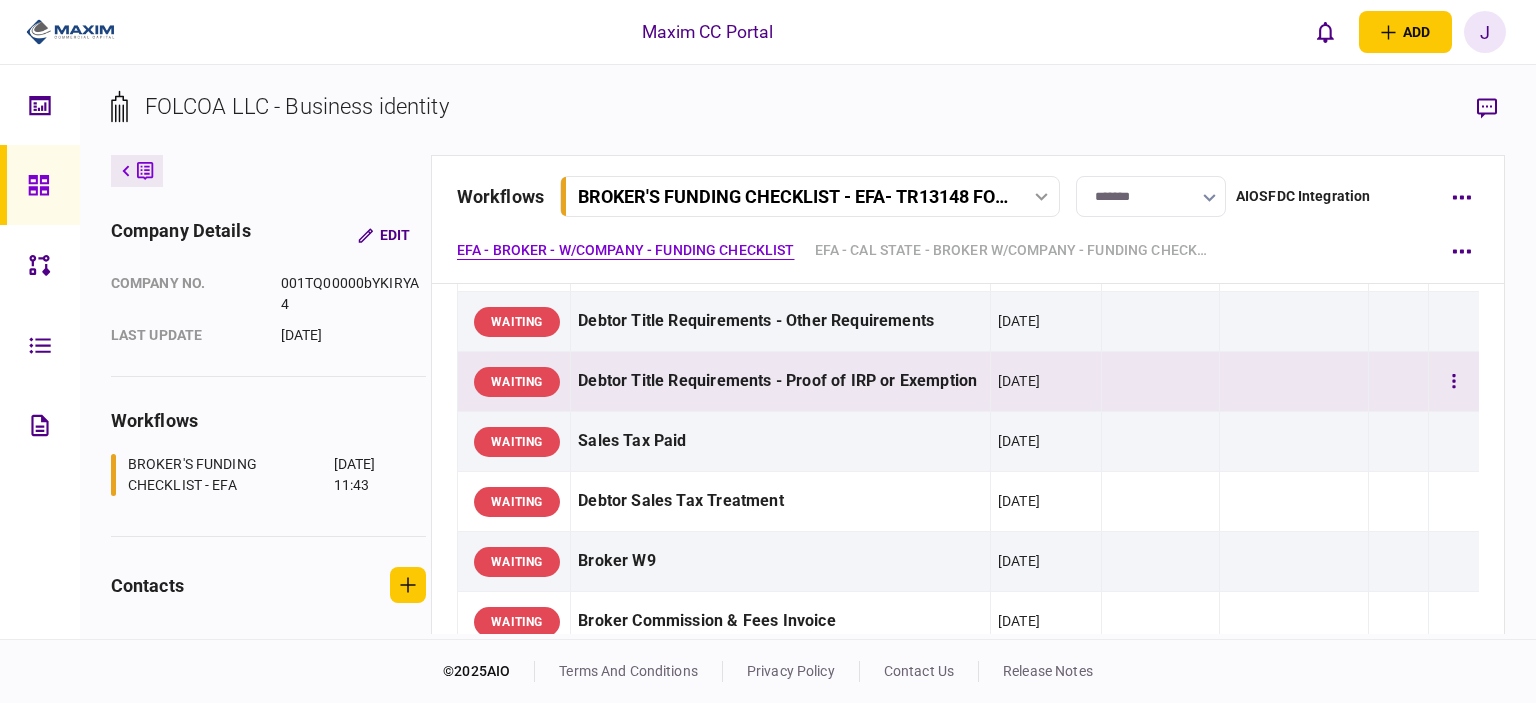 scroll, scrollTop: 600, scrollLeft: 0, axis: vertical 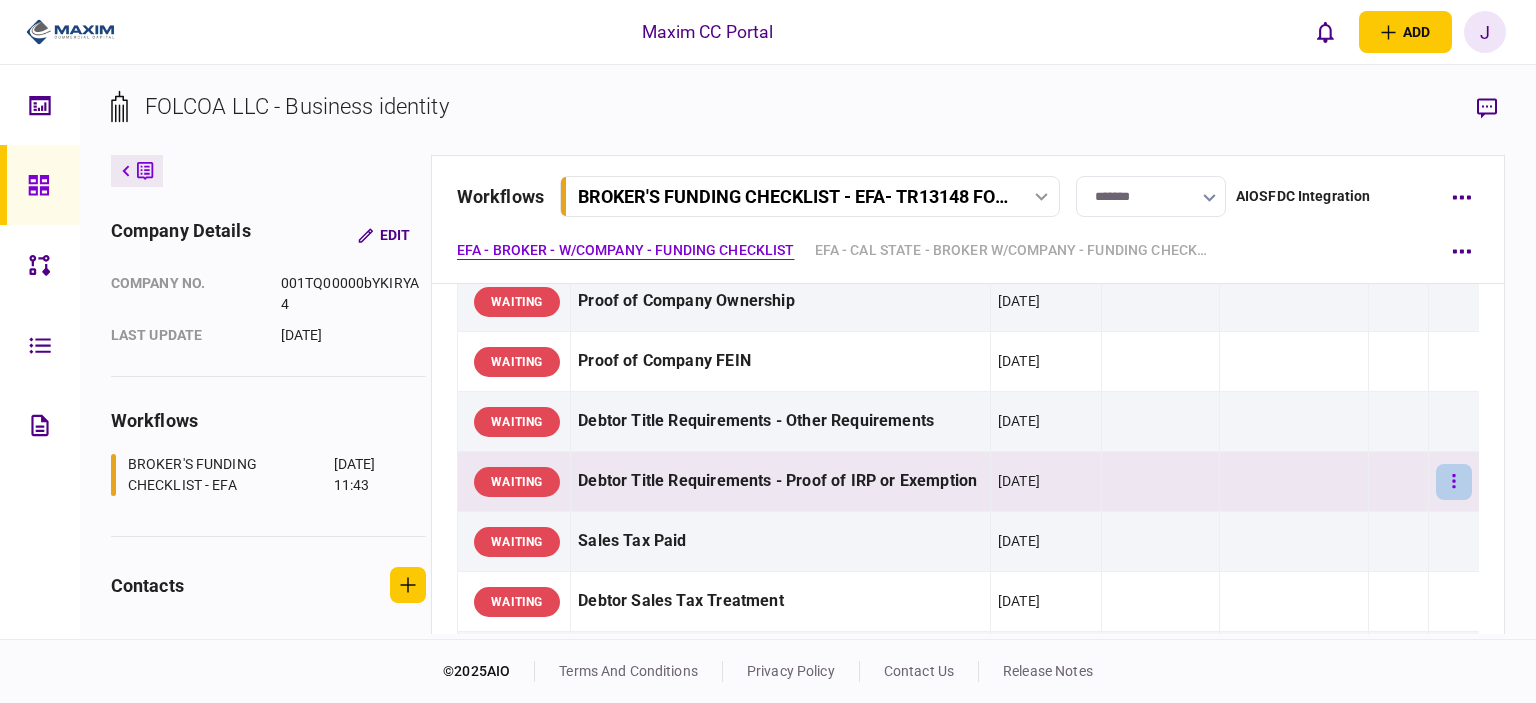 click at bounding box center [1454, 482] 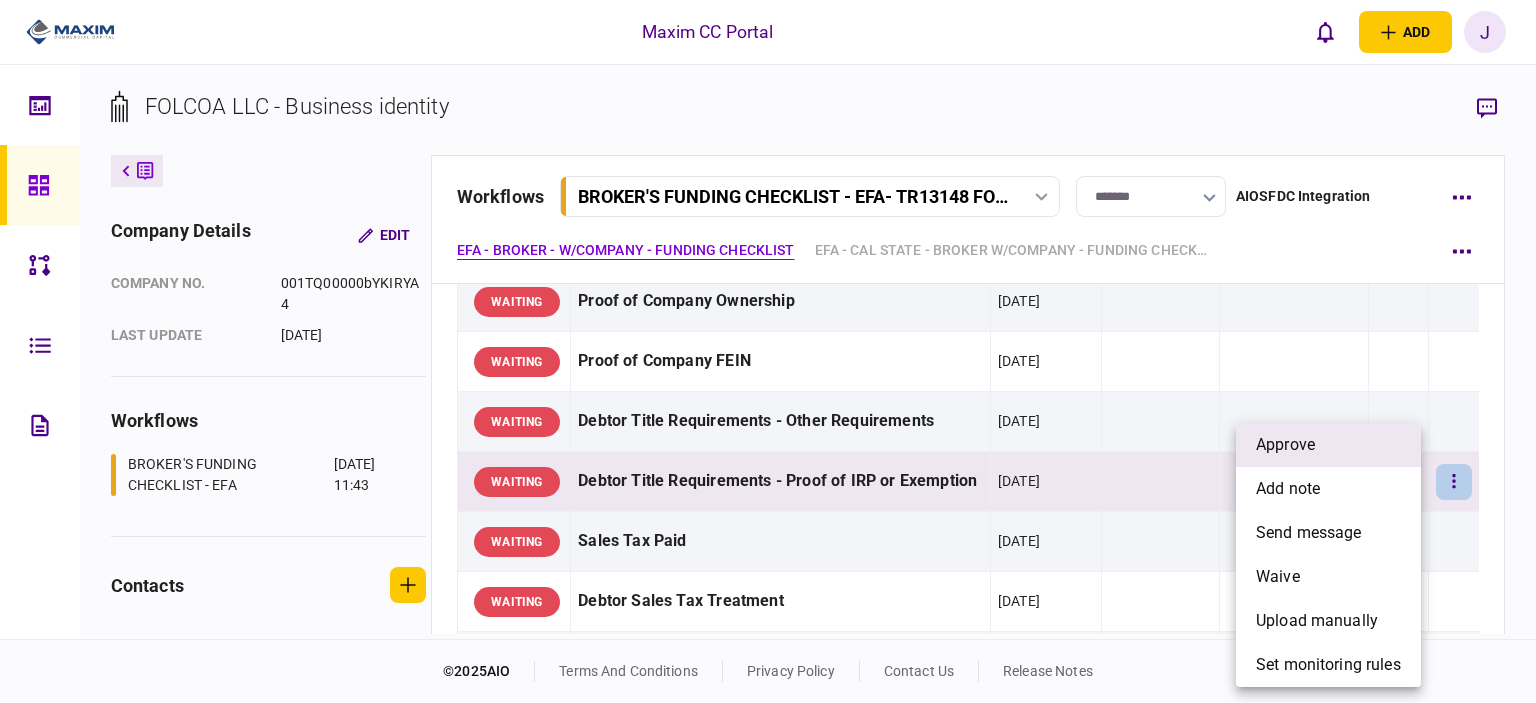 click on "approve" at bounding box center [1328, 445] 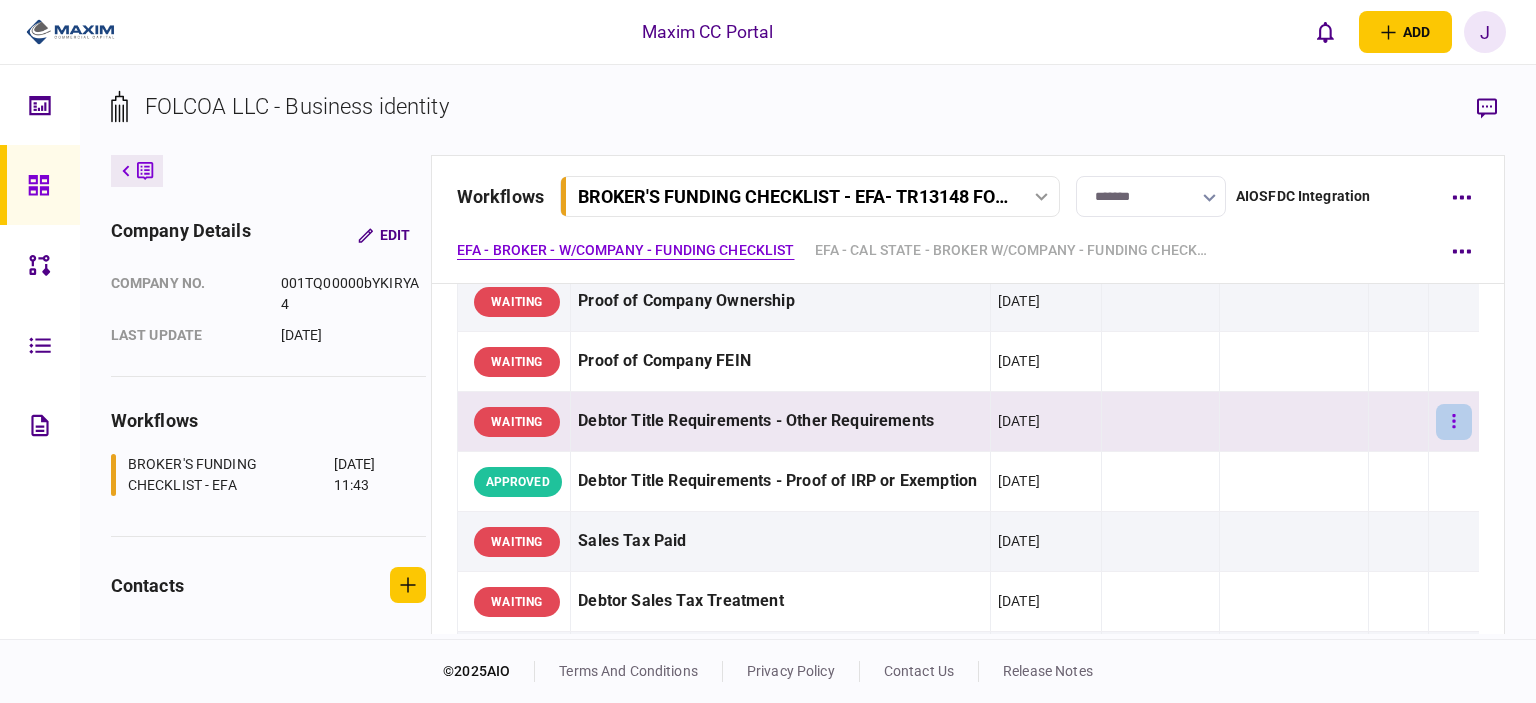 click at bounding box center (1454, 422) 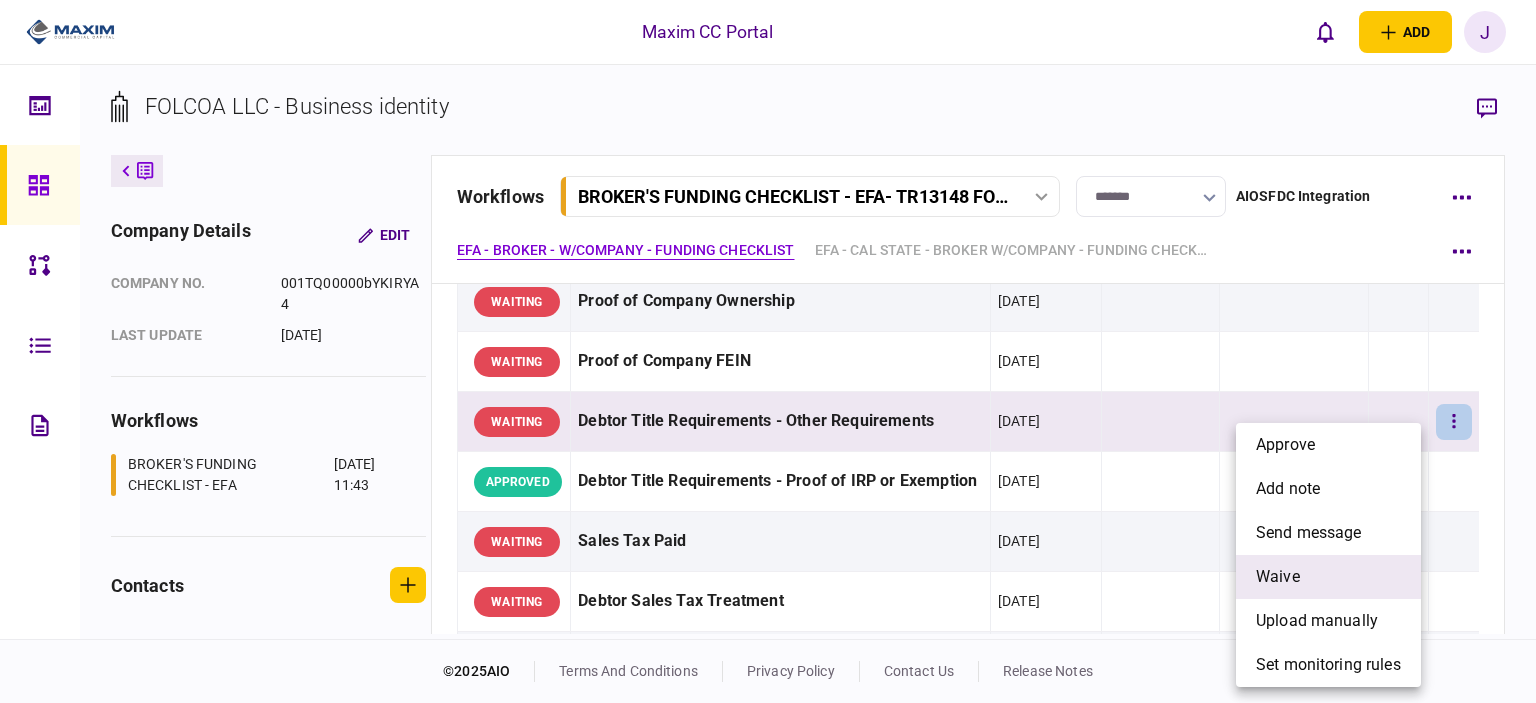 click on "waive" at bounding box center (1328, 577) 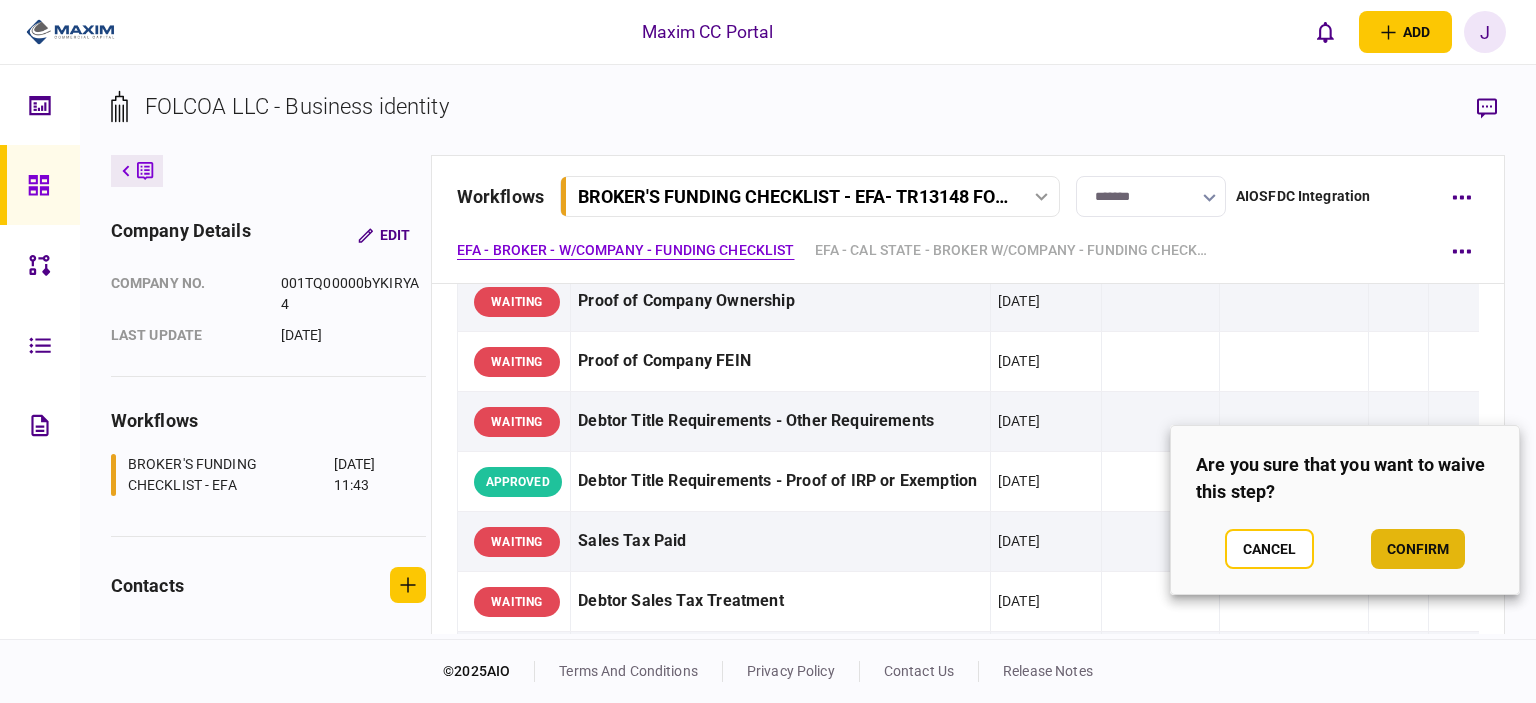 click on "confirm" at bounding box center (1418, 549) 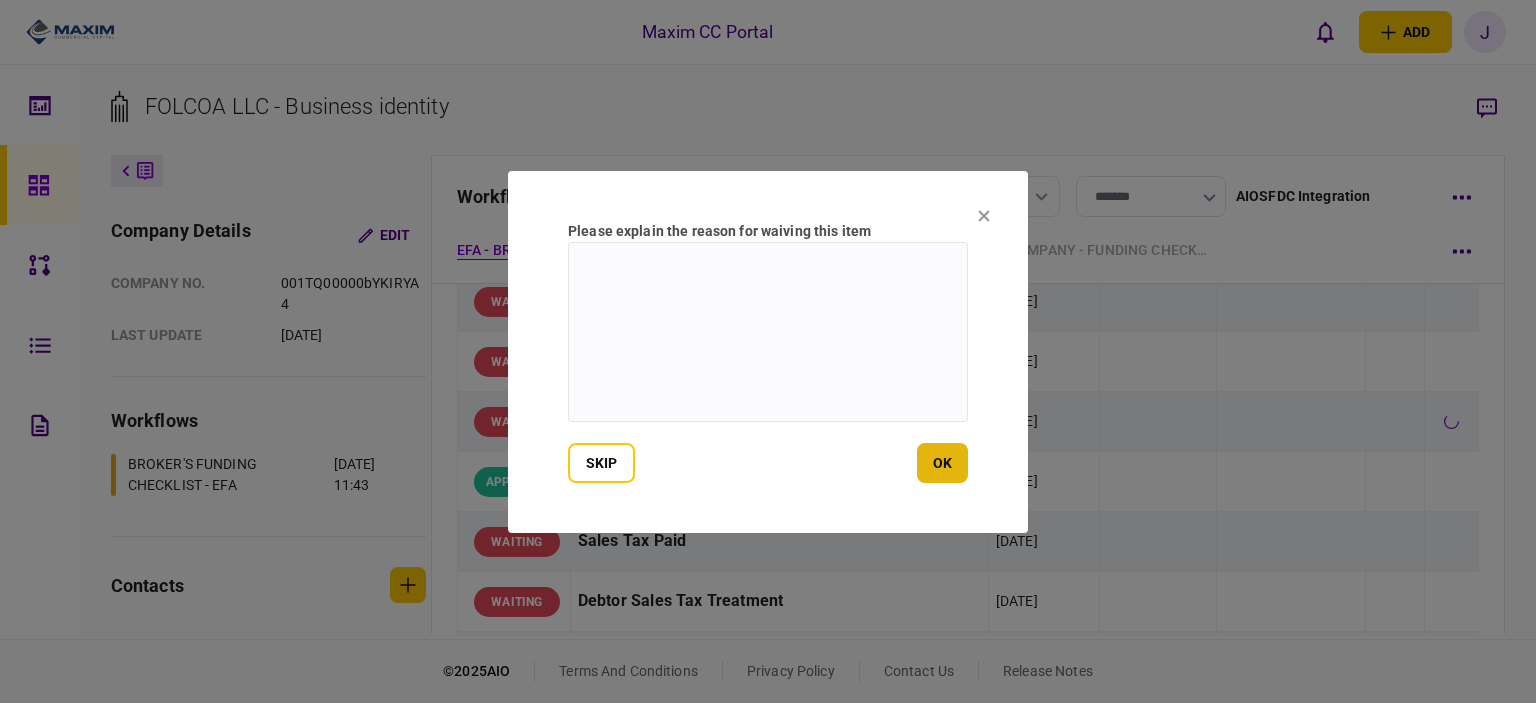 click on "ok" at bounding box center [942, 463] 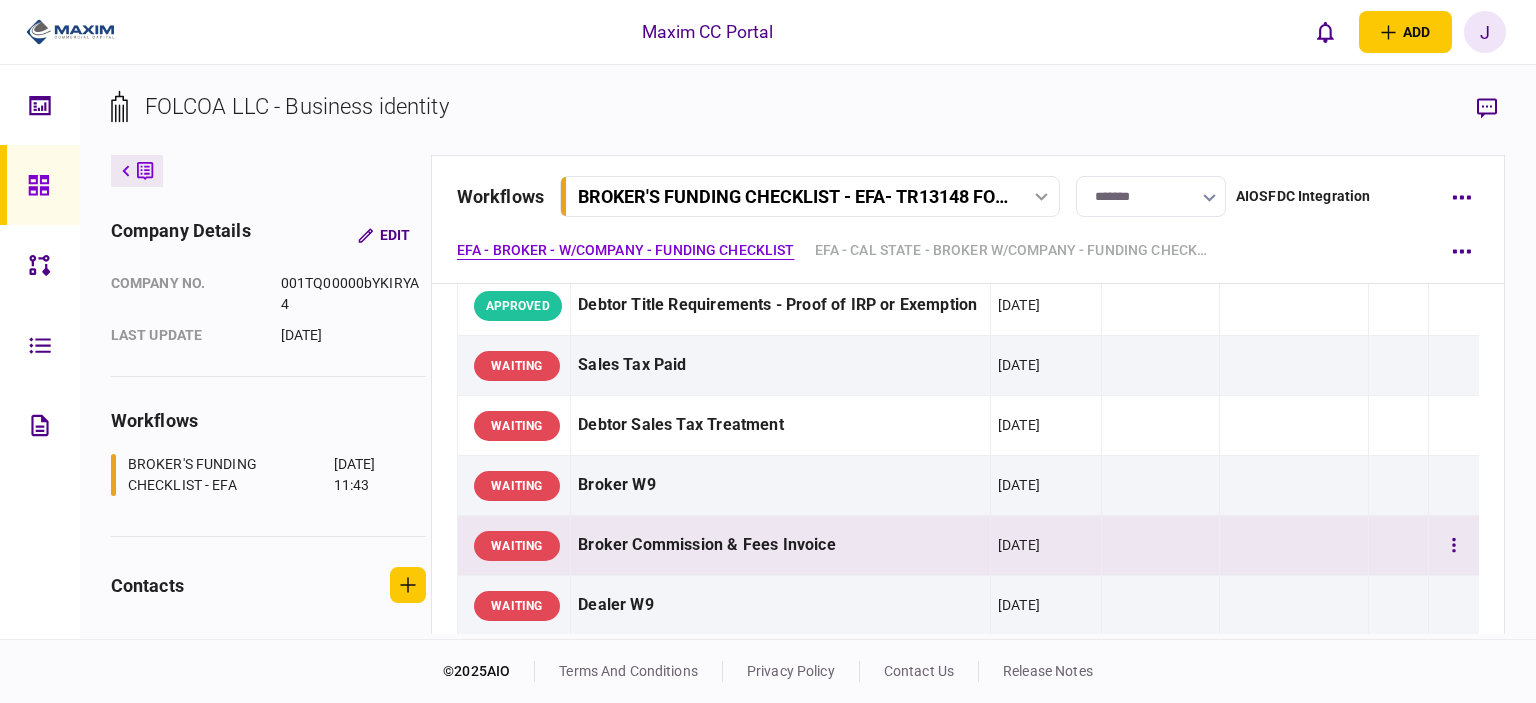 scroll, scrollTop: 800, scrollLeft: 0, axis: vertical 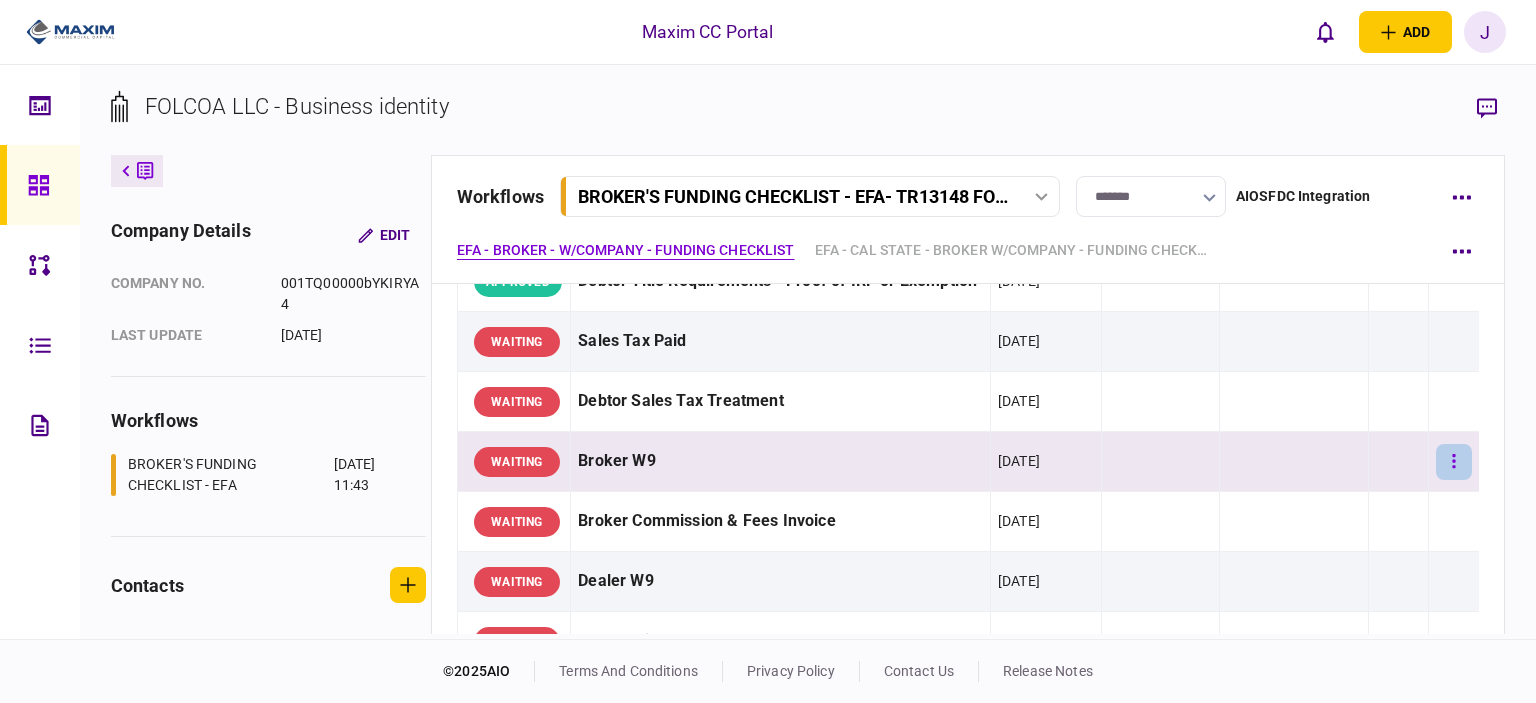 click at bounding box center (1454, 462) 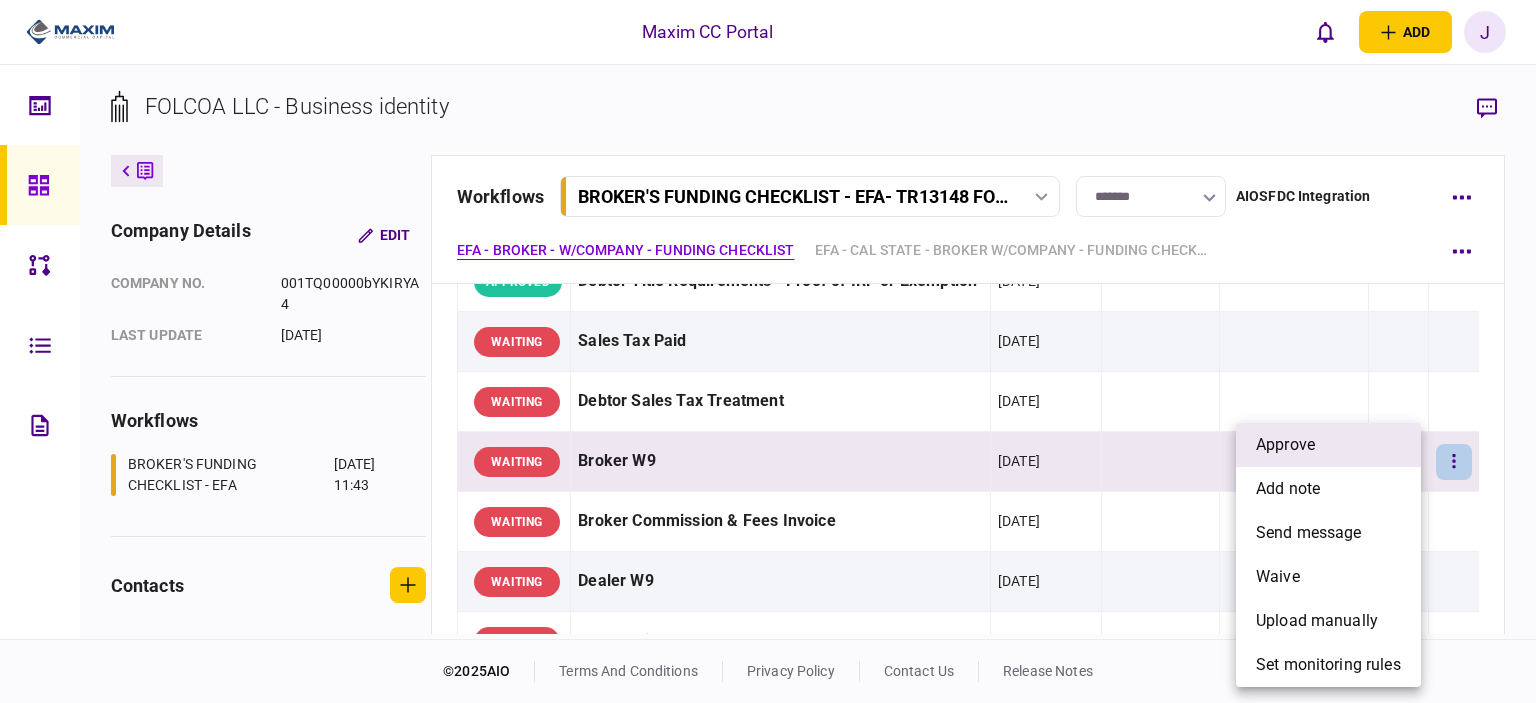 click on "approve" at bounding box center [1328, 445] 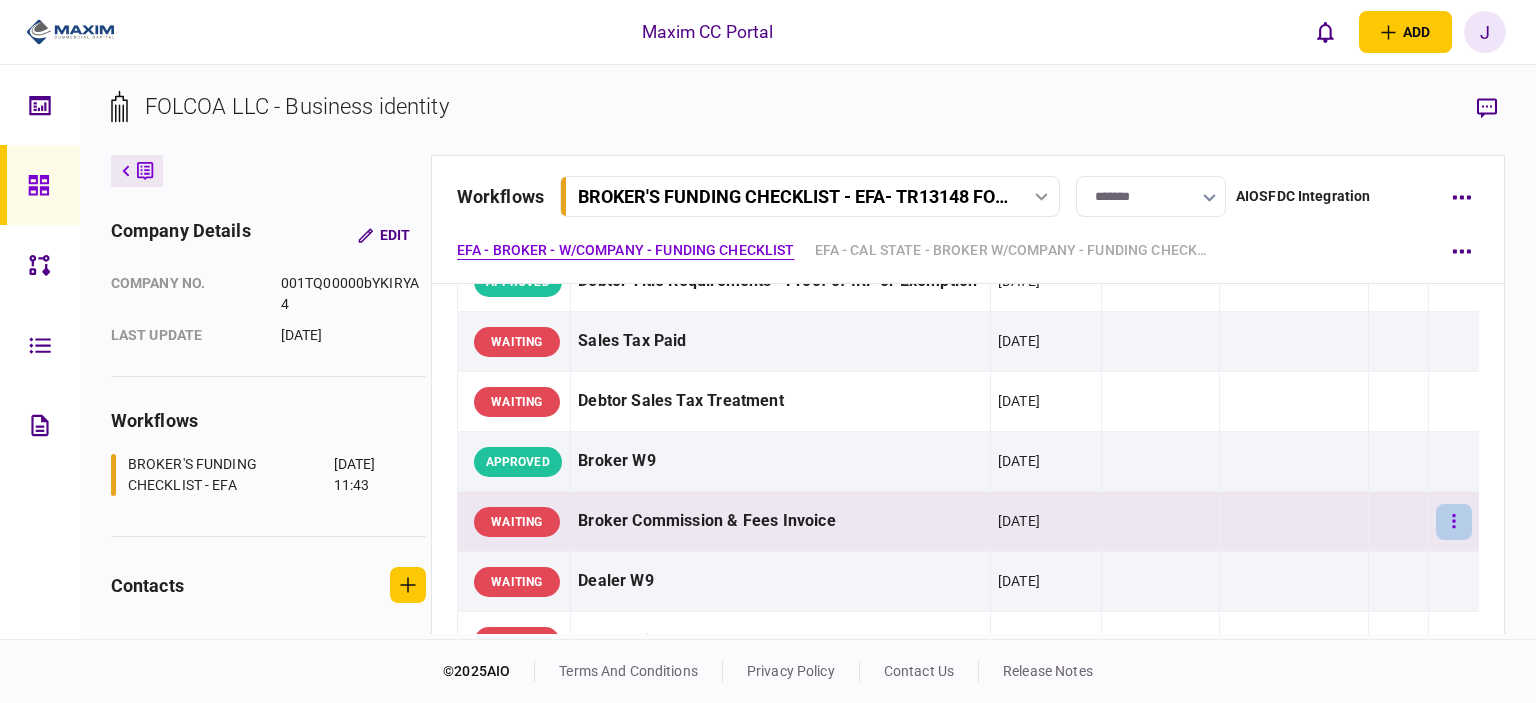 click 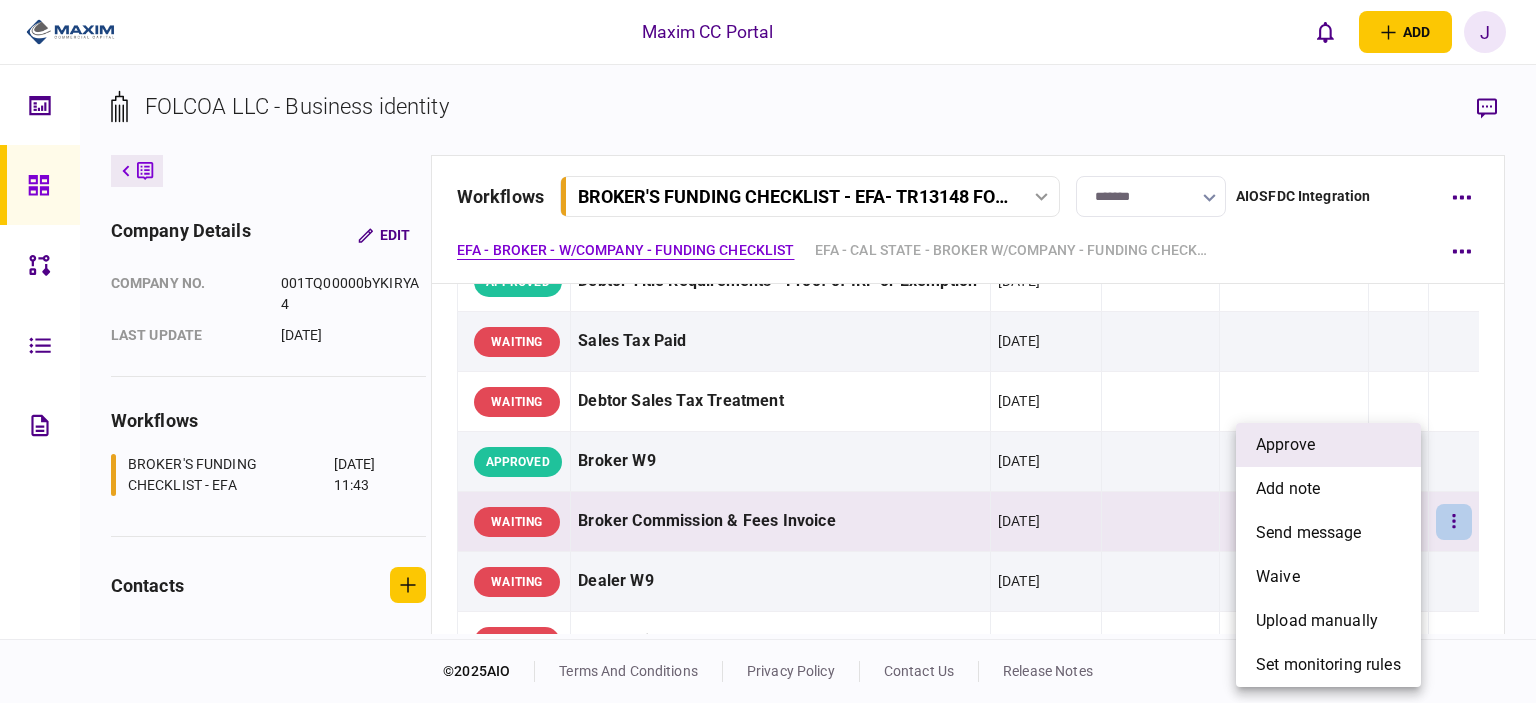 click on "approve" at bounding box center [1328, 445] 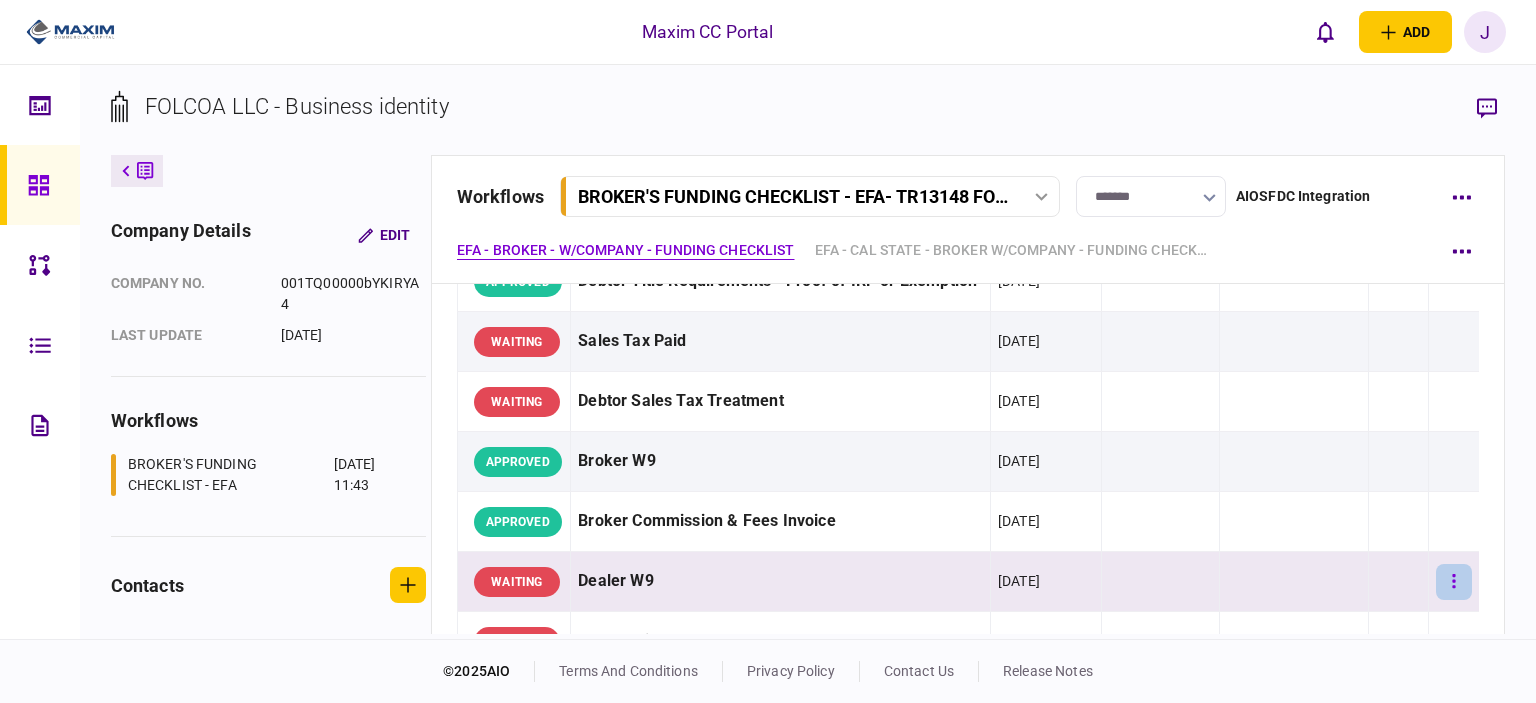 click at bounding box center (1454, 582) 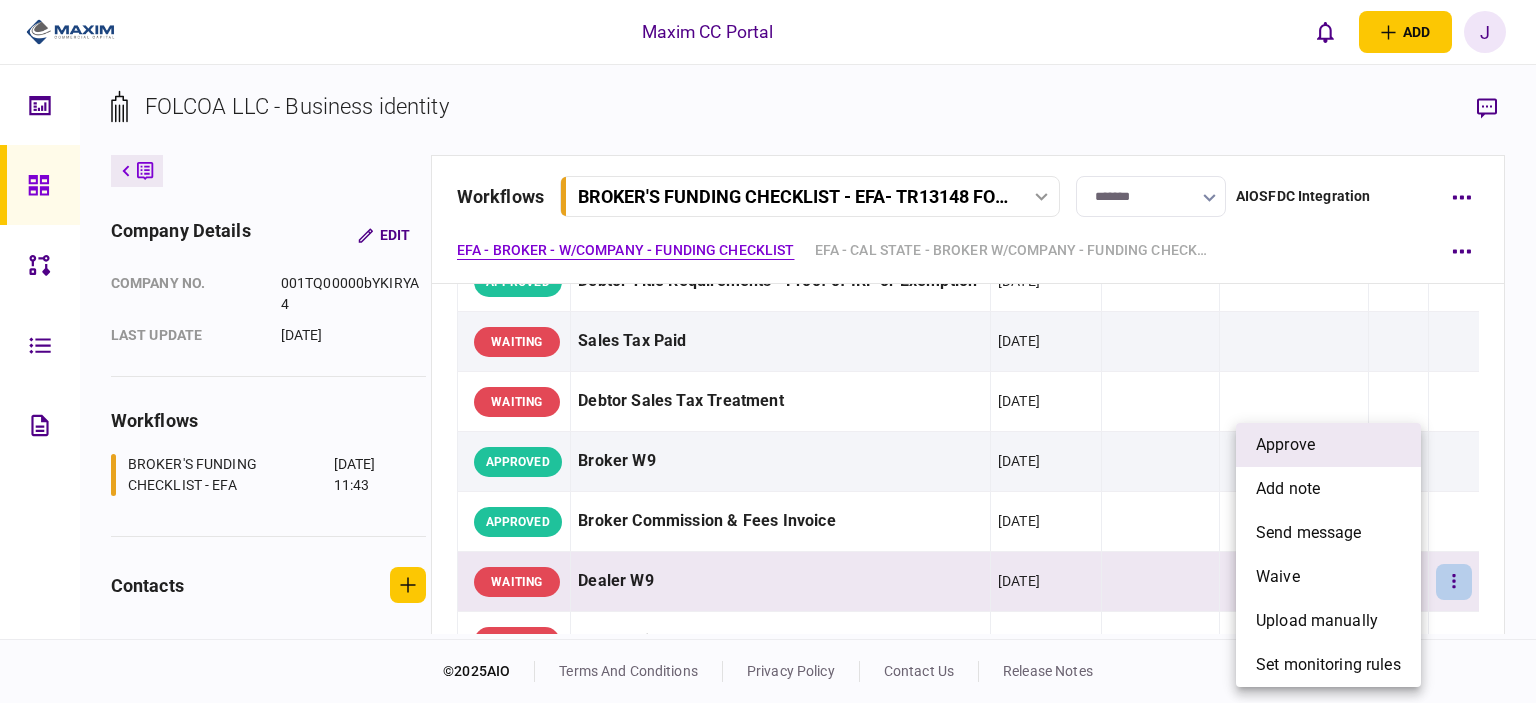 click on "approve" at bounding box center (1285, 445) 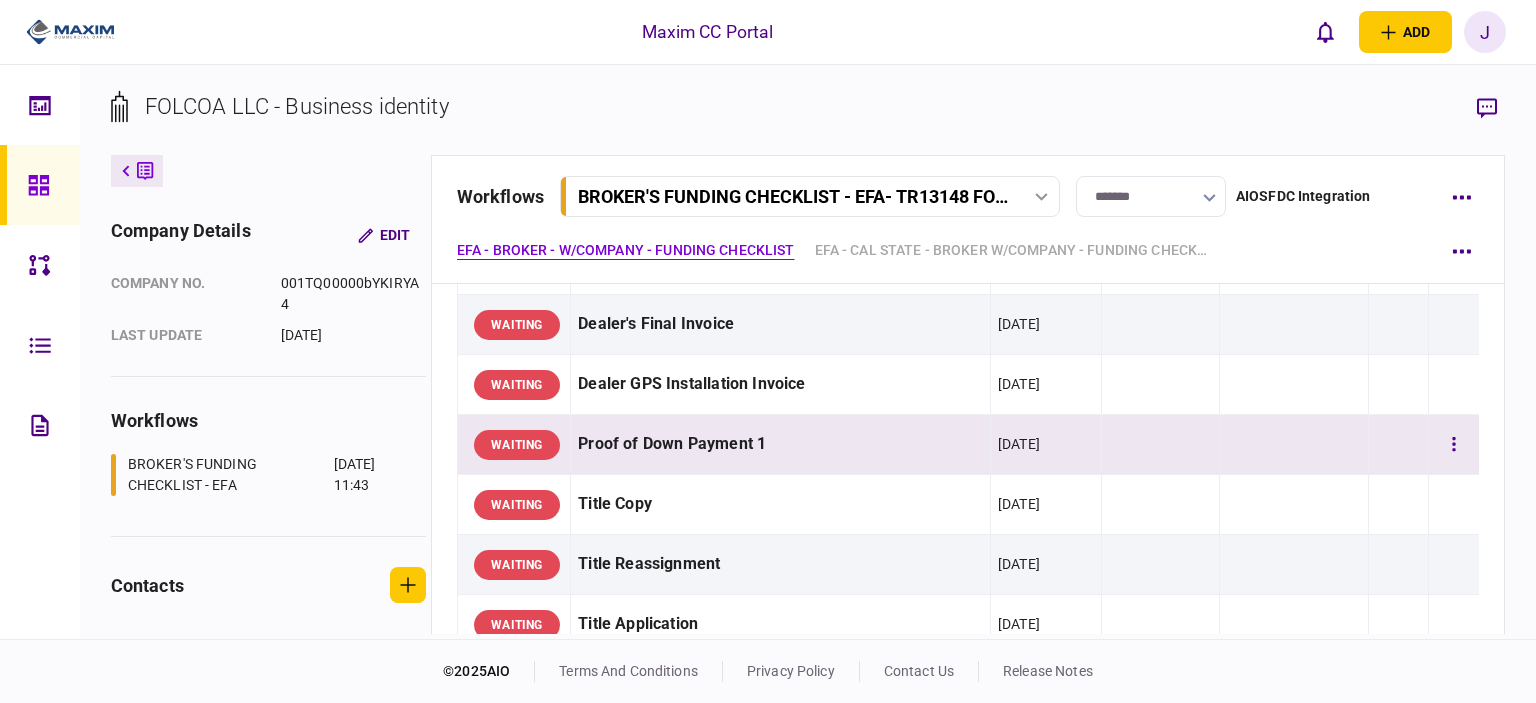 scroll, scrollTop: 1300, scrollLeft: 0, axis: vertical 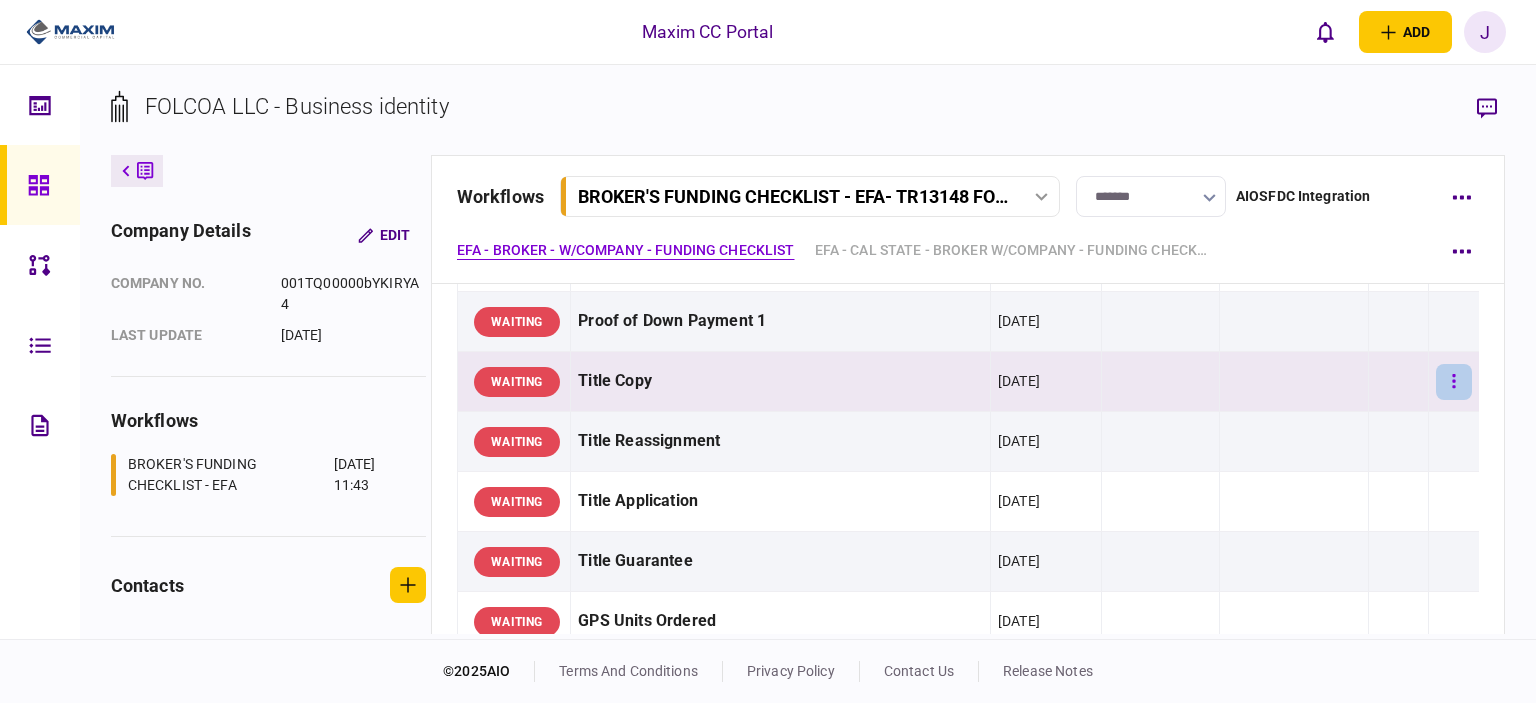 click at bounding box center (1454, 382) 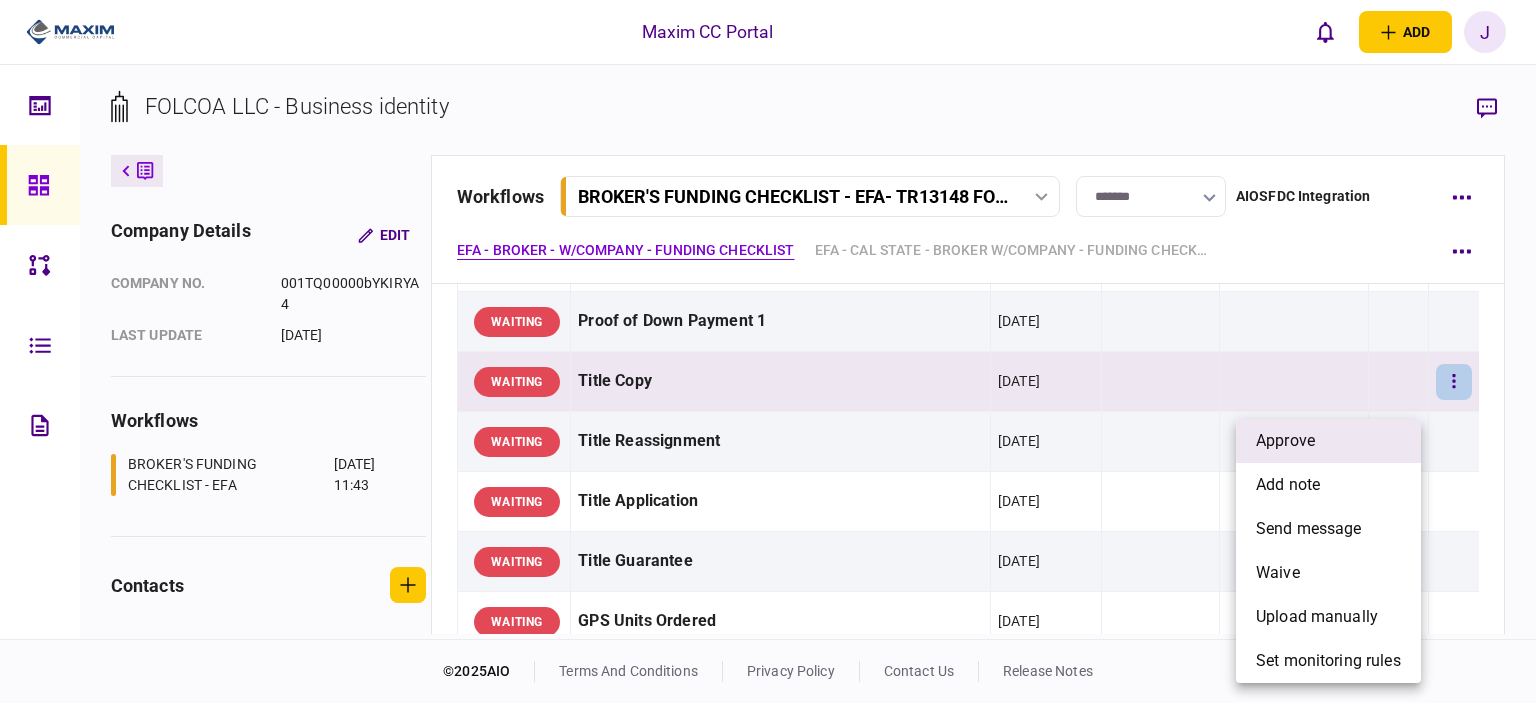 click on "approve" at bounding box center (1328, 441) 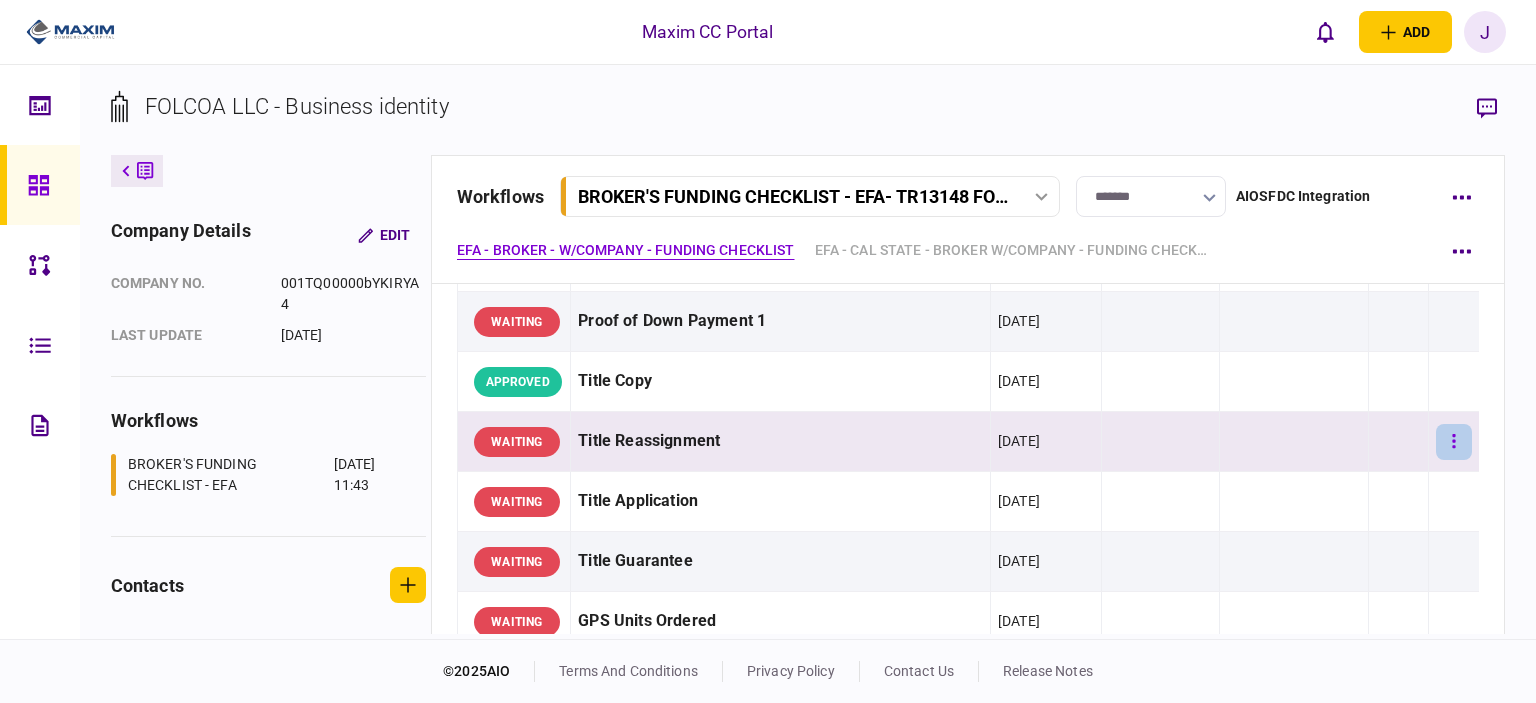 click 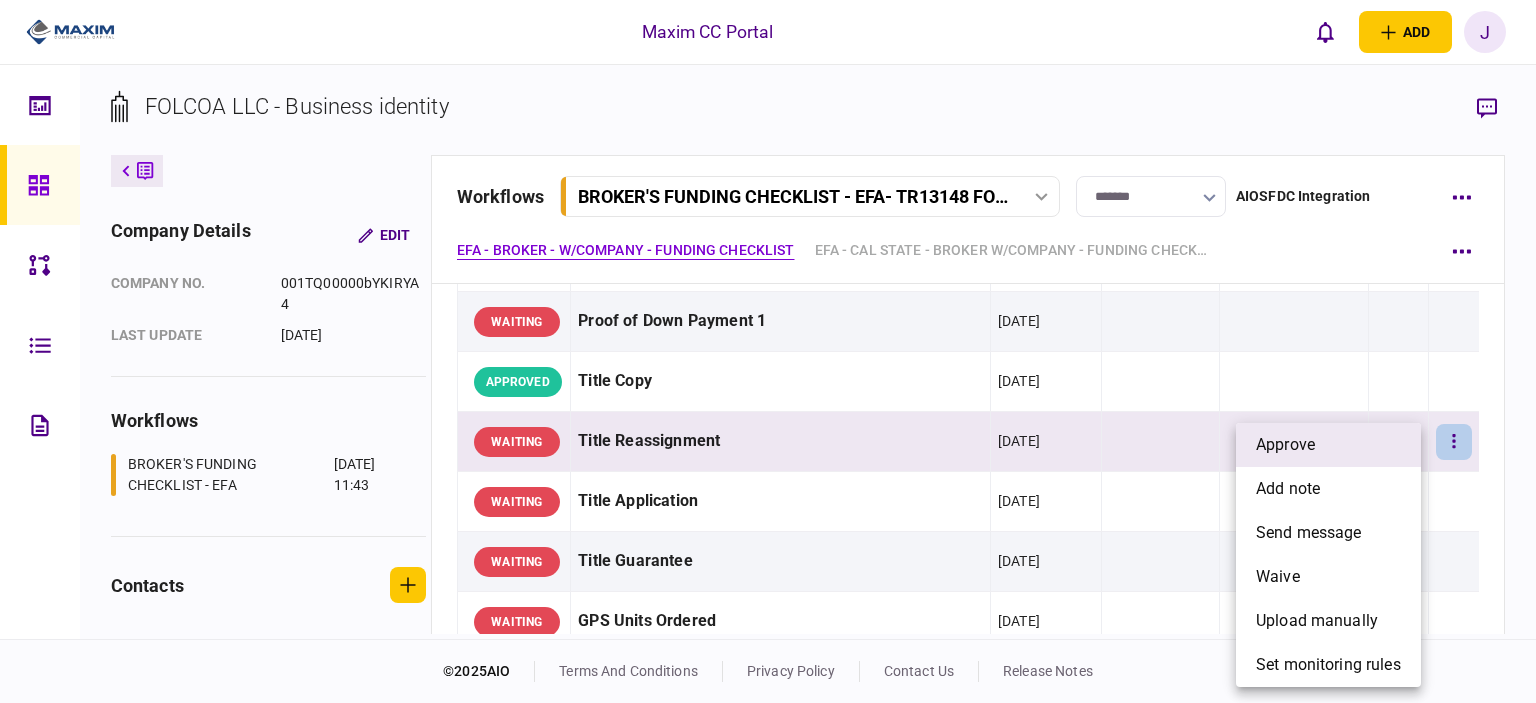 click on "approve" at bounding box center [1285, 445] 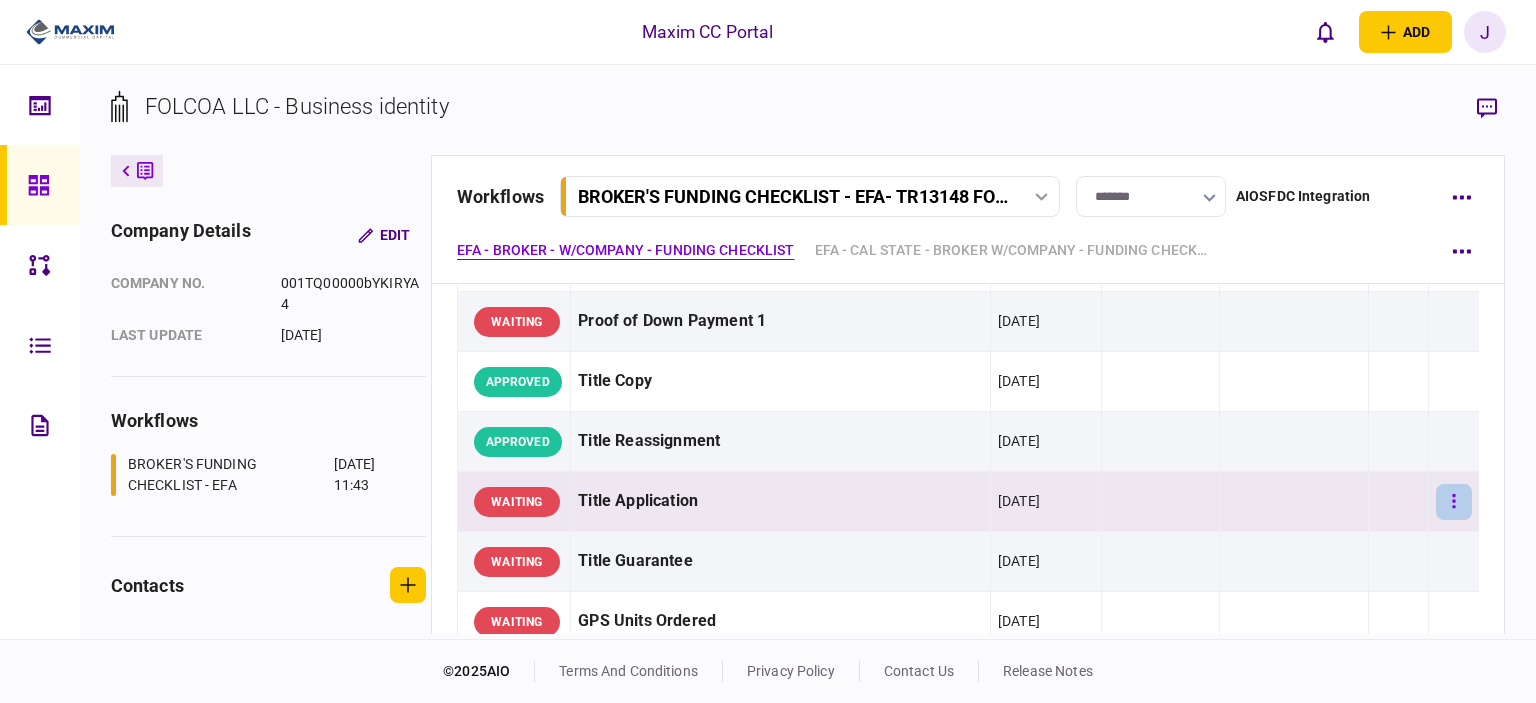 click at bounding box center (1454, 502) 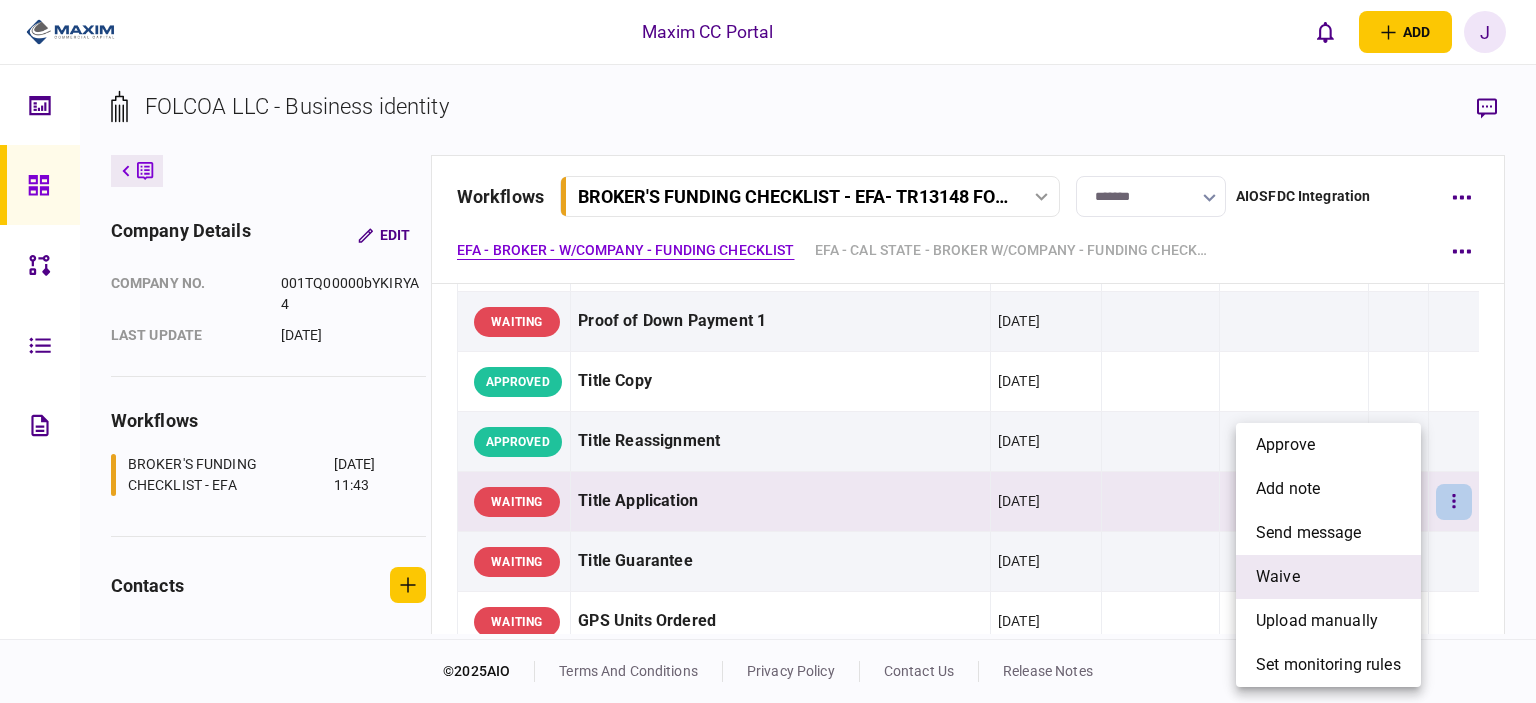 click on "waive" at bounding box center (1328, 577) 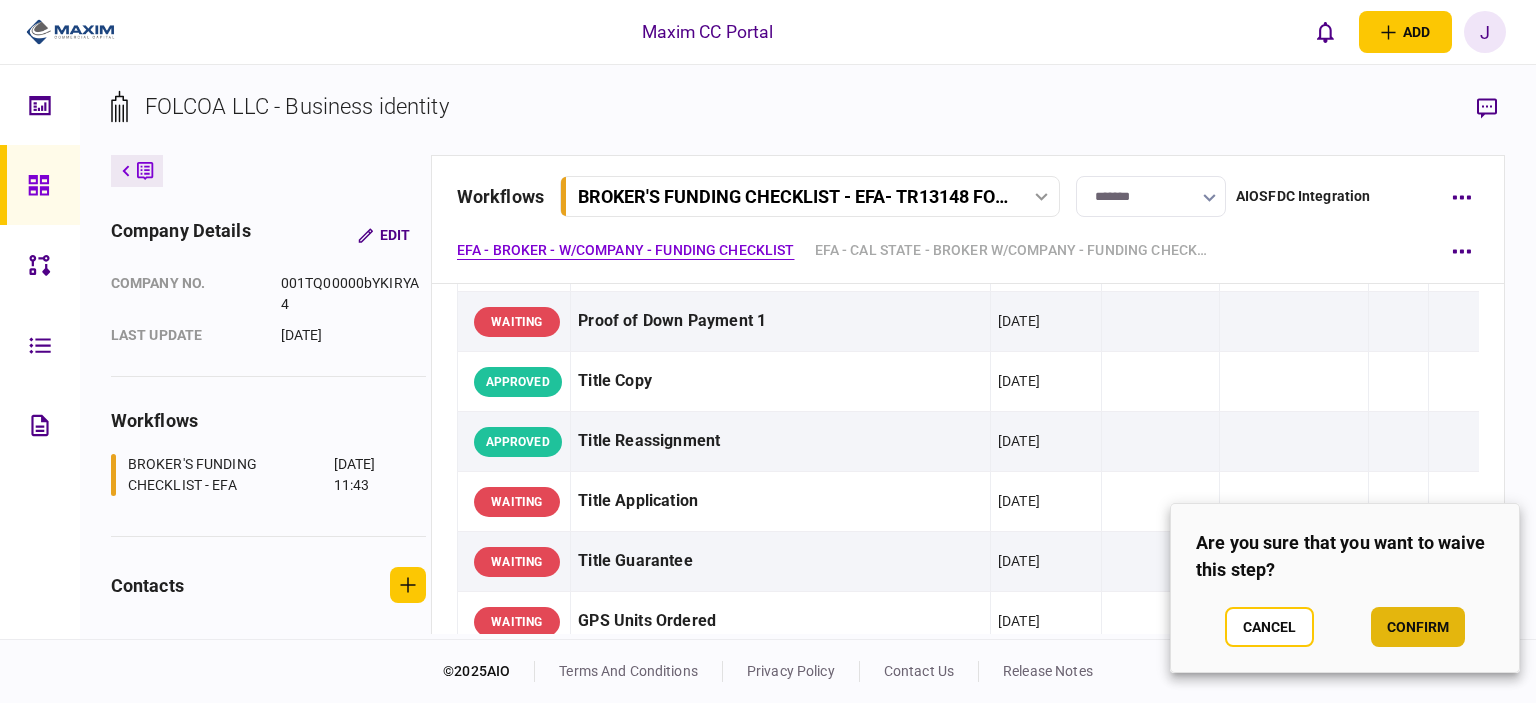 click on "confirm" at bounding box center [1418, 627] 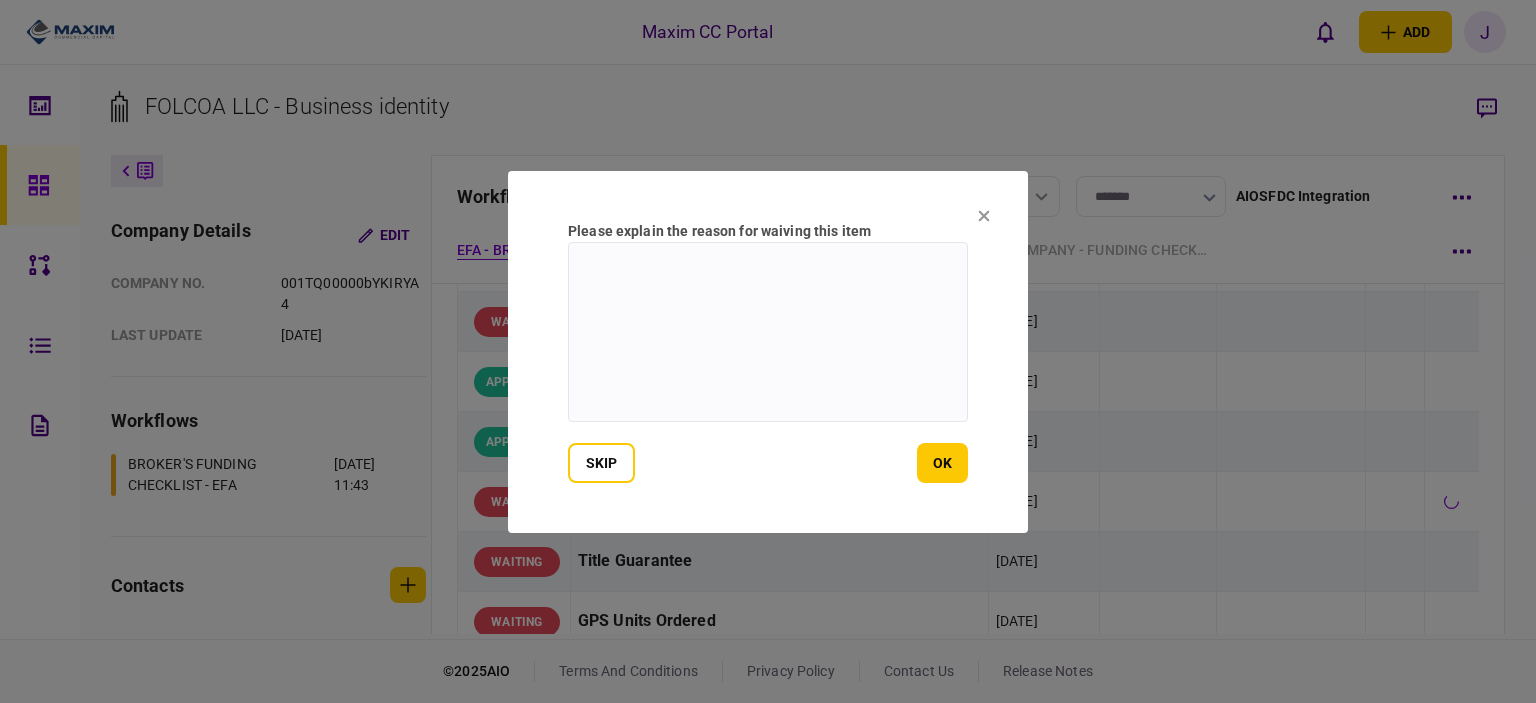 click on "Please explain the reason for waiving this item skip ok" at bounding box center [768, 352] 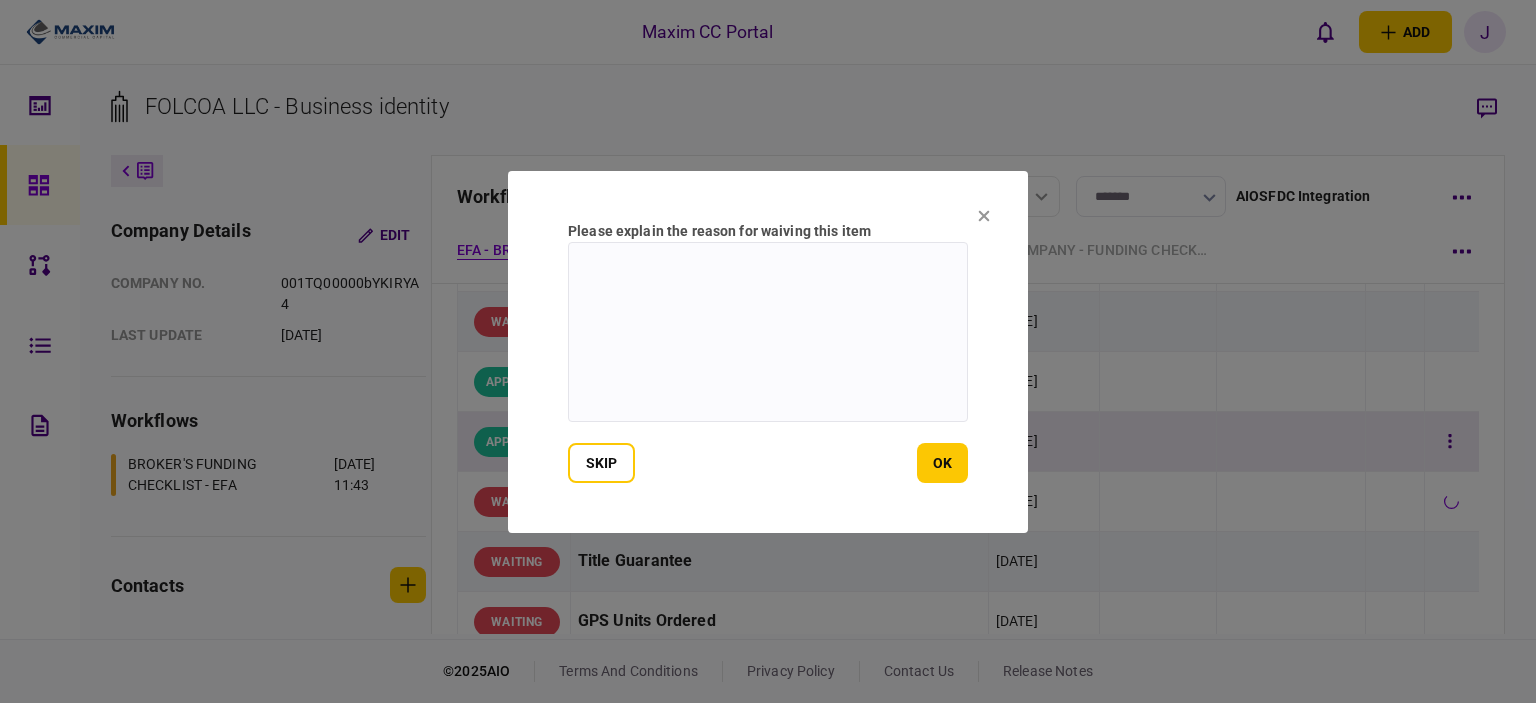 click on "ok" at bounding box center (942, 463) 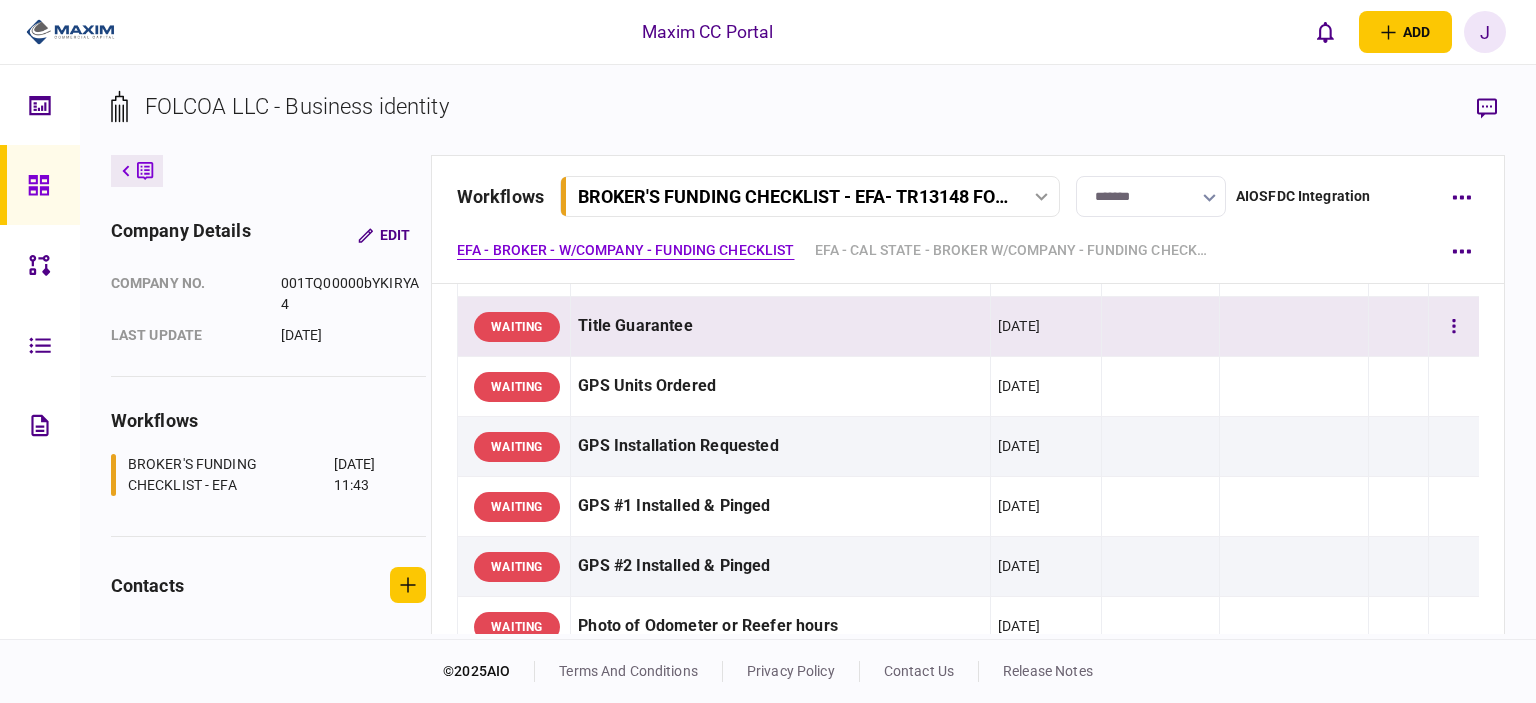 scroll, scrollTop: 1500, scrollLeft: 0, axis: vertical 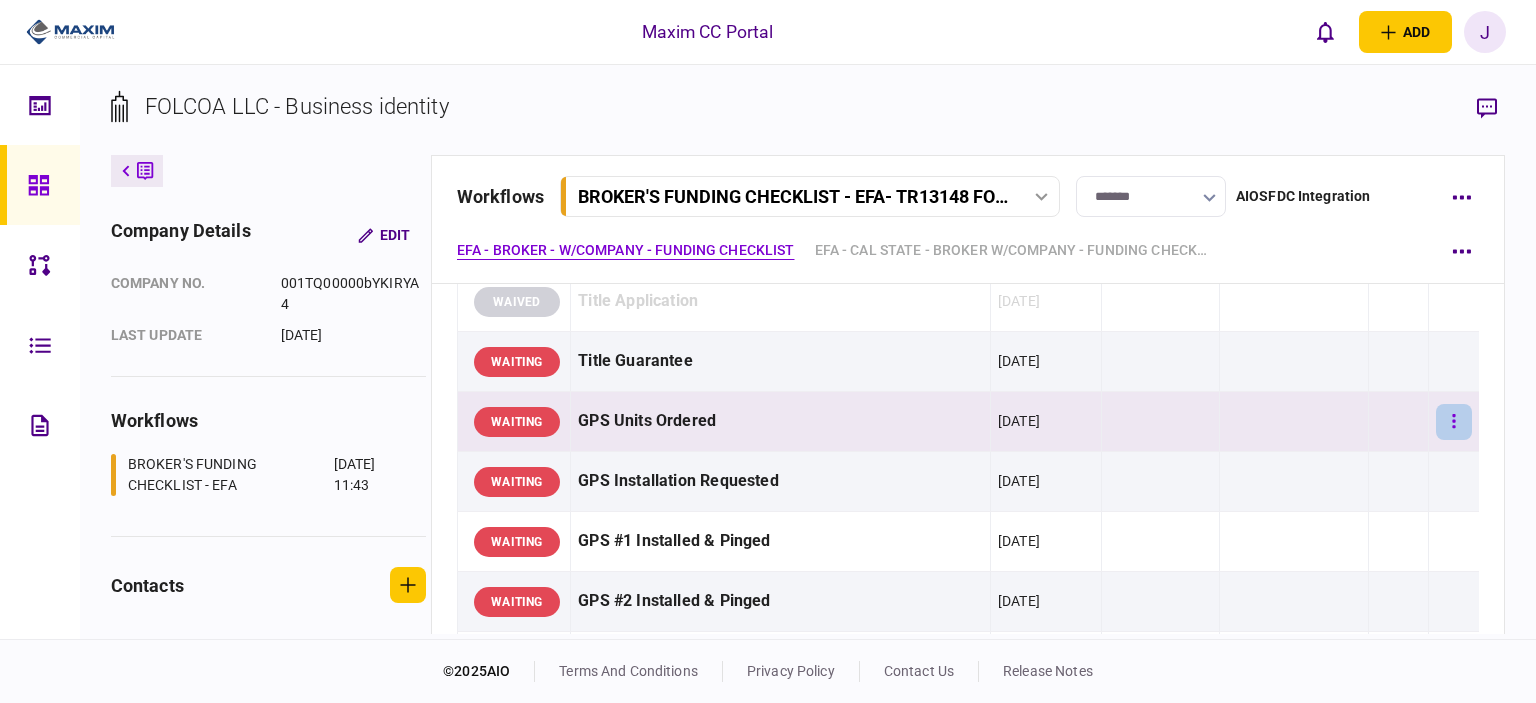 click 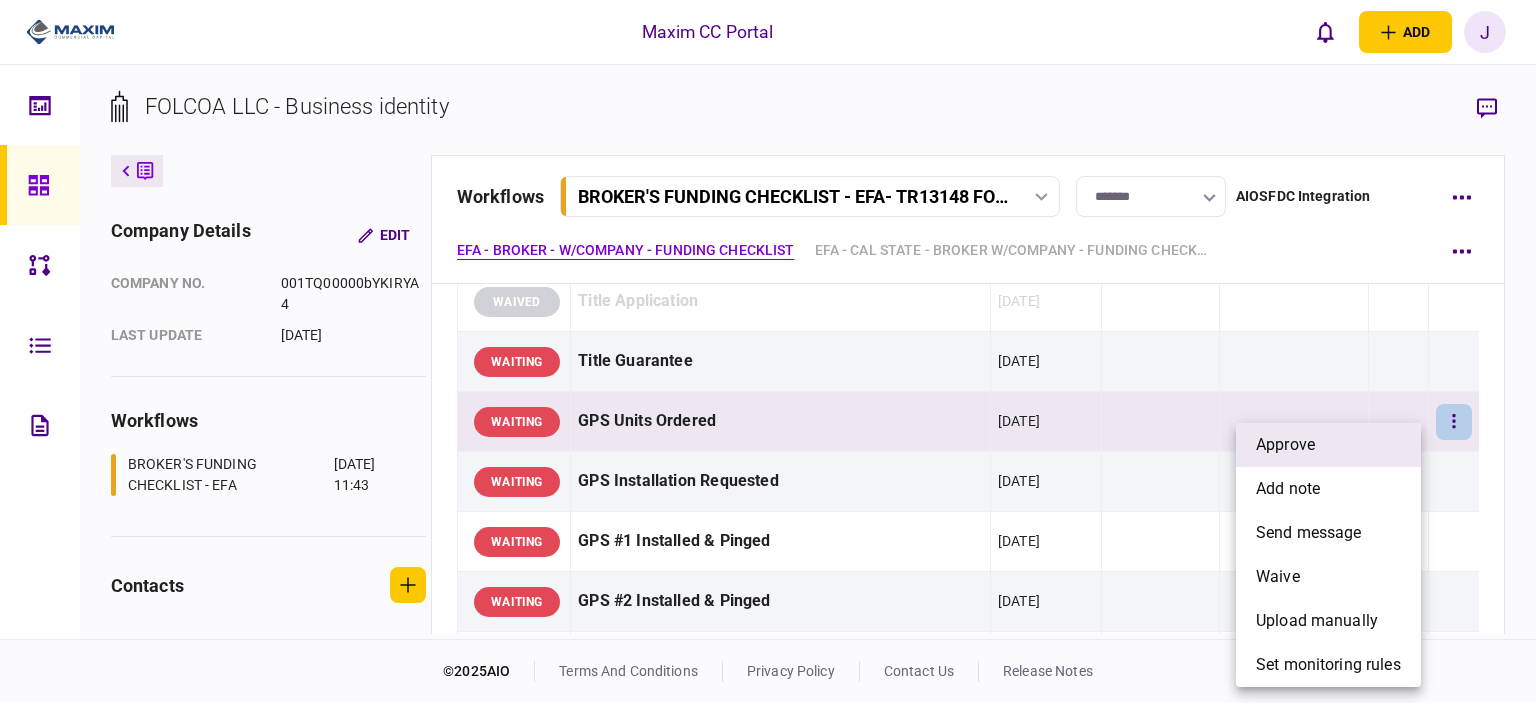 click on "approve" at bounding box center [1328, 445] 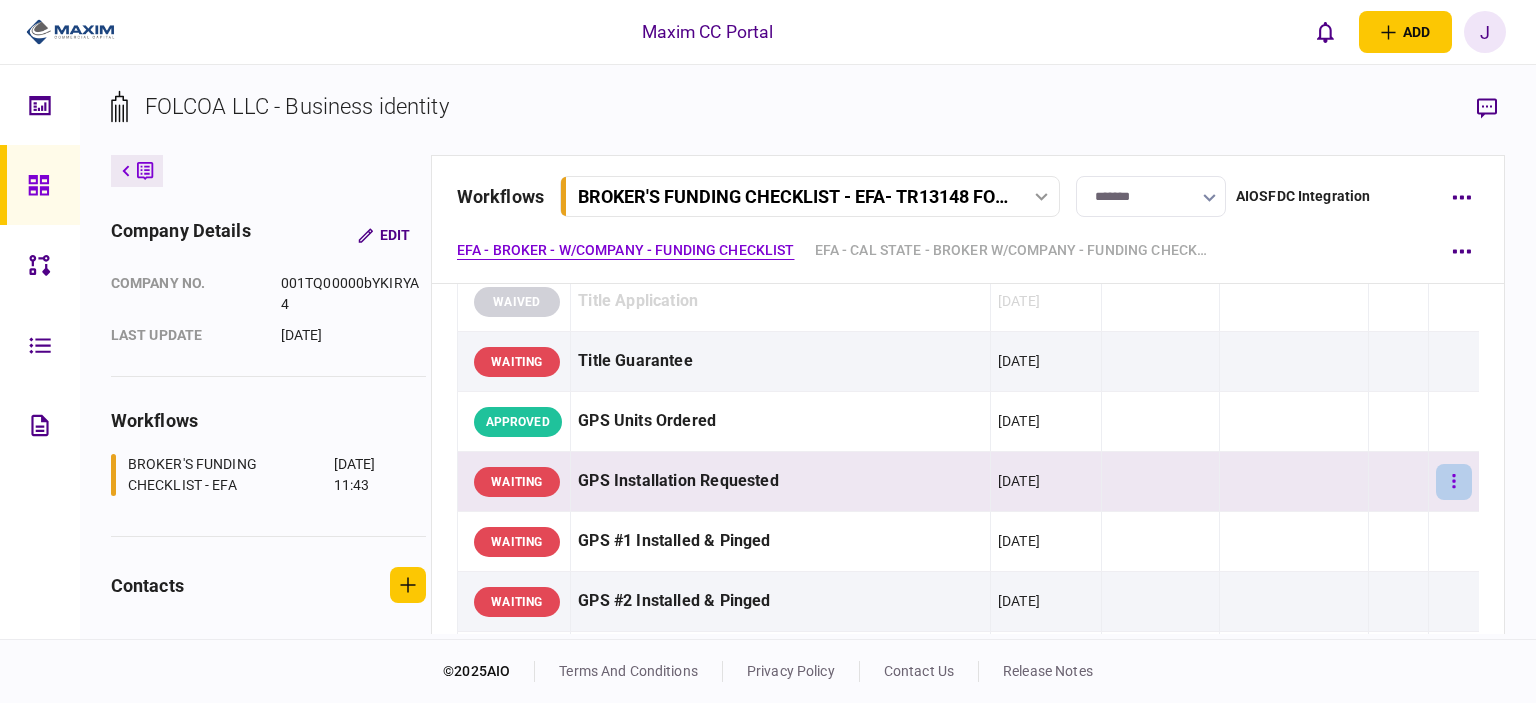 click at bounding box center (1454, 482) 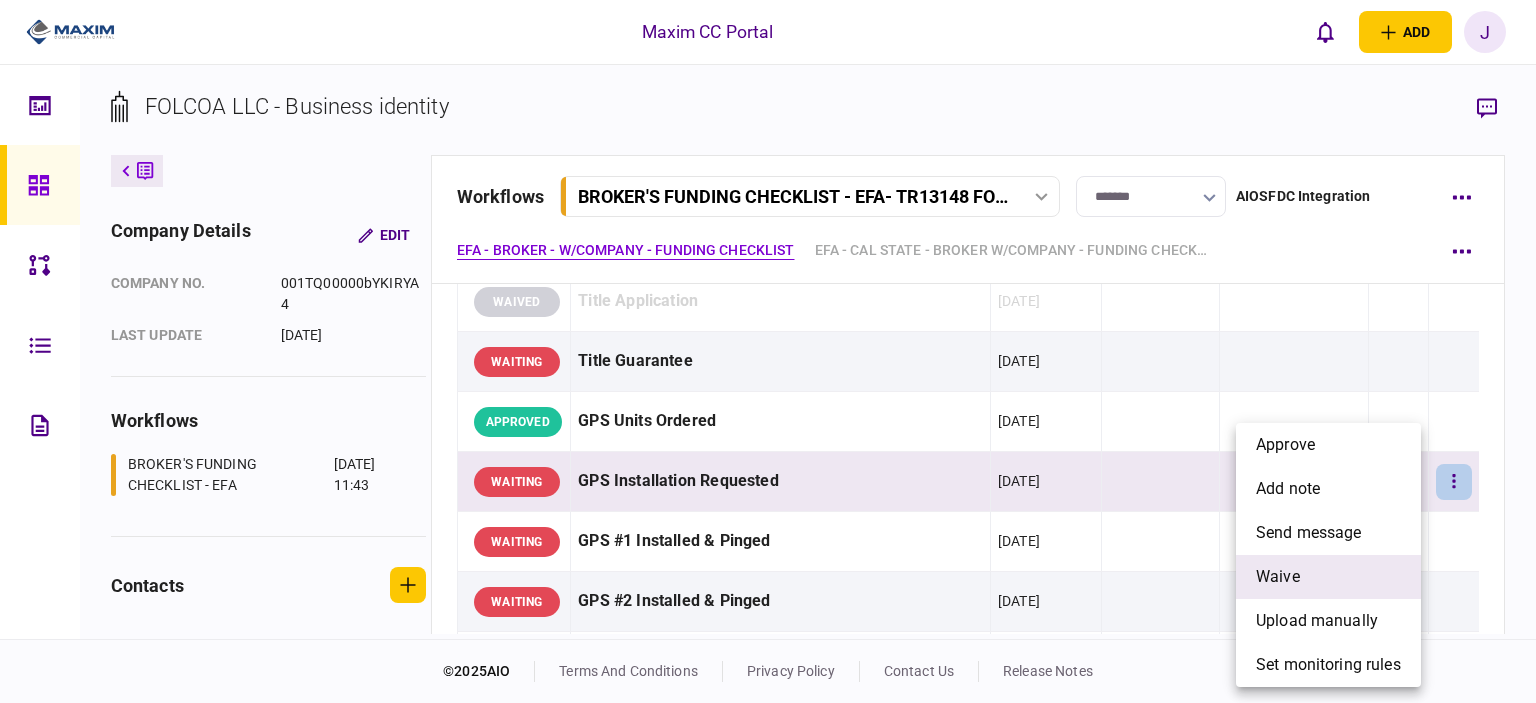 click on "waive" at bounding box center [1328, 577] 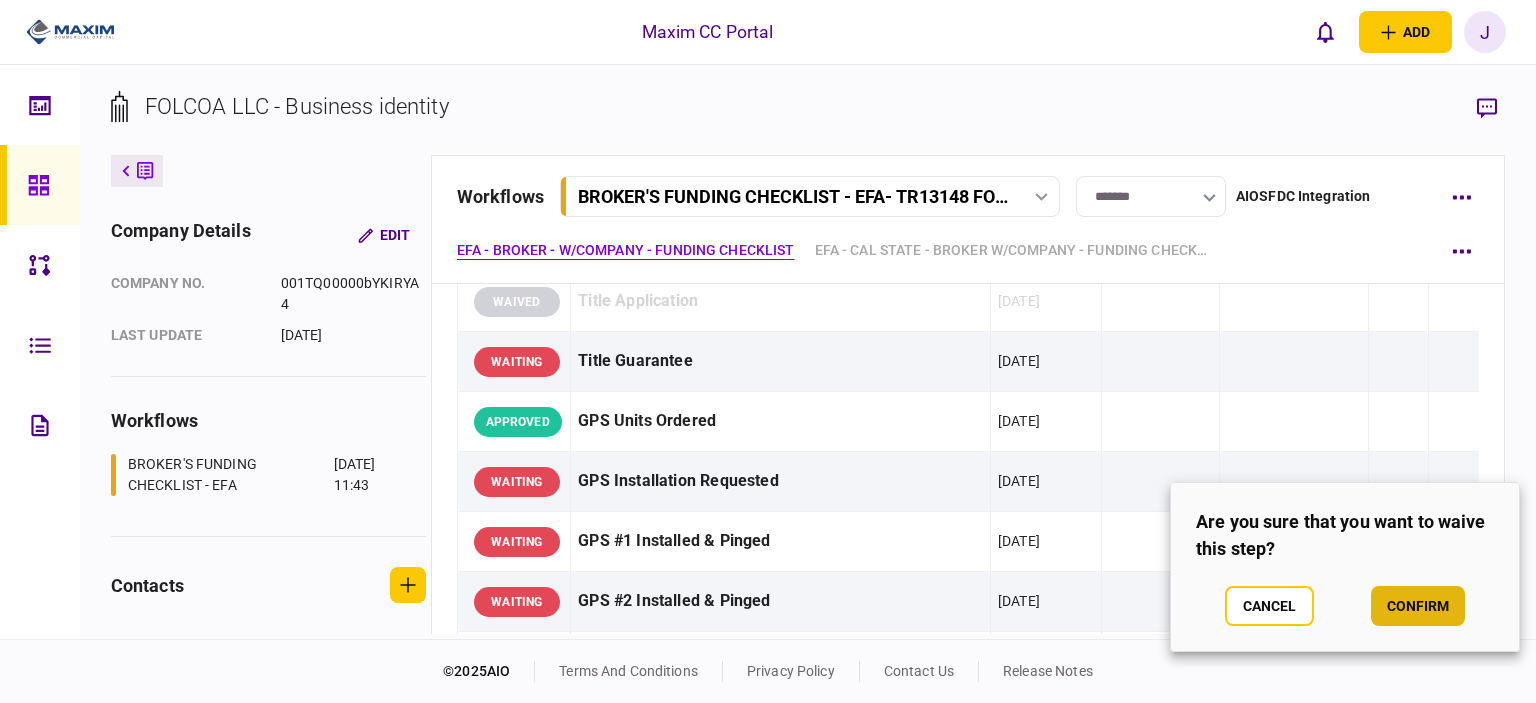 click on "confirm" at bounding box center (1418, 606) 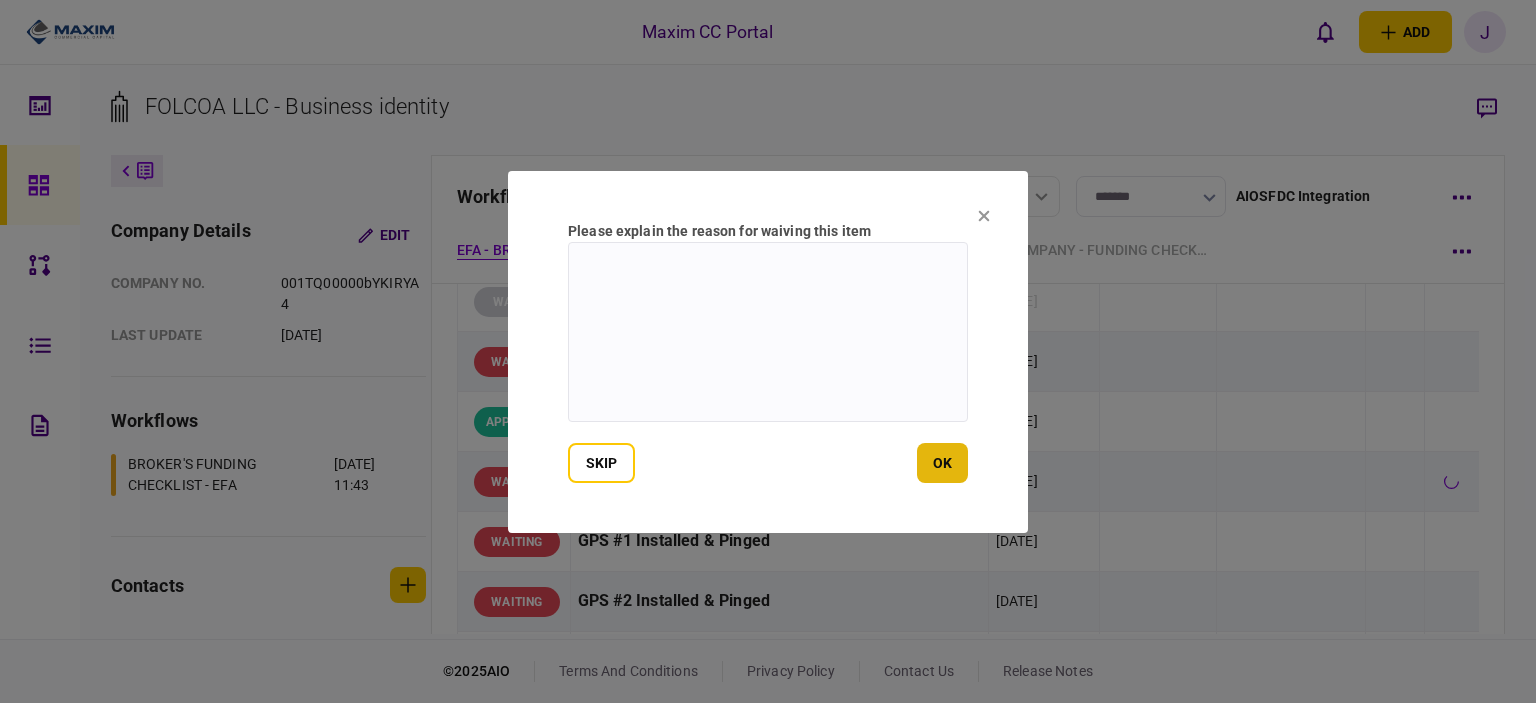 click on "ok" at bounding box center (942, 463) 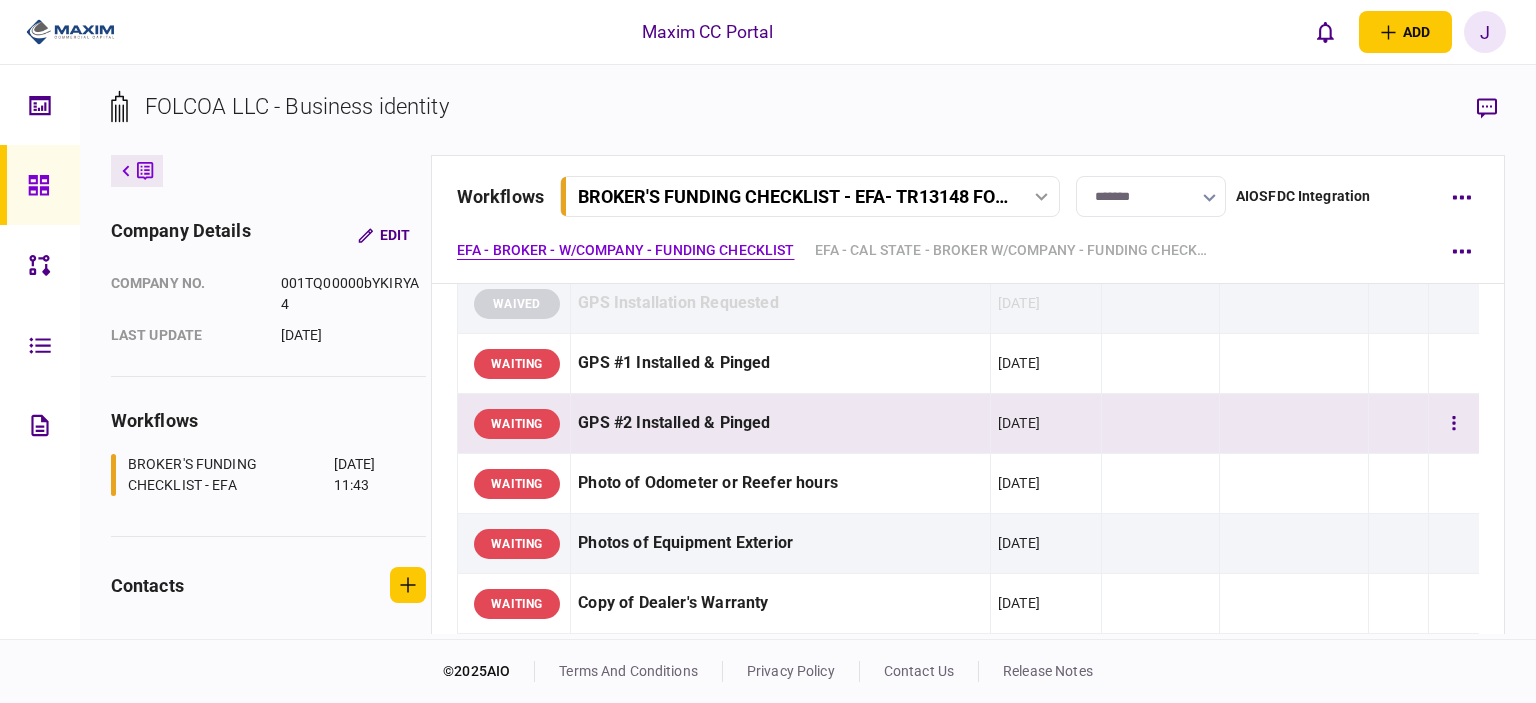 scroll, scrollTop: 1700, scrollLeft: 0, axis: vertical 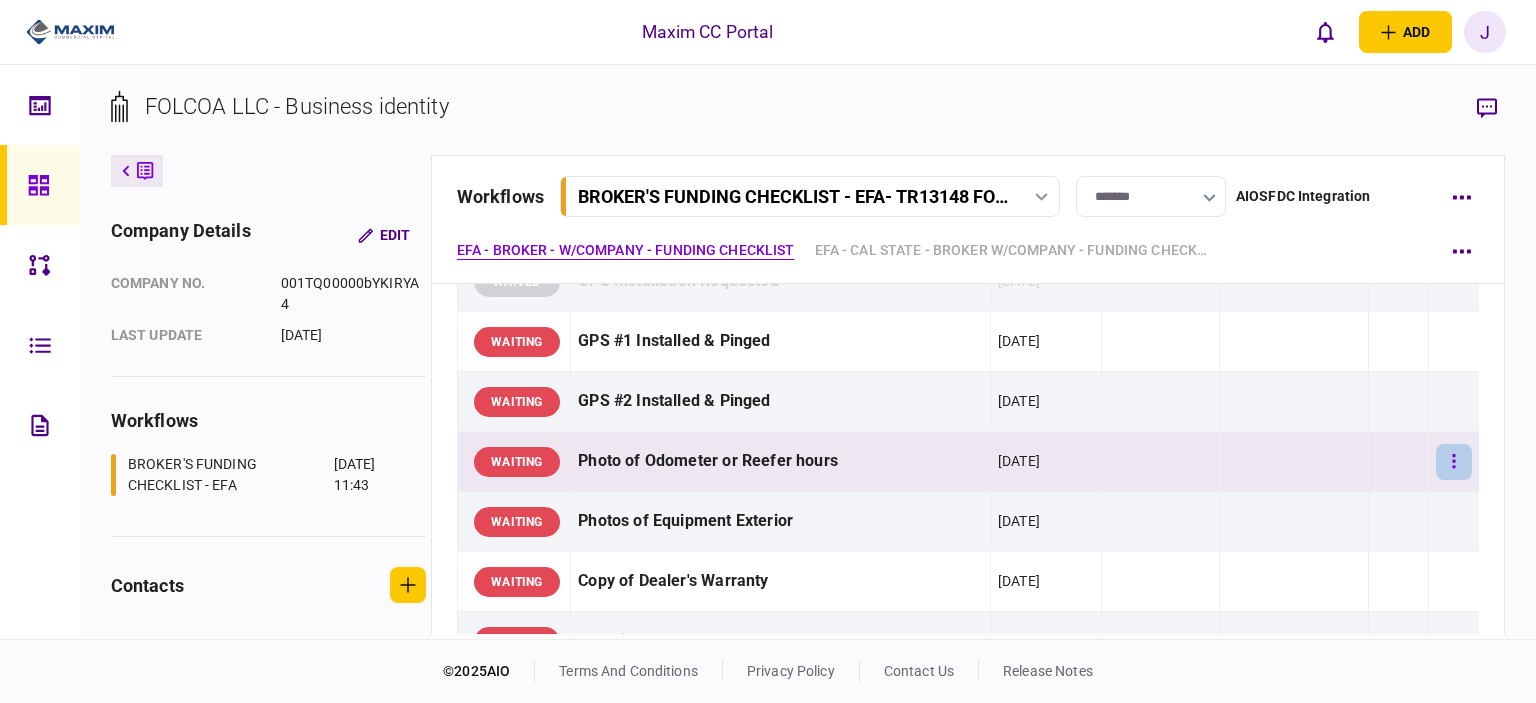 click at bounding box center [1454, 462] 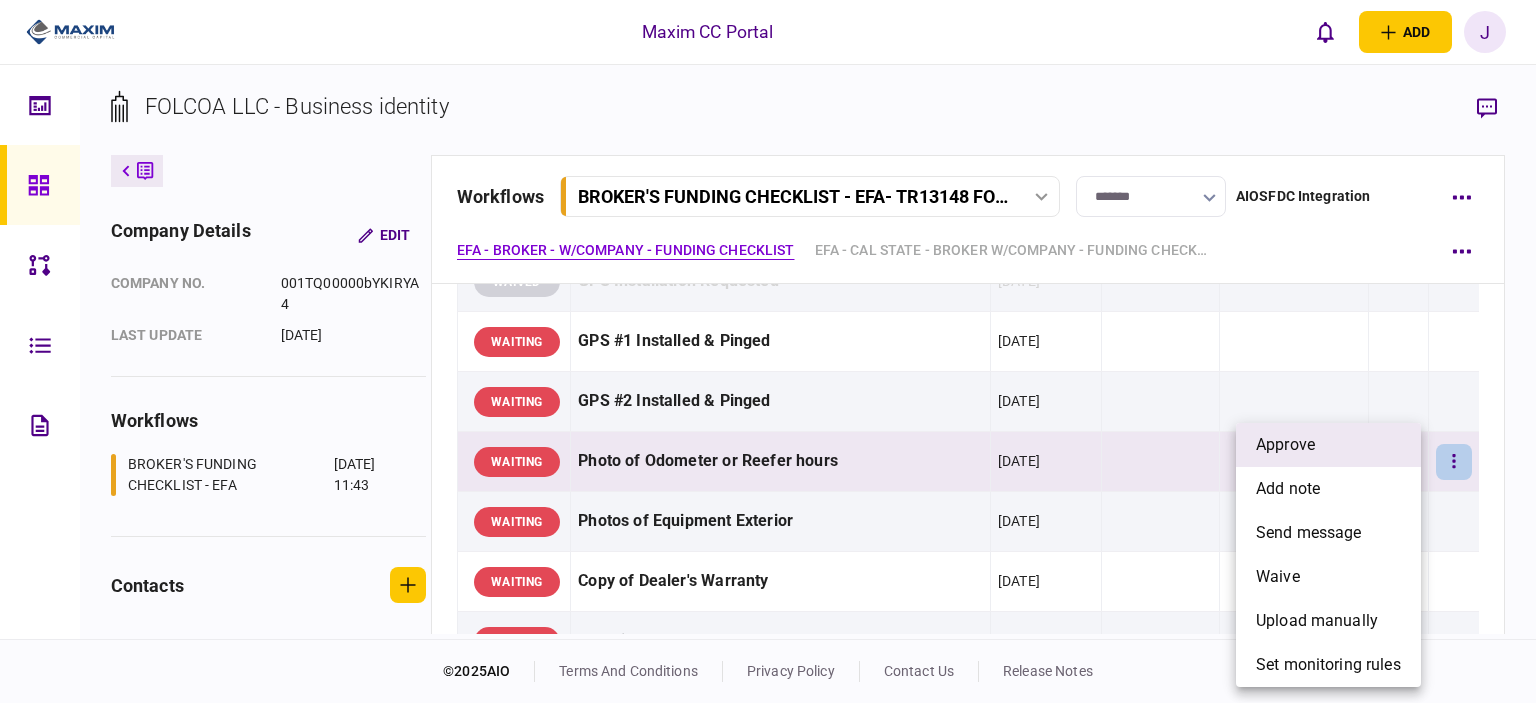 click on "approve" at bounding box center (1328, 445) 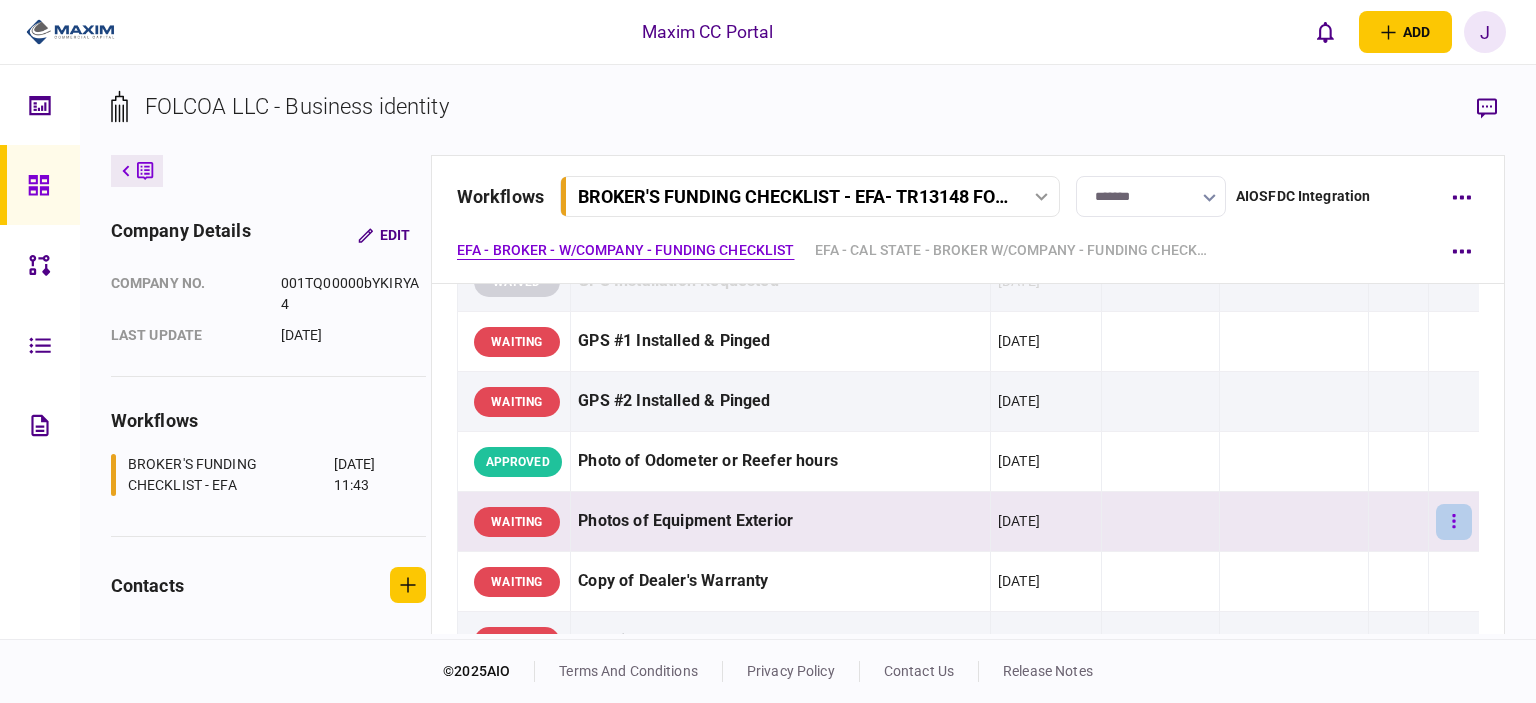 drag, startPoint x: 1411, startPoint y: 551, endPoint x: 1451, endPoint y: 551, distance: 40 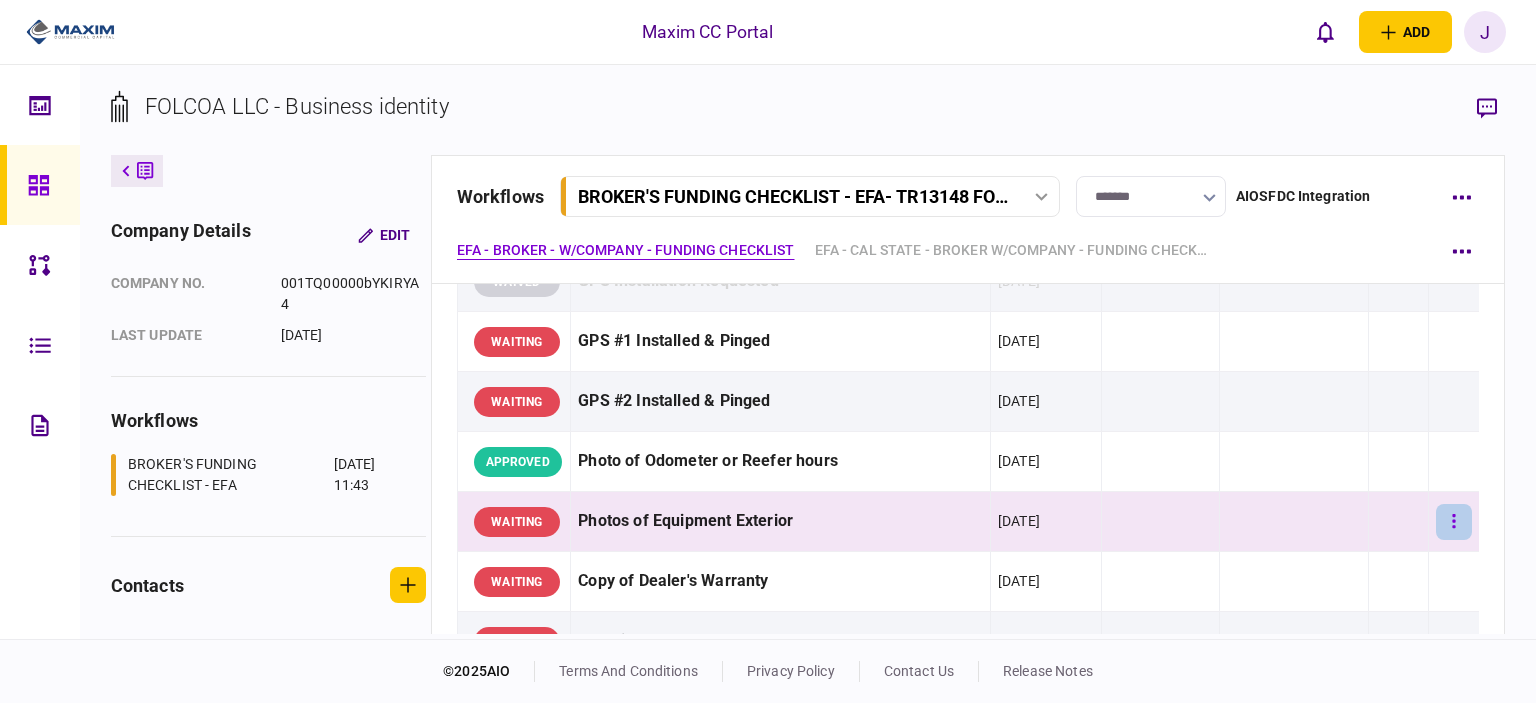 click at bounding box center (1454, 522) 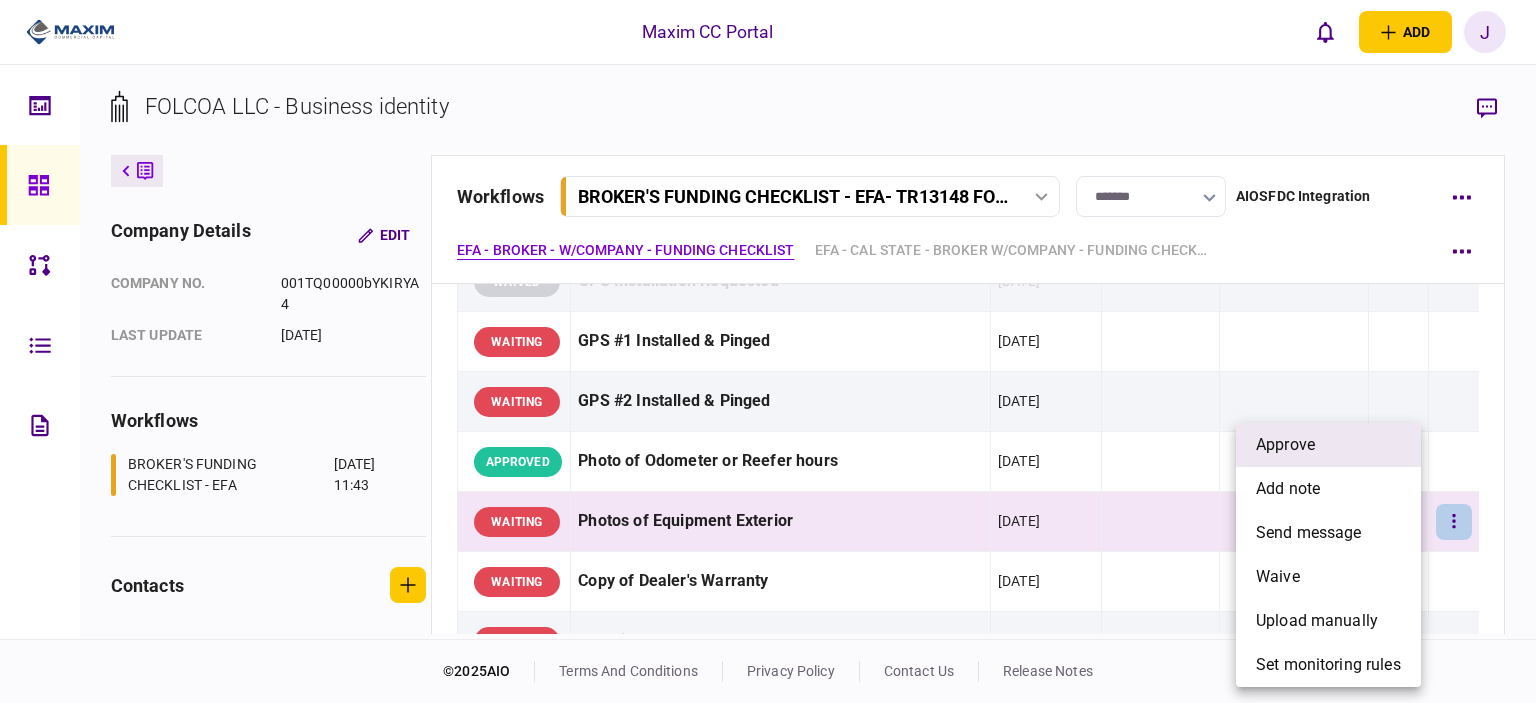 click on "approve" at bounding box center (1328, 445) 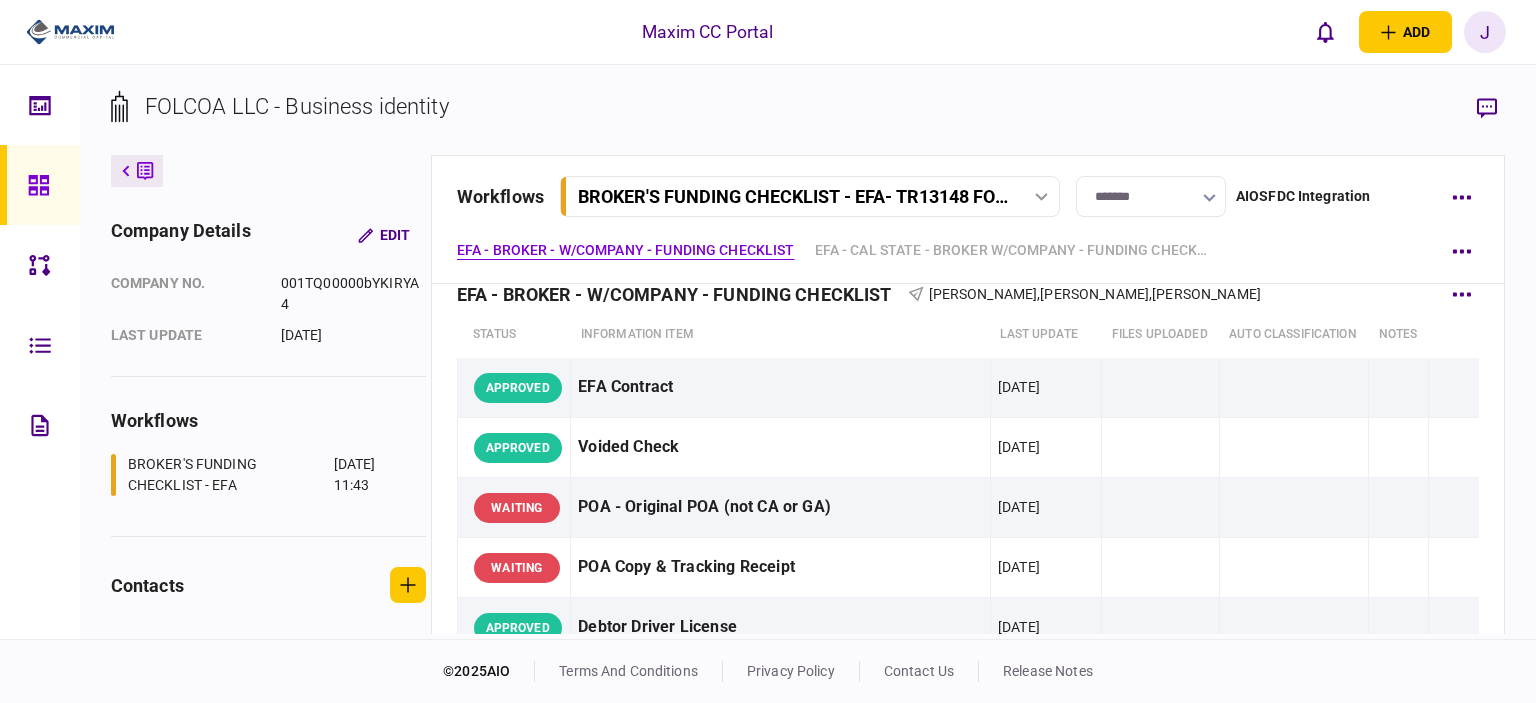 scroll, scrollTop: 0, scrollLeft: 0, axis: both 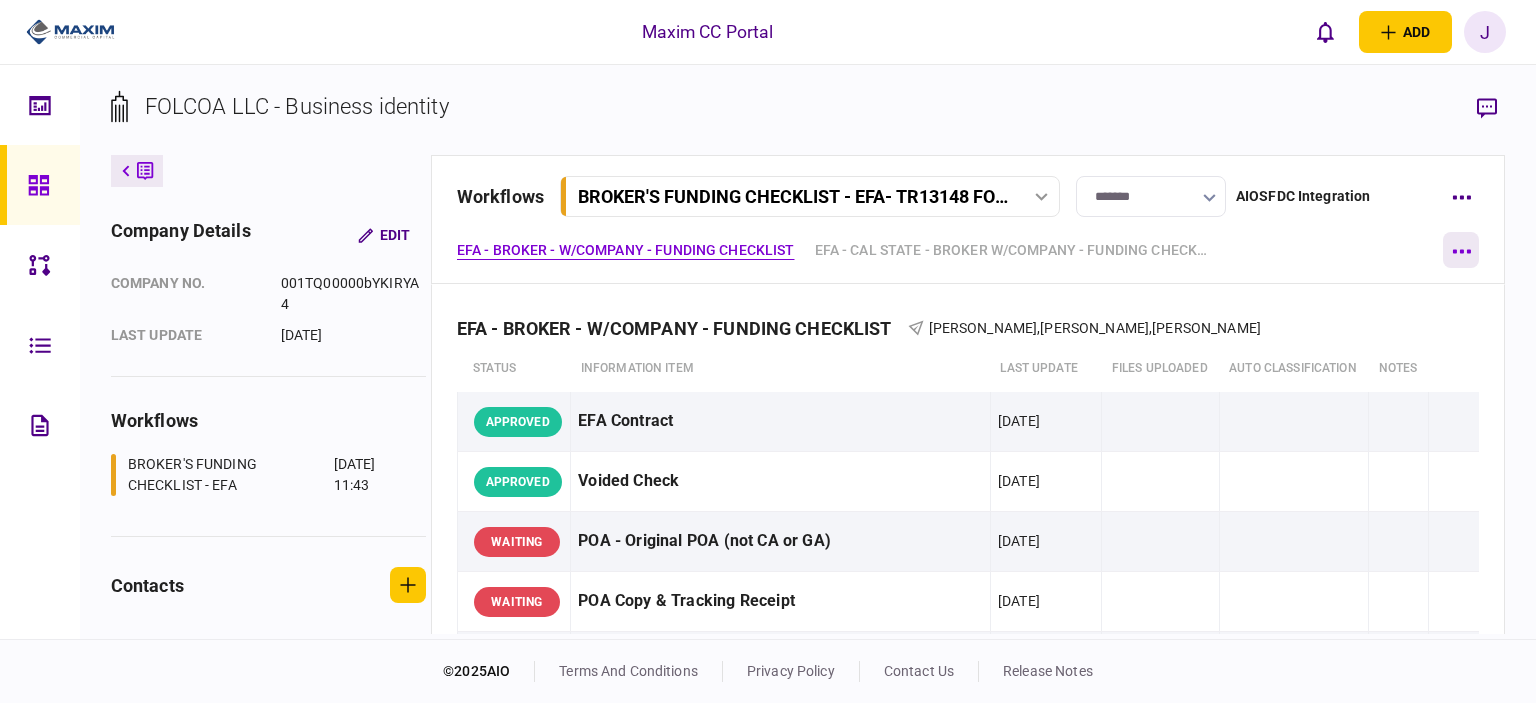 click at bounding box center (1461, 250) 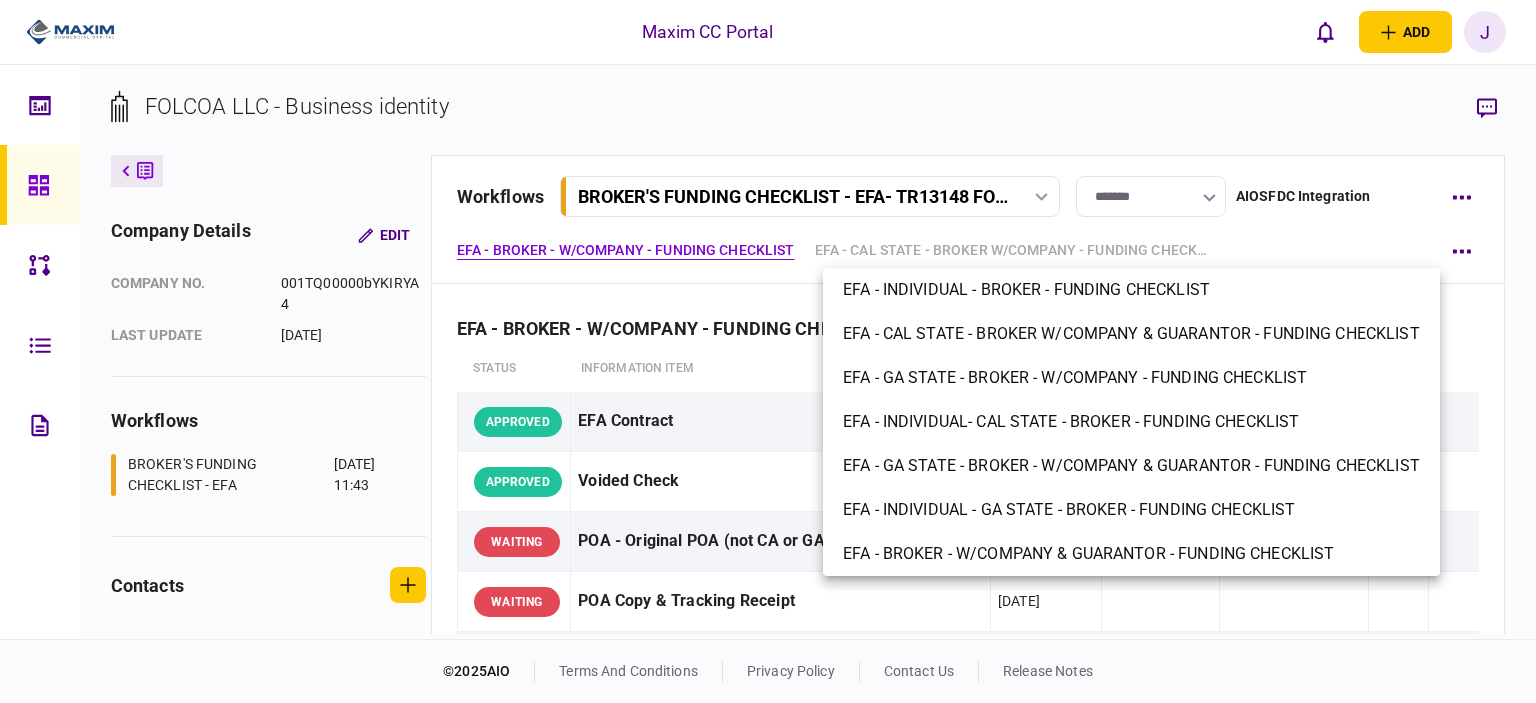 click at bounding box center (768, 351) 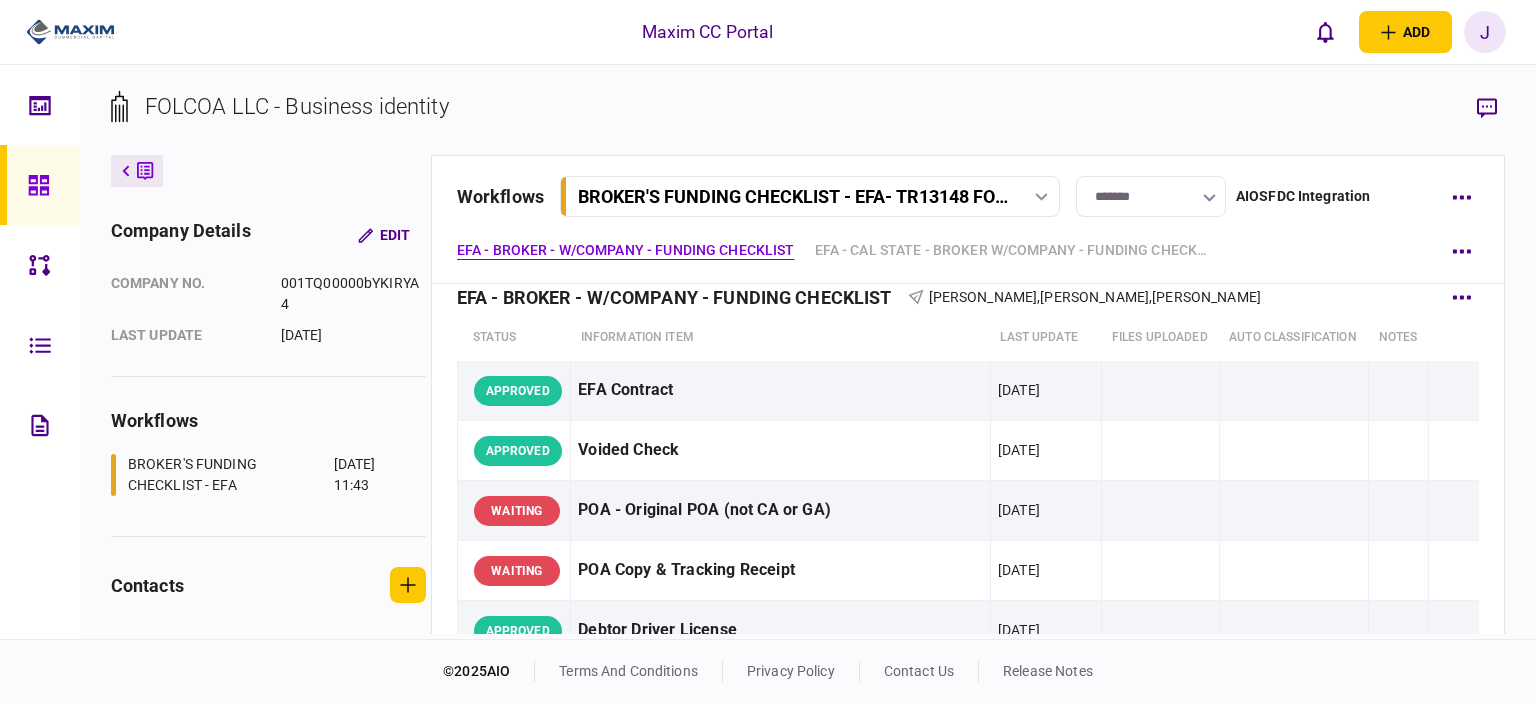 scroll, scrollTop: 0, scrollLeft: 0, axis: both 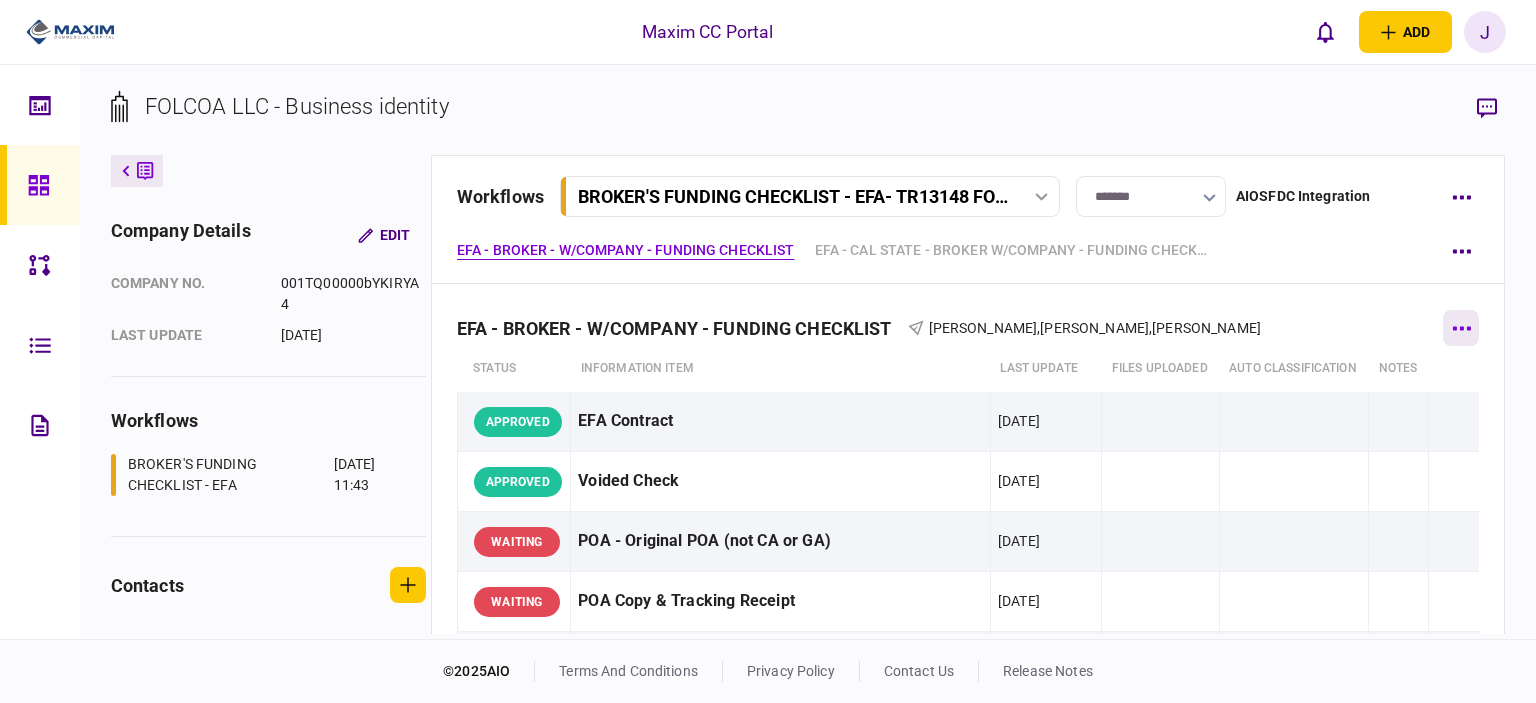 click at bounding box center (1461, 328) 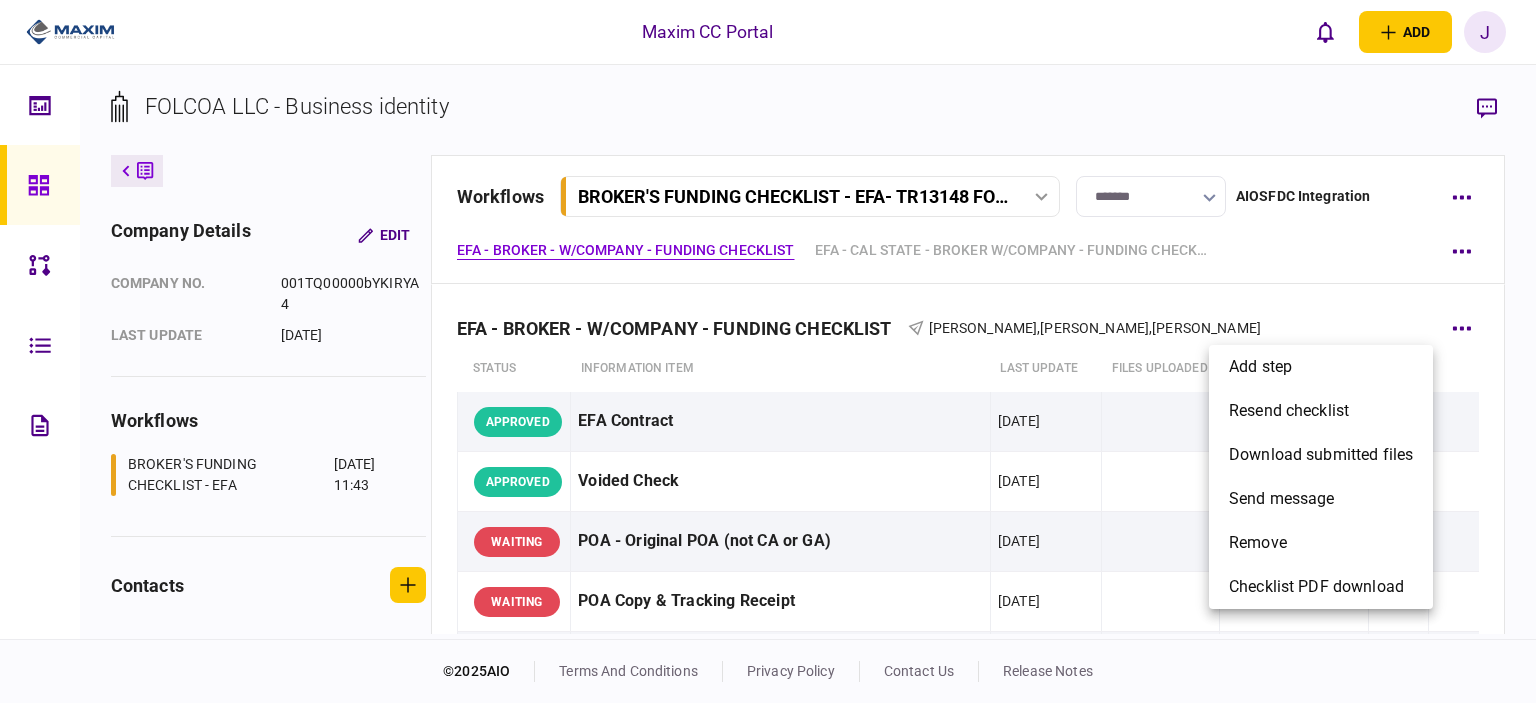 click at bounding box center [768, 351] 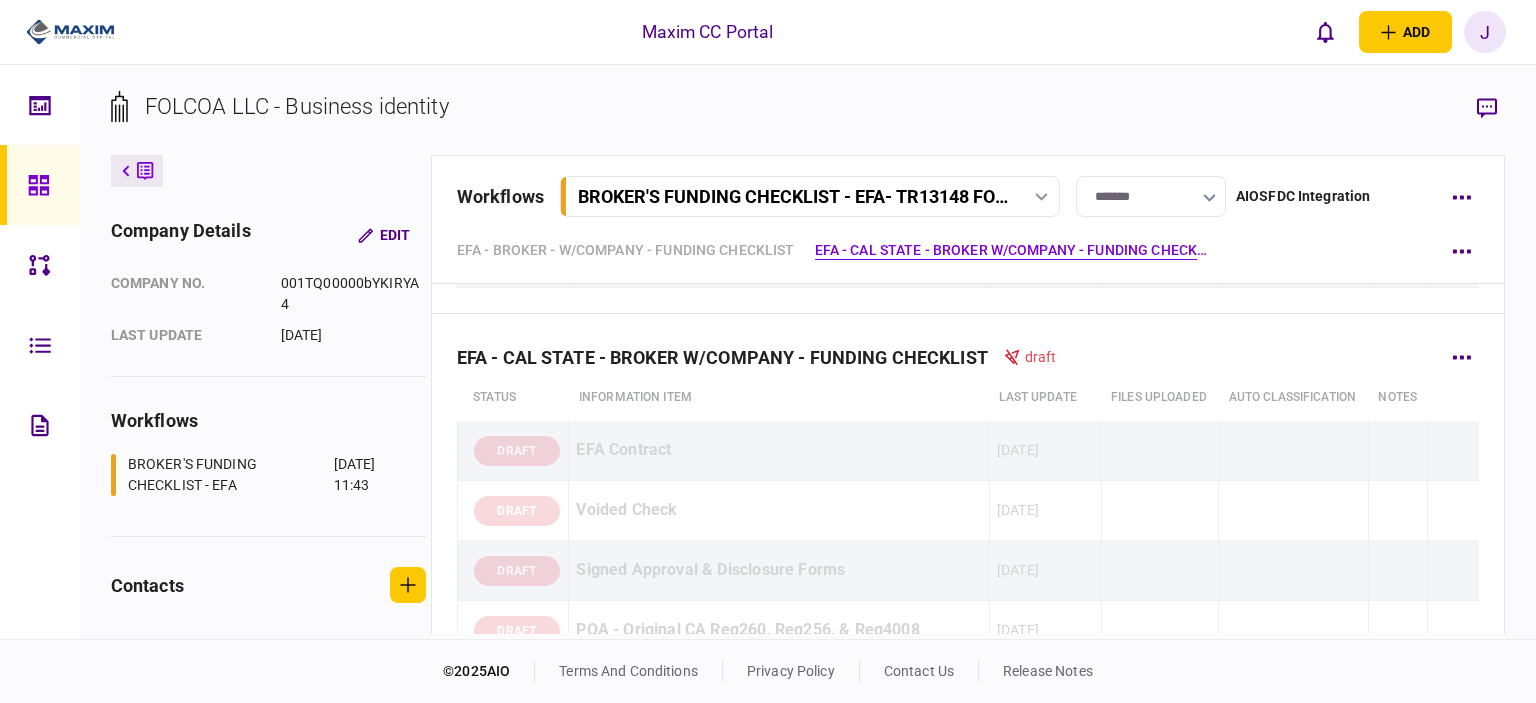scroll, scrollTop: 2100, scrollLeft: 0, axis: vertical 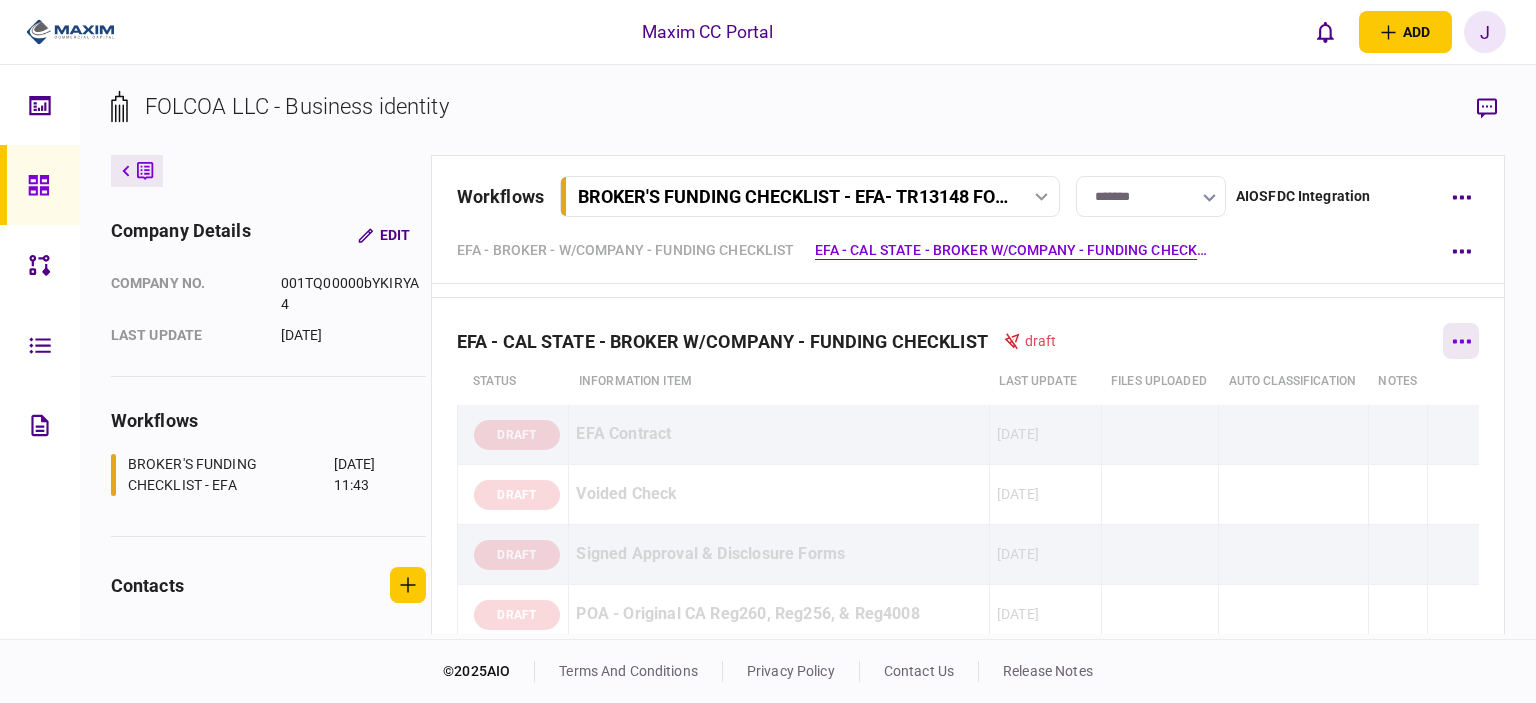 click at bounding box center (1461, 341) 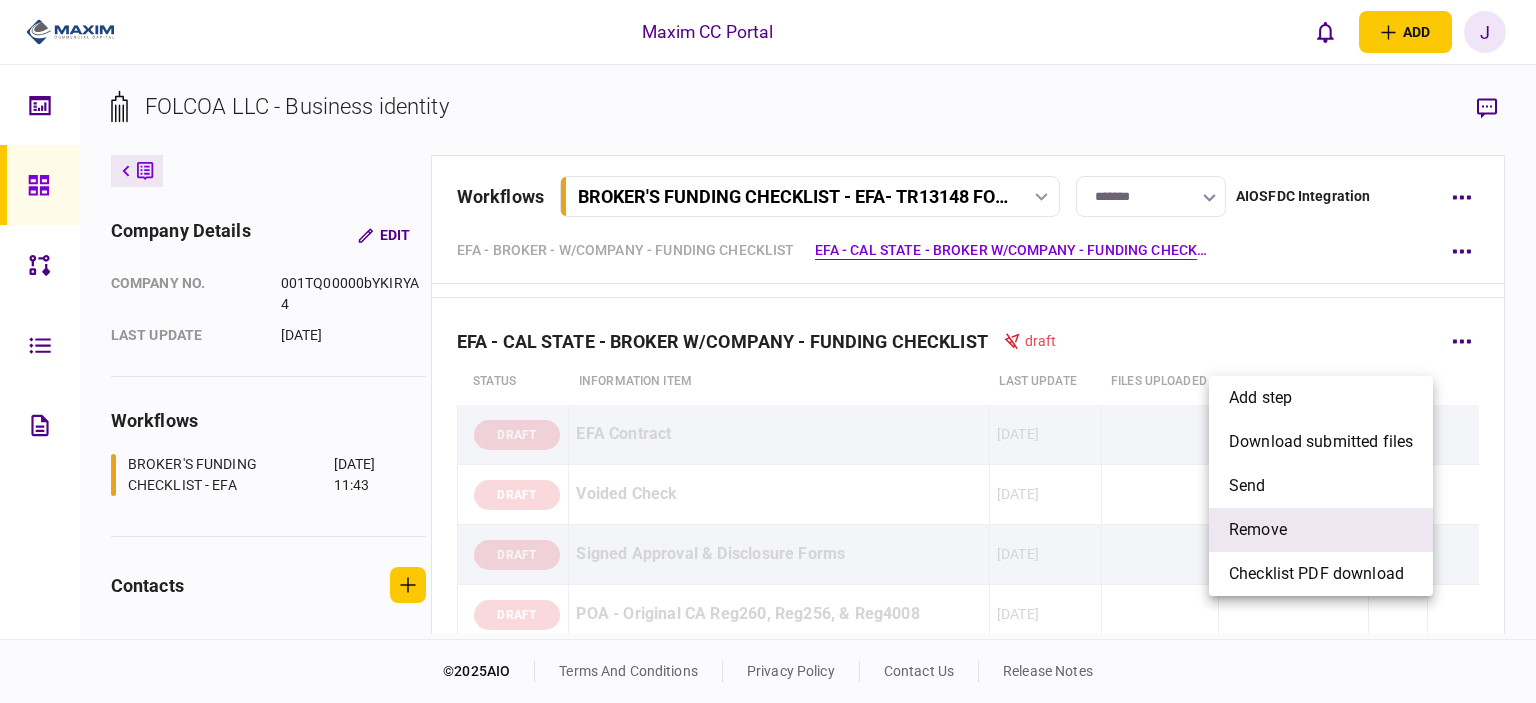 click on "remove" at bounding box center [1321, 530] 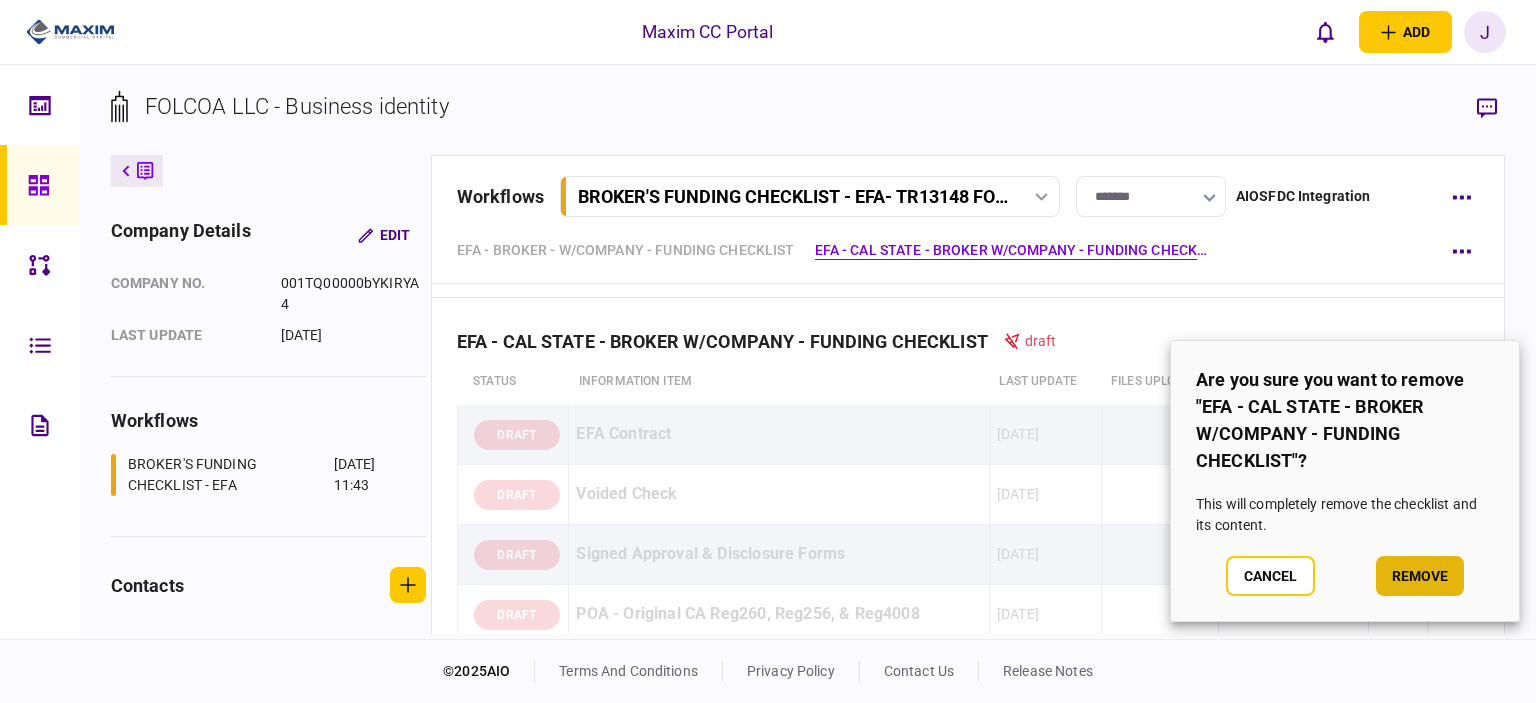 click on "remove" at bounding box center (1420, 576) 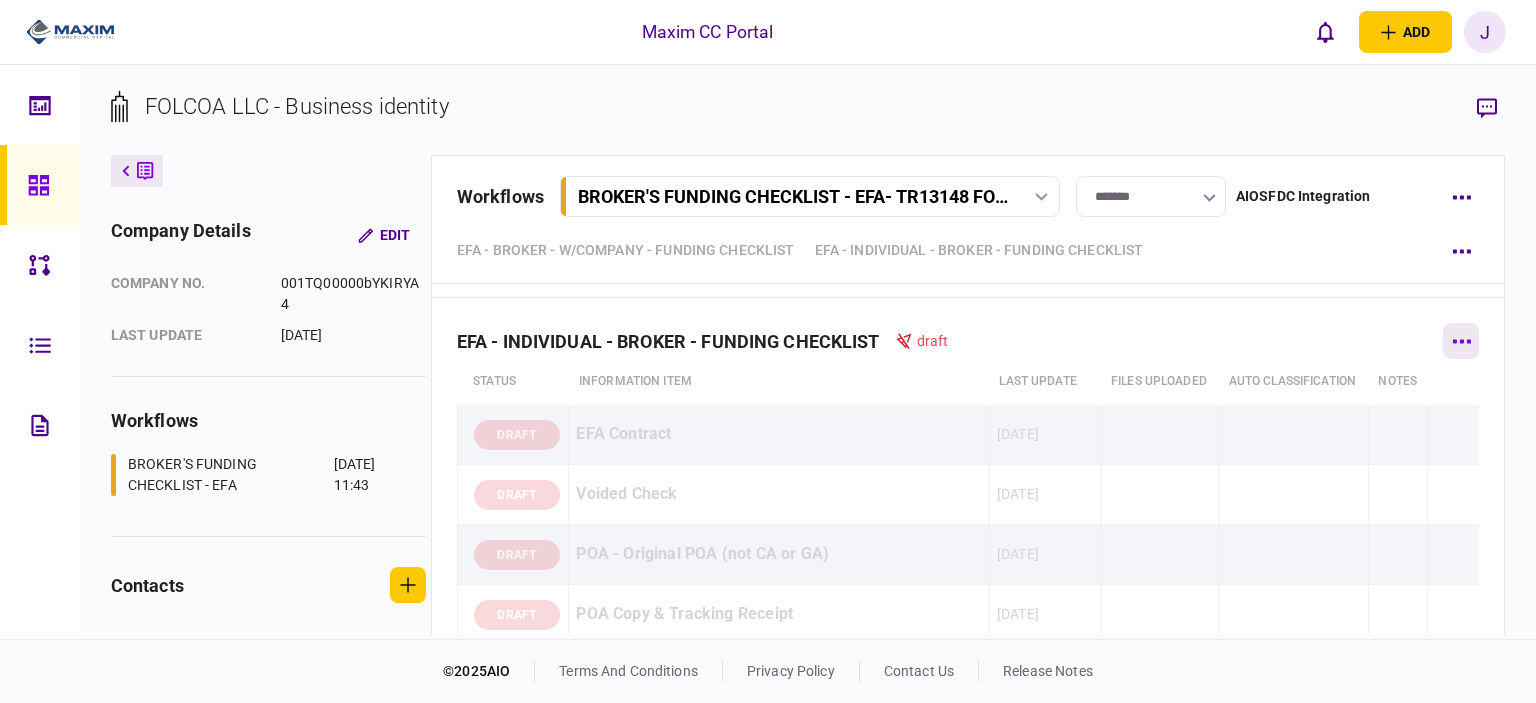 click at bounding box center (1461, 341) 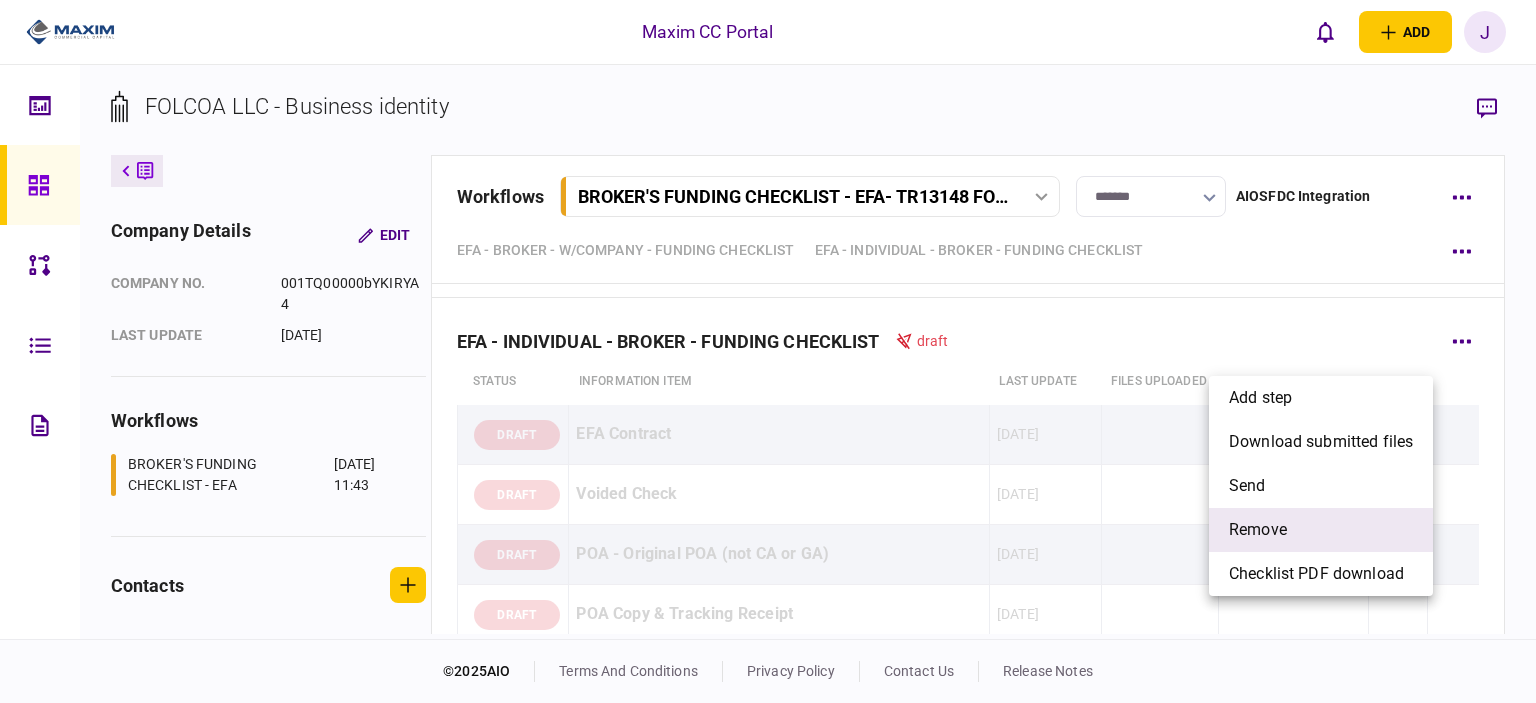 click on "remove" at bounding box center [1321, 530] 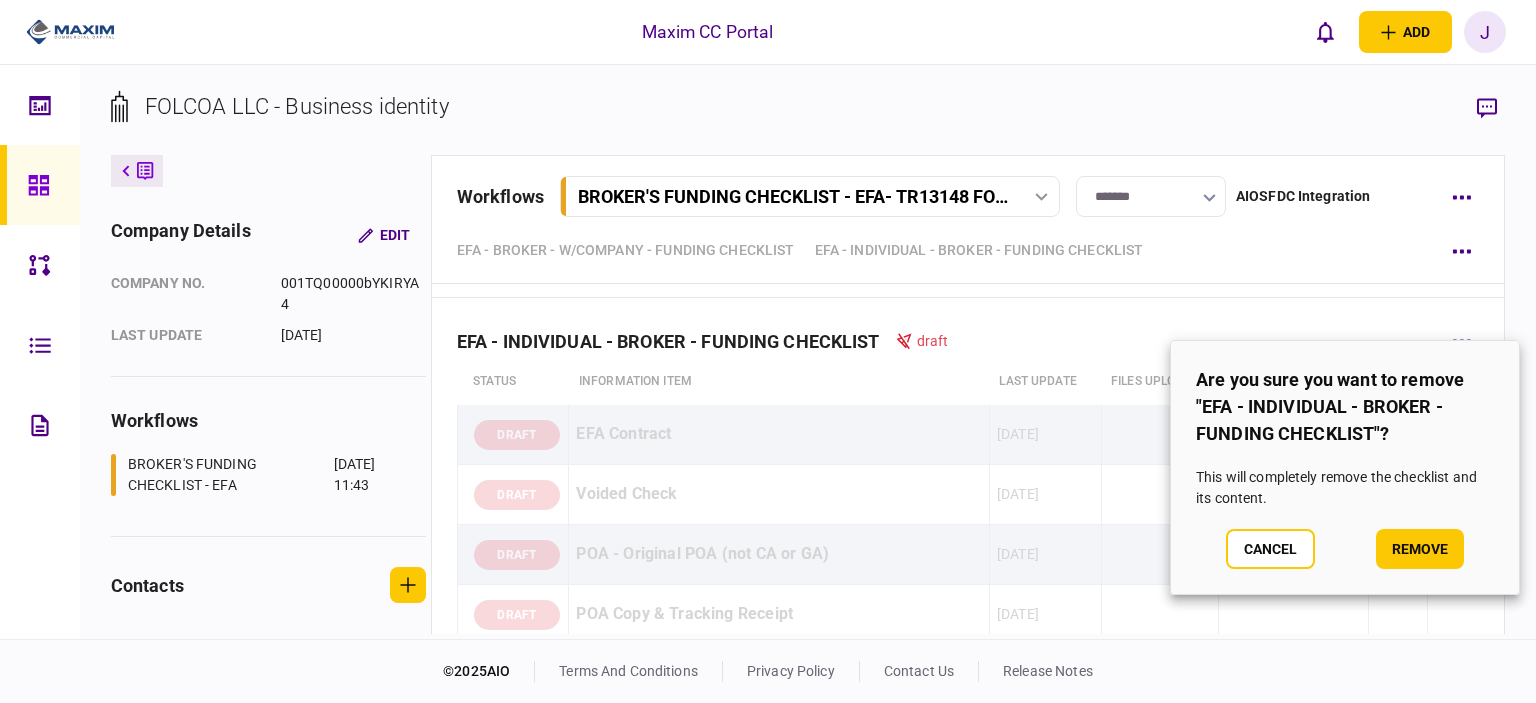 drag, startPoint x: 1428, startPoint y: 547, endPoint x: 1455, endPoint y: 436, distance: 114.236595 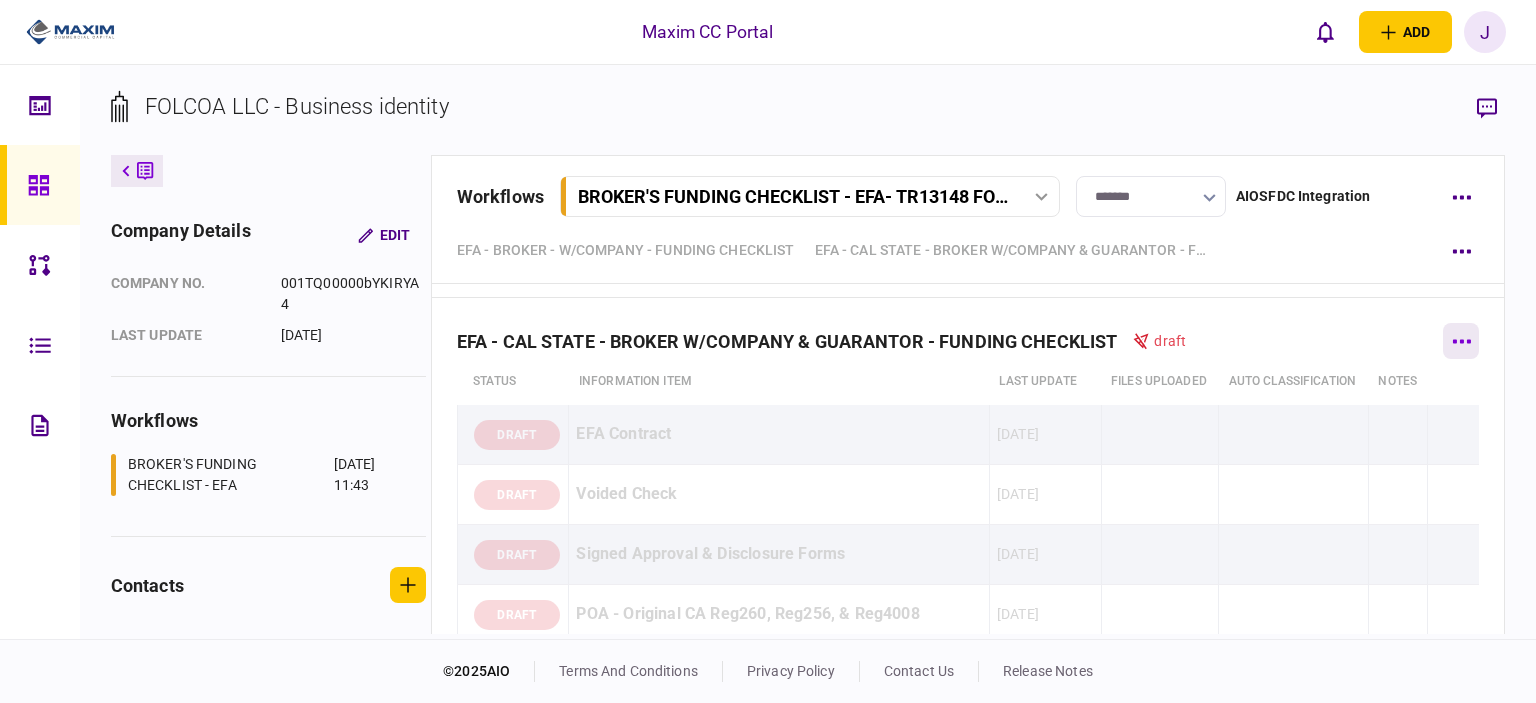 click 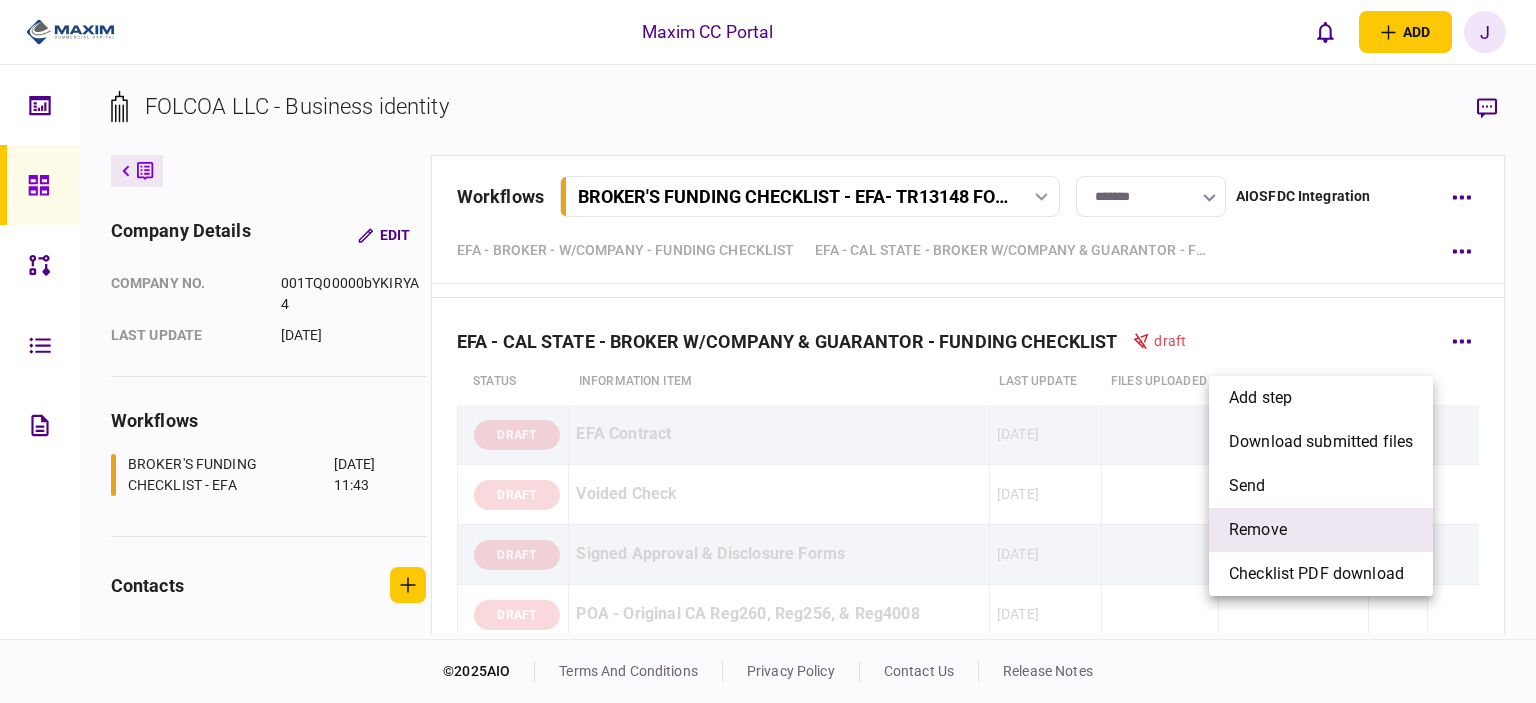 click on "remove" at bounding box center [1321, 530] 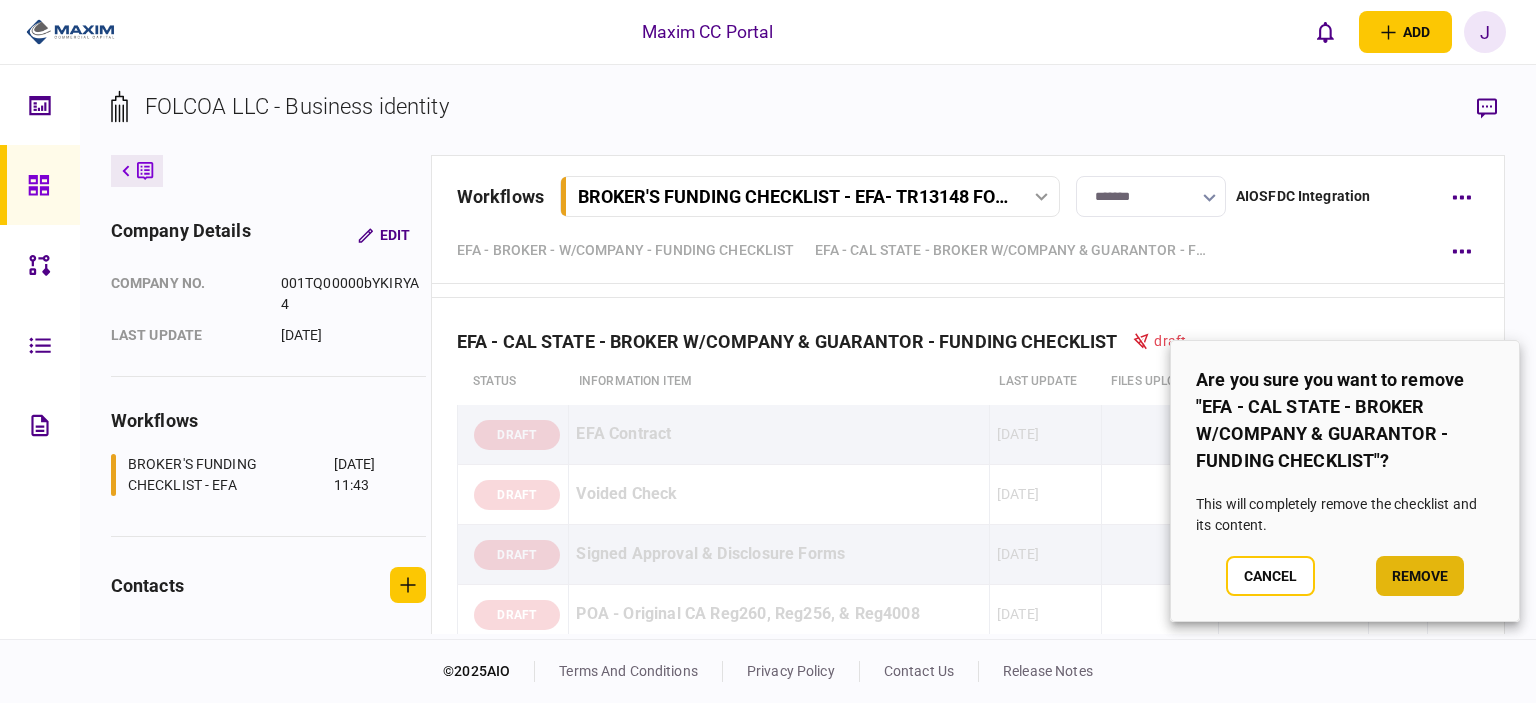 click on "remove" at bounding box center [1420, 576] 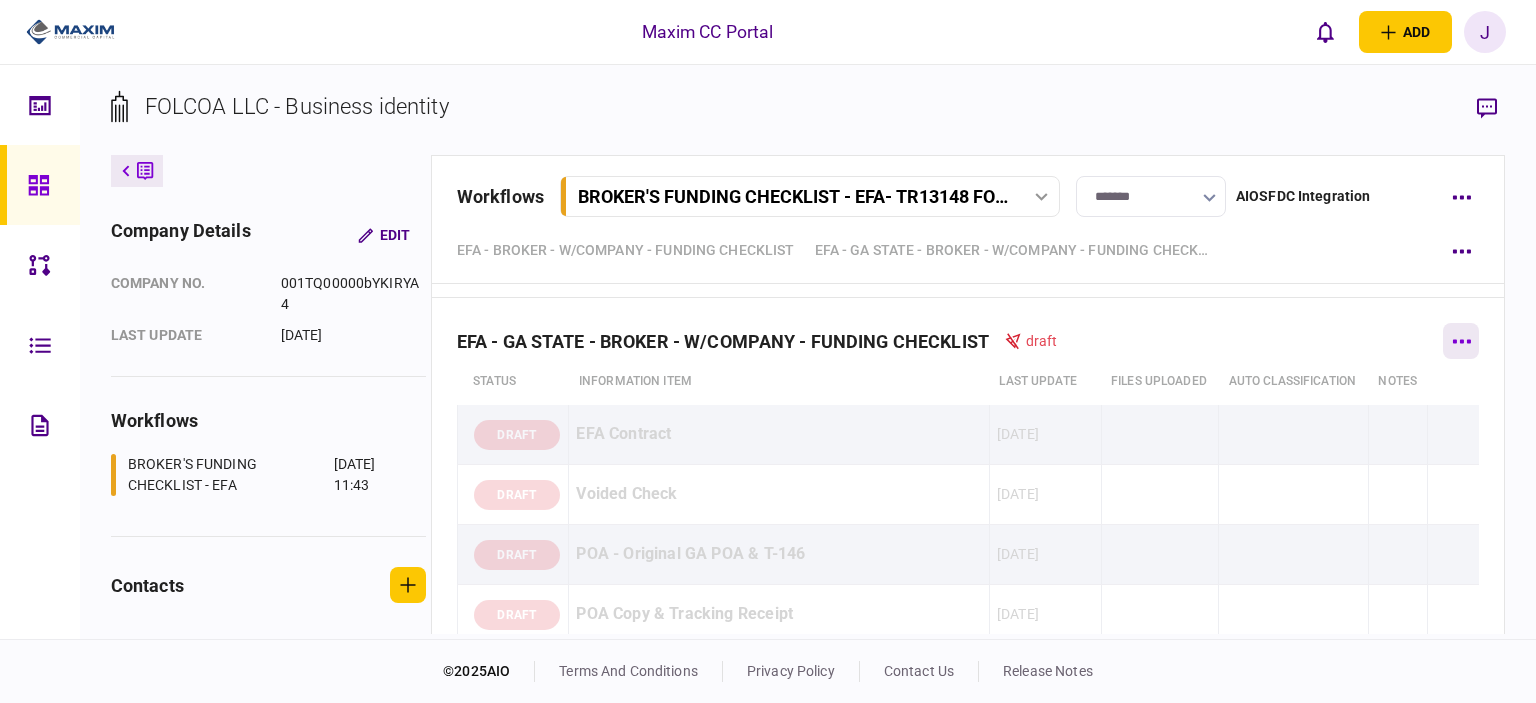 click on "EFA - GA STATE - BROKER - W/COMPANY - FUNDING CHECKLIST draft" at bounding box center [968, 328] 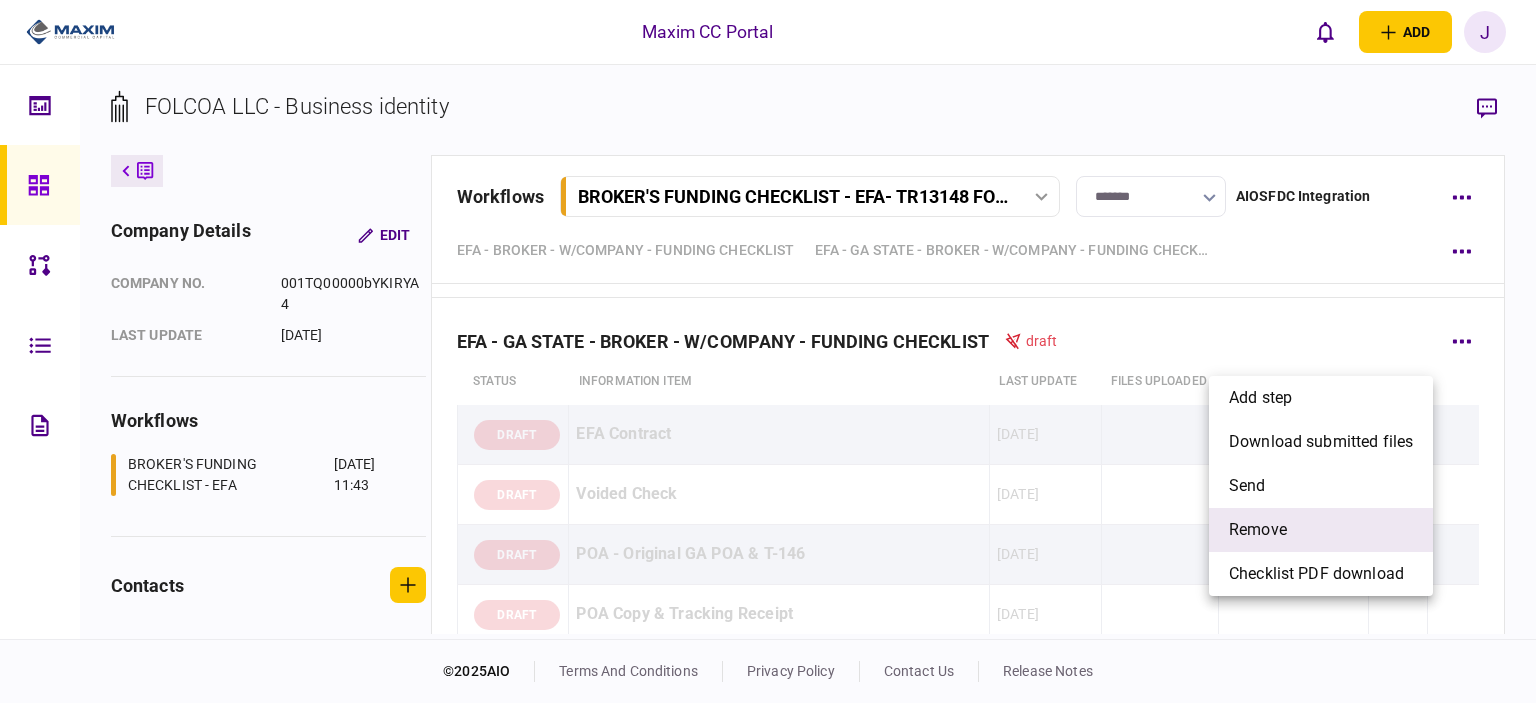 click on "remove" at bounding box center (1258, 530) 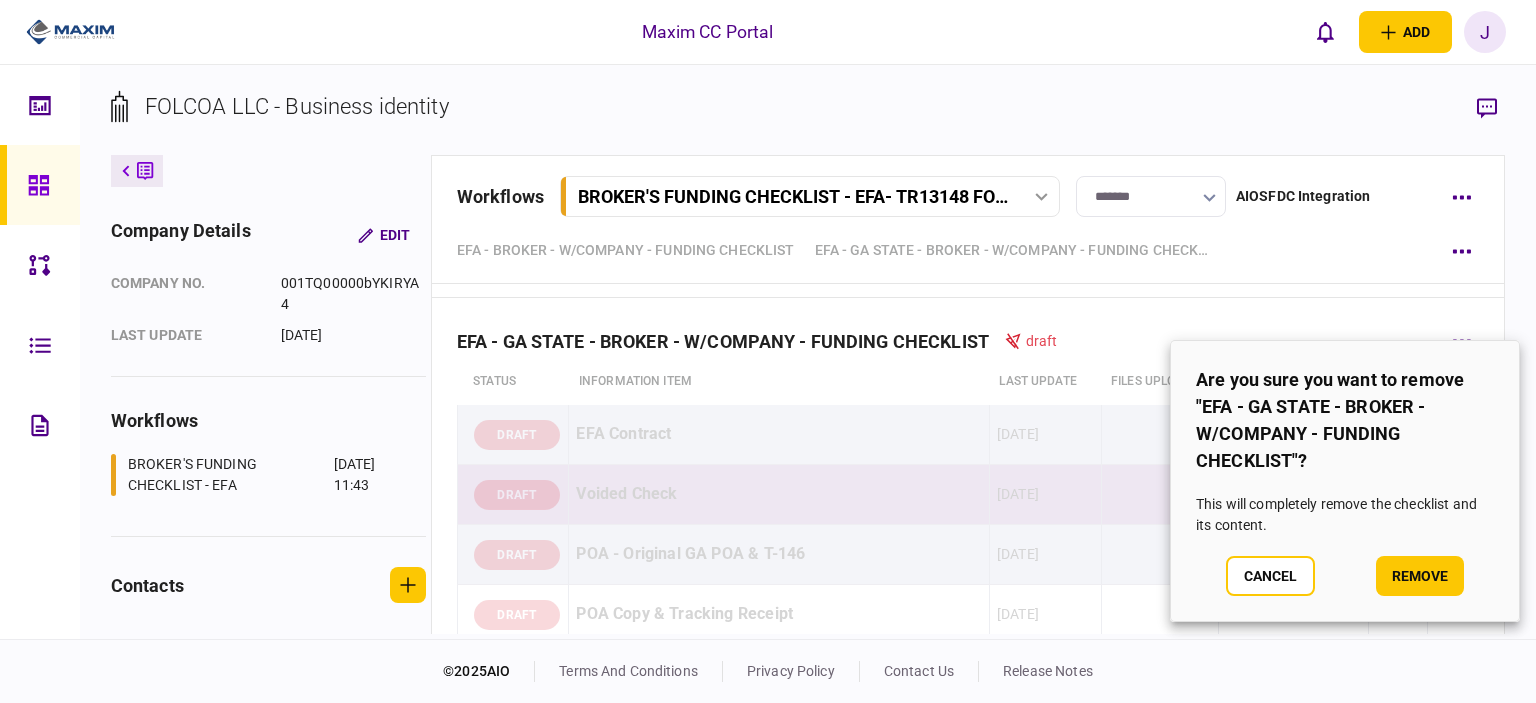 click on "remove" at bounding box center [1420, 576] 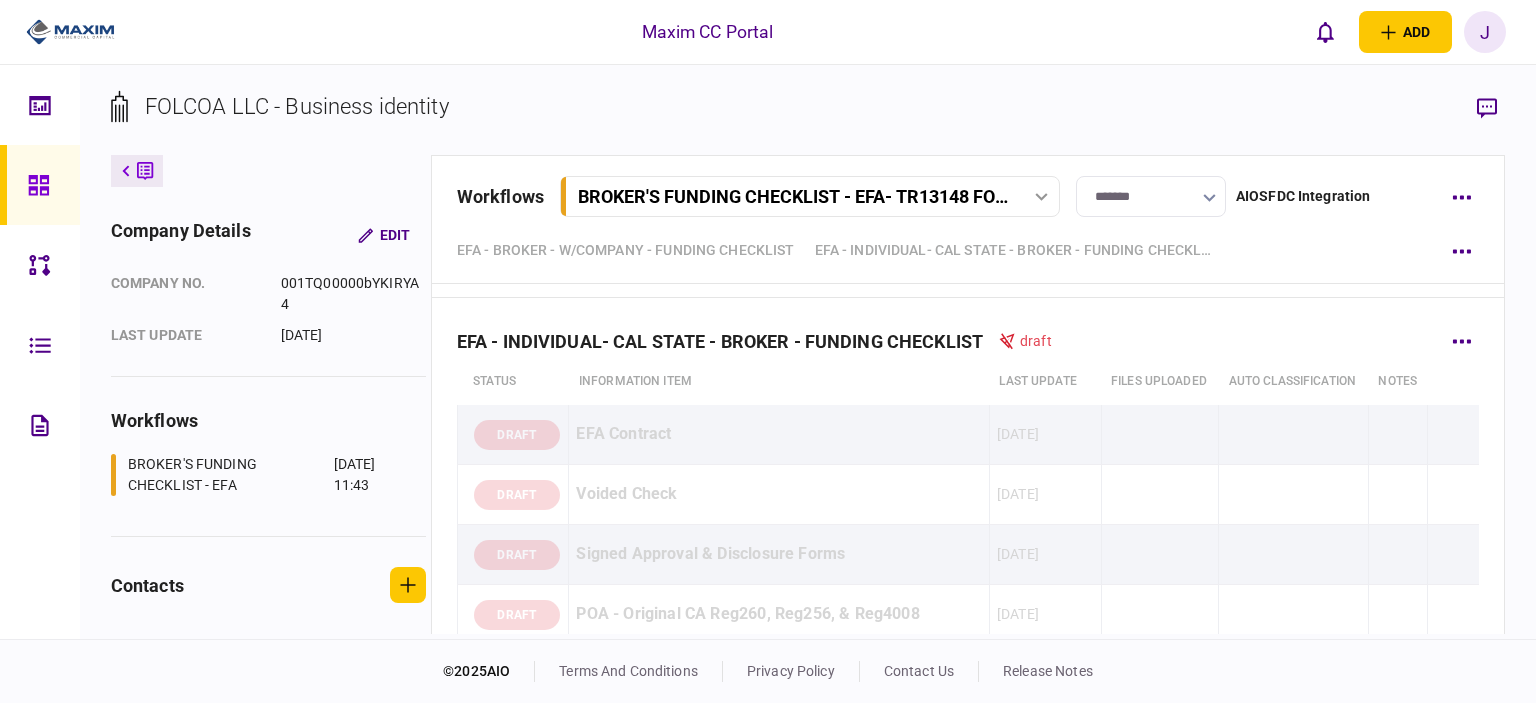 click on "EFA - INDIVIDUAL- CAL STATE - BROKER - FUNDING CHECKLIST draft" at bounding box center [968, 328] 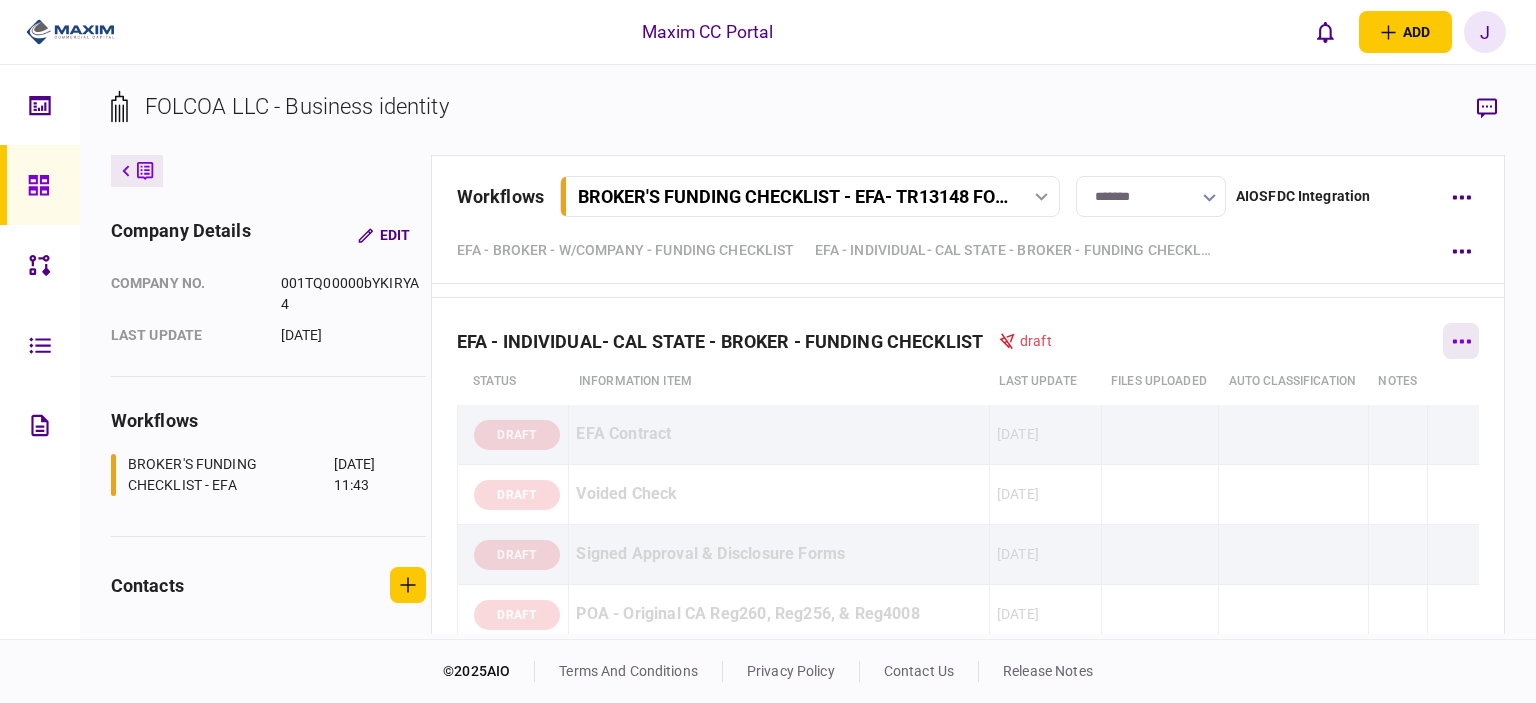 click 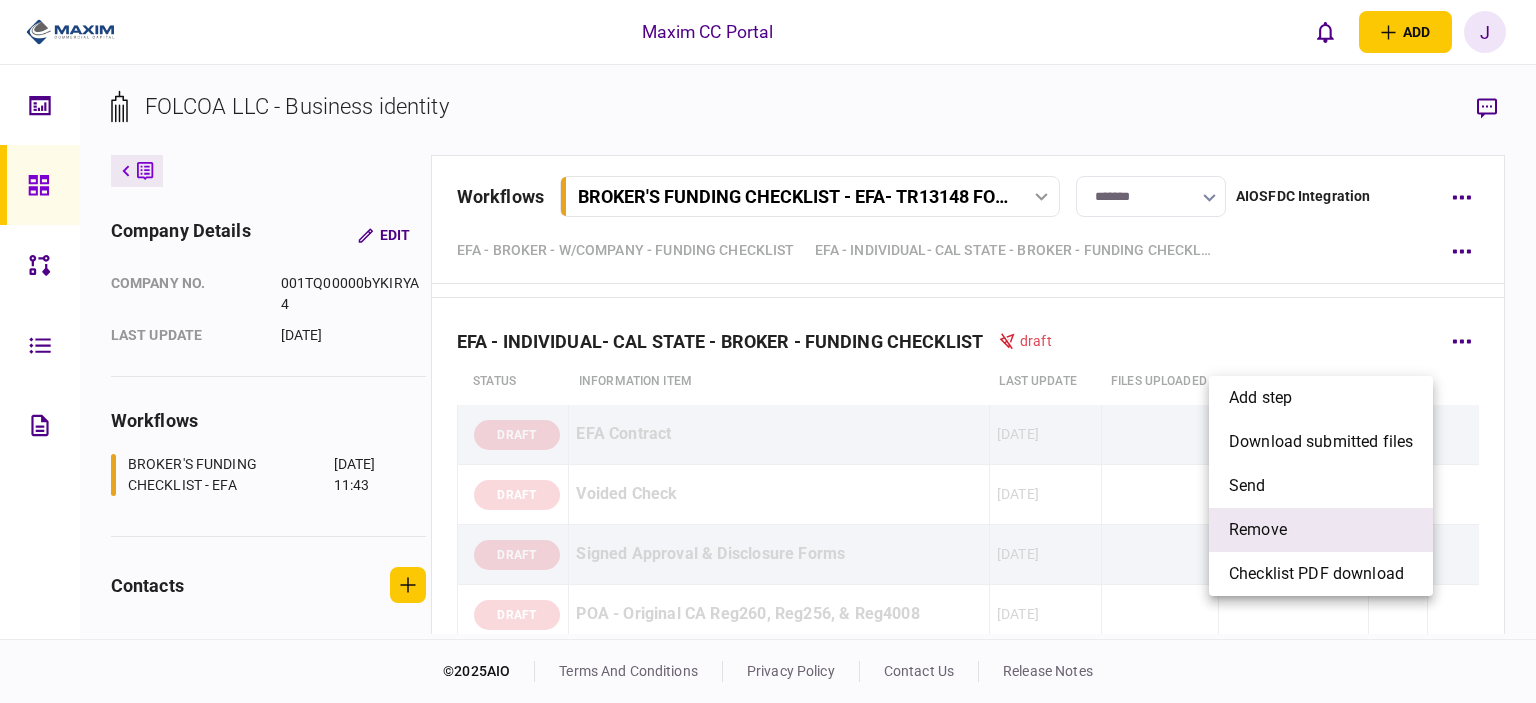 click on "remove" at bounding box center [1321, 530] 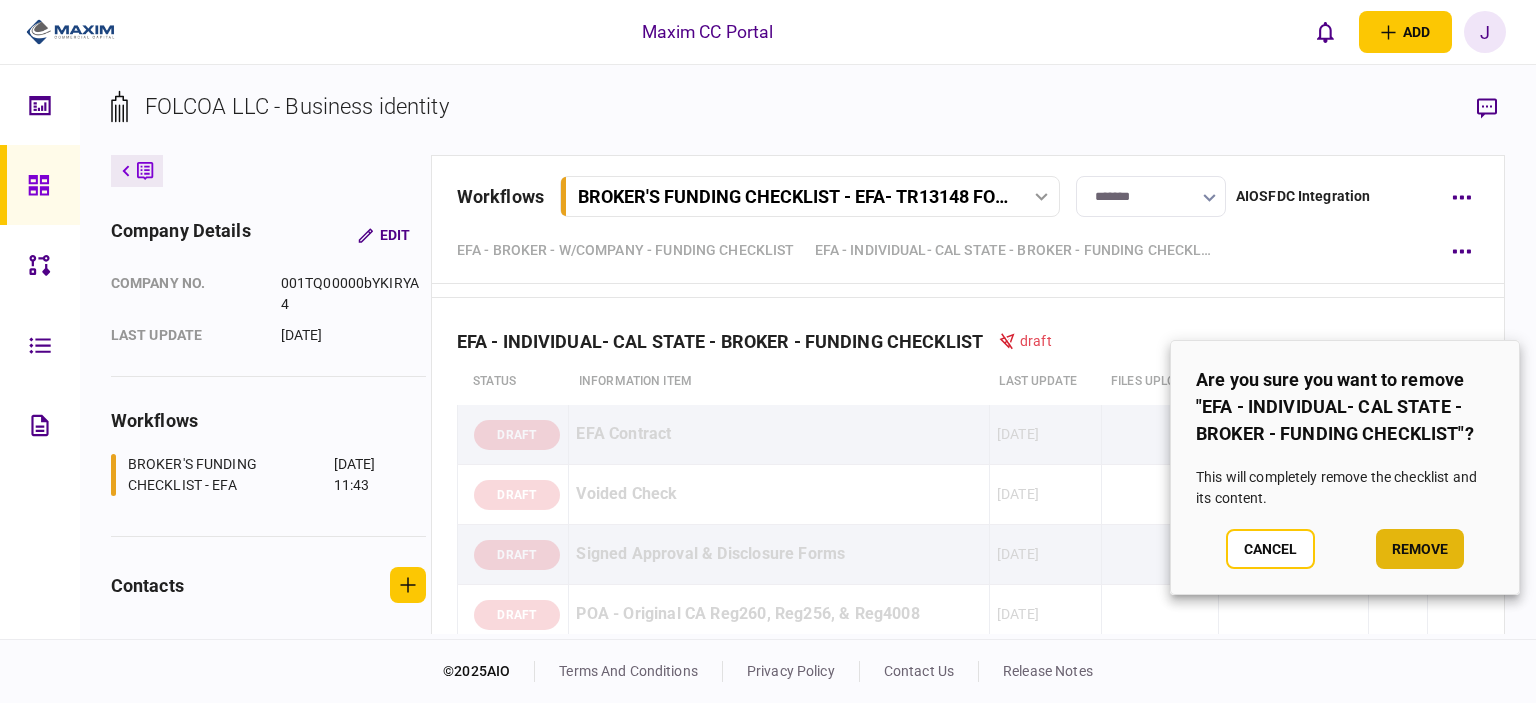 click on "remove" at bounding box center (1420, 549) 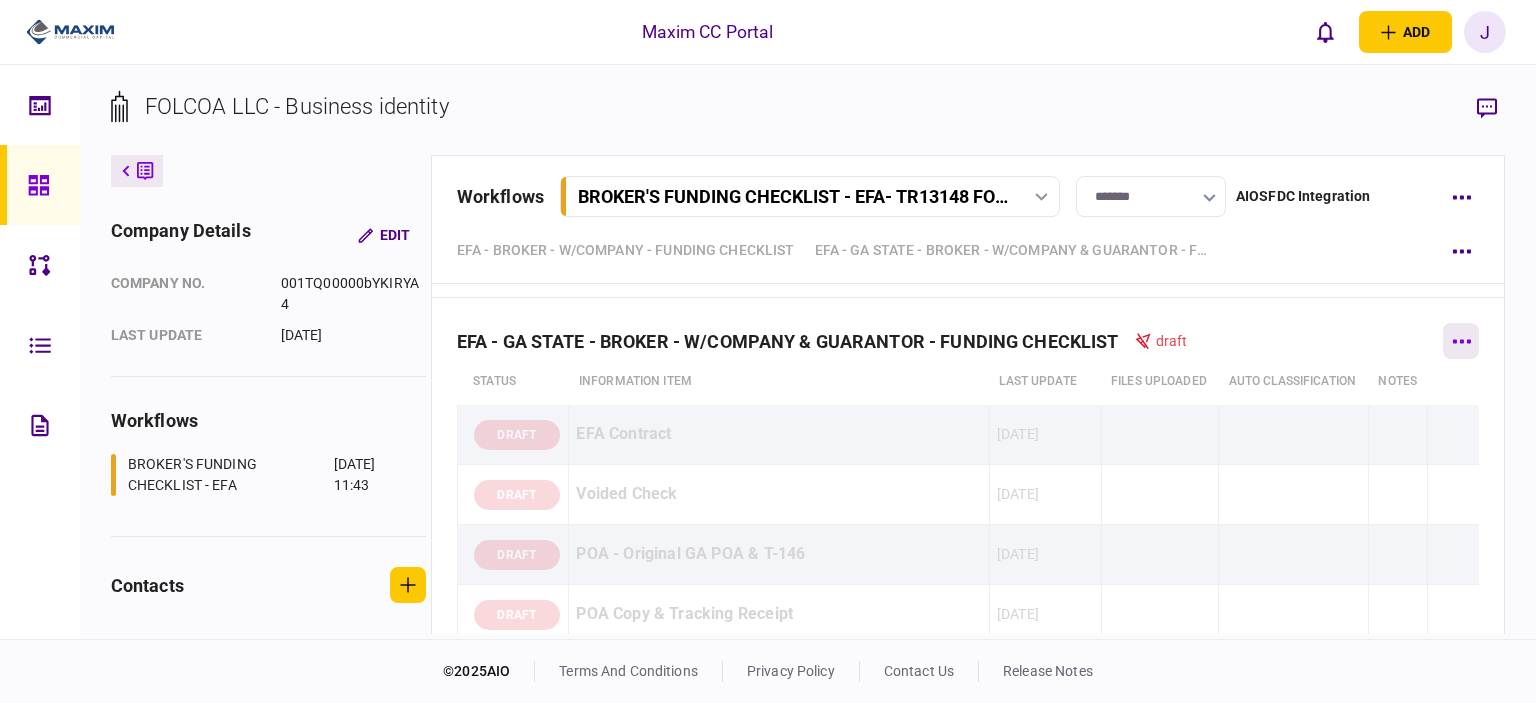 click at bounding box center (1461, 341) 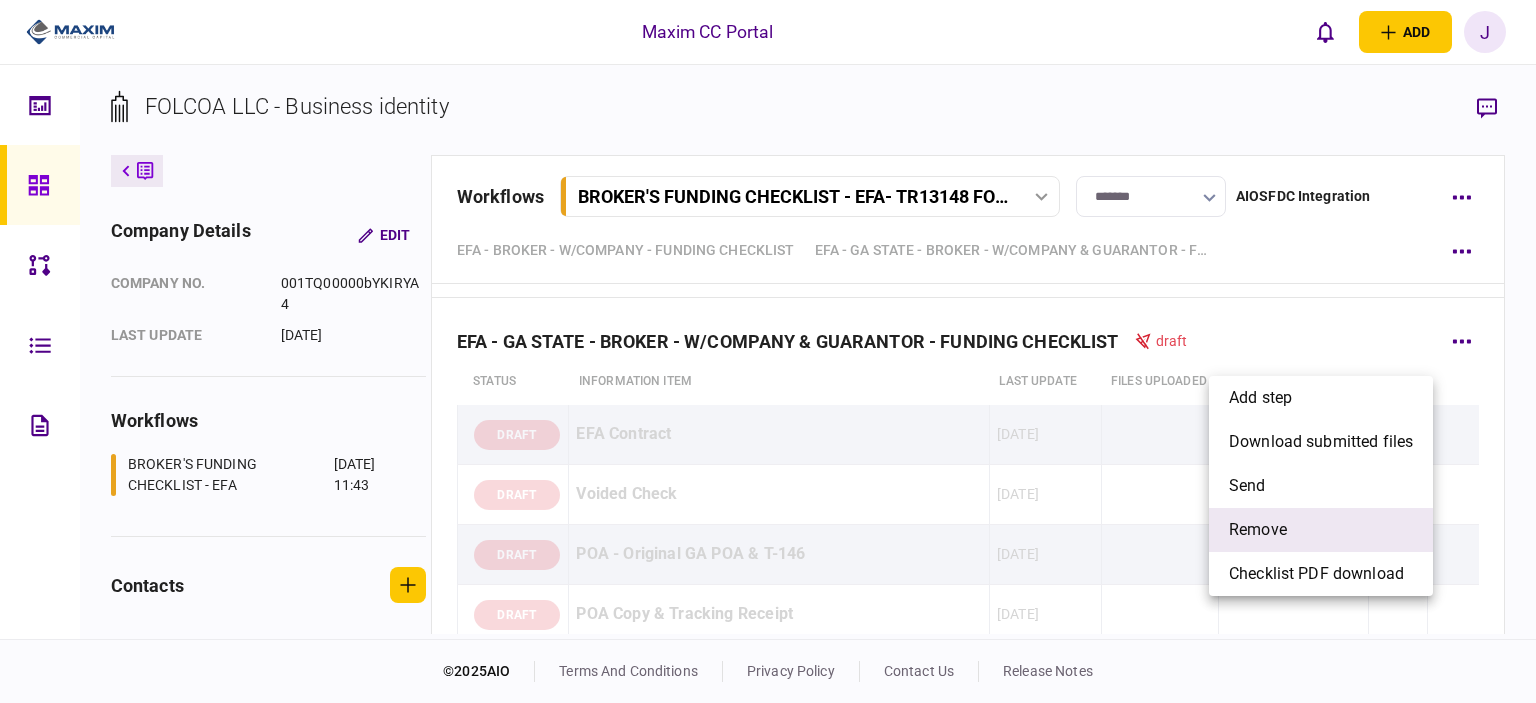 click on "remove" at bounding box center [1321, 530] 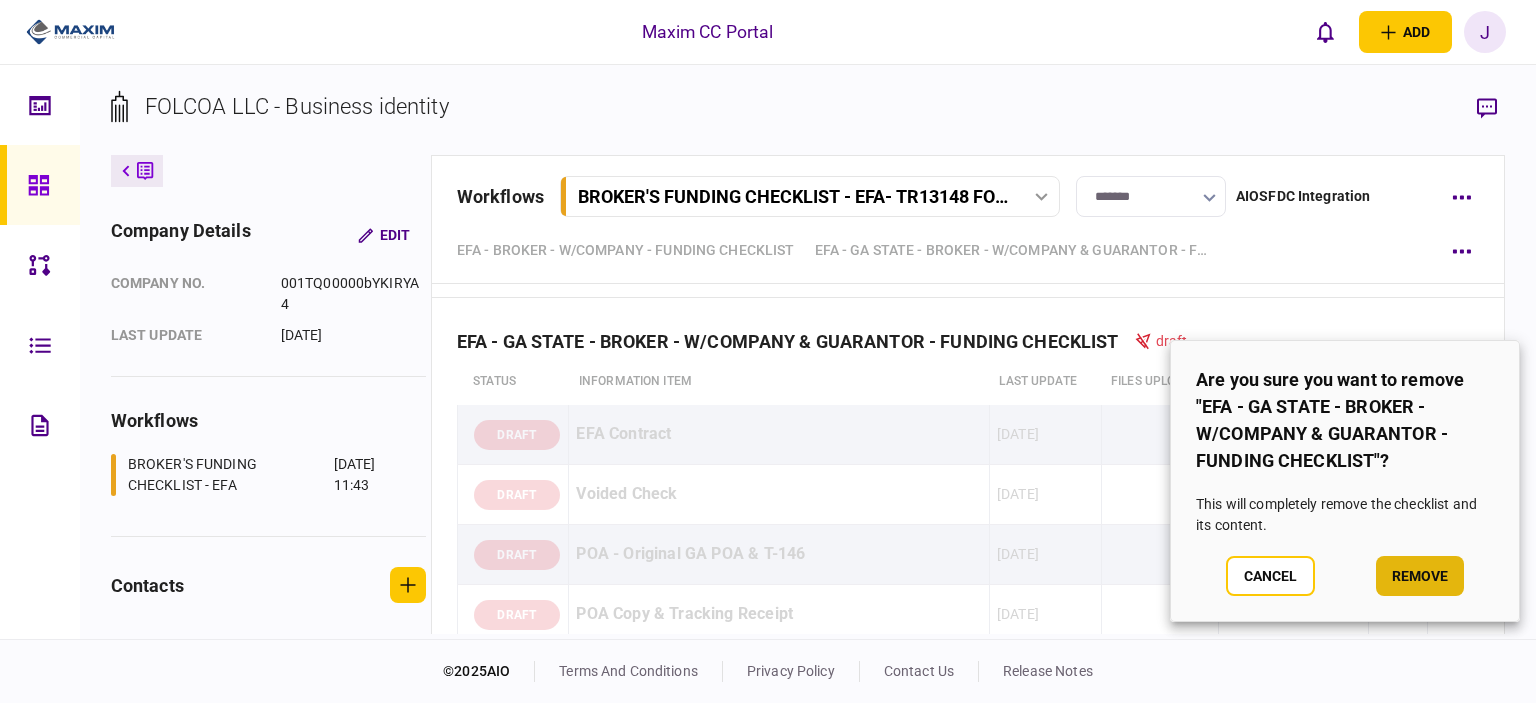 click on "remove" at bounding box center [1420, 576] 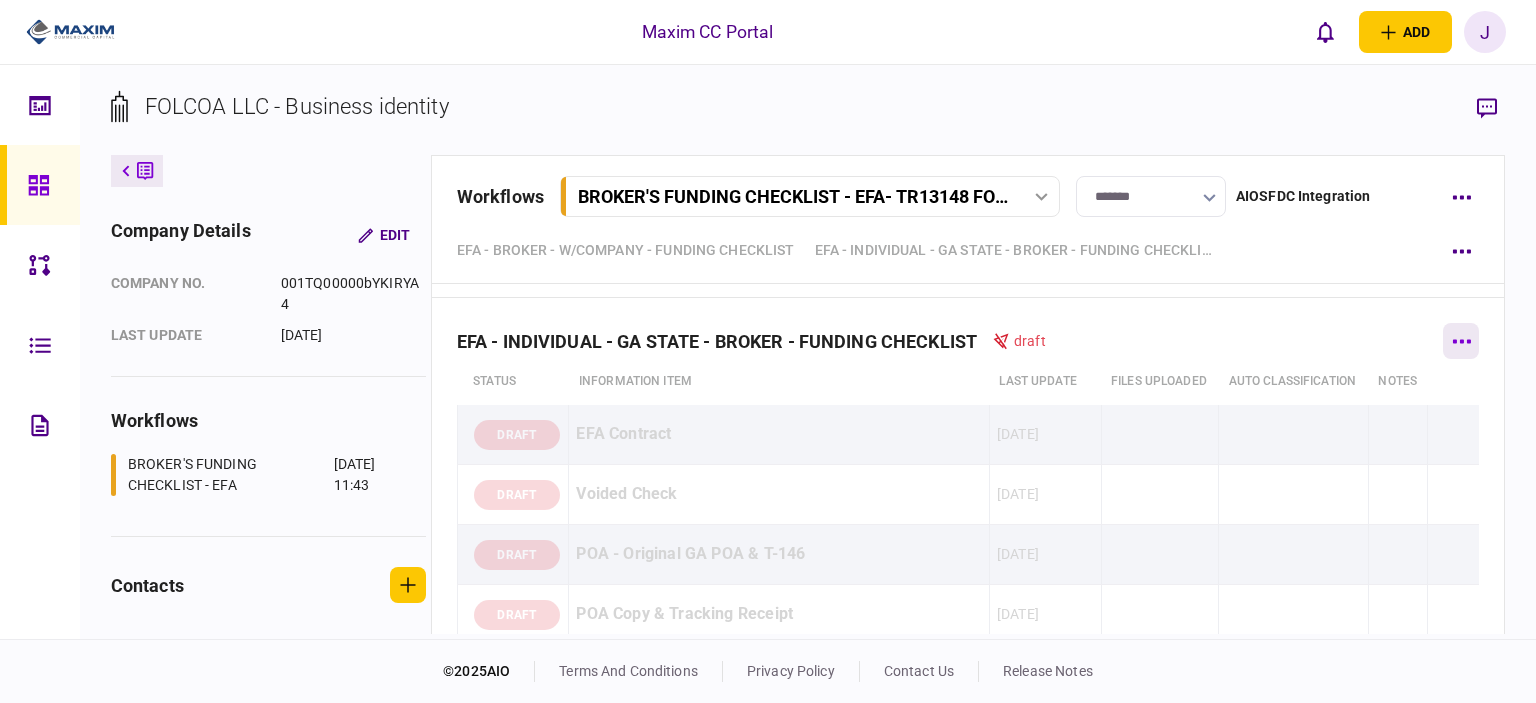 click 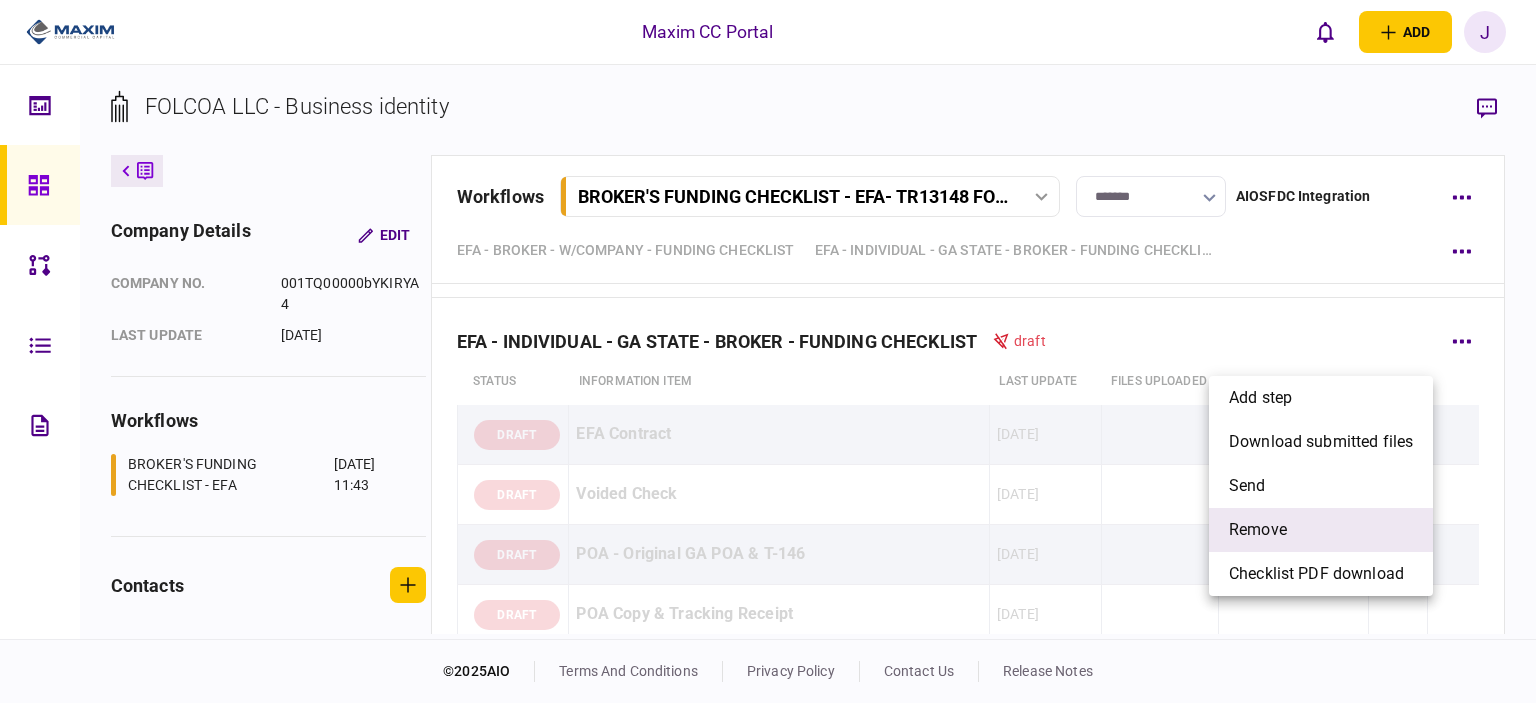 click on "remove" at bounding box center [1321, 530] 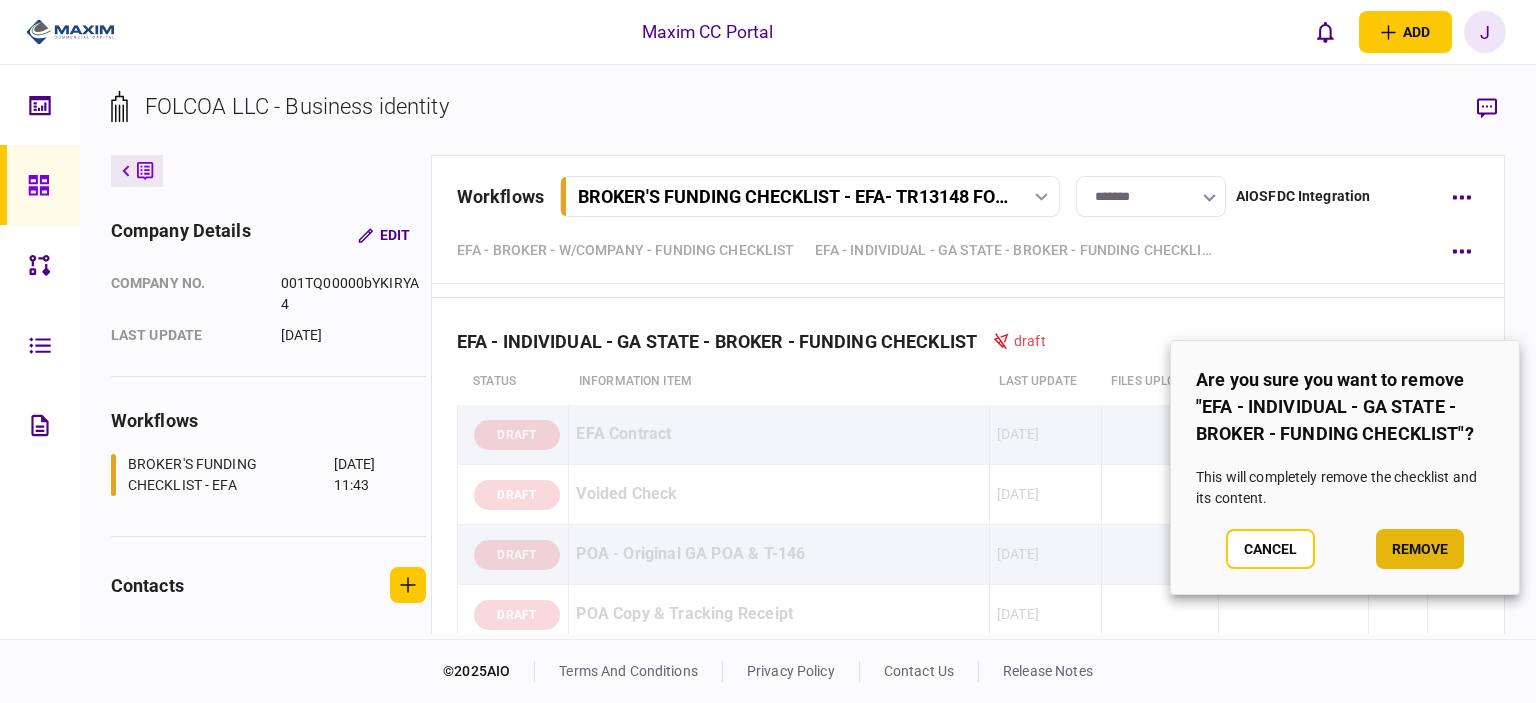 click on "remove" at bounding box center (1420, 549) 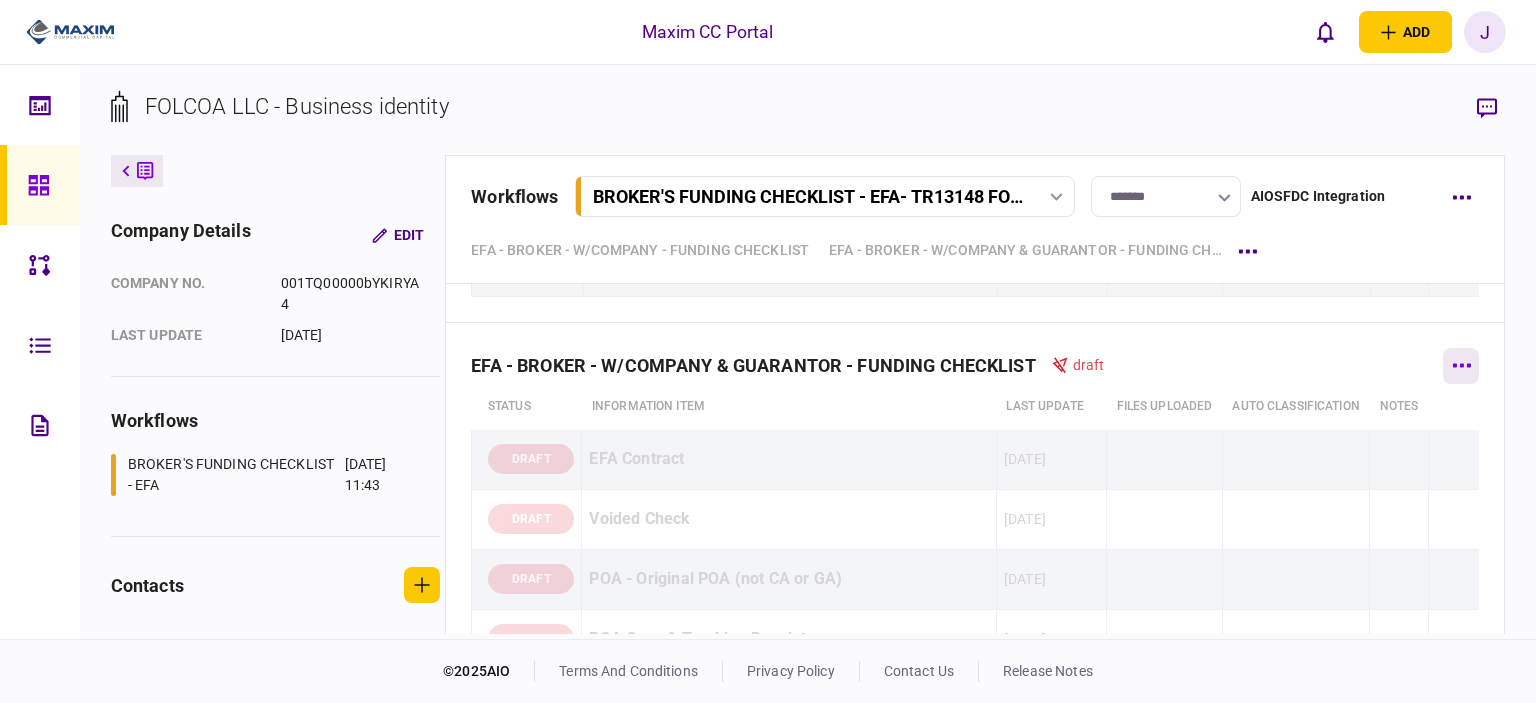 click at bounding box center (1461, 366) 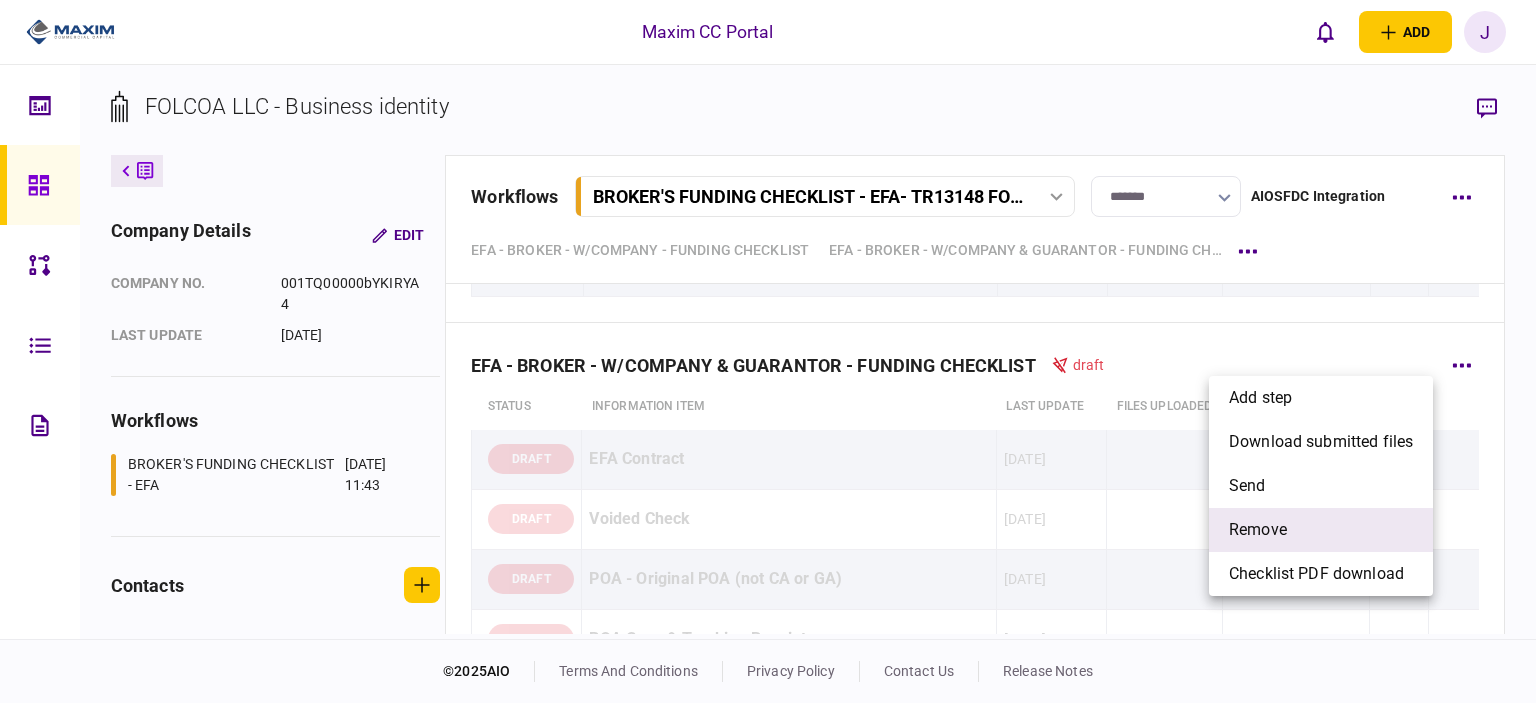 click on "remove" at bounding box center (1321, 530) 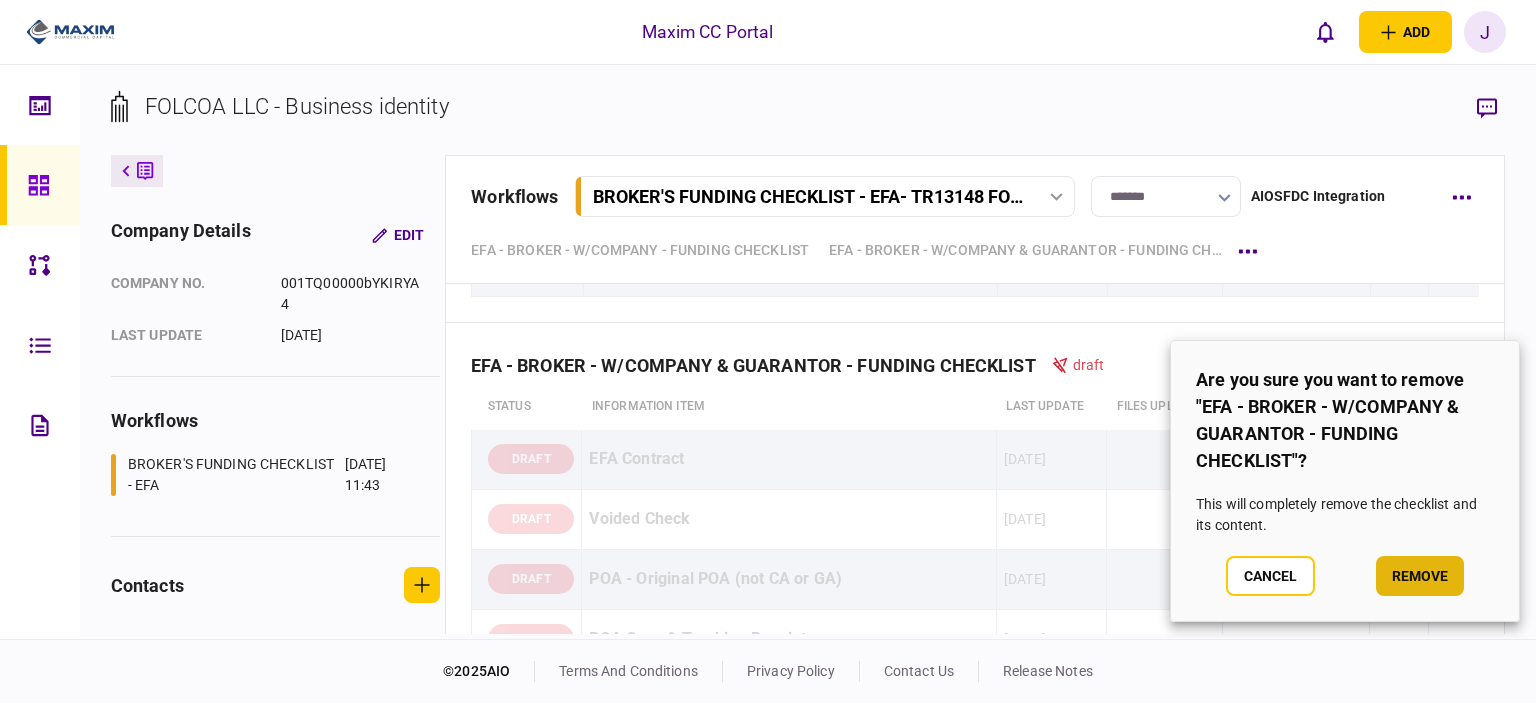 click on "remove" at bounding box center [1420, 576] 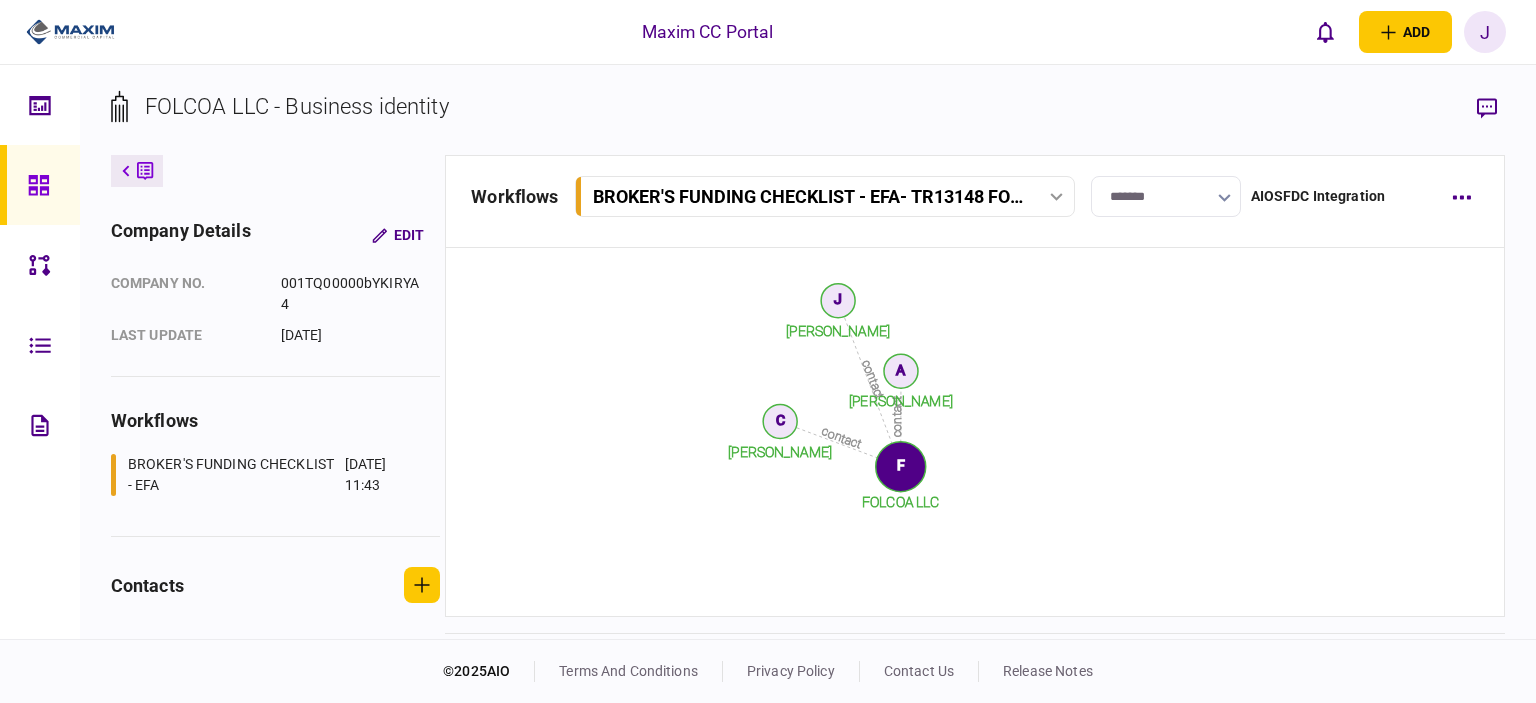 scroll, scrollTop: 2412, scrollLeft: 0, axis: vertical 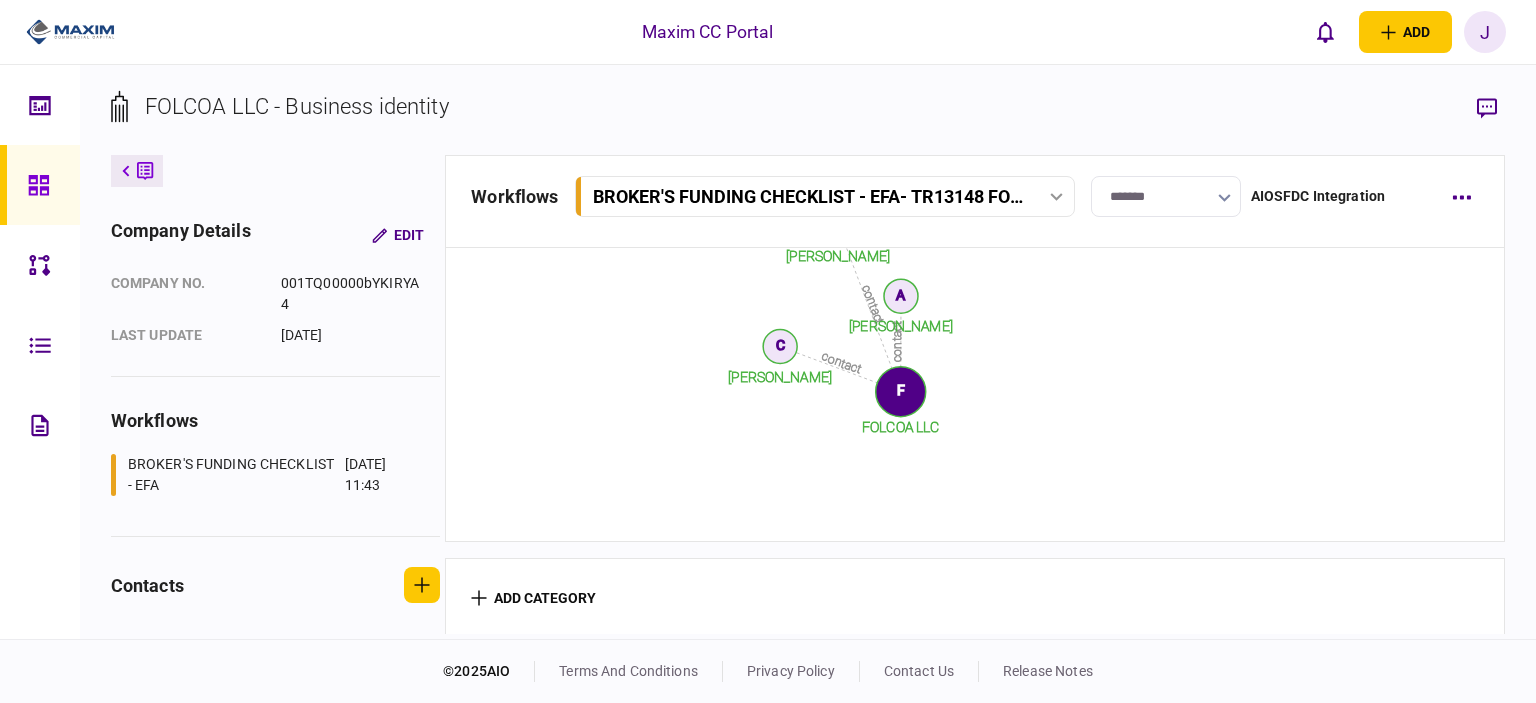 click 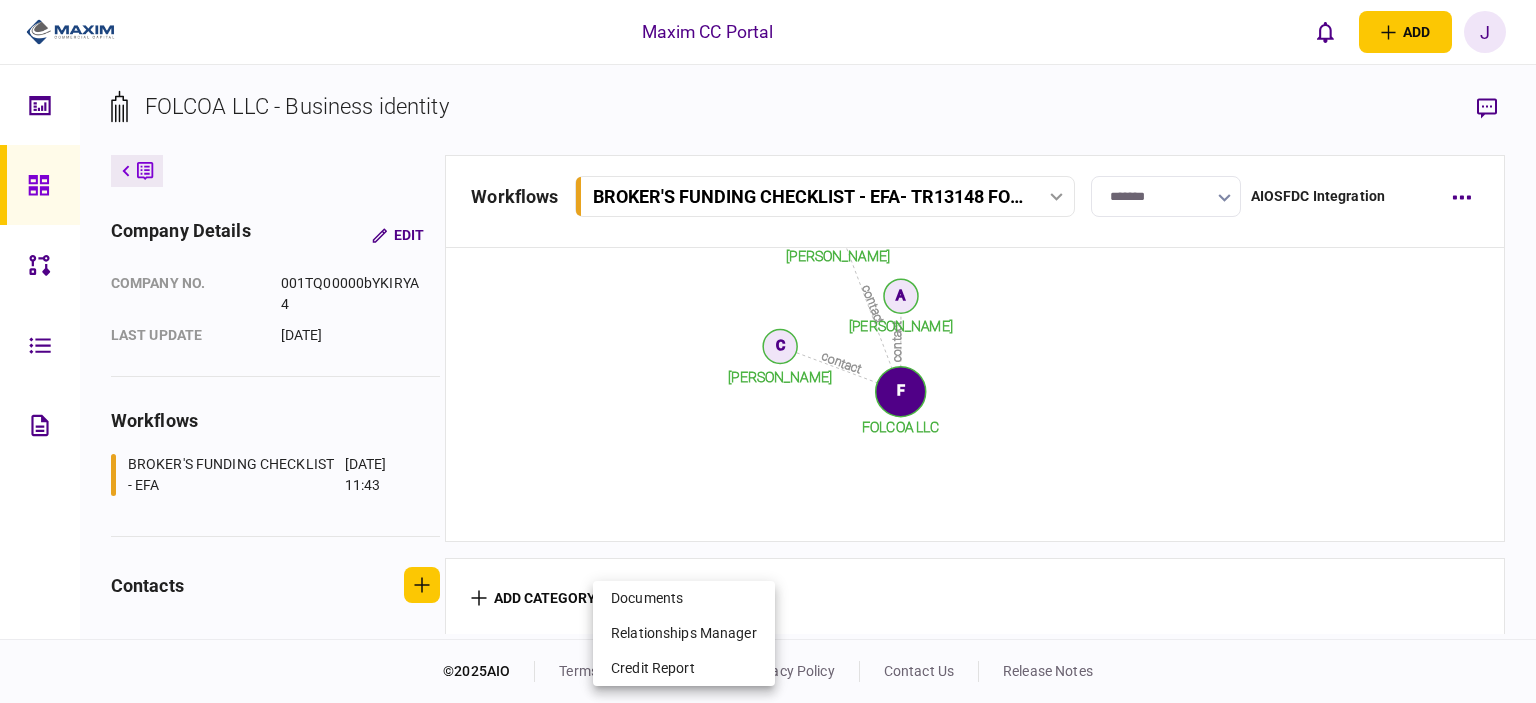 click at bounding box center [768, 351] 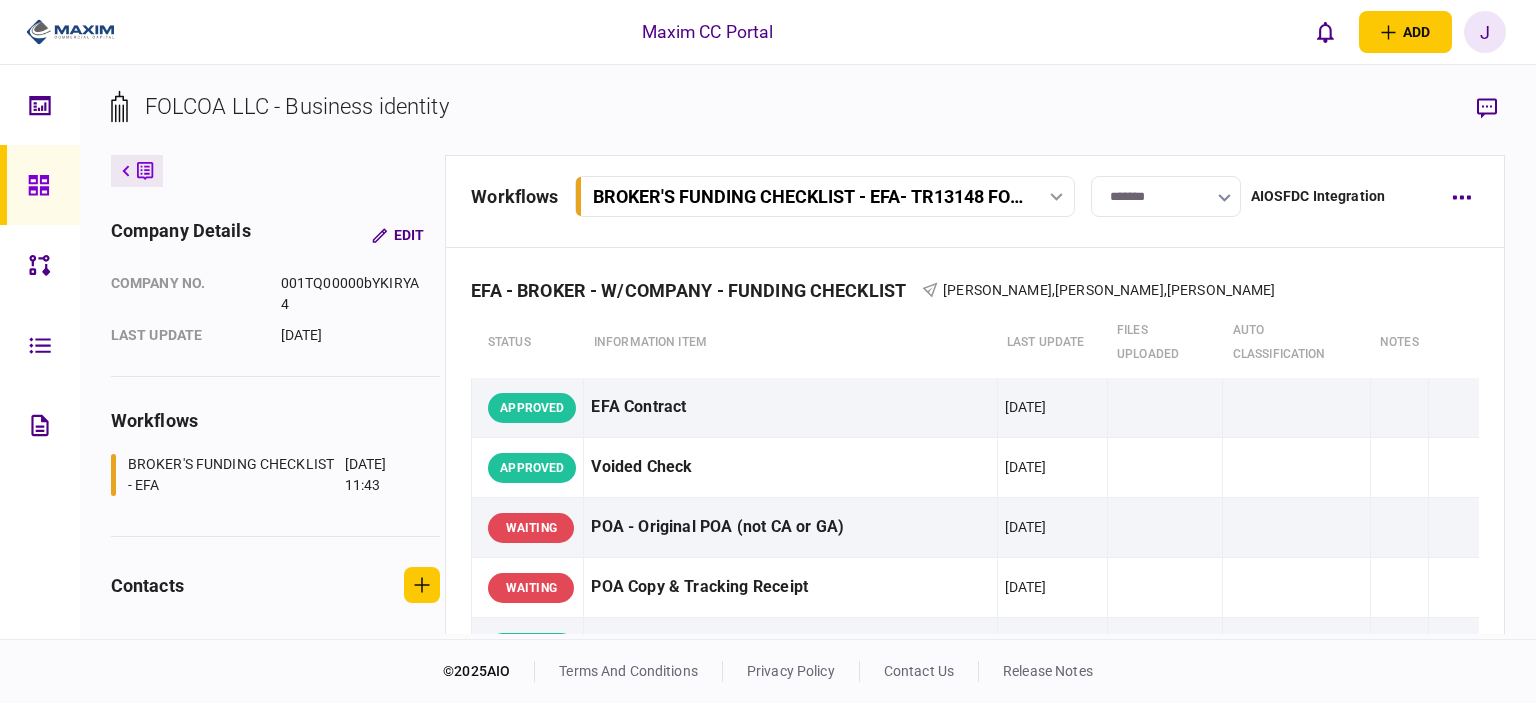 scroll, scrollTop: 0, scrollLeft: 0, axis: both 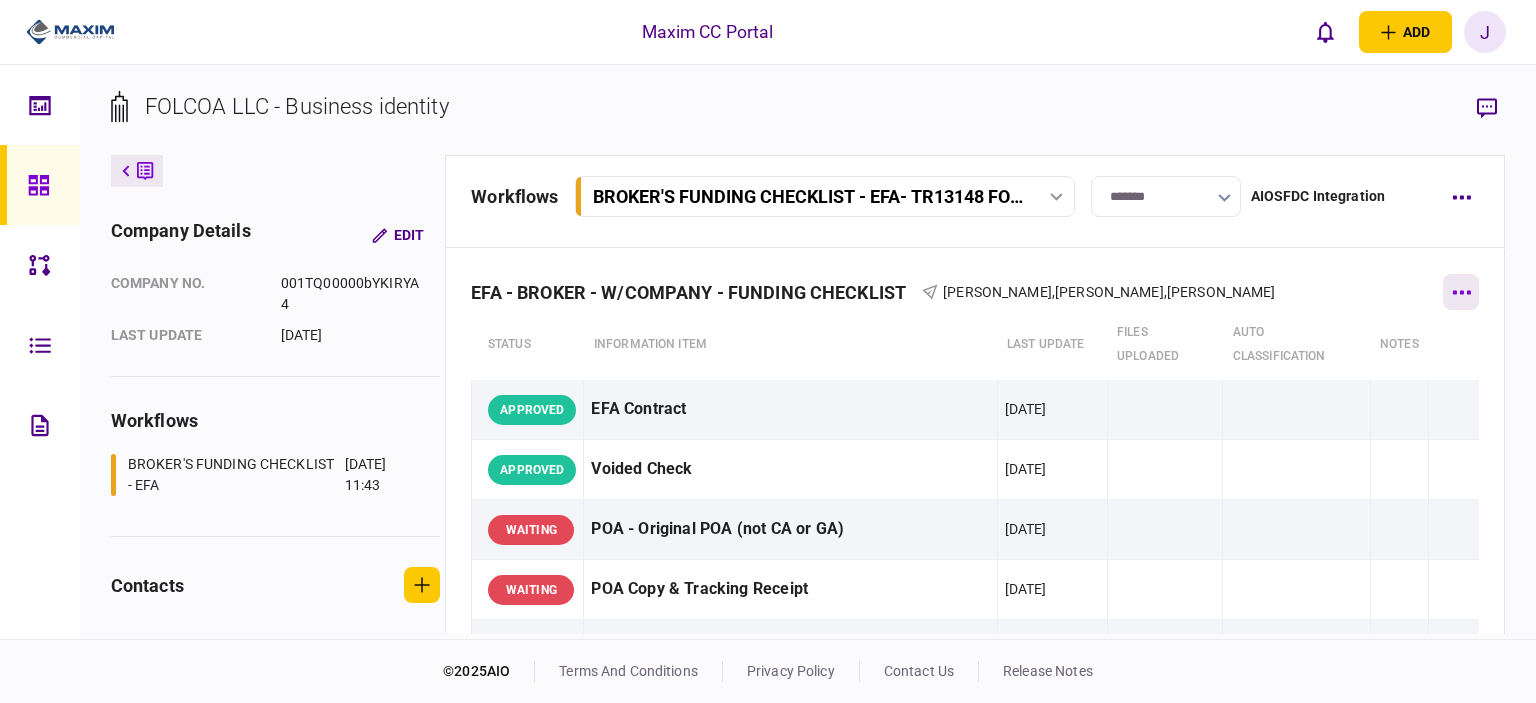 click 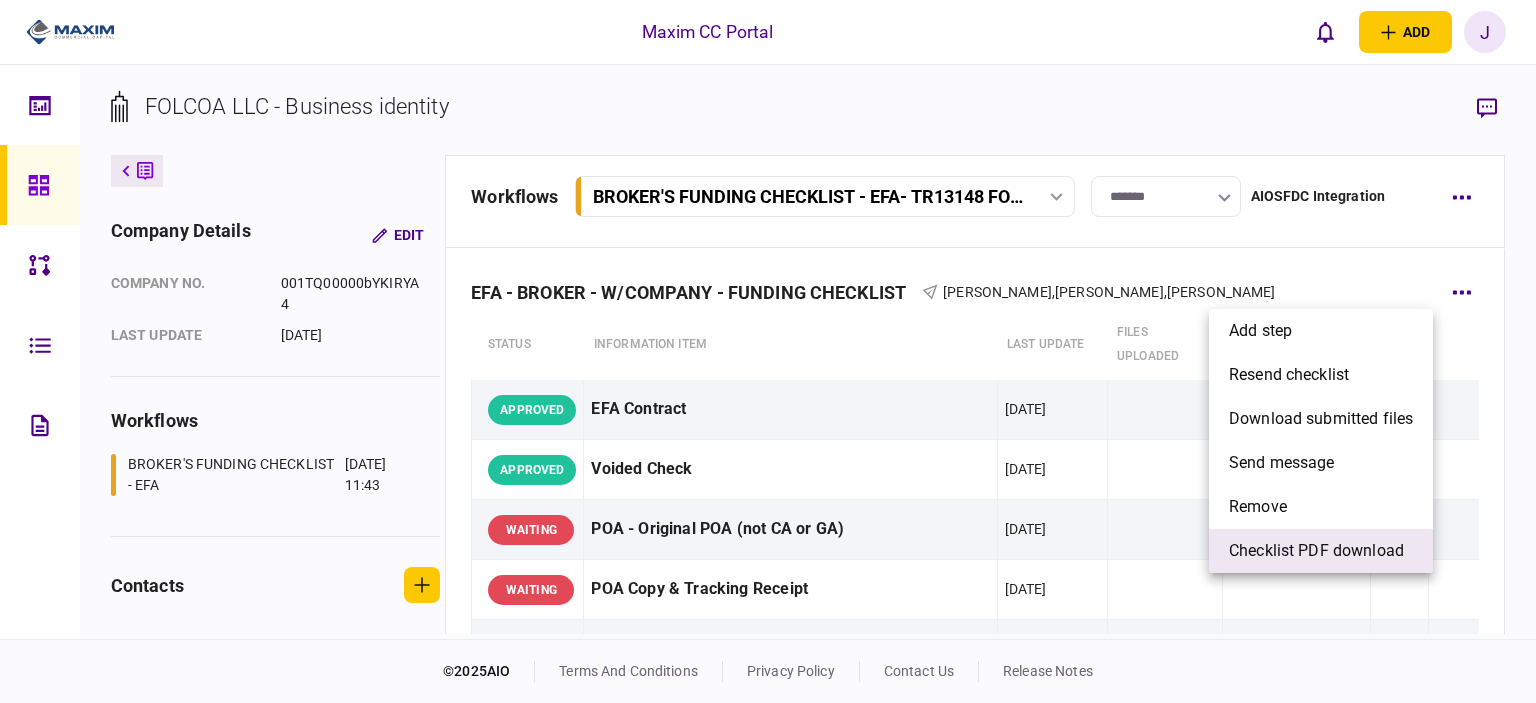 click on "Checklist PDF download" at bounding box center (1316, 551) 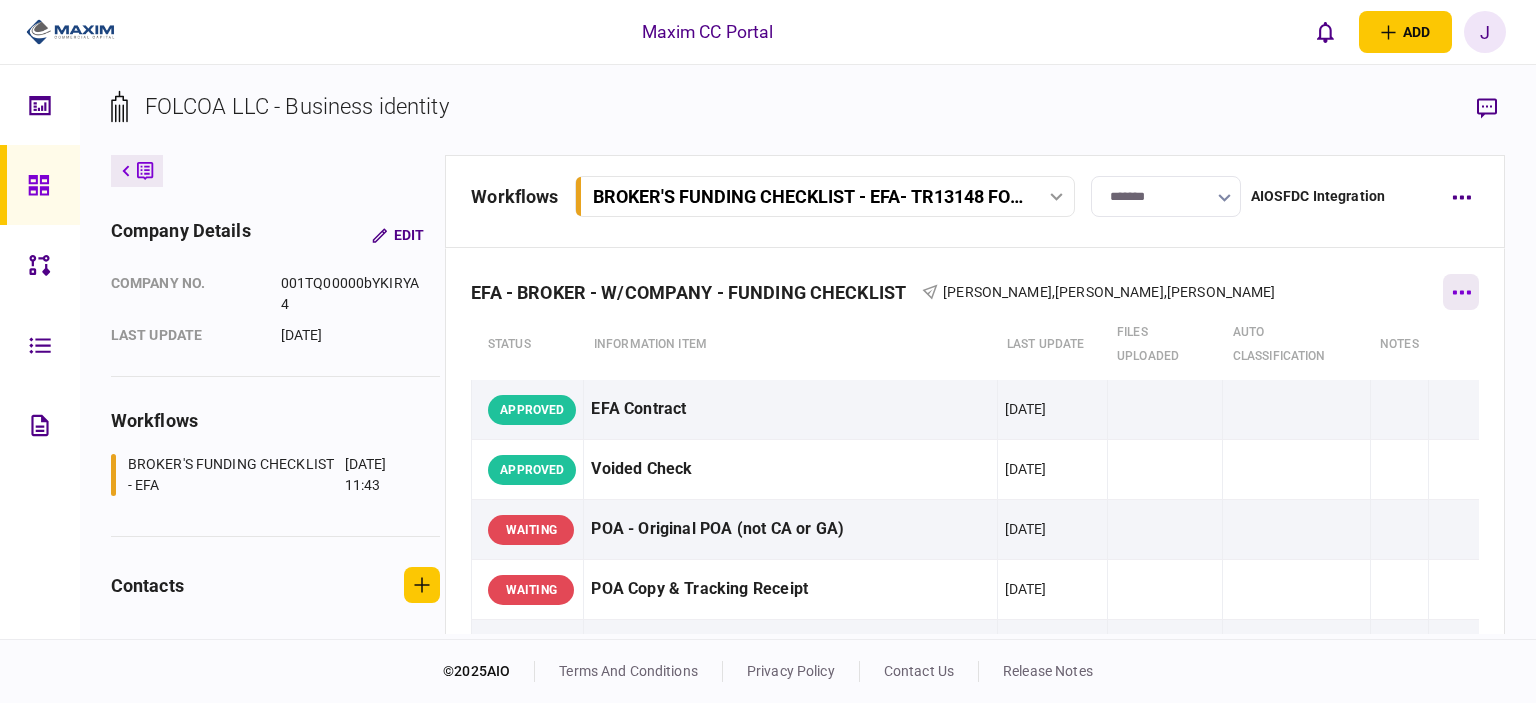 click at bounding box center [1461, 292] 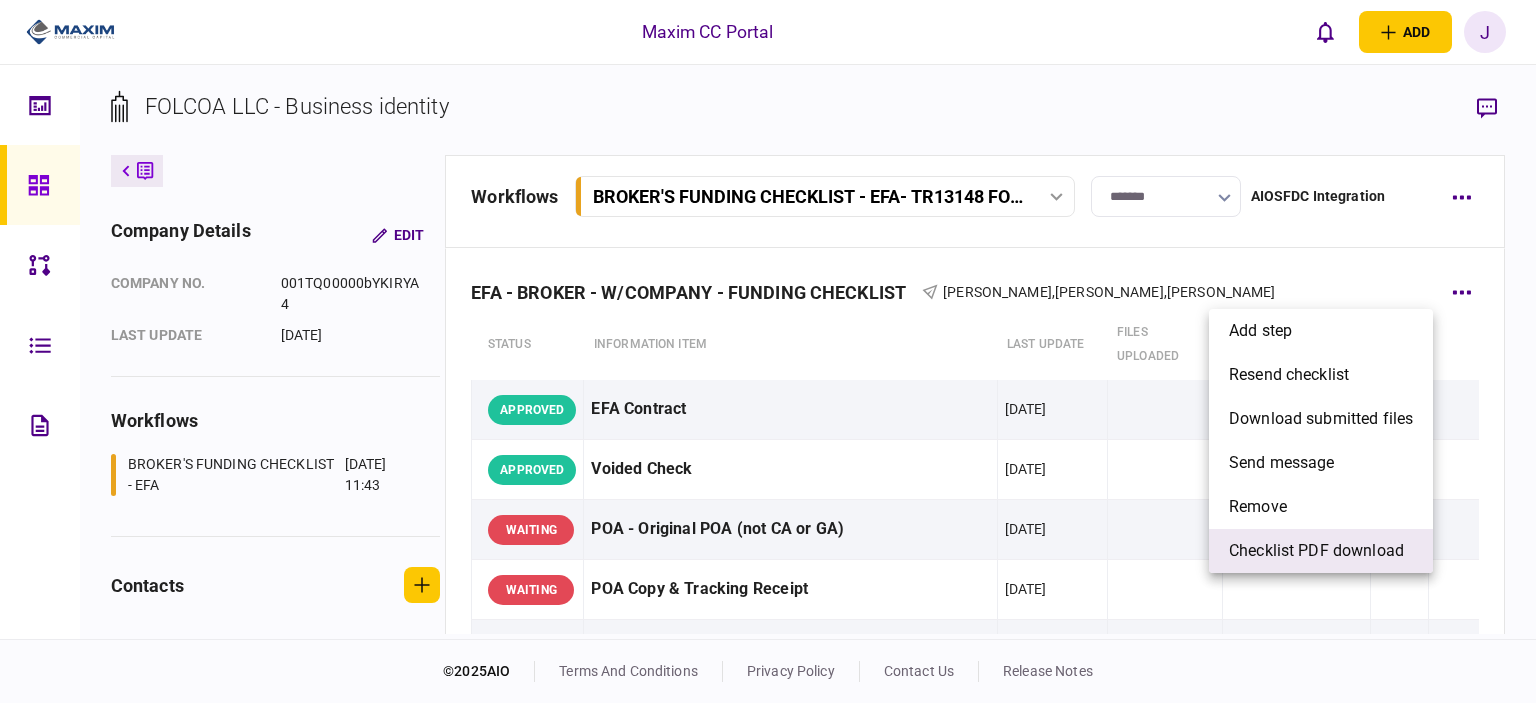 click on "Checklist PDF download" at bounding box center (1316, 551) 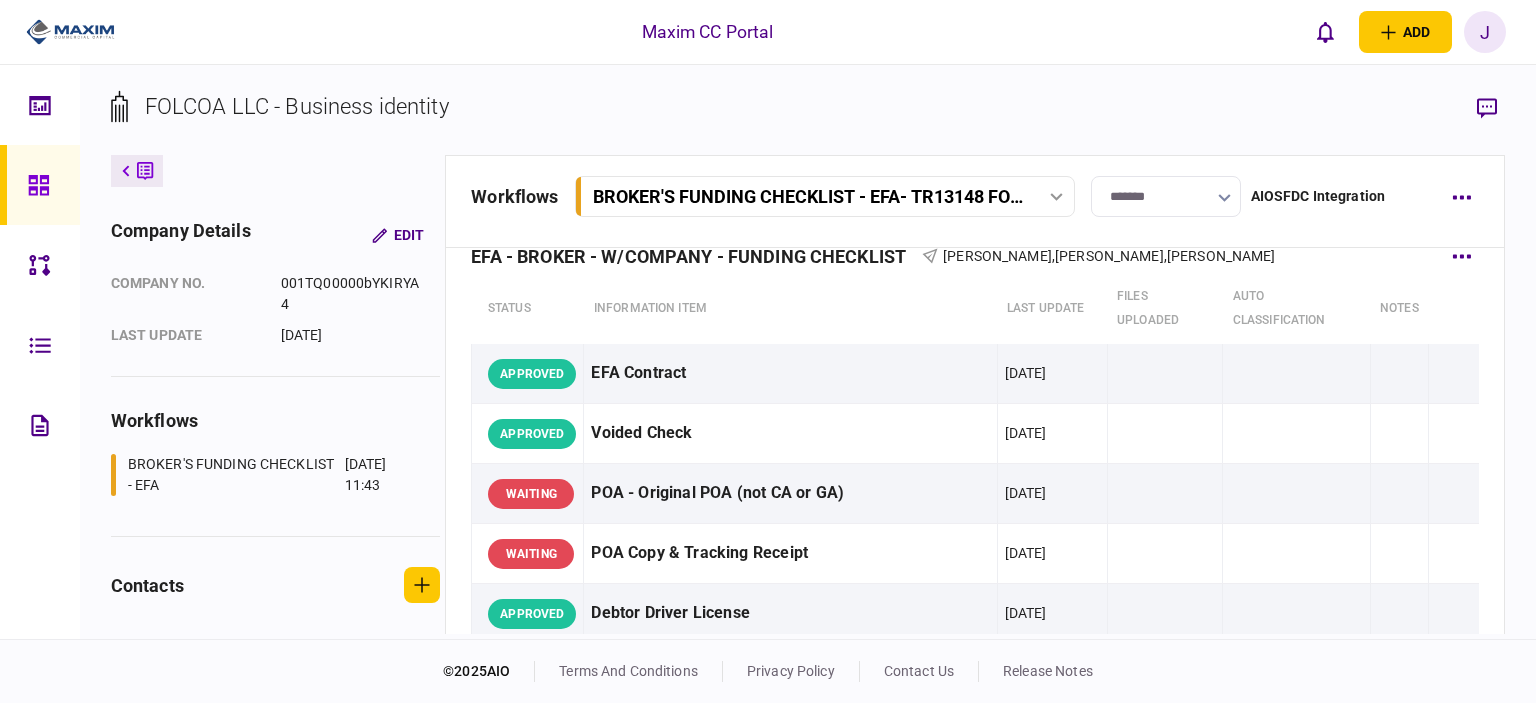 scroll, scrollTop: 0, scrollLeft: 0, axis: both 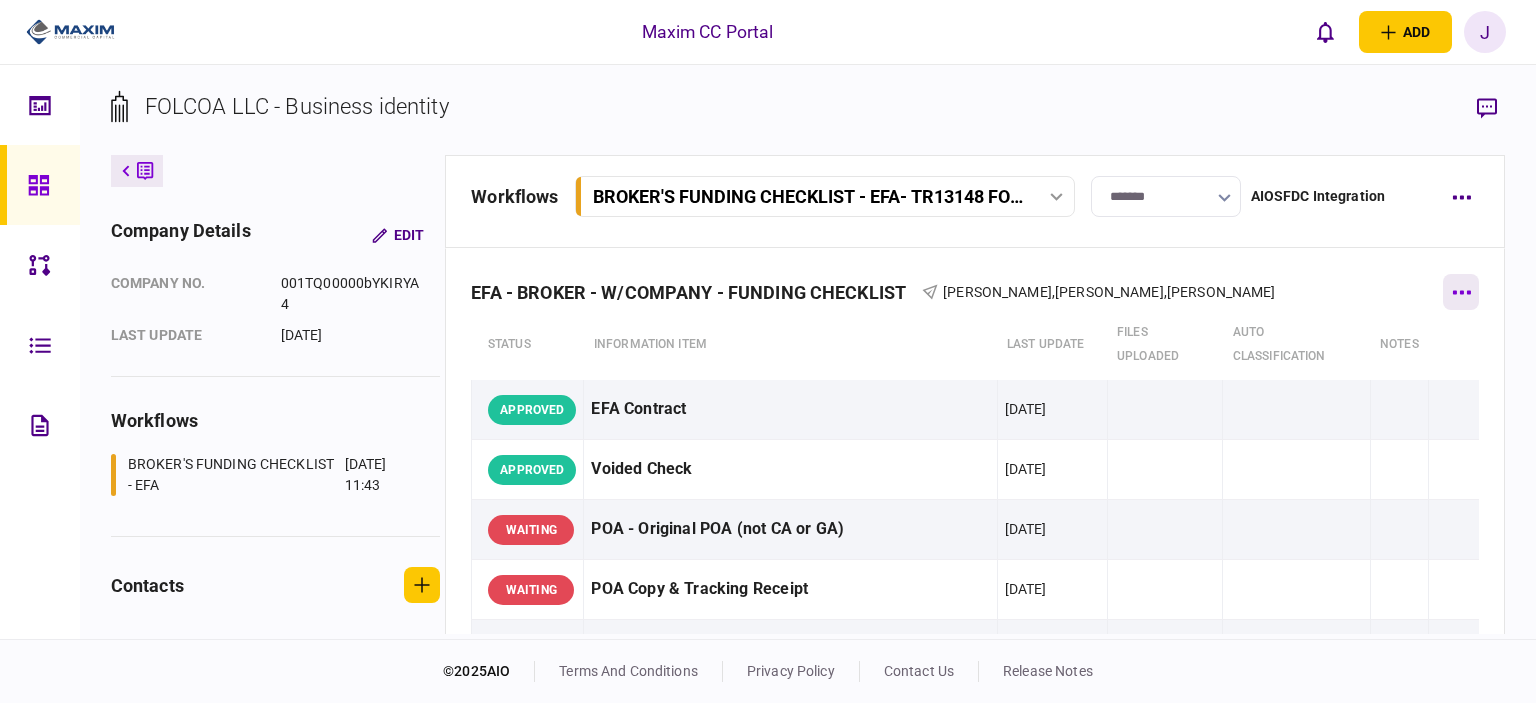 click at bounding box center [1461, 292] 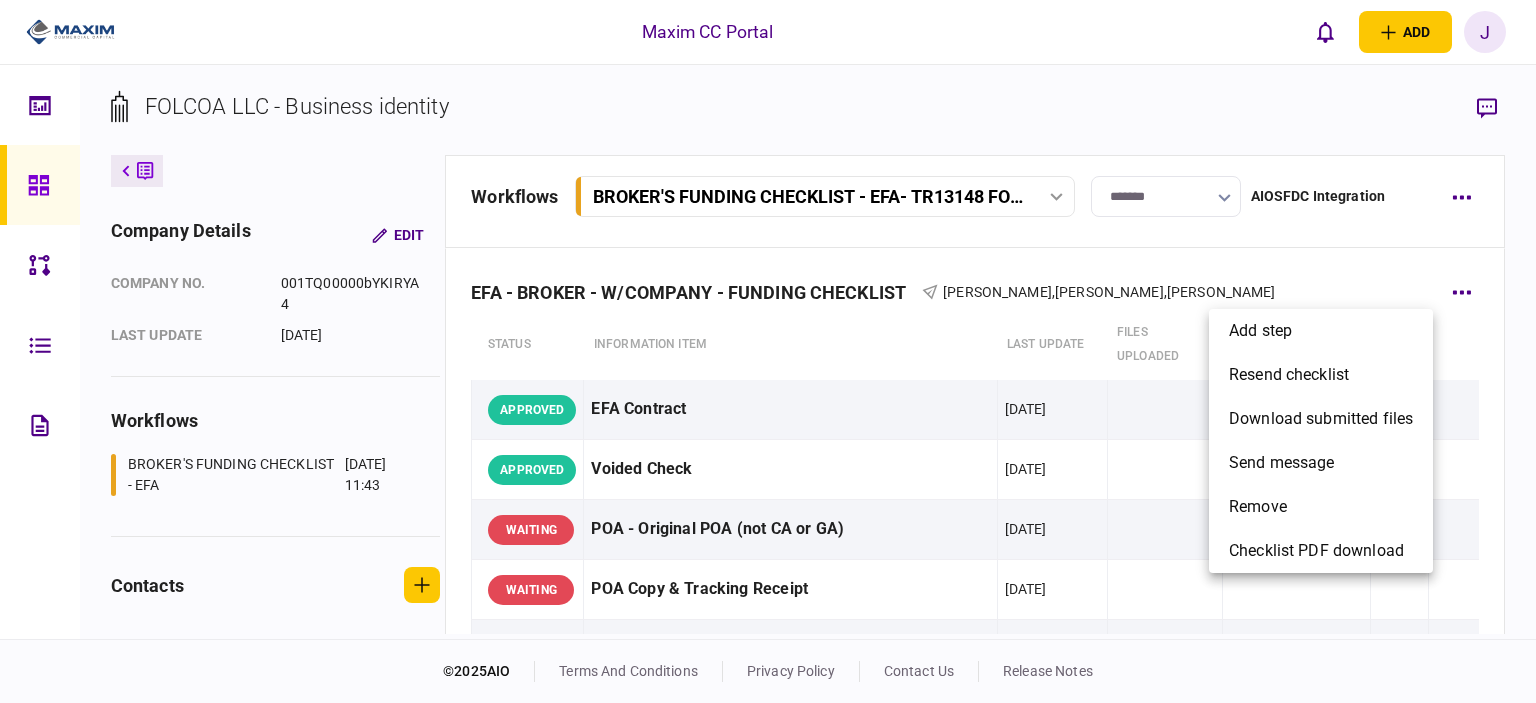 click at bounding box center [768, 351] 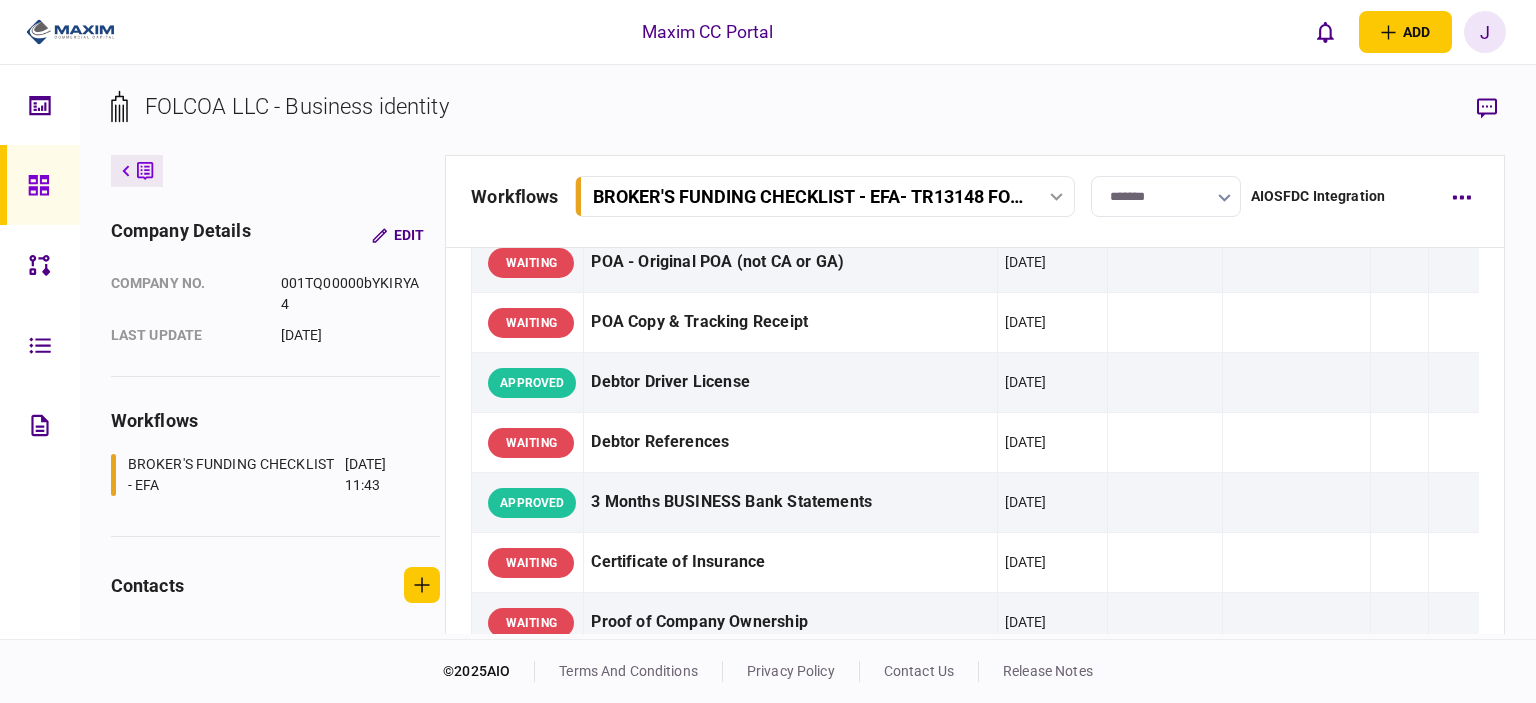 scroll, scrollTop: 0, scrollLeft: 0, axis: both 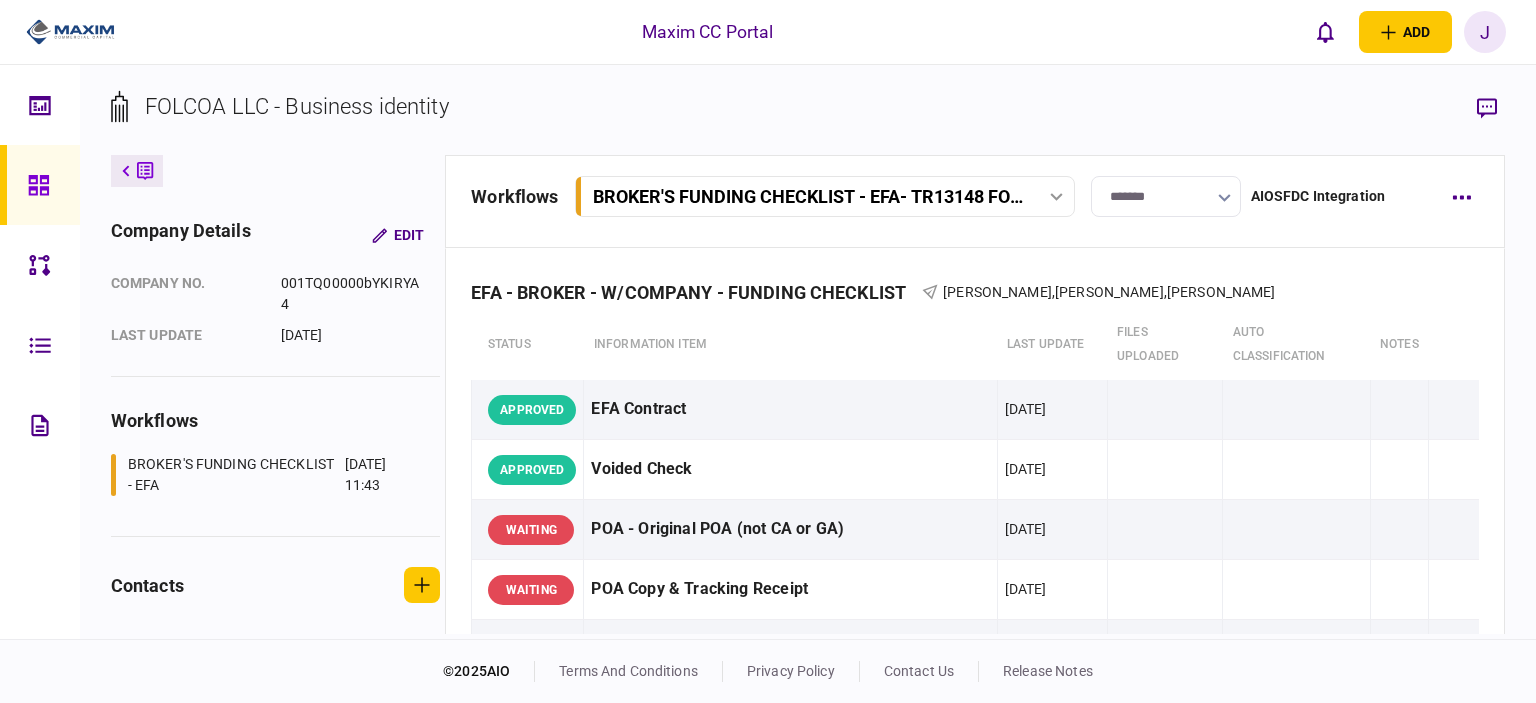 click 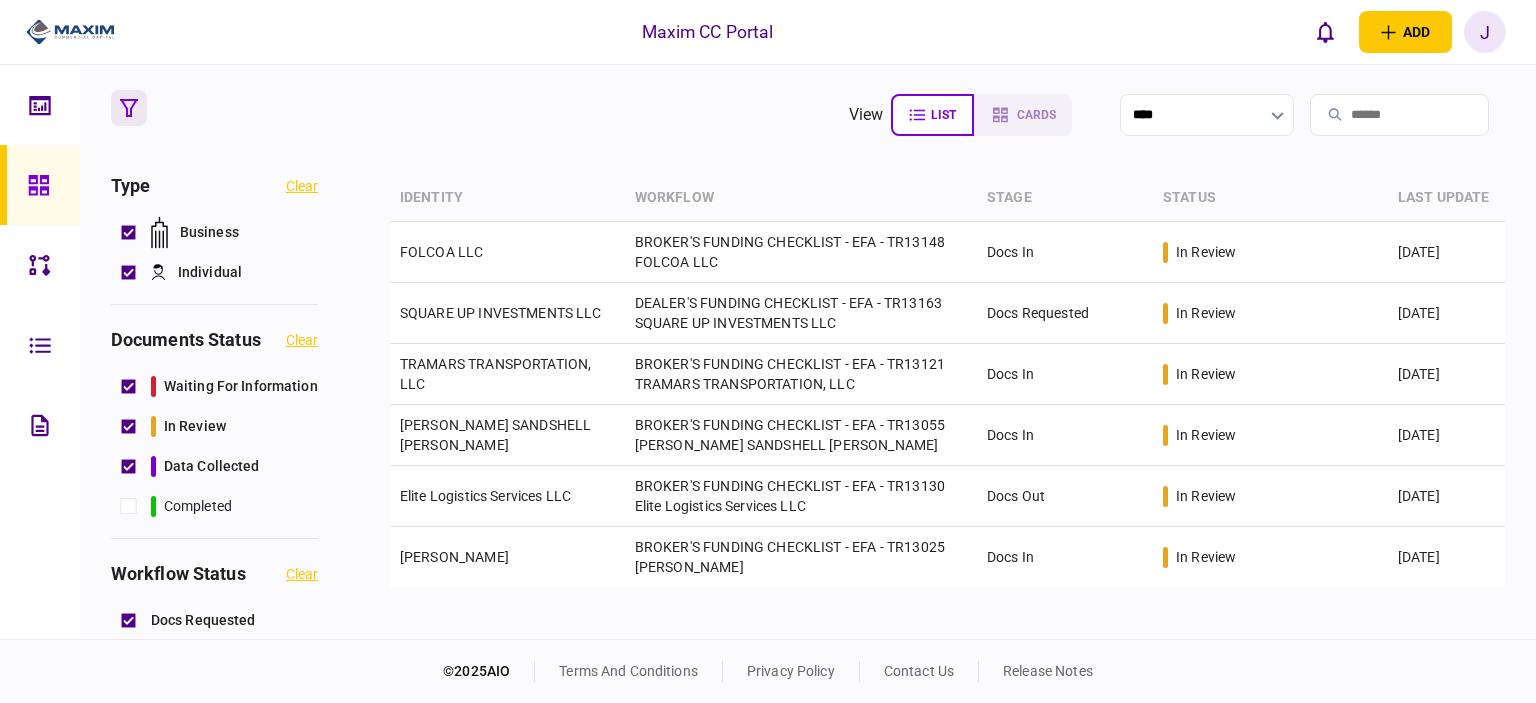 click 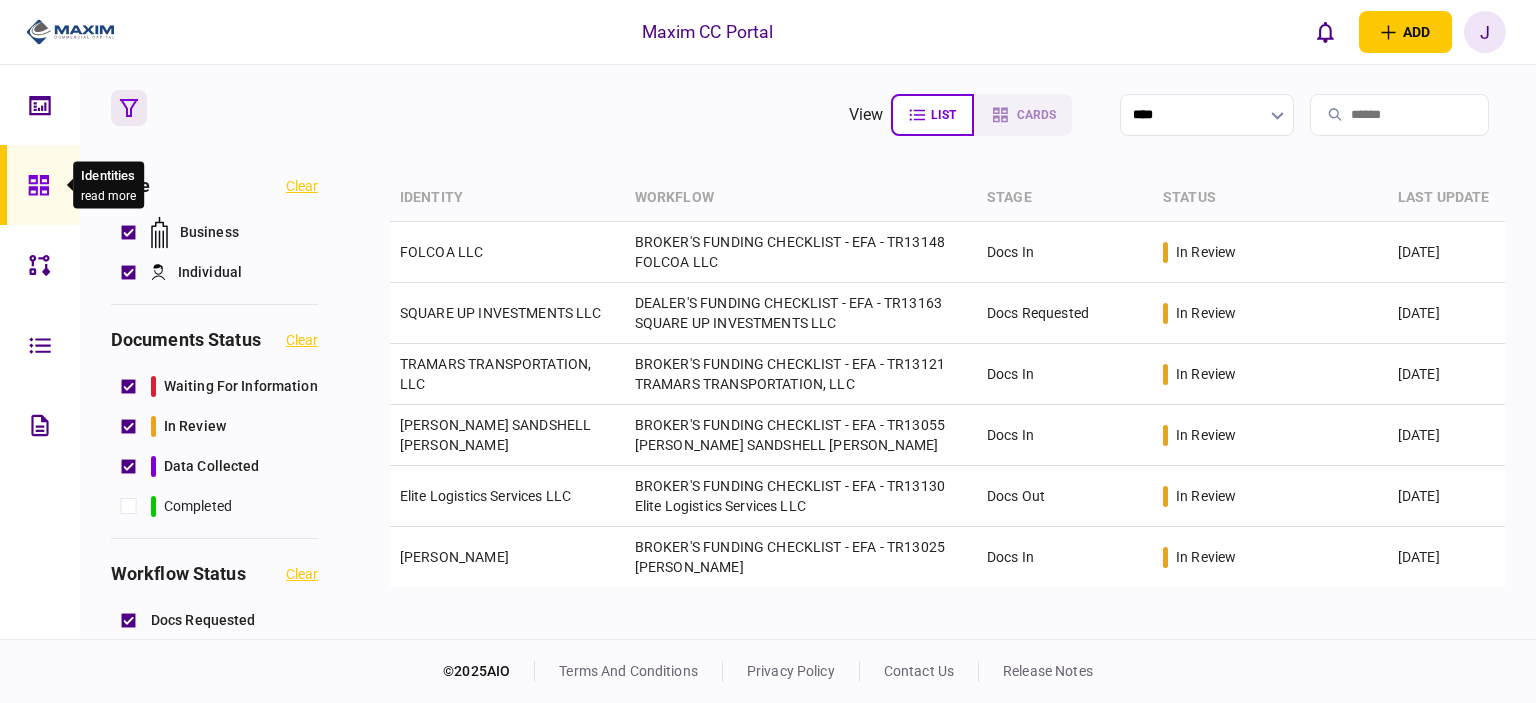click 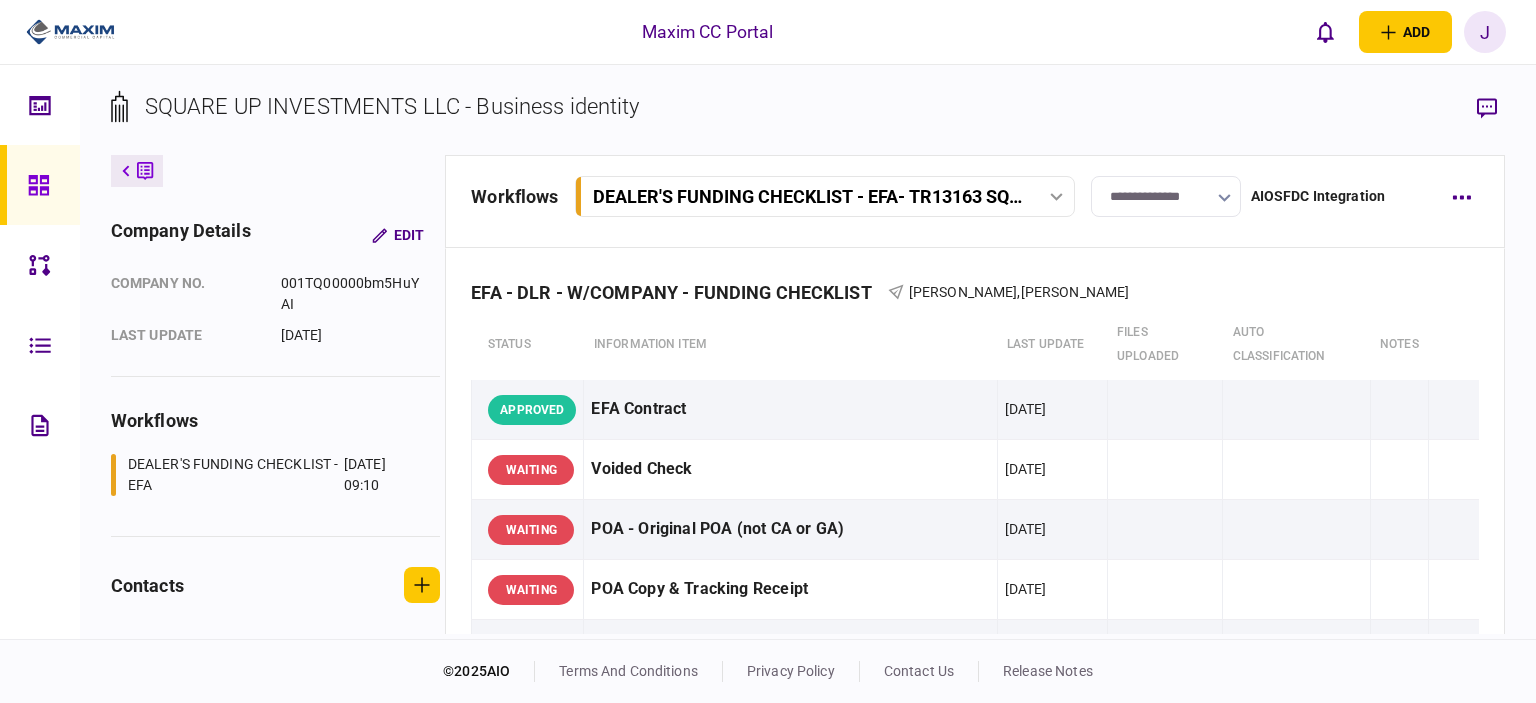 scroll, scrollTop: 0, scrollLeft: 0, axis: both 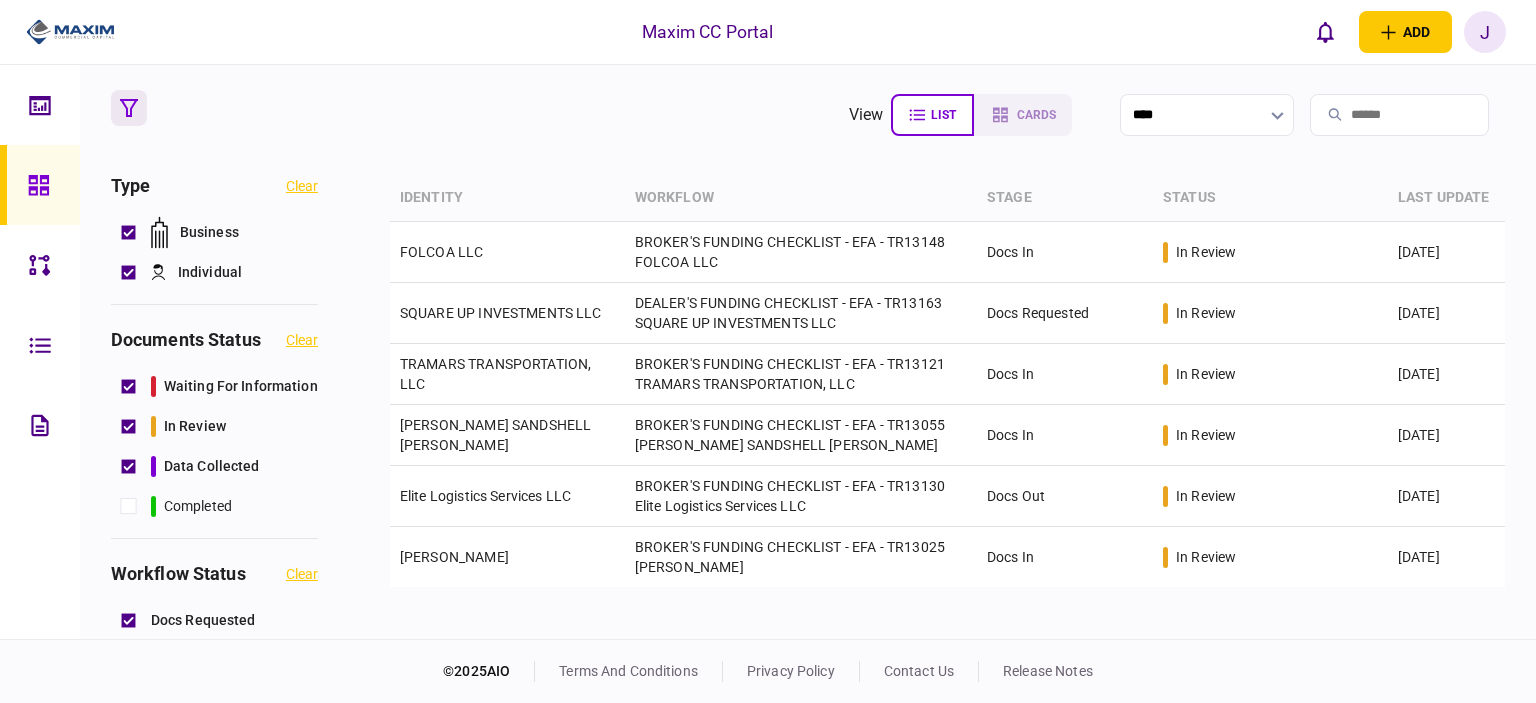 click on "view list cards ****" at bounding box center [808, 115] 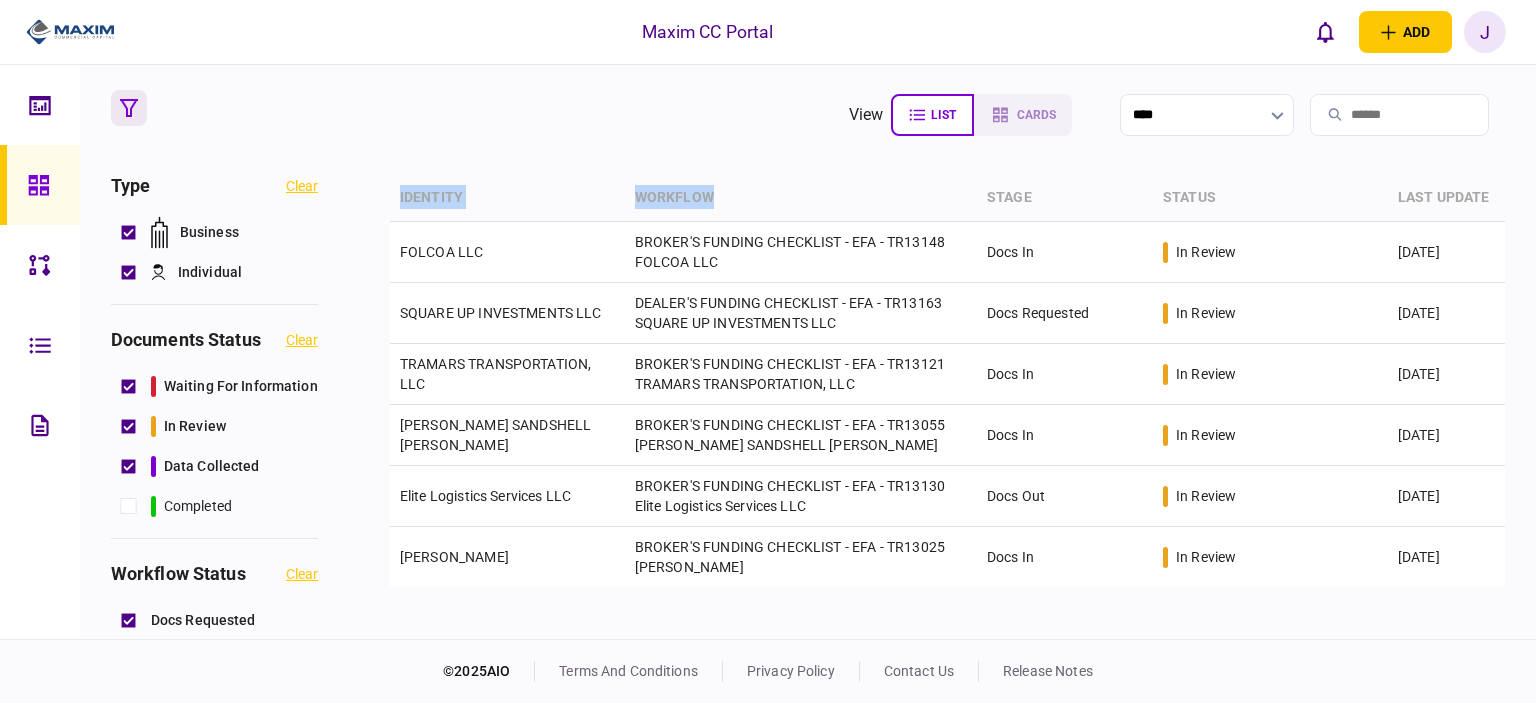 drag, startPoint x: 719, startPoint y: 203, endPoint x: 393, endPoint y: 194, distance: 326.1242 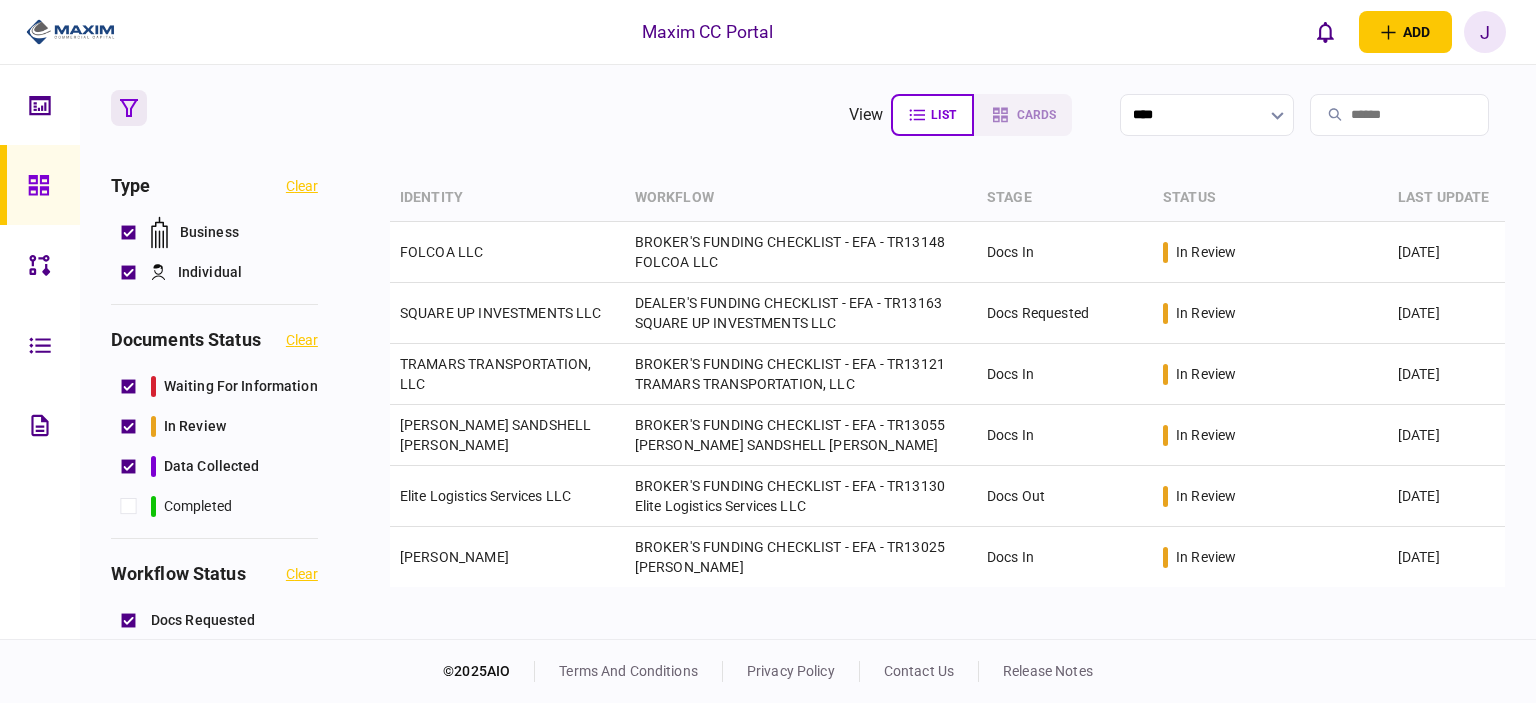click on "view list cards **** Type clear Business Individual documents status clear waiting for information in review data collected completed workflow status clear Docs Requested Docs Out Docs In Submitted for Funding Closed Lost Closed Won assigned to clear unassigned  AIOSFDC Integration Adrian Boerstra Charles Salanga Christina Gray Docs Team Fernando Rodriguez Funding Team Jay Cristobal Juan Guevara Luis Ranola Maxim Capital Michael Kianmahd Nir Even Xiomara Rodriguez identity workflow stage status last update FOLCOA LLC BROKER'S FUNDING CHECKLIST - EFA - TR13148 FOLCOA LLC Docs In in review 23 Jul 2025 SQUARE UP INVESTMENTS LLC DEALER'S FUNDING CHECKLIST - EFA - TR13163 SQUARE UP INVESTMENTS LLC Docs Requested in review 23 Jul 2025 TRAMARS TRANSPORTATION, LLC BROKER'S FUNDING CHECKLIST - EFA - TR13121 TRAMARS TRANSPORTATION, LLC Docs In in review 22 Jul 2025 RAY SANDSHELL HERBERT BROKER'S FUNDING CHECKLIST - EFA - TR13055 RAY SANDSHELL HERBERT Docs In in review 17 Jul 2025 Elite Logistics Services LLC Docs Out" at bounding box center [808, 352] 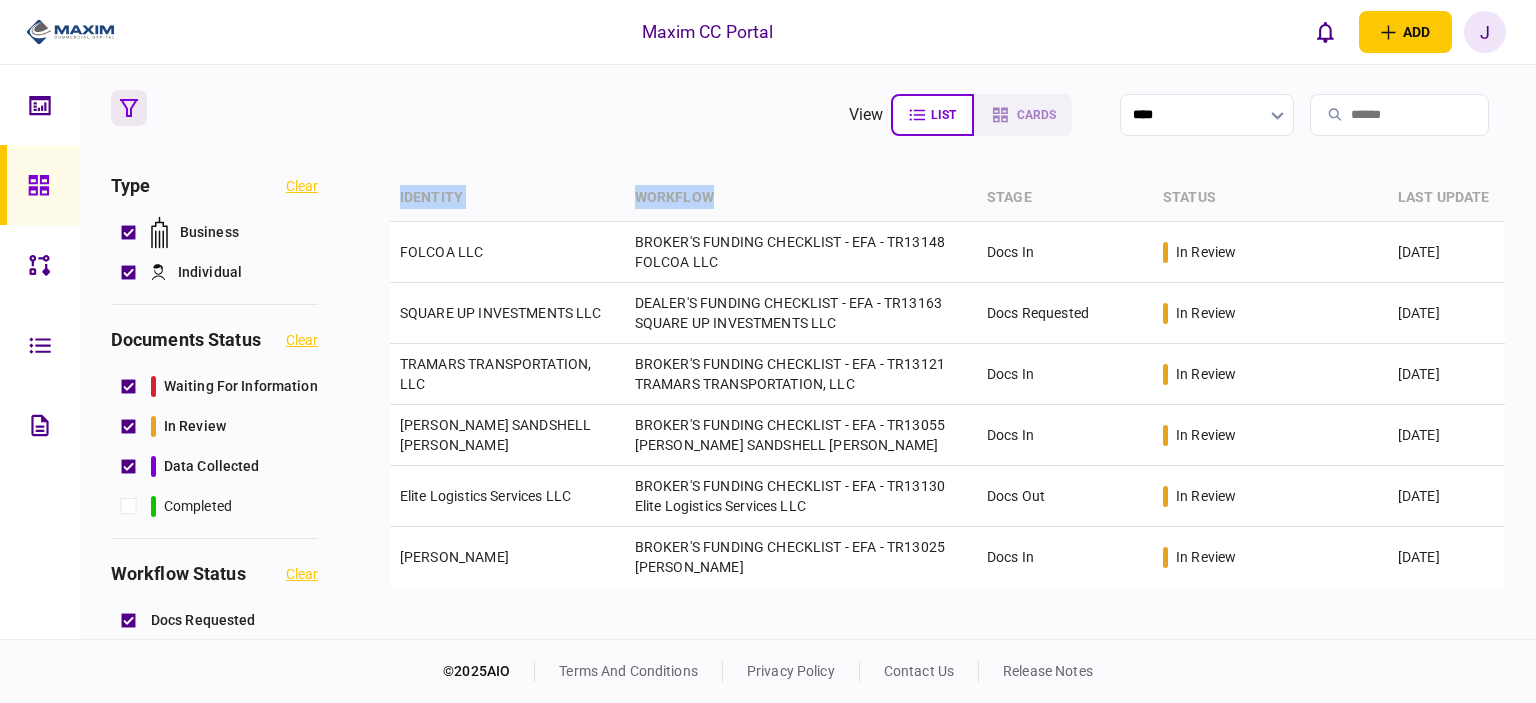 drag, startPoint x: 743, startPoint y: 203, endPoint x: 475, endPoint y: 135, distance: 276.4923 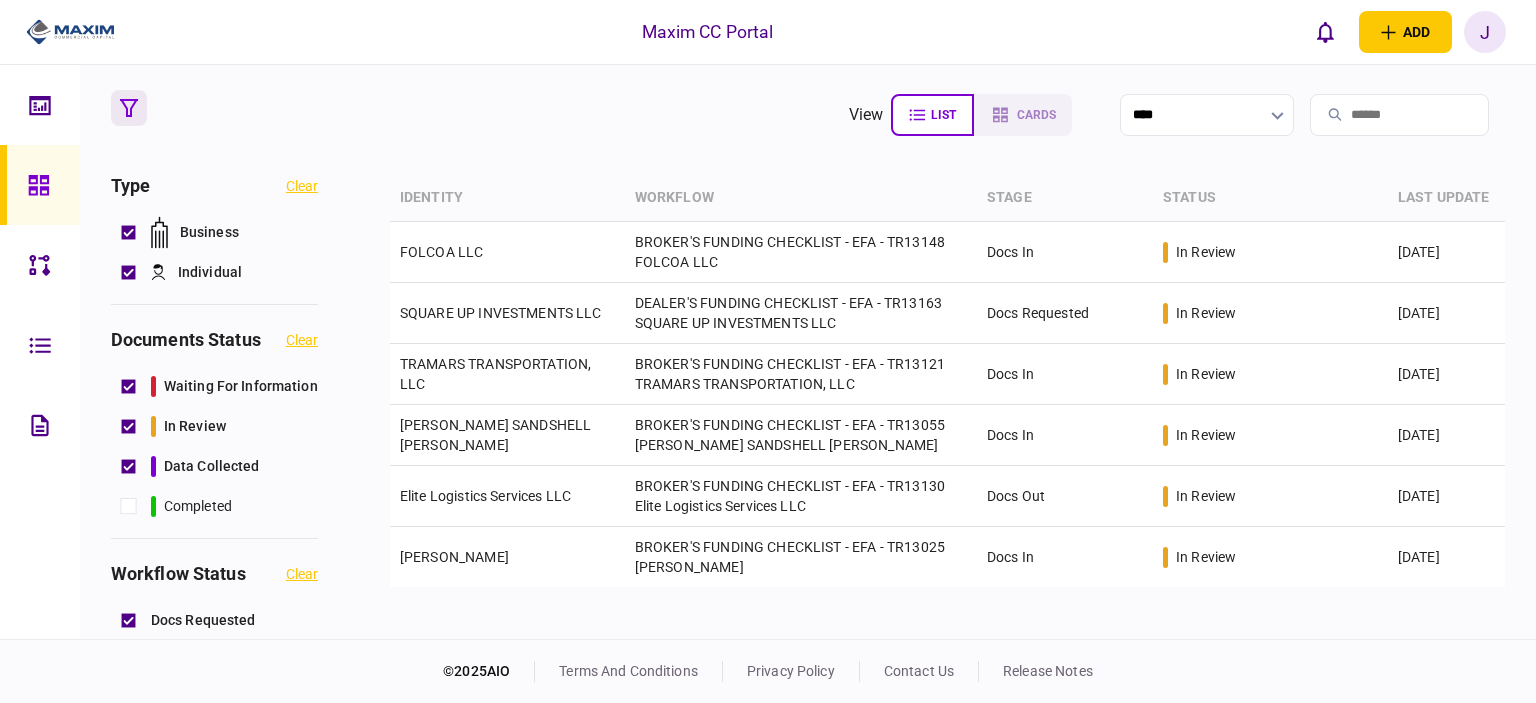 click on "view list cards ****" at bounding box center [808, 115] 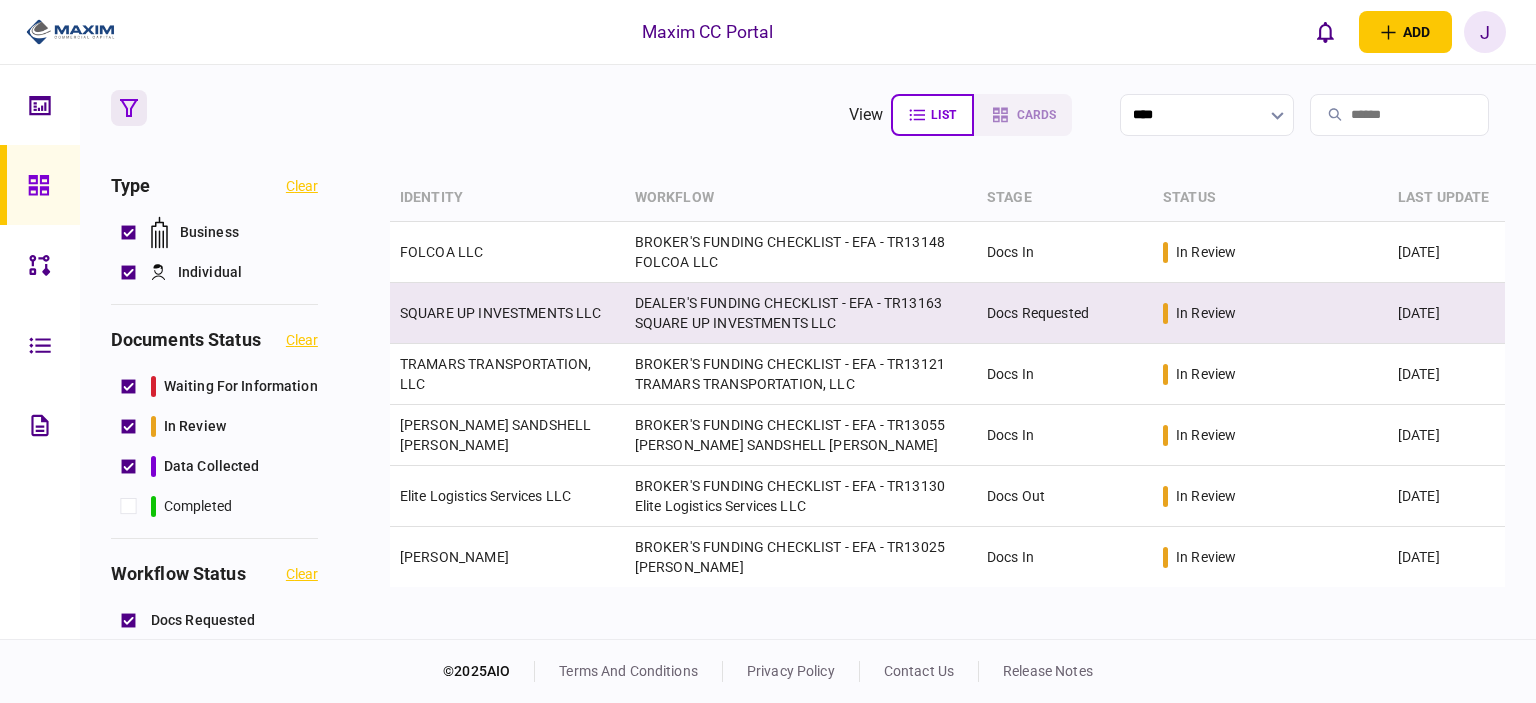 click on "DEALER'S FUNDING CHECKLIST - EFA - TR13163 SQUARE UP INVESTMENTS LLC" at bounding box center [801, 313] 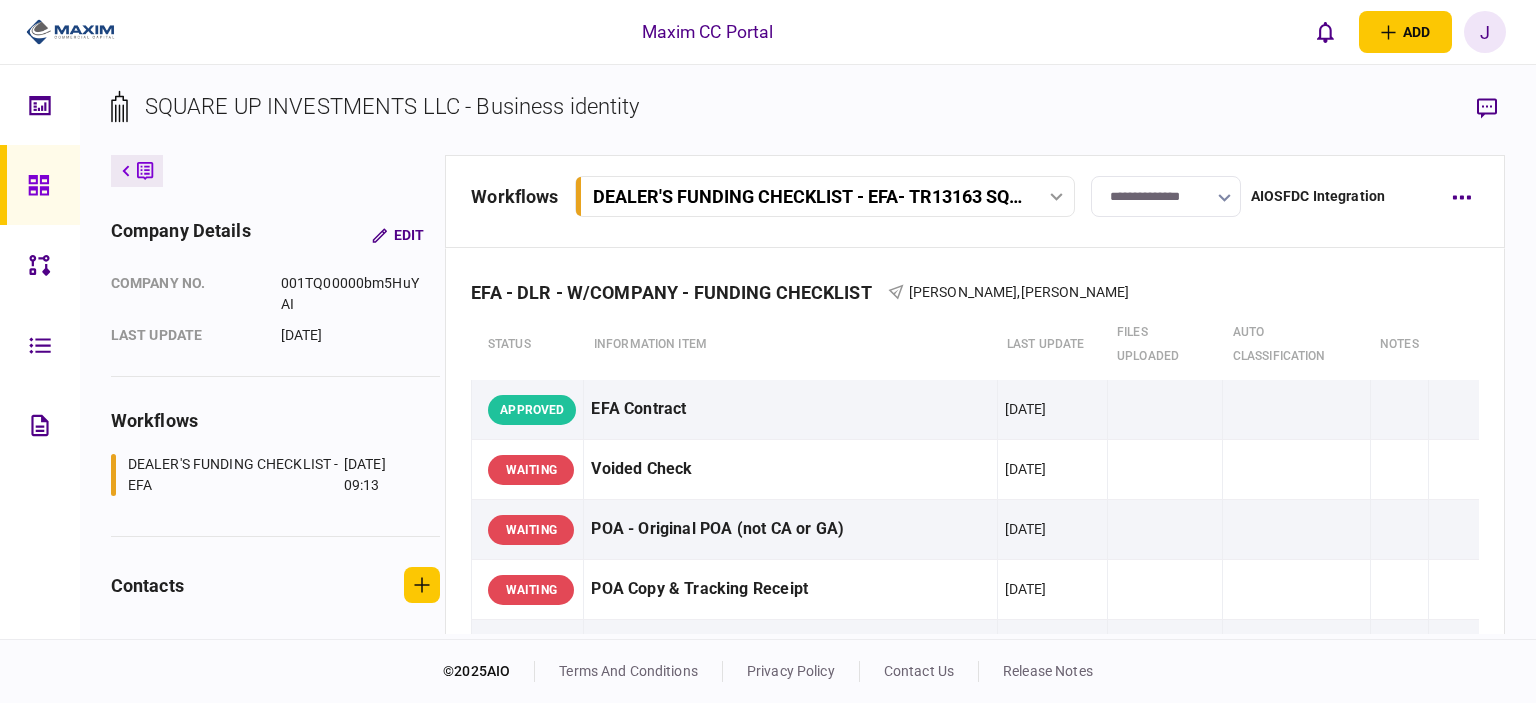 click on "**********" at bounding box center [1166, 196] 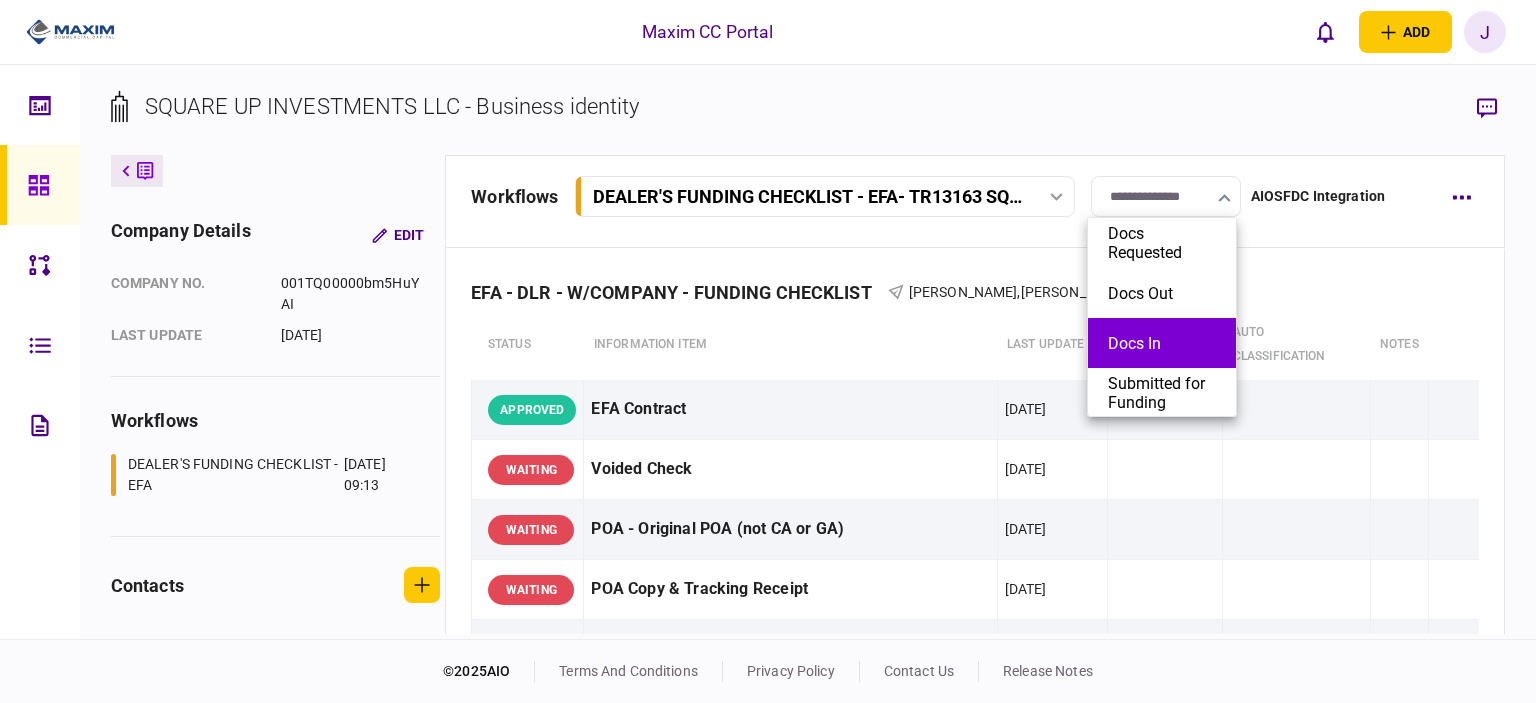 click on "Docs In" at bounding box center [1162, 343] 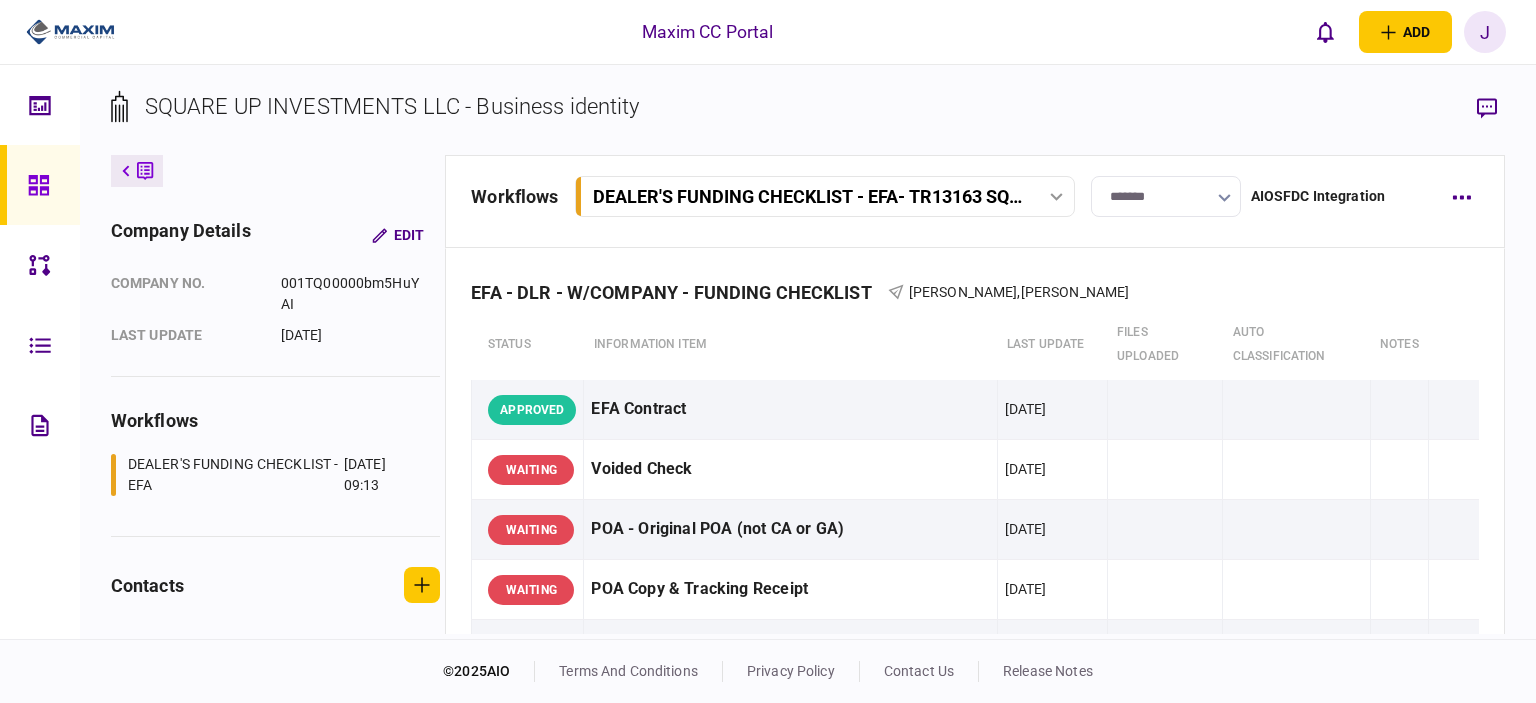 click at bounding box center (40, 185) 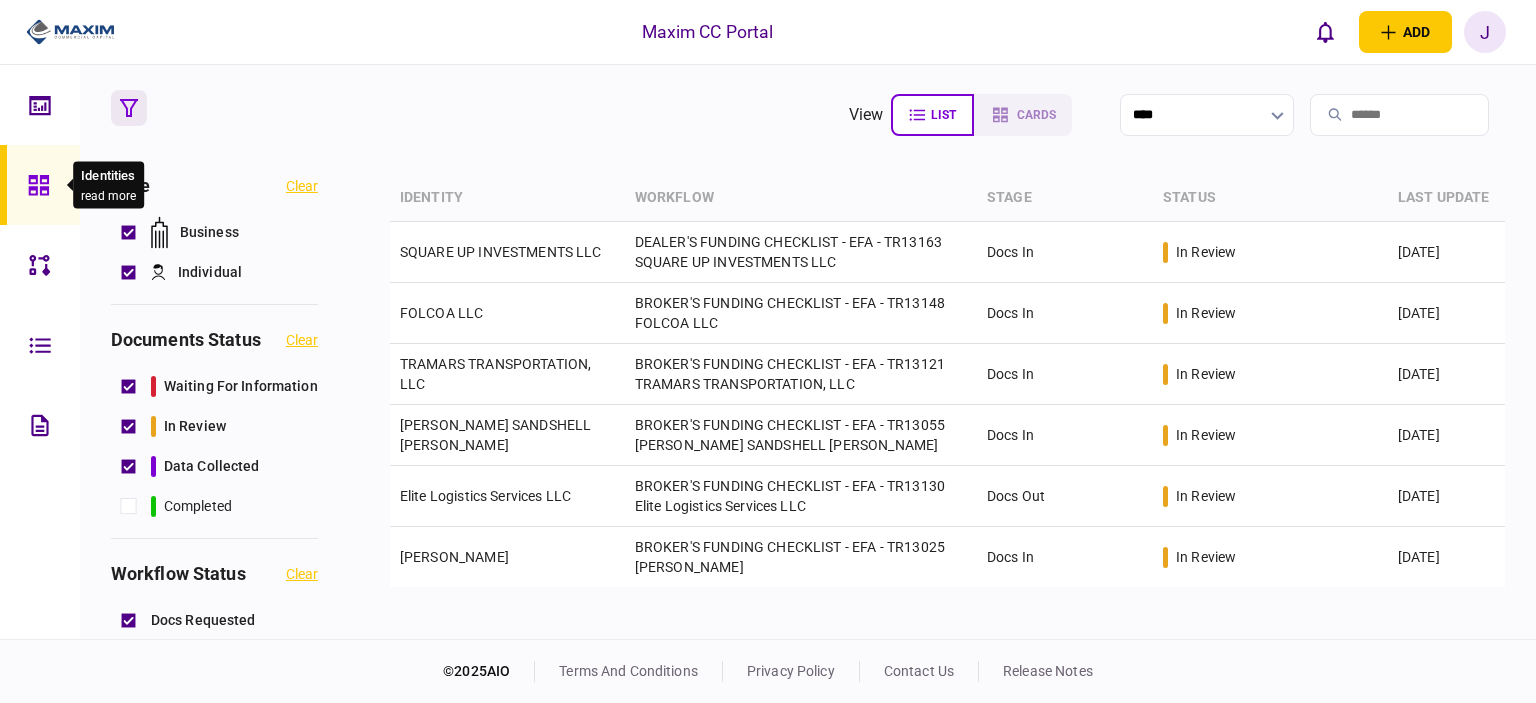 click at bounding box center [44, 185] 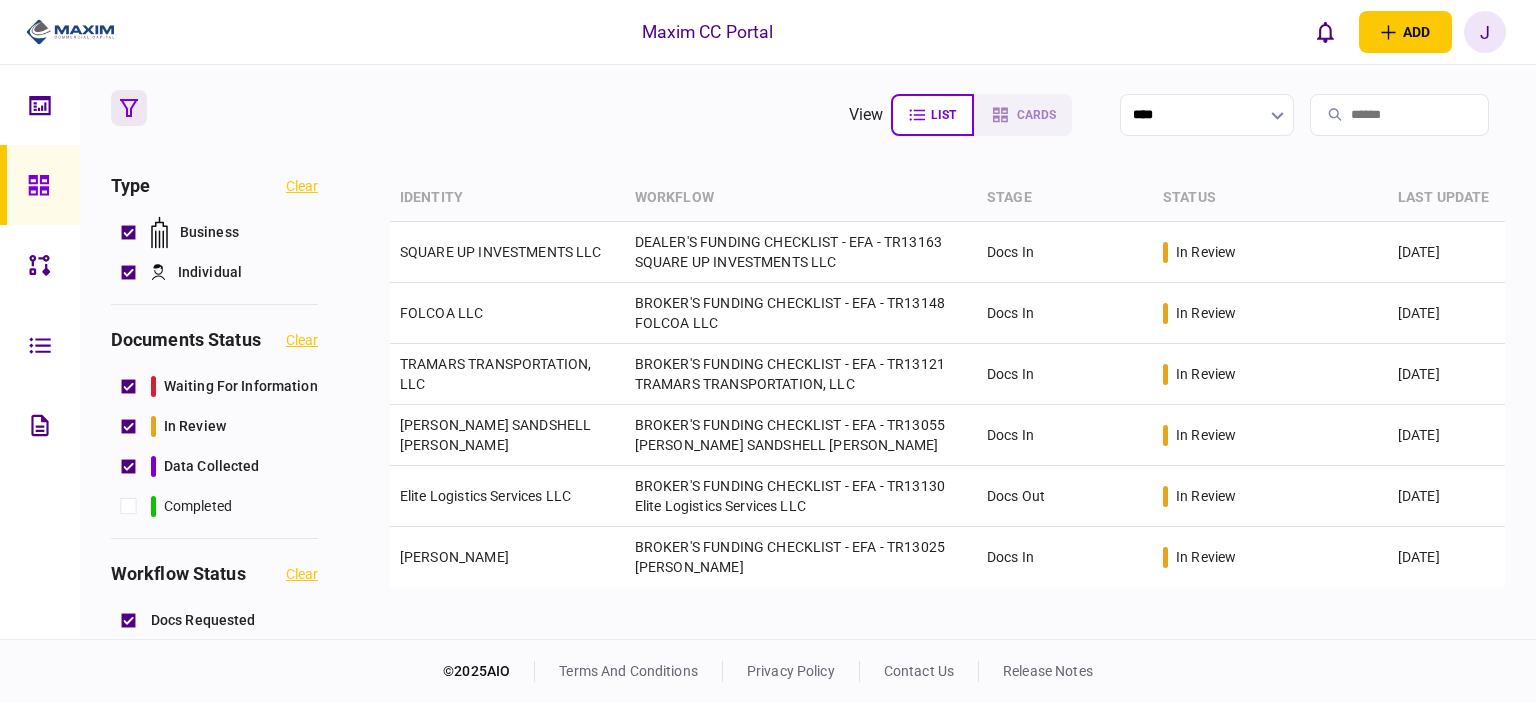 click at bounding box center (44, 185) 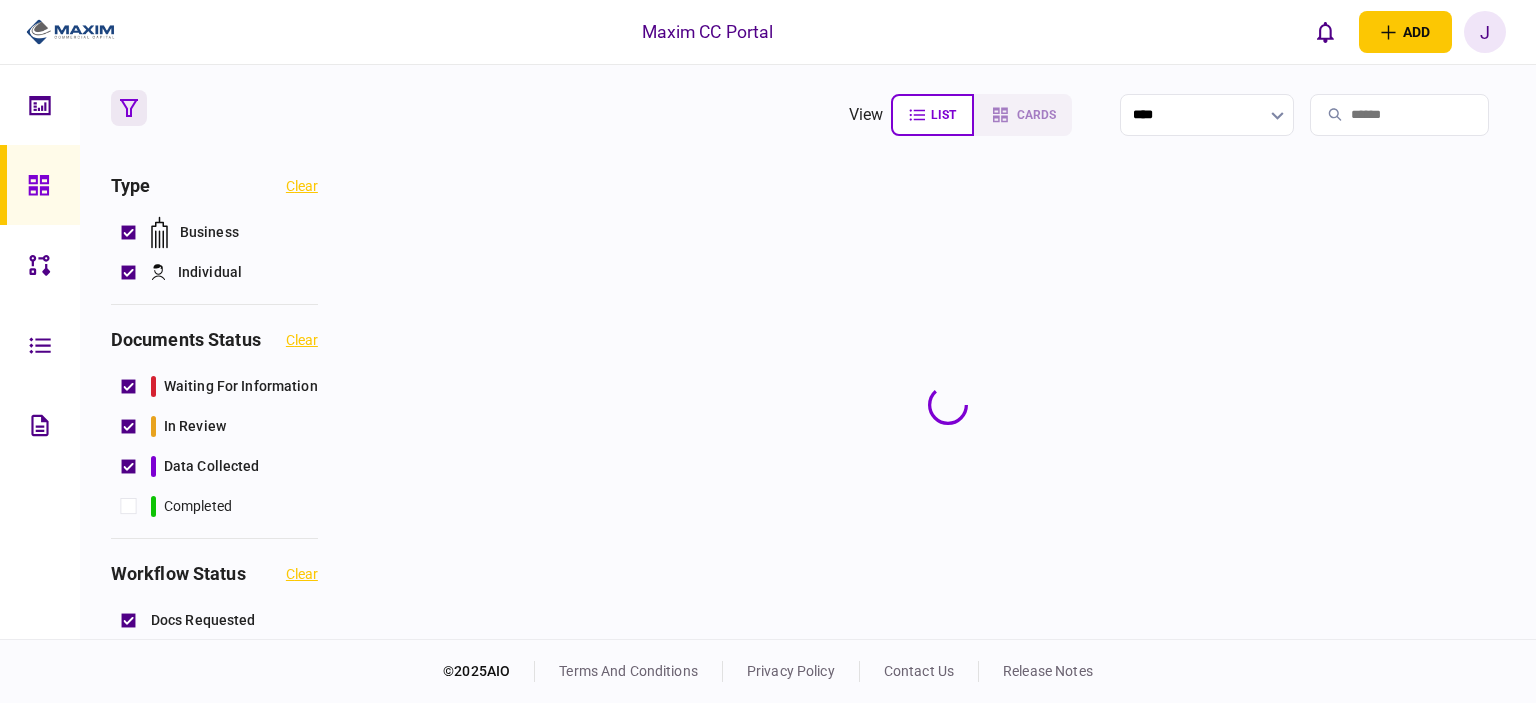 scroll, scrollTop: 0, scrollLeft: 0, axis: both 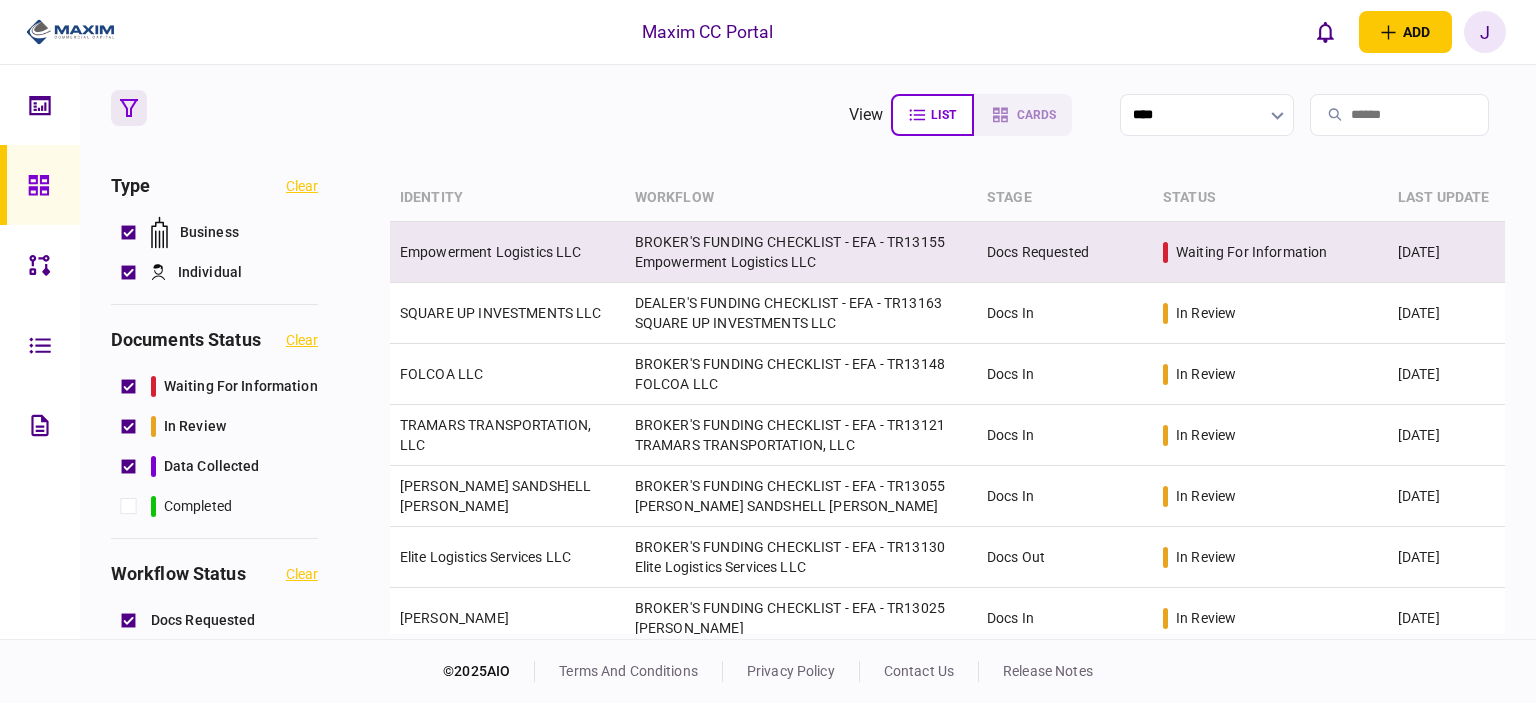 click on "Empowerment Logistics LLC" at bounding box center [507, 252] 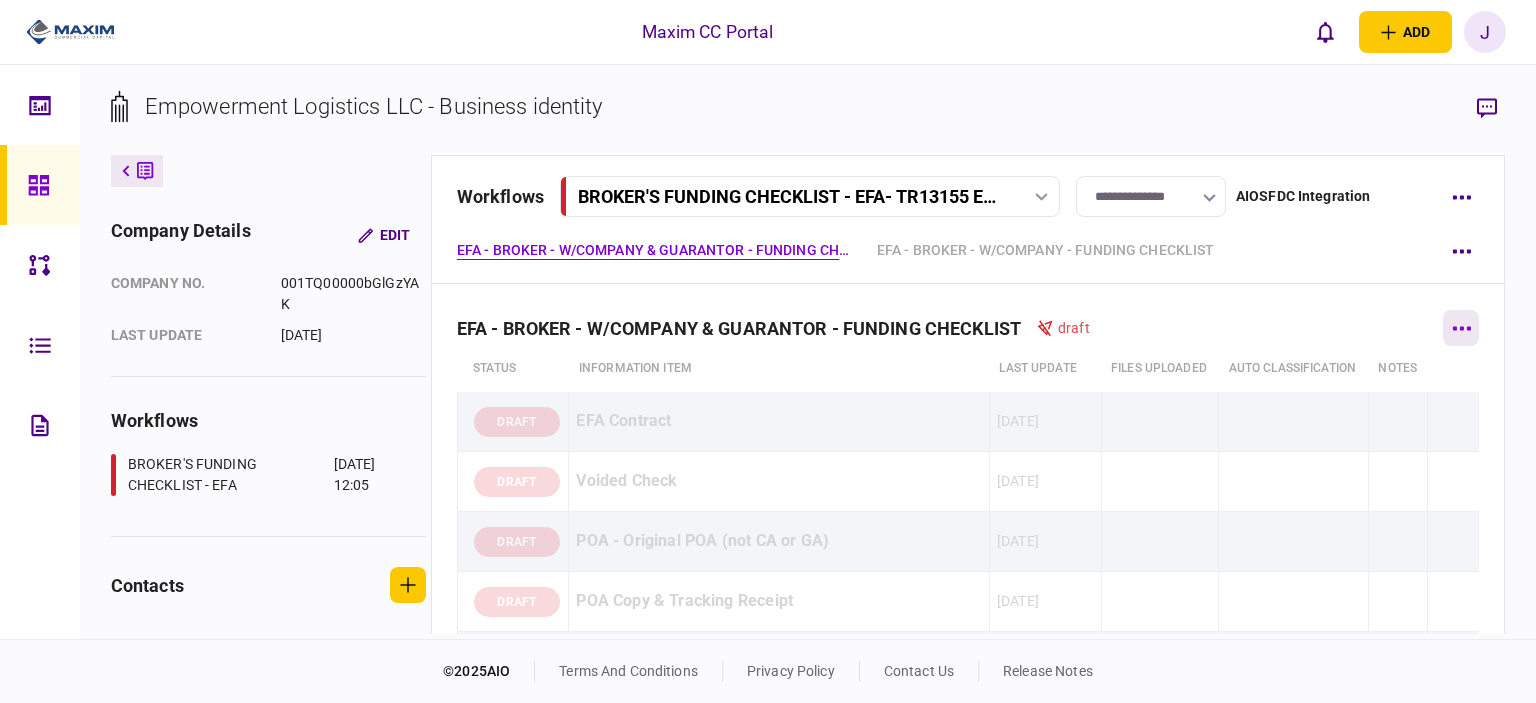 click at bounding box center (1461, 328) 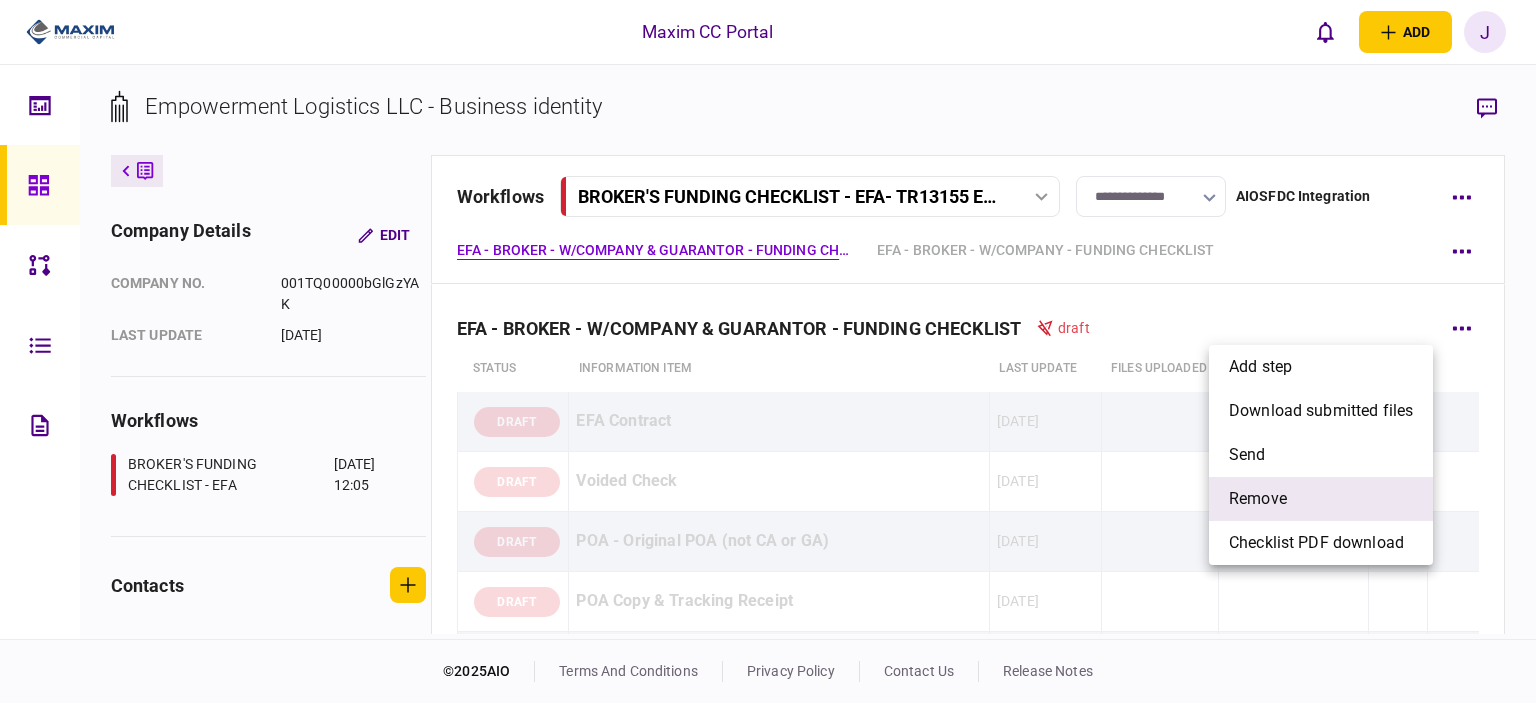 click on "remove" at bounding box center [1321, 499] 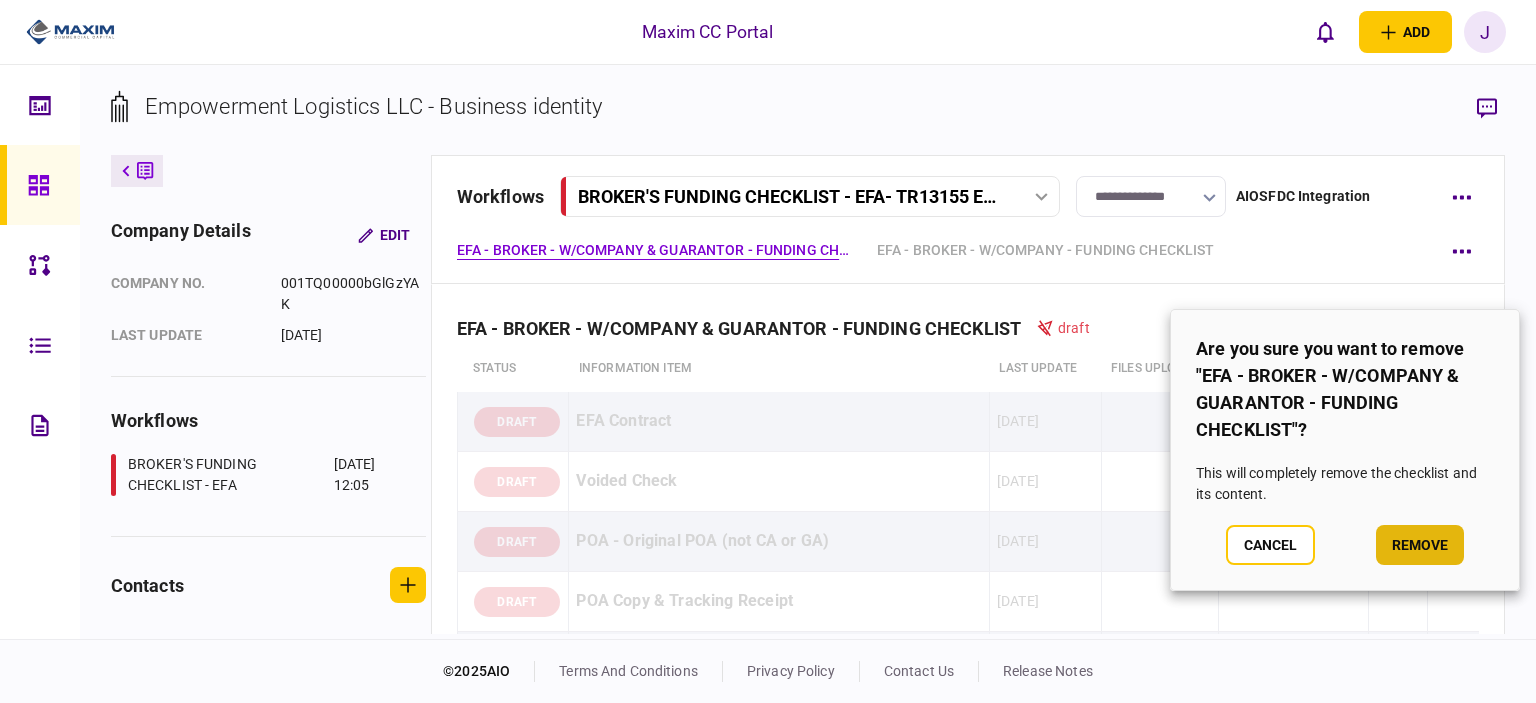 click on "remove" at bounding box center (1420, 545) 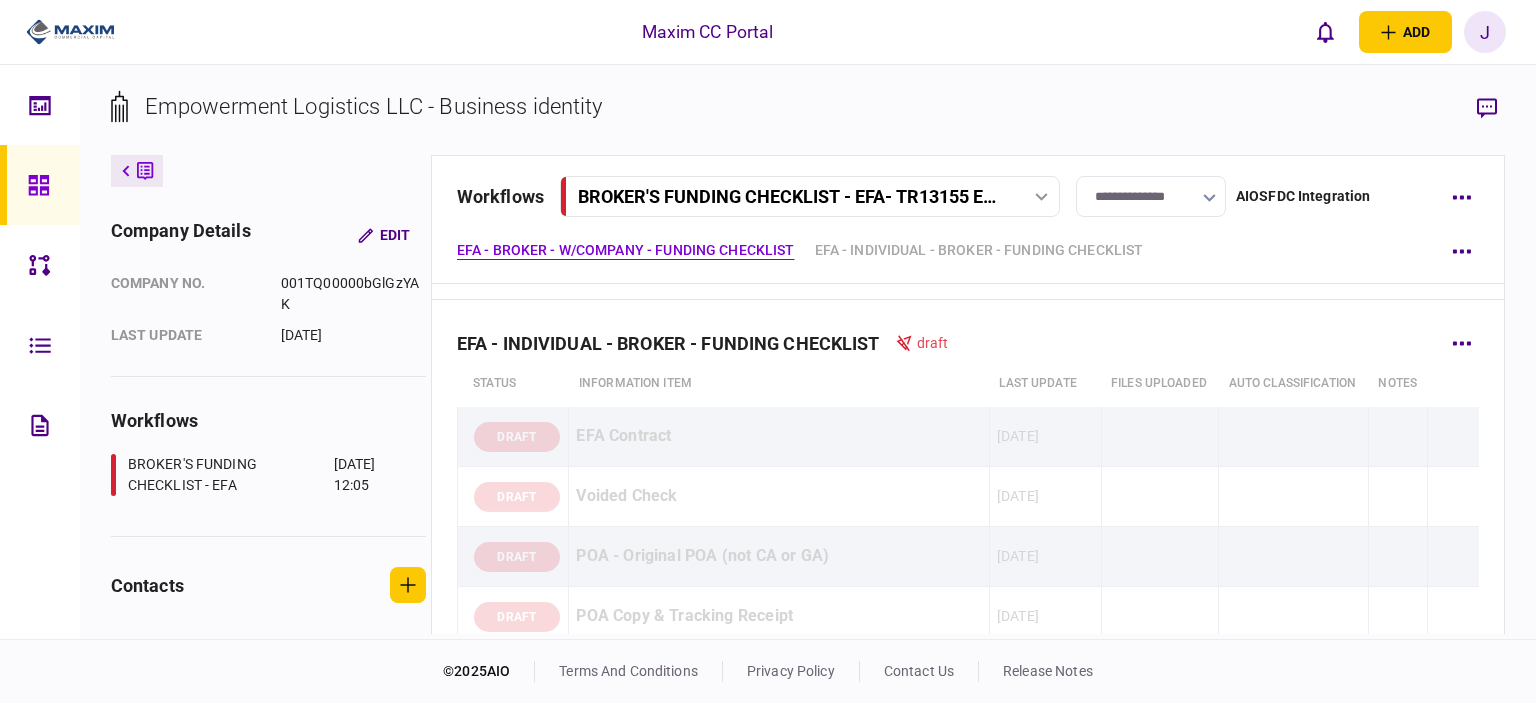 scroll, scrollTop: 2100, scrollLeft: 0, axis: vertical 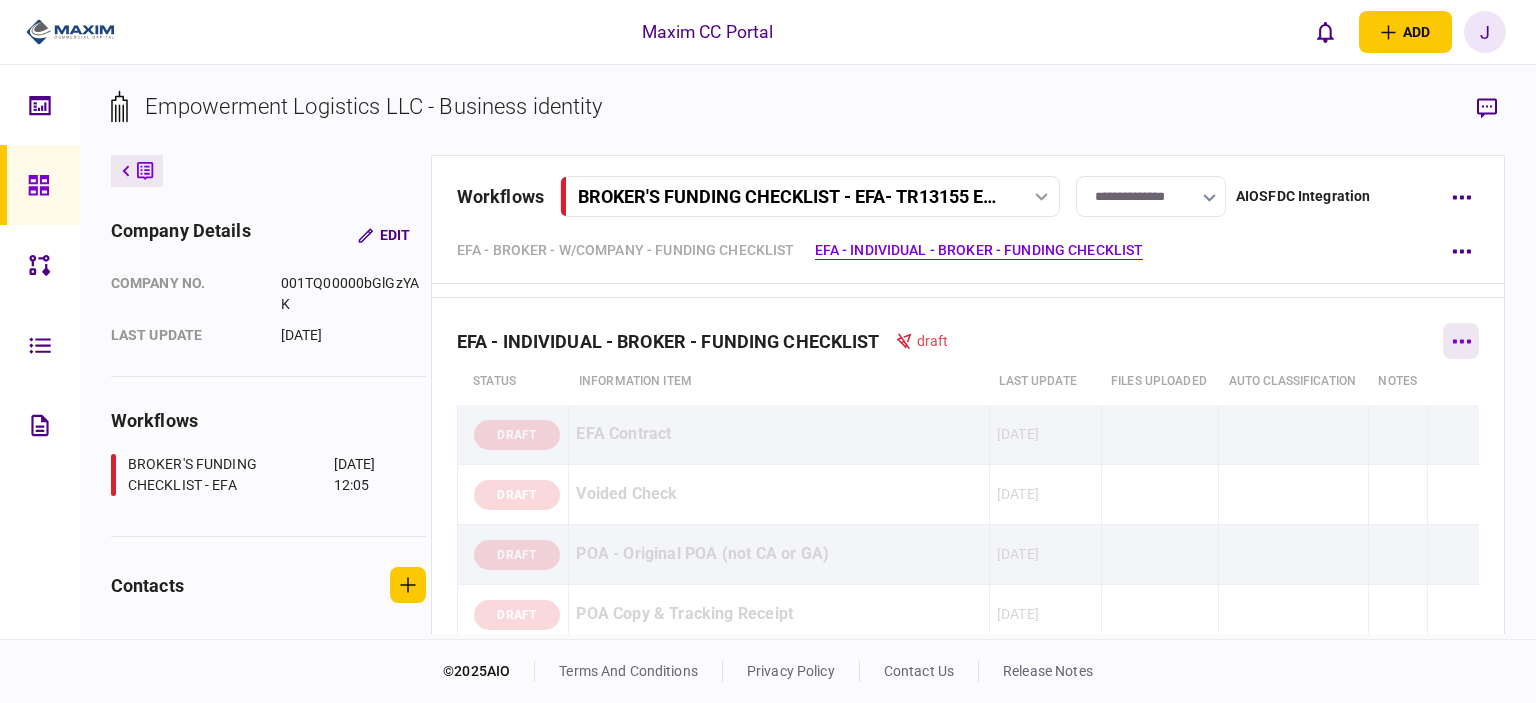 click at bounding box center (1461, 341) 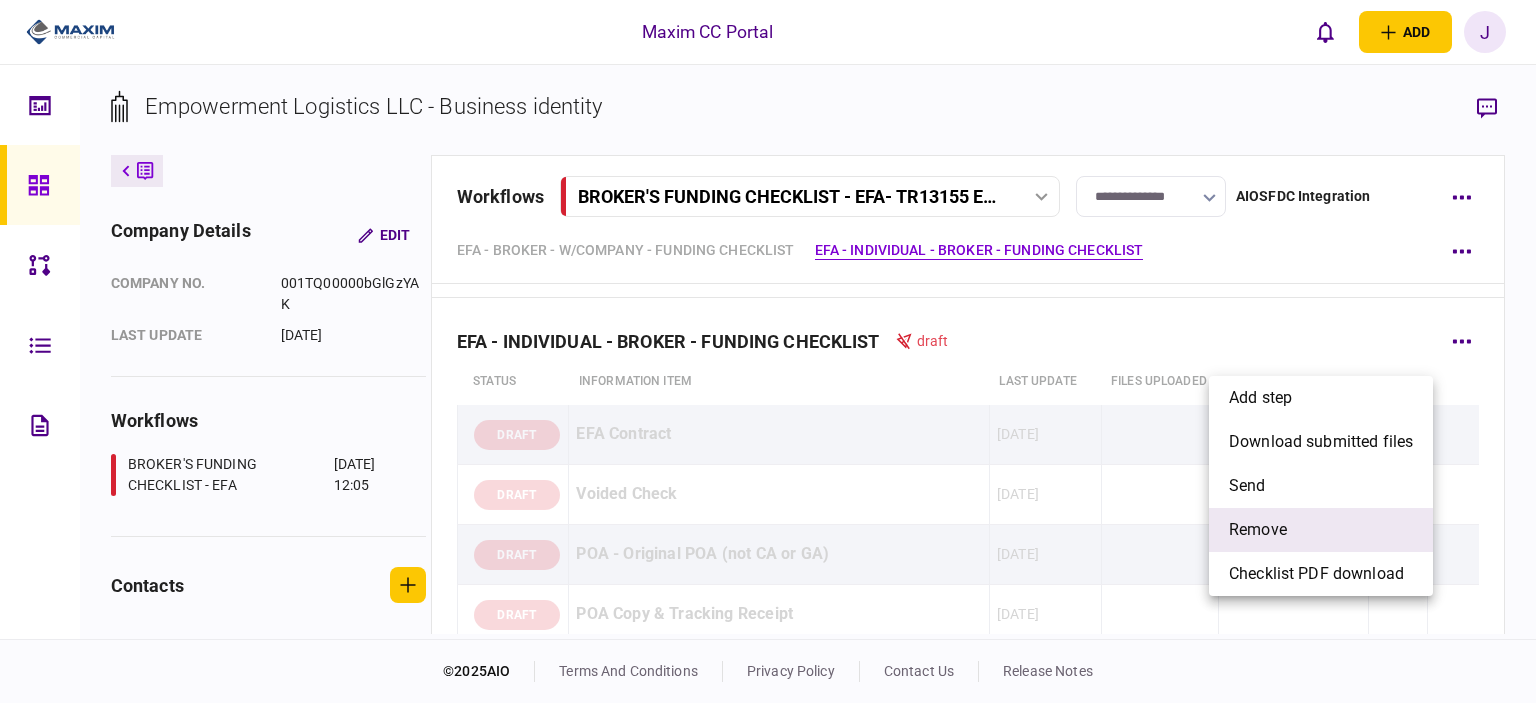 click on "remove" at bounding box center (1321, 530) 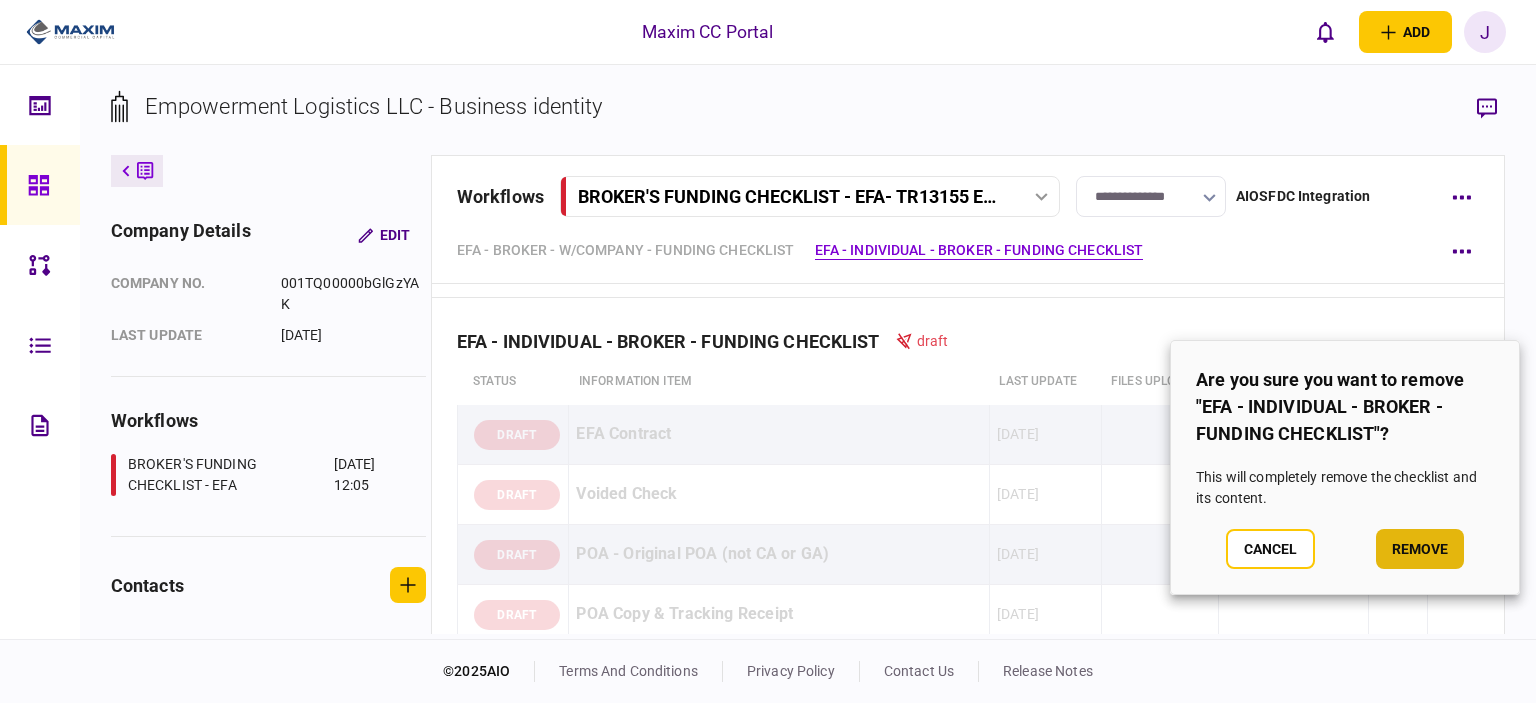 click on "remove" at bounding box center (1420, 549) 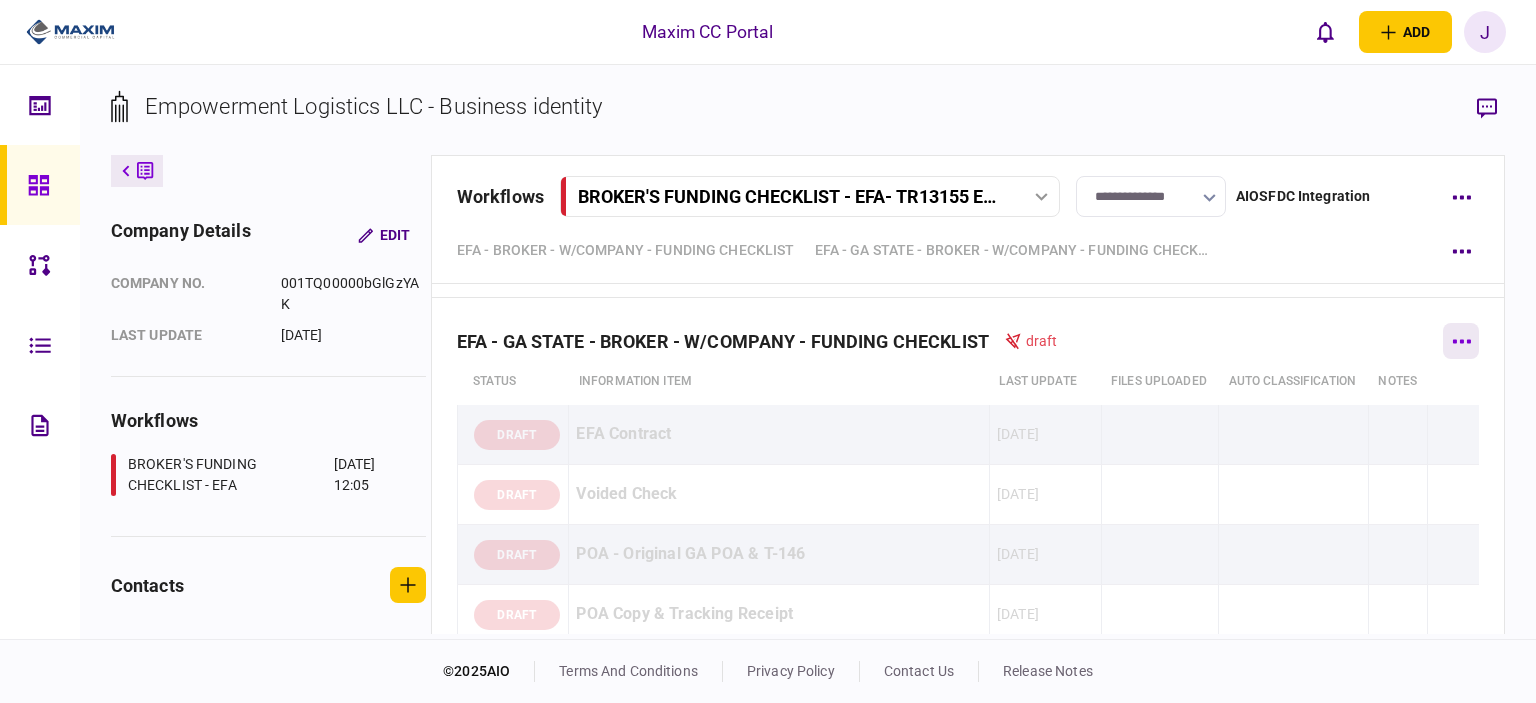 click at bounding box center [1461, 341] 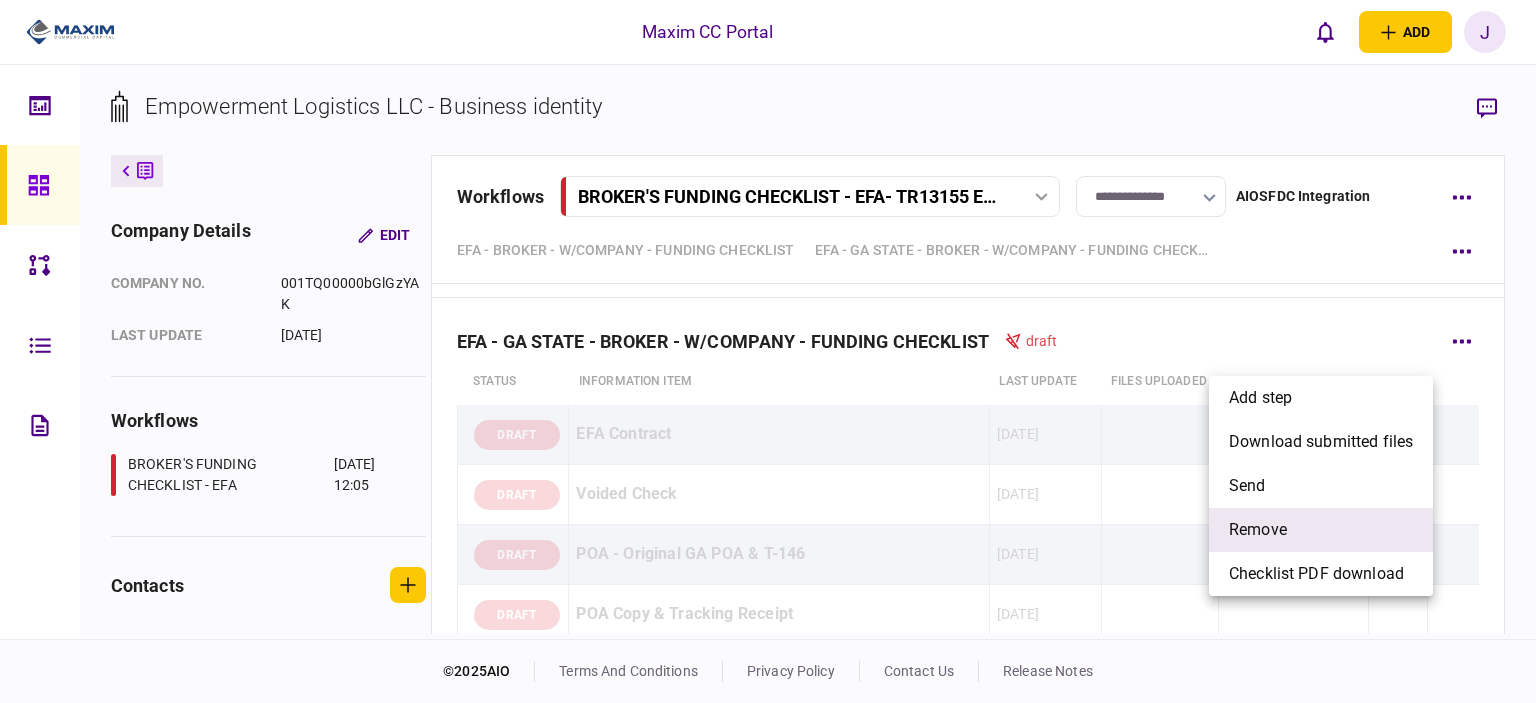 click on "remove" at bounding box center [1321, 530] 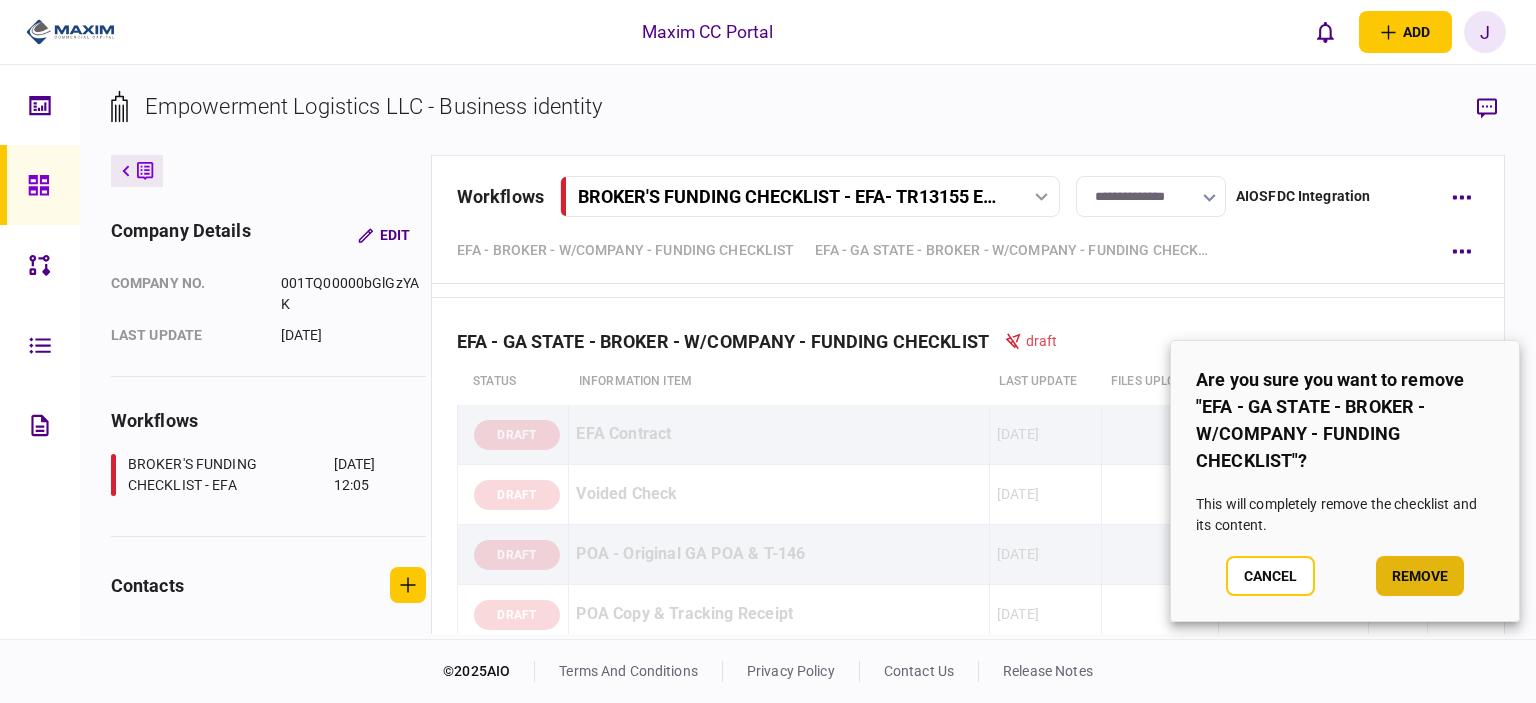 click on "remove" at bounding box center (1420, 576) 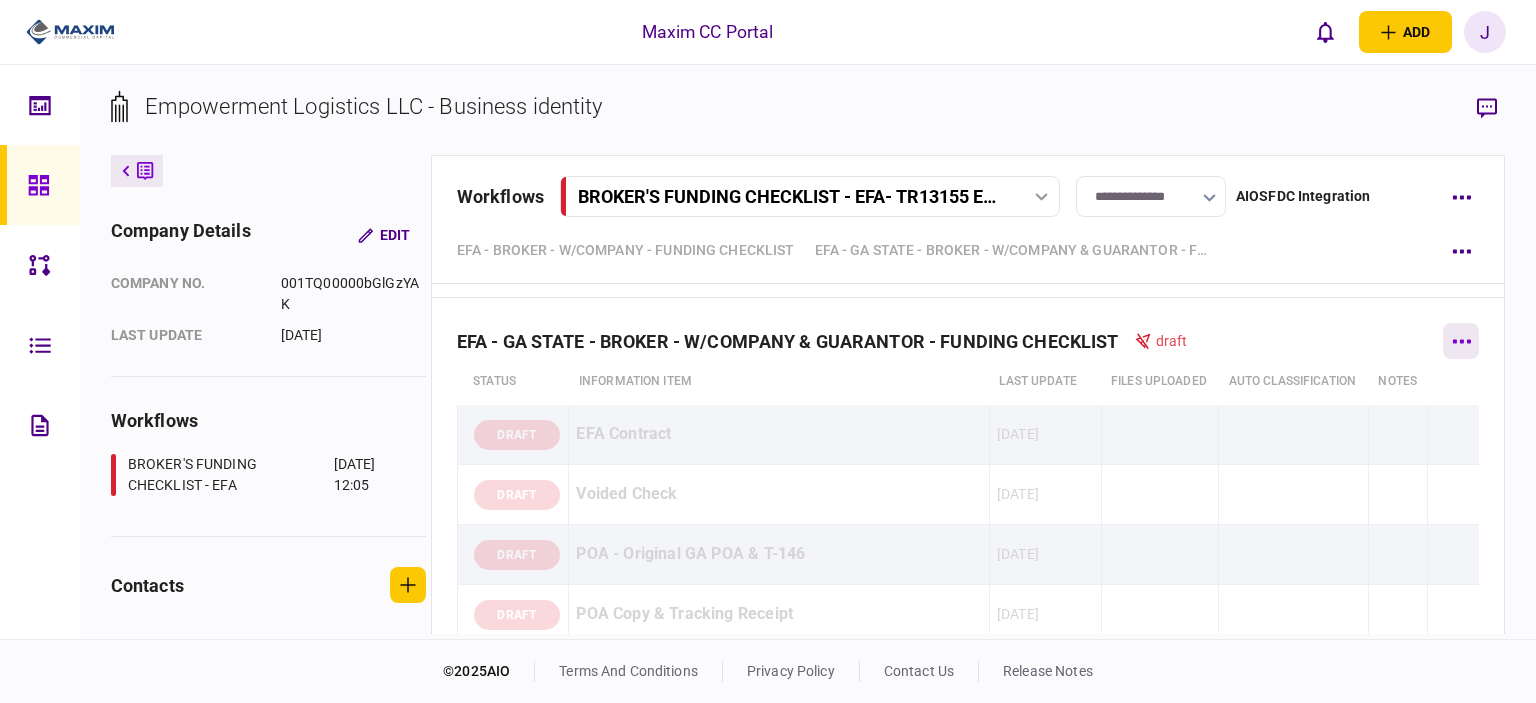click 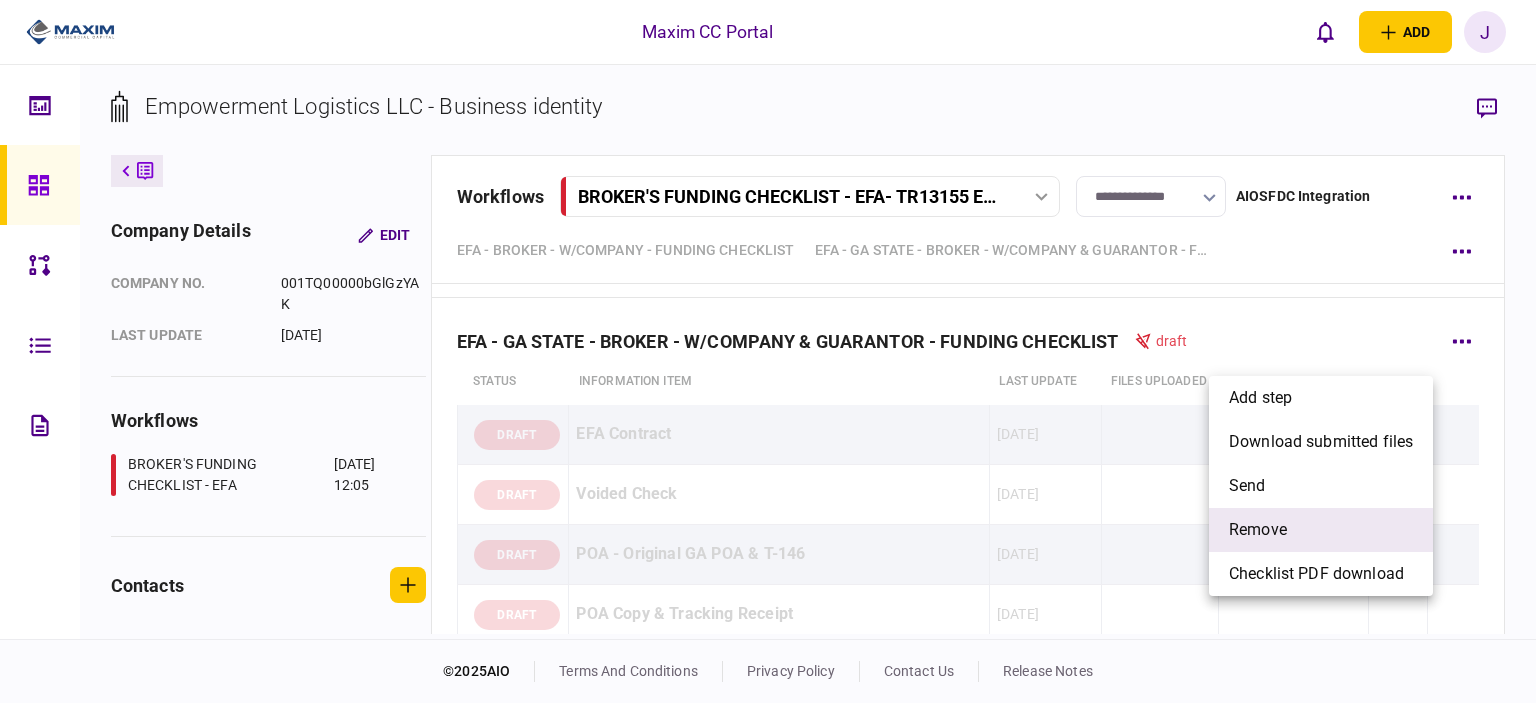 click on "remove" at bounding box center [1321, 530] 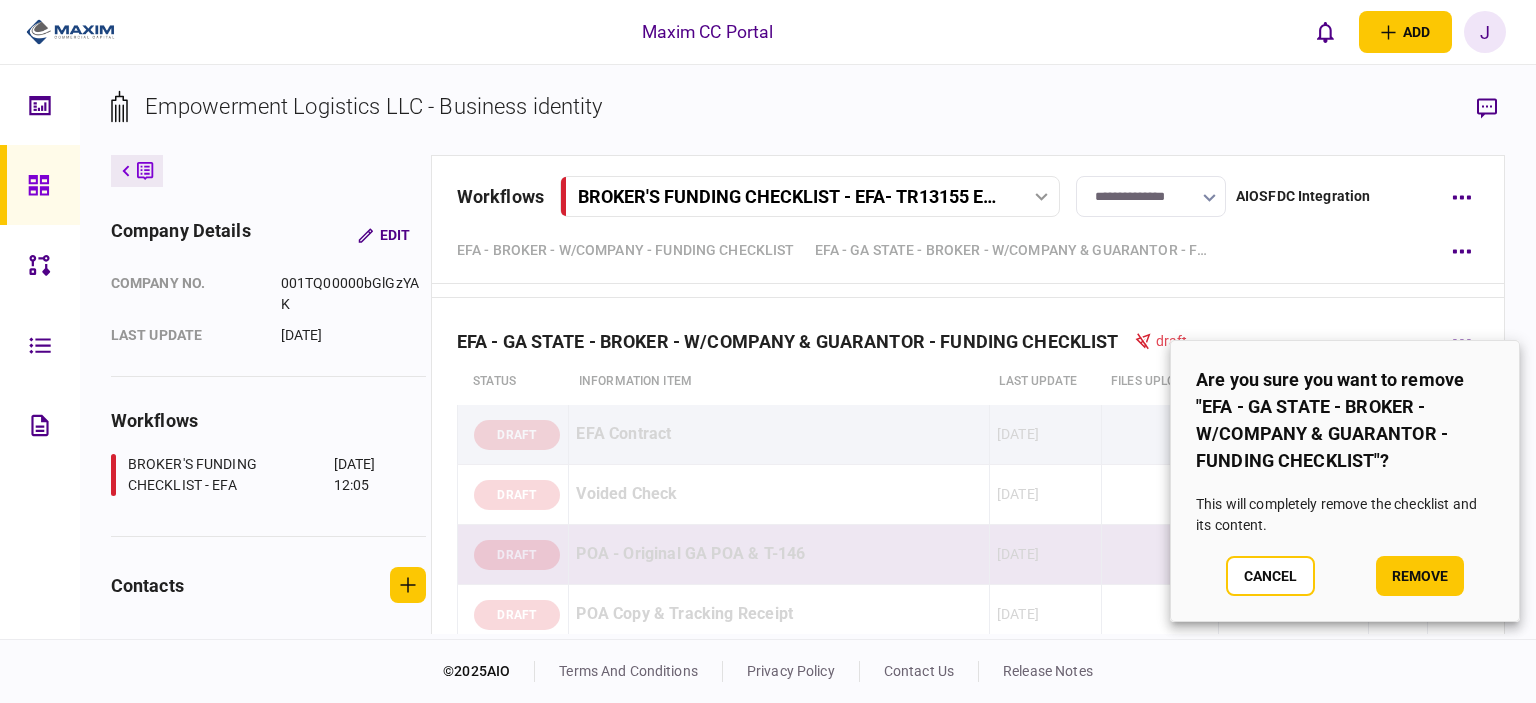 click on "remove" at bounding box center (1420, 576) 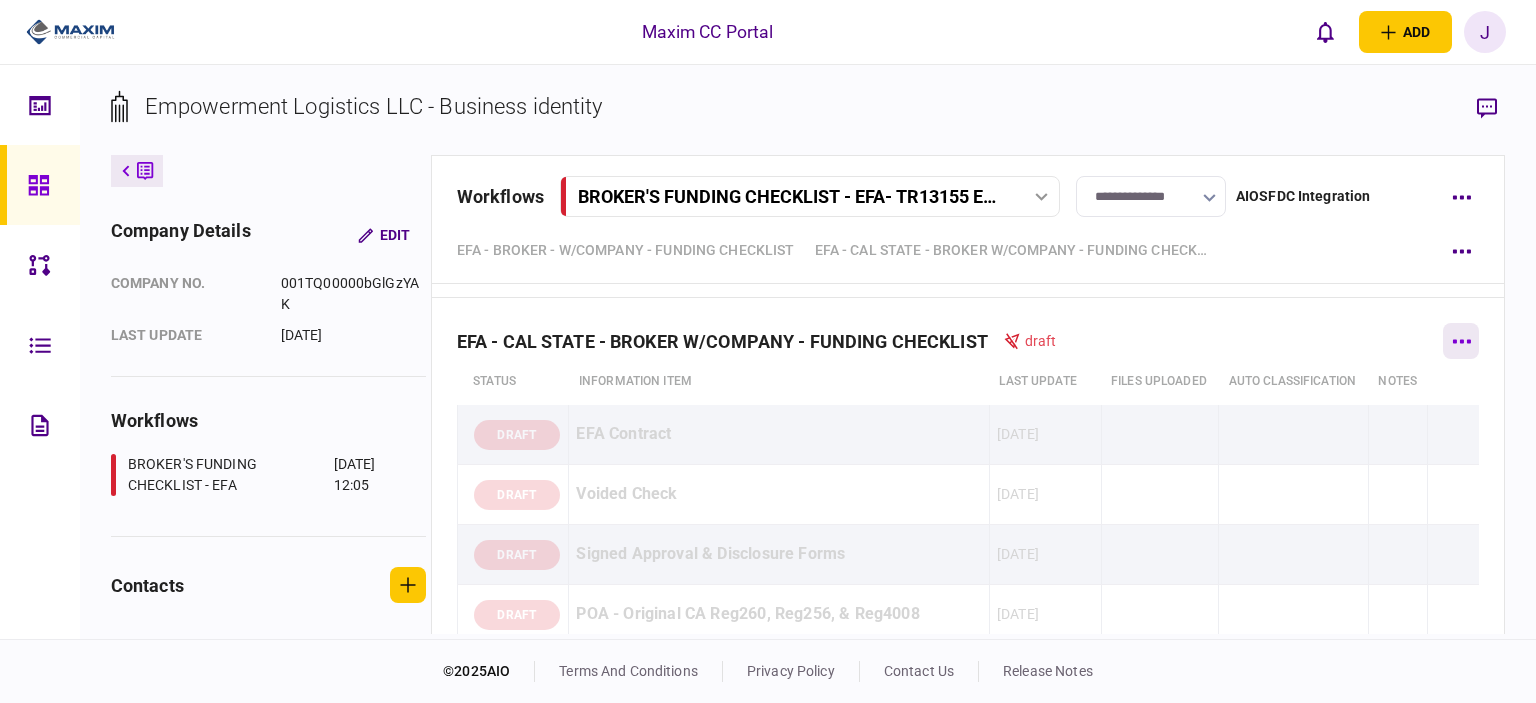 click 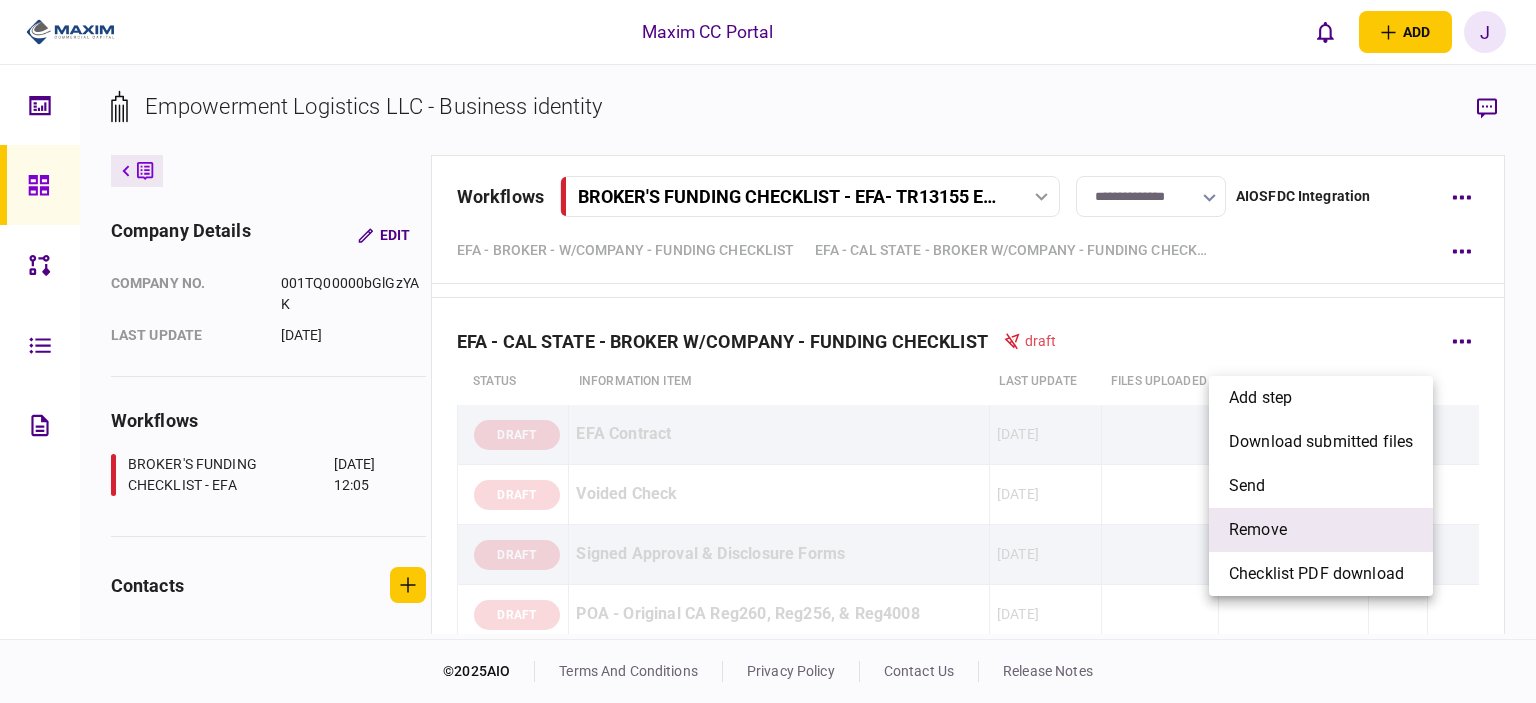 click on "remove" at bounding box center (1321, 530) 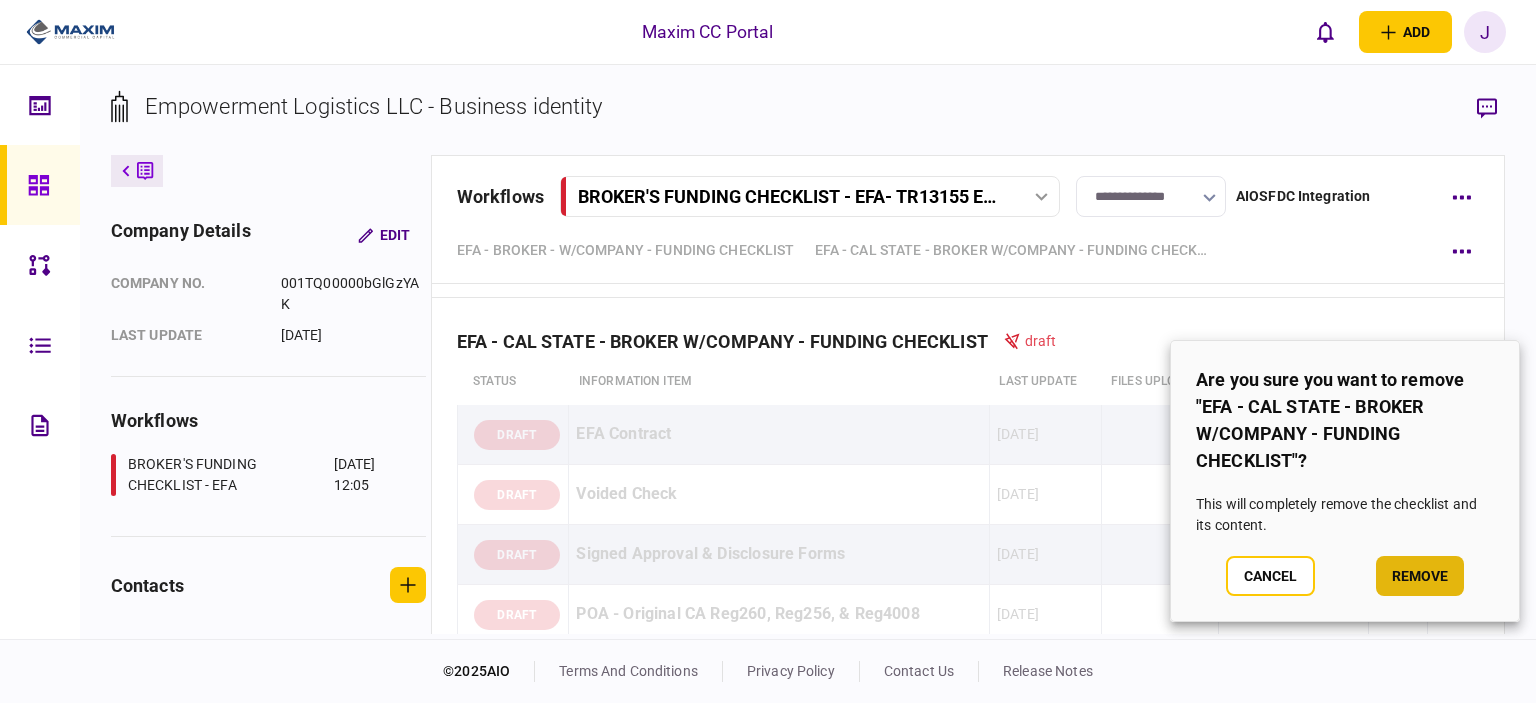 click on "remove" at bounding box center [1420, 576] 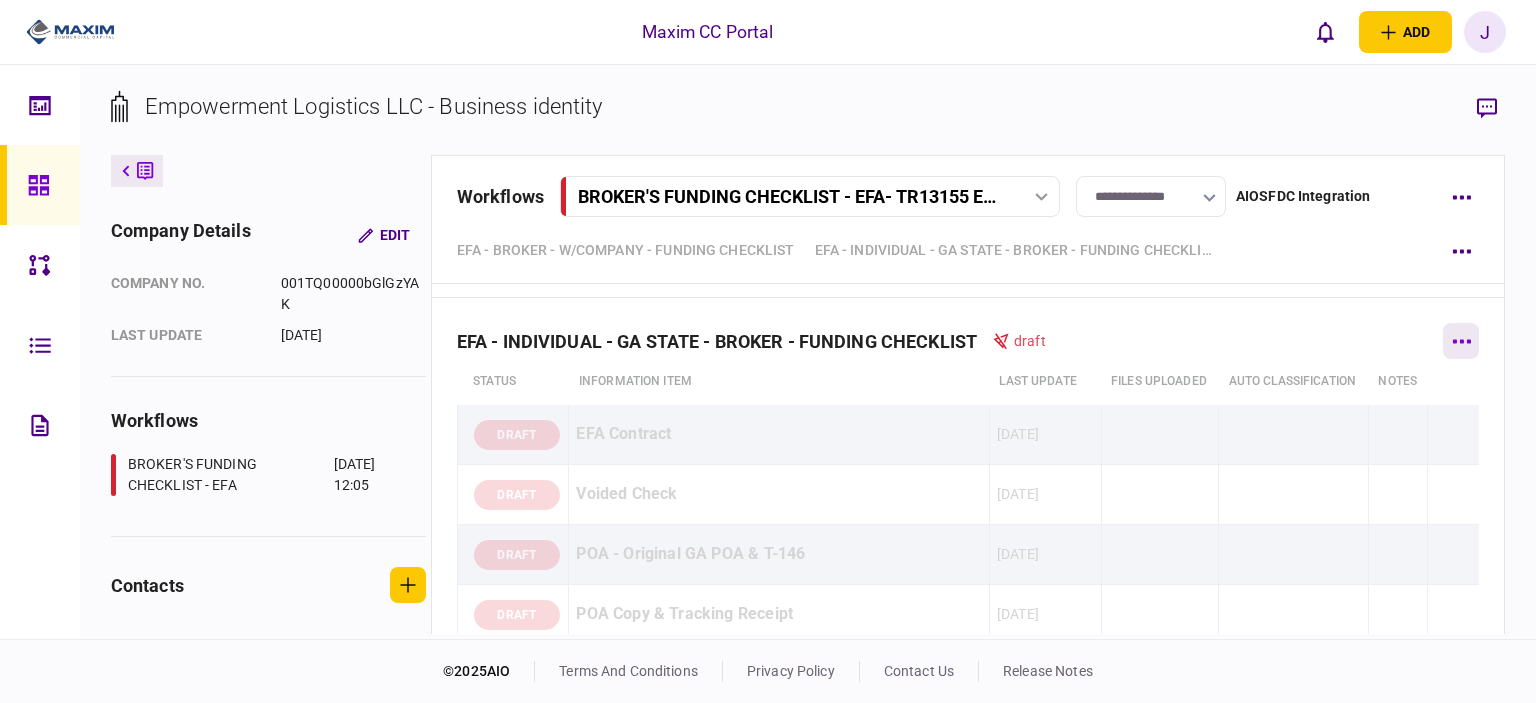 click at bounding box center (1461, 341) 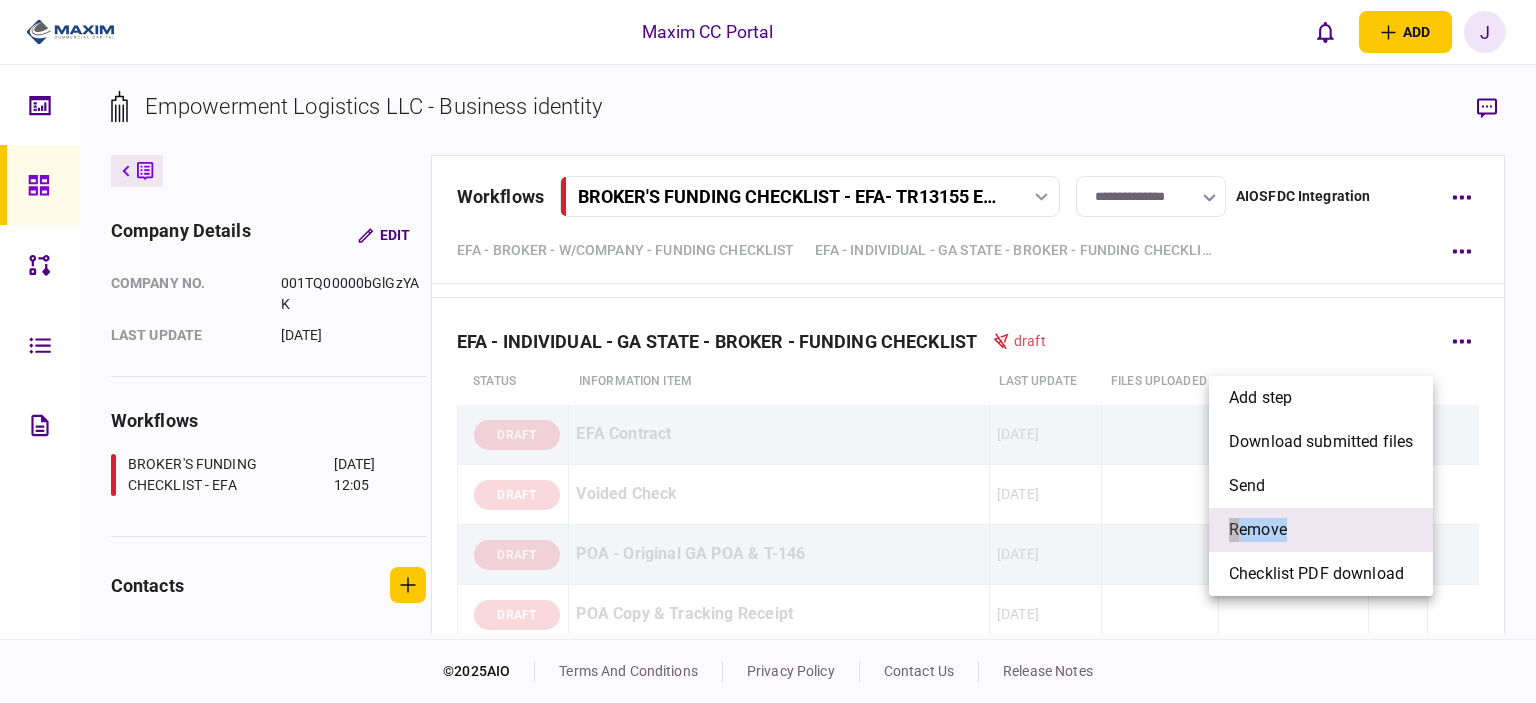 drag, startPoint x: 1321, startPoint y: 498, endPoint x: 1321, endPoint y: 527, distance: 29 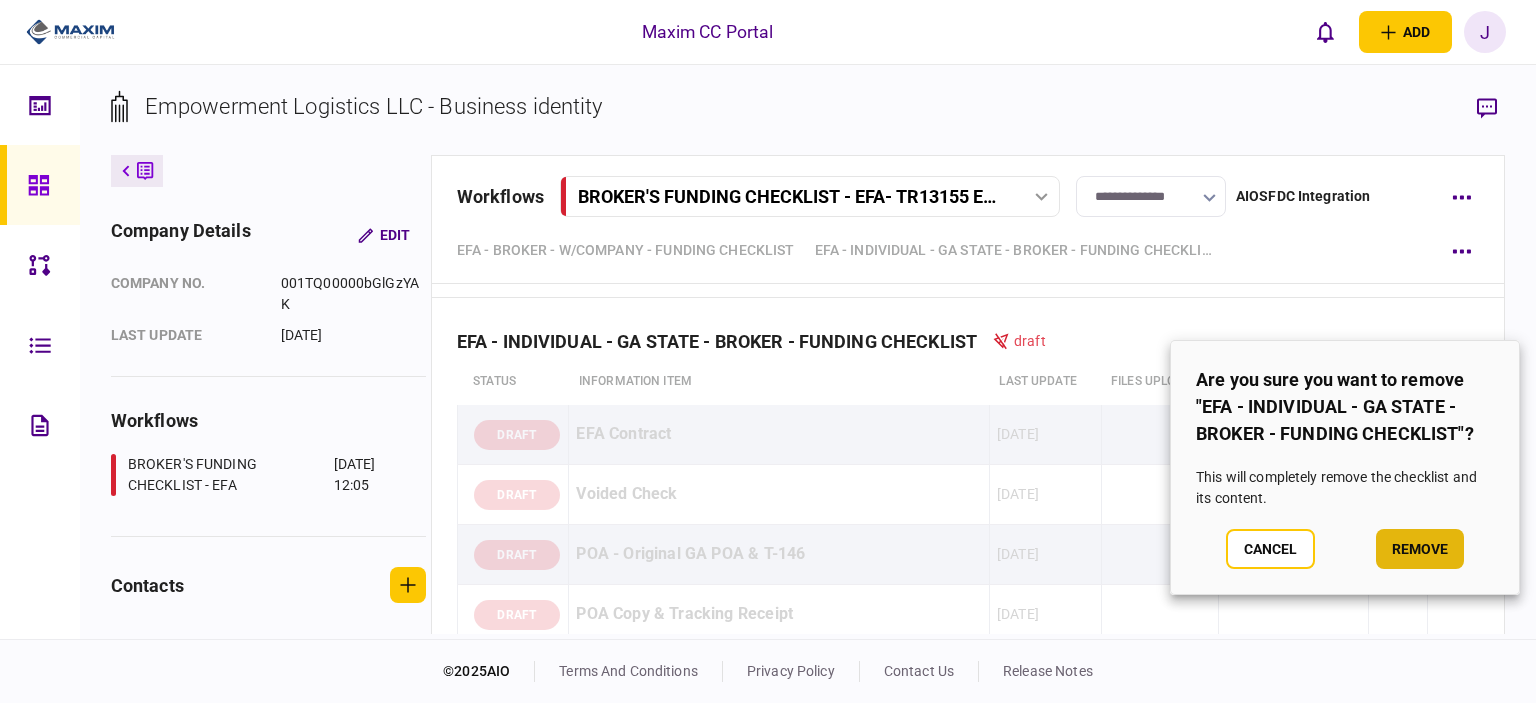 click on "remove" at bounding box center [1420, 549] 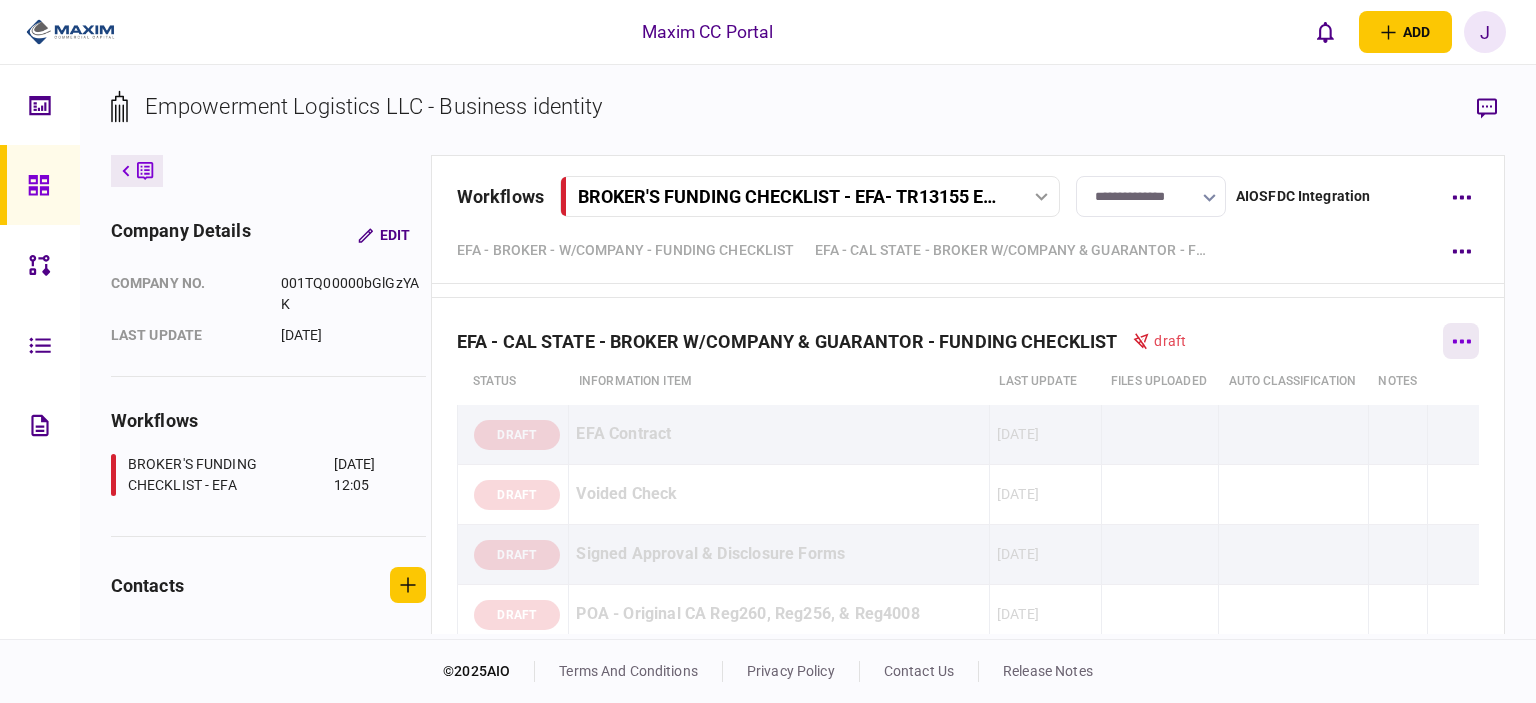 click at bounding box center (1461, 341) 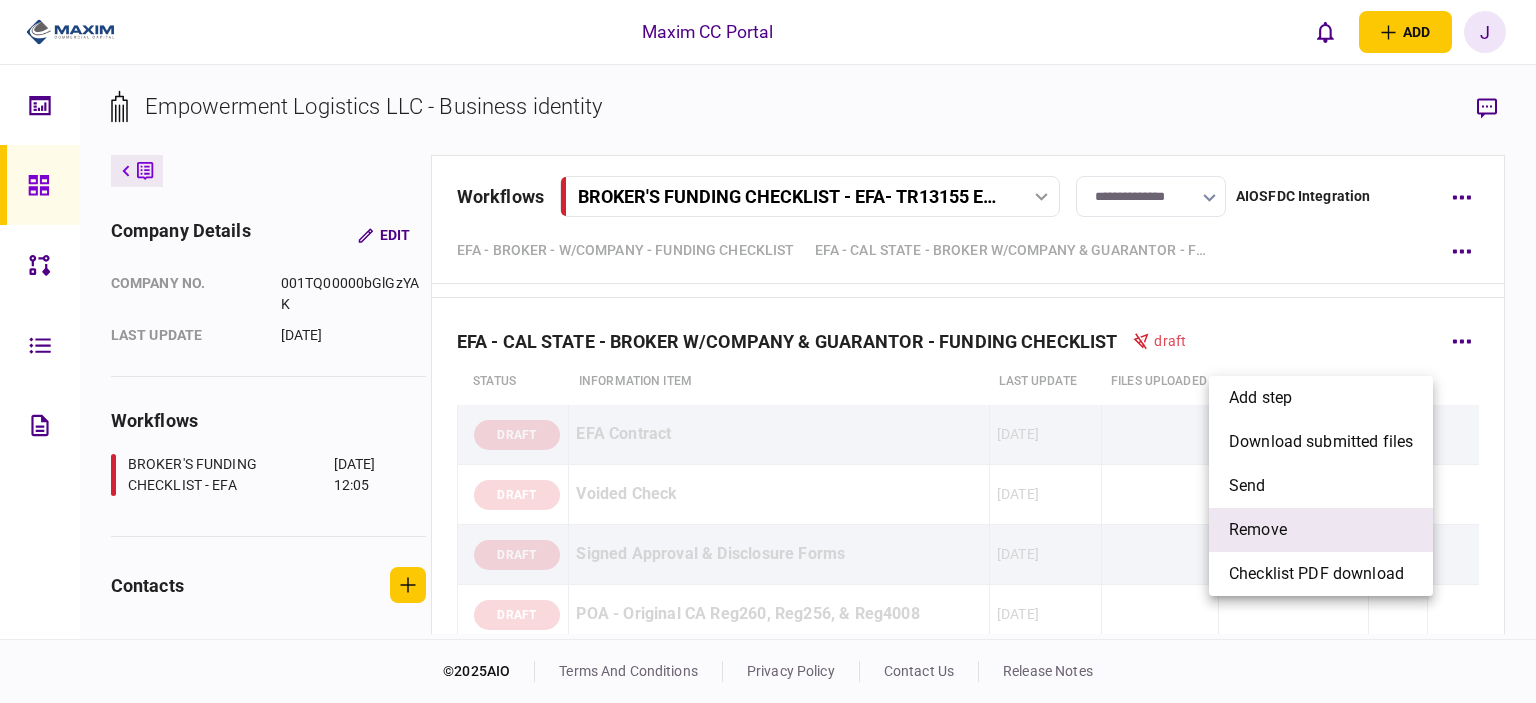 click on "remove" at bounding box center (1321, 530) 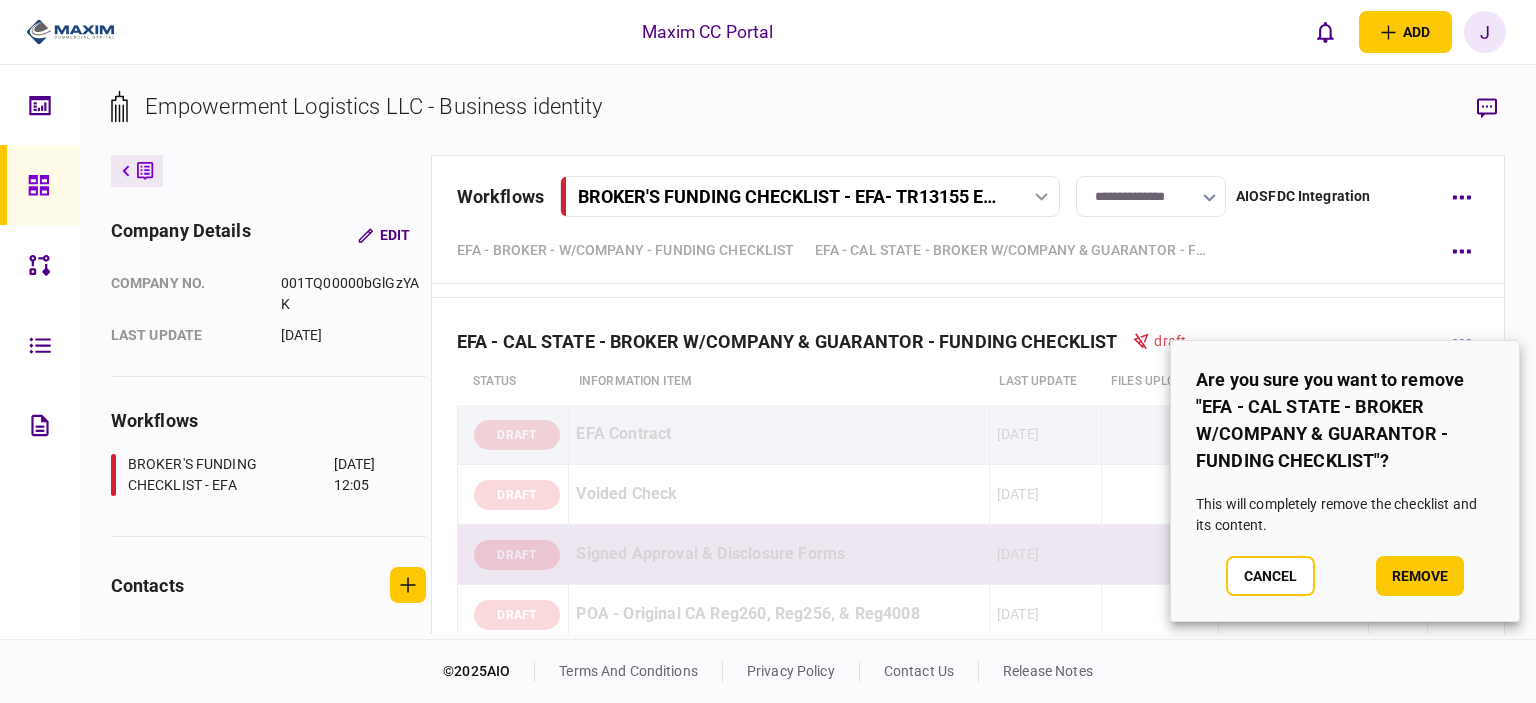 click on "remove" at bounding box center (1420, 576) 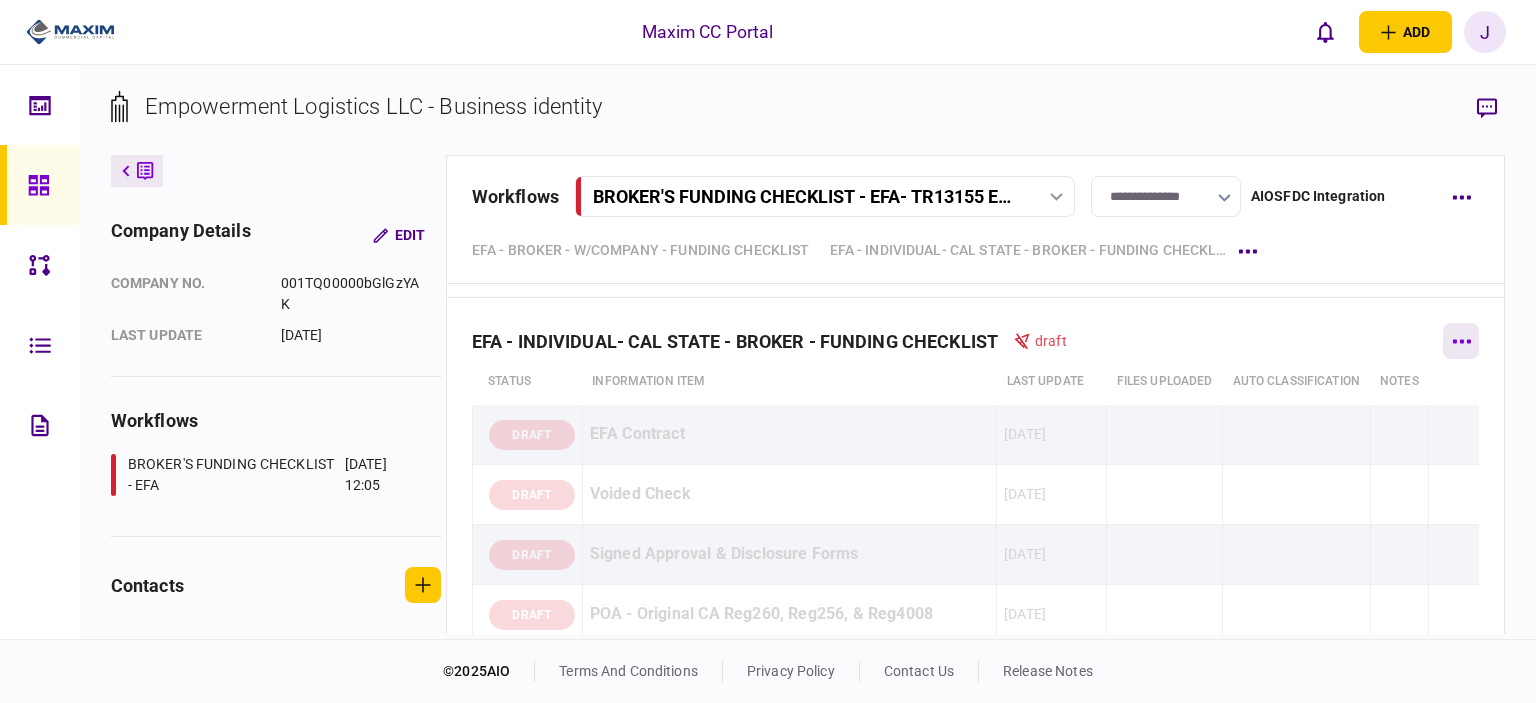 click 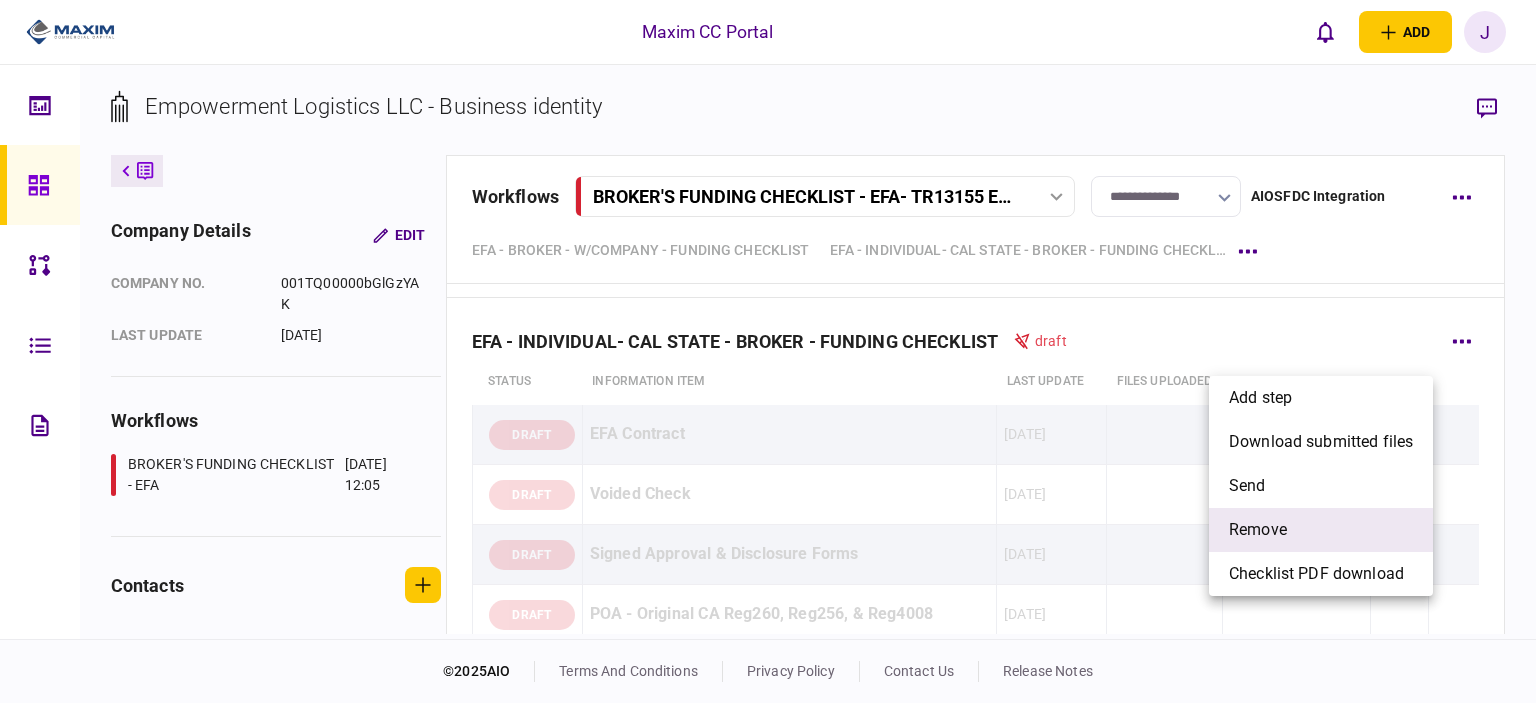 click on "remove" at bounding box center (1321, 530) 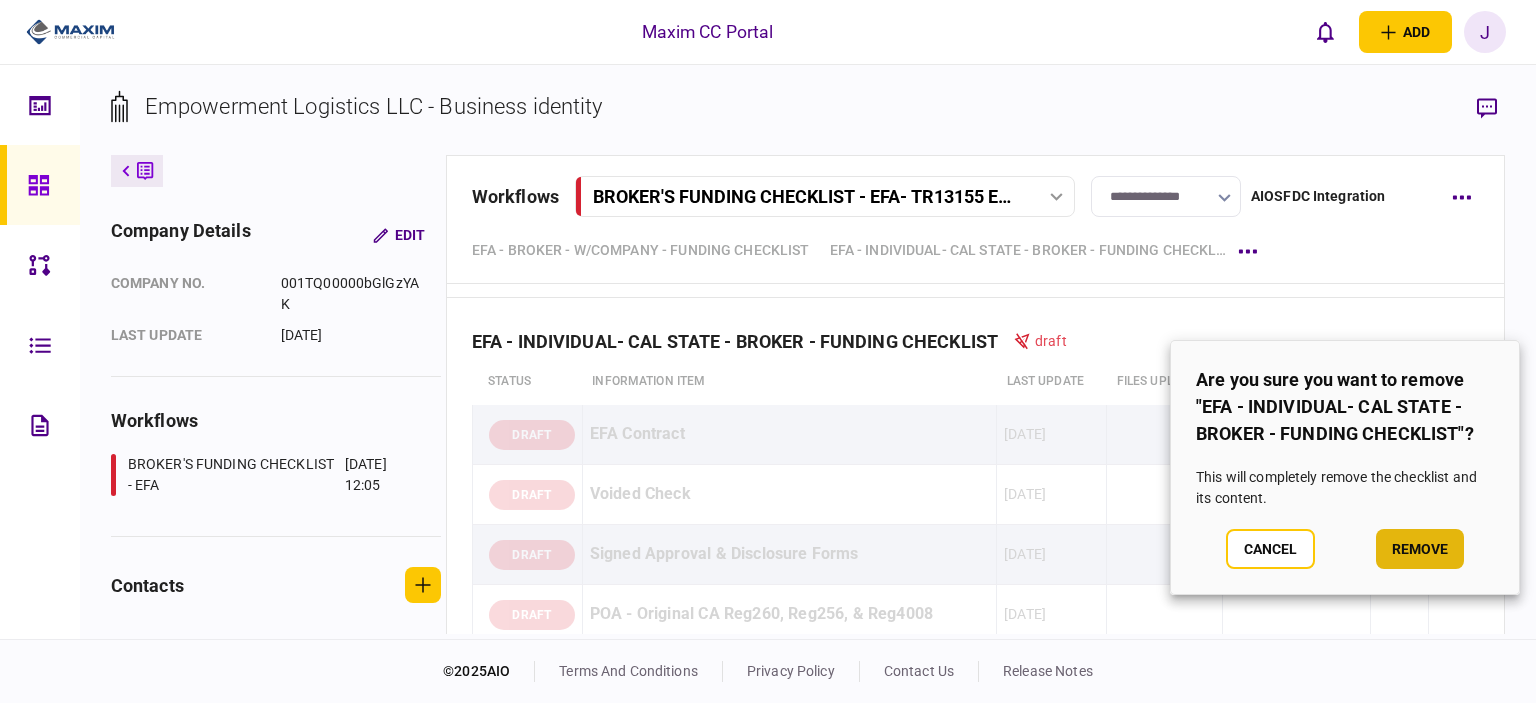 click on "remove" at bounding box center (1420, 549) 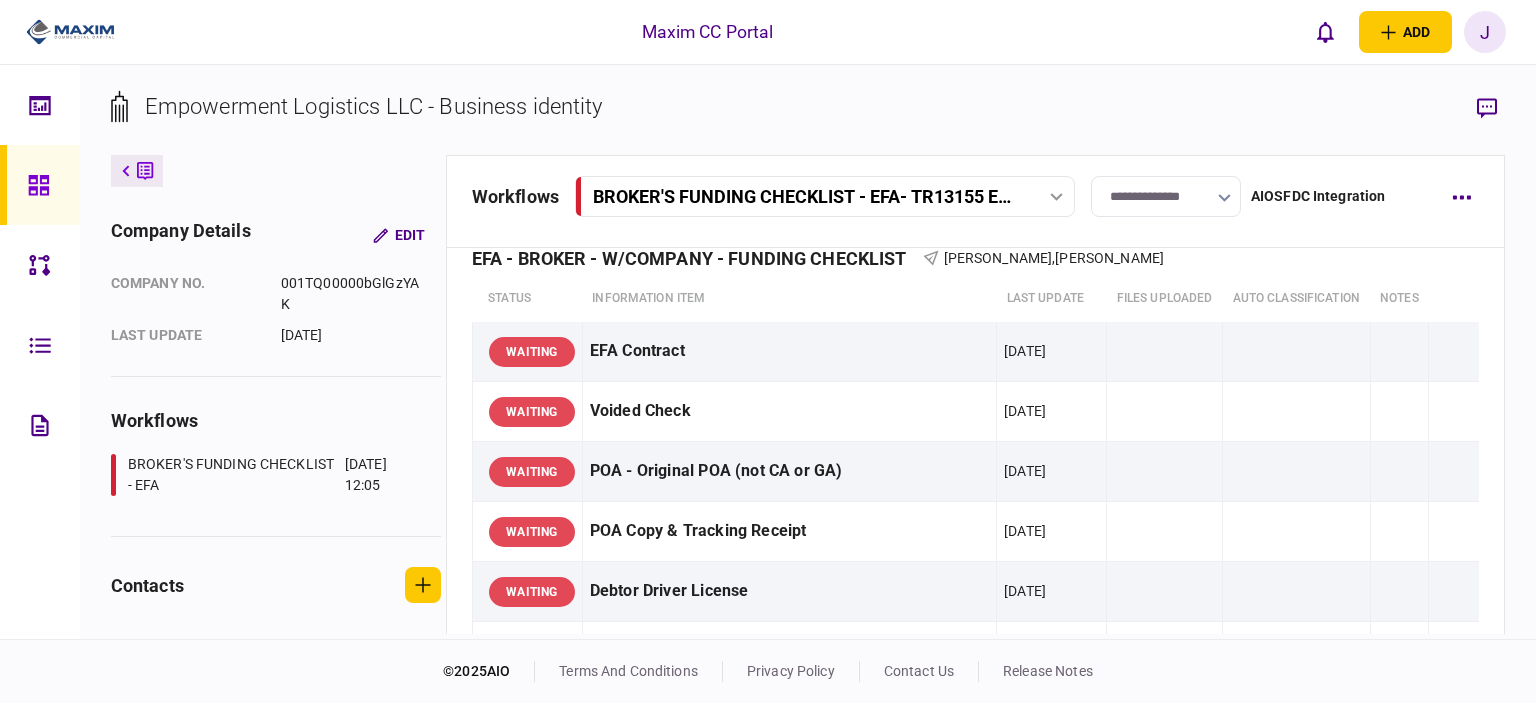 scroll, scrollTop: 0, scrollLeft: 0, axis: both 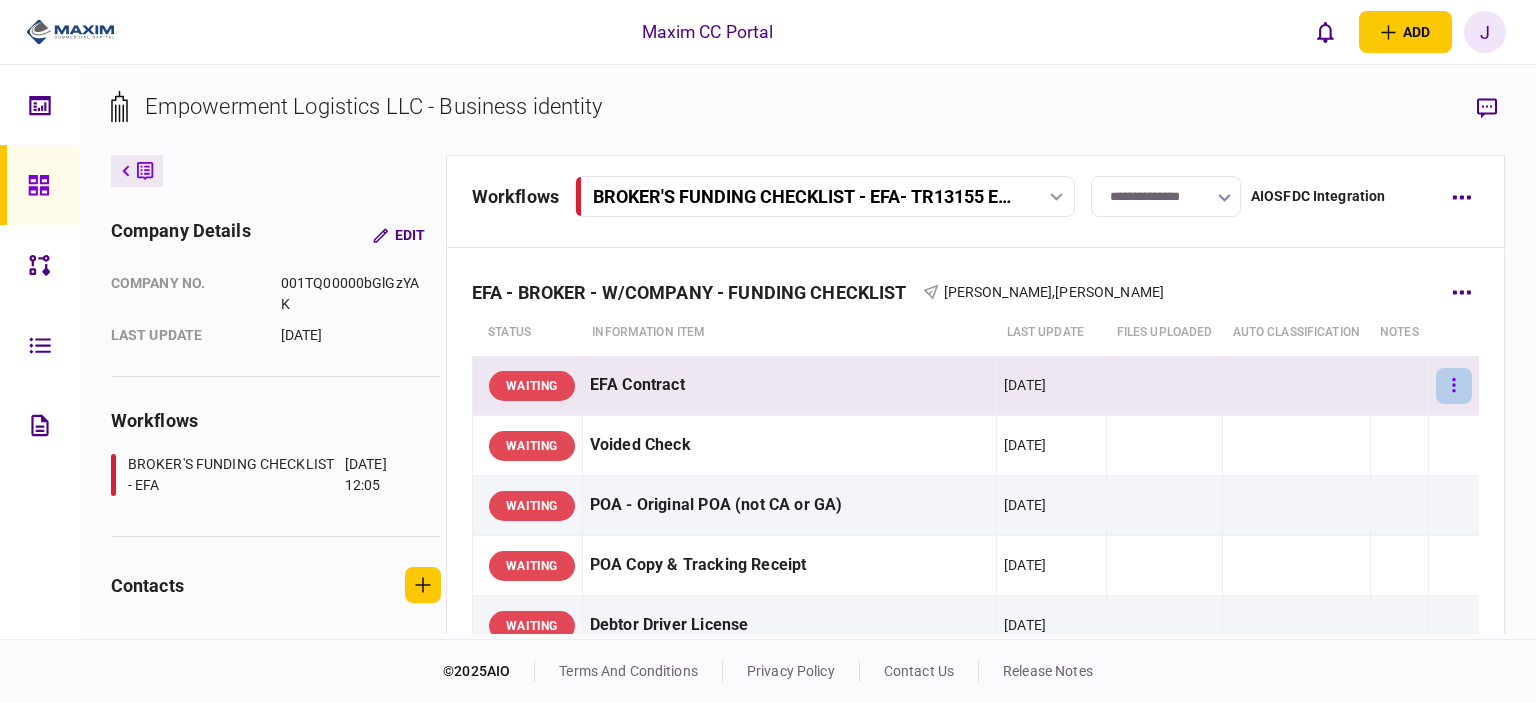 click at bounding box center (1454, 386) 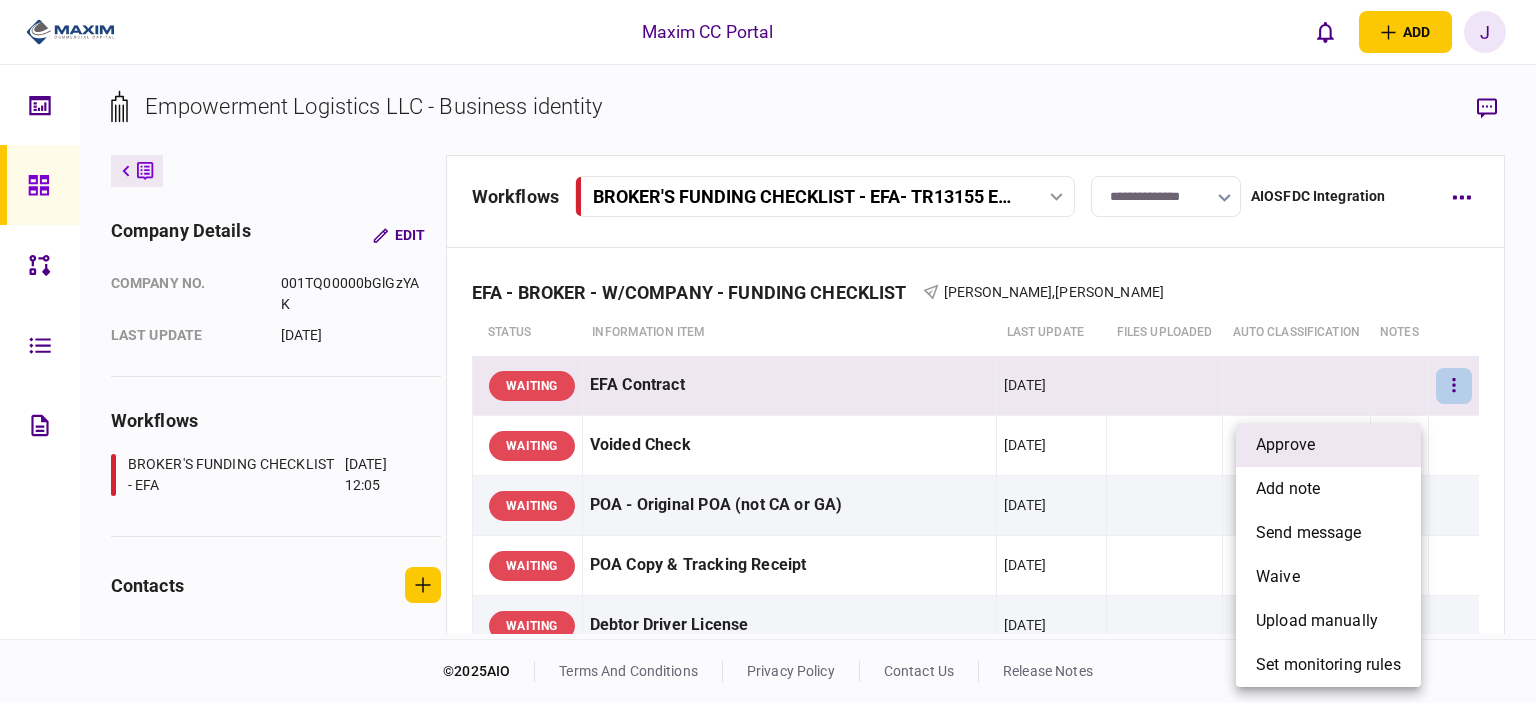 click on "approve" at bounding box center (1328, 445) 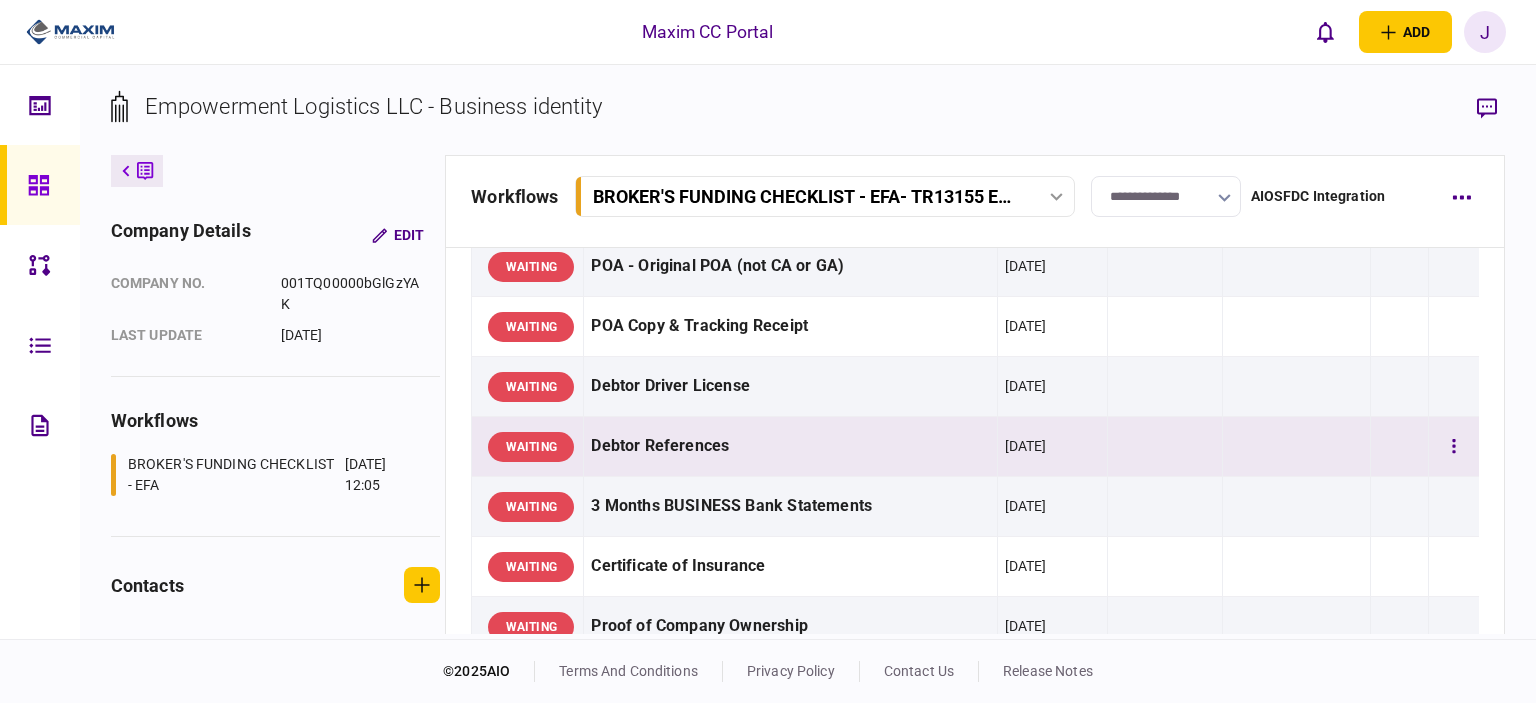 scroll, scrollTop: 300, scrollLeft: 0, axis: vertical 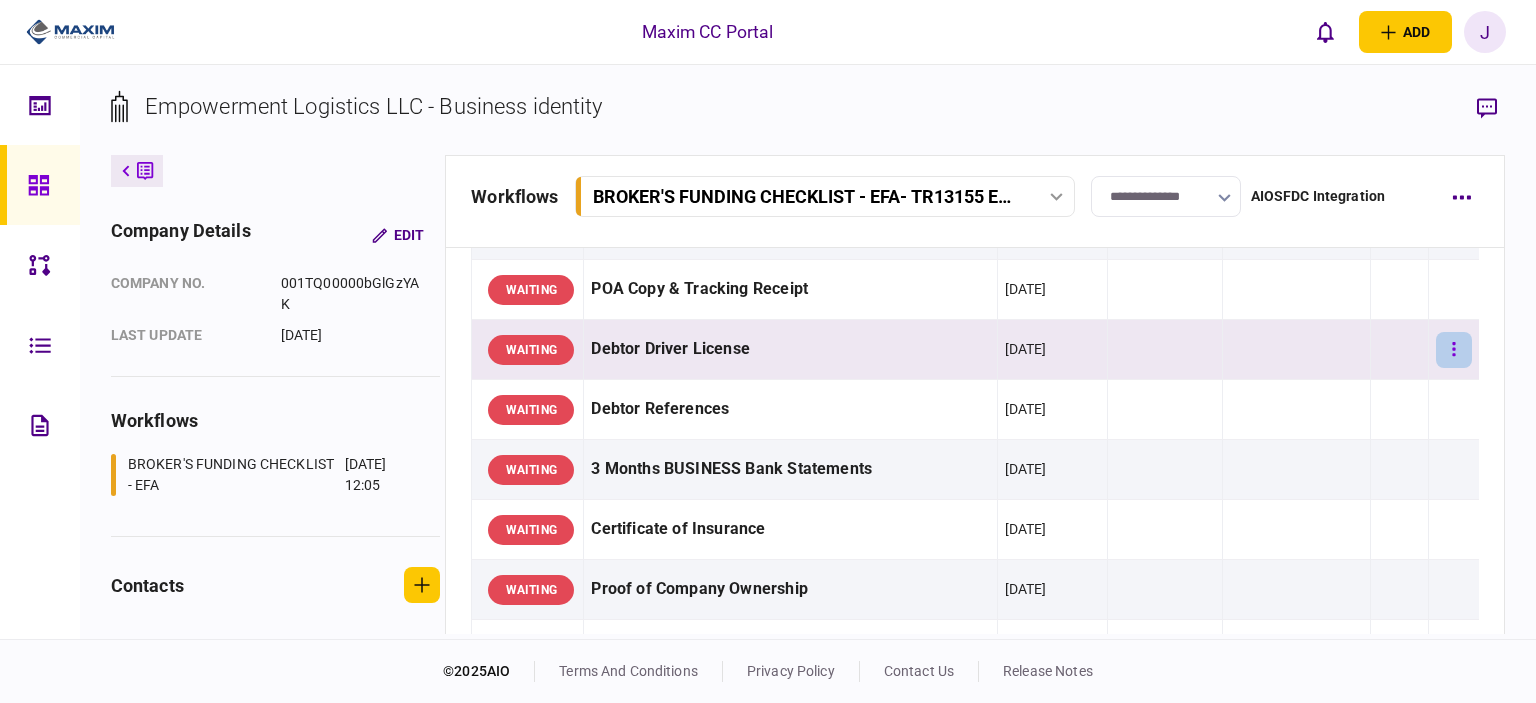 click at bounding box center (1454, 350) 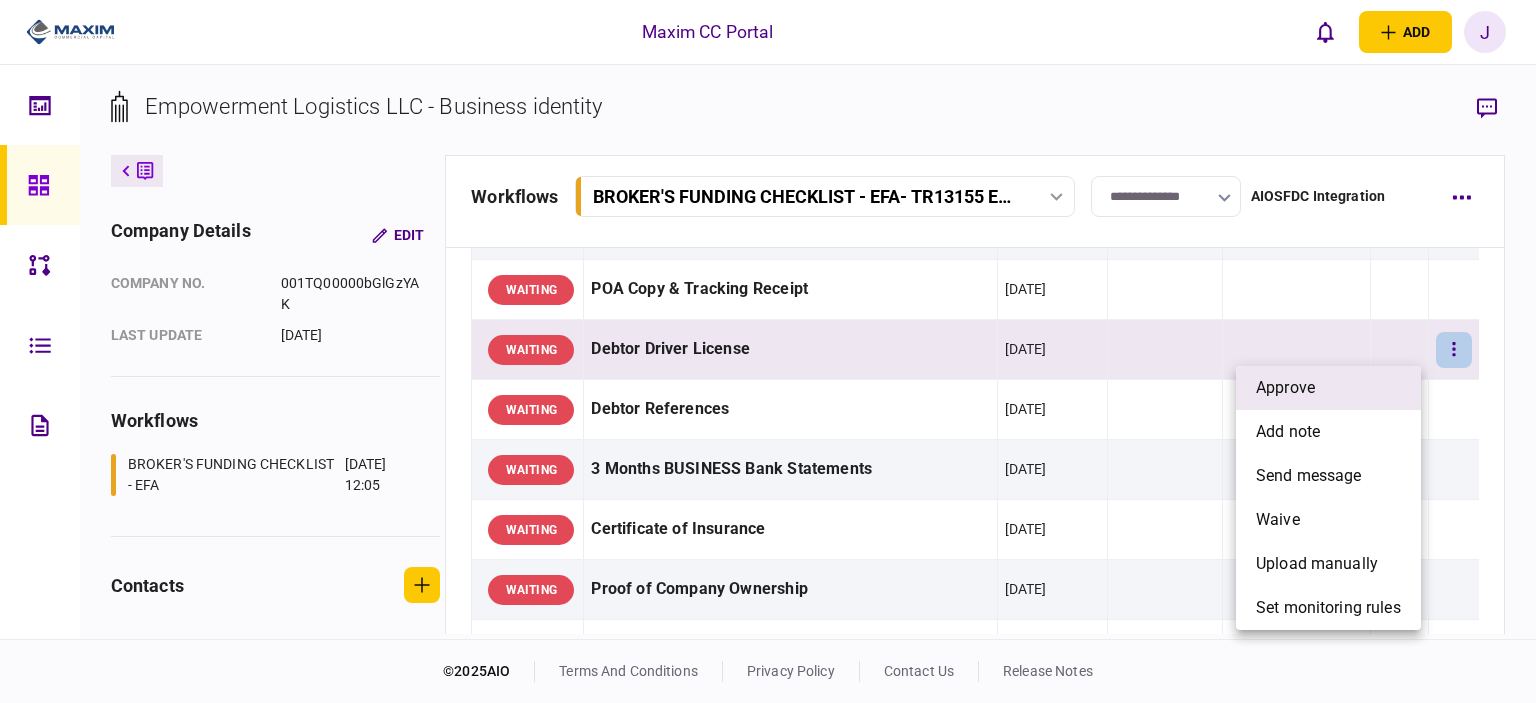click on "approve" at bounding box center (1328, 388) 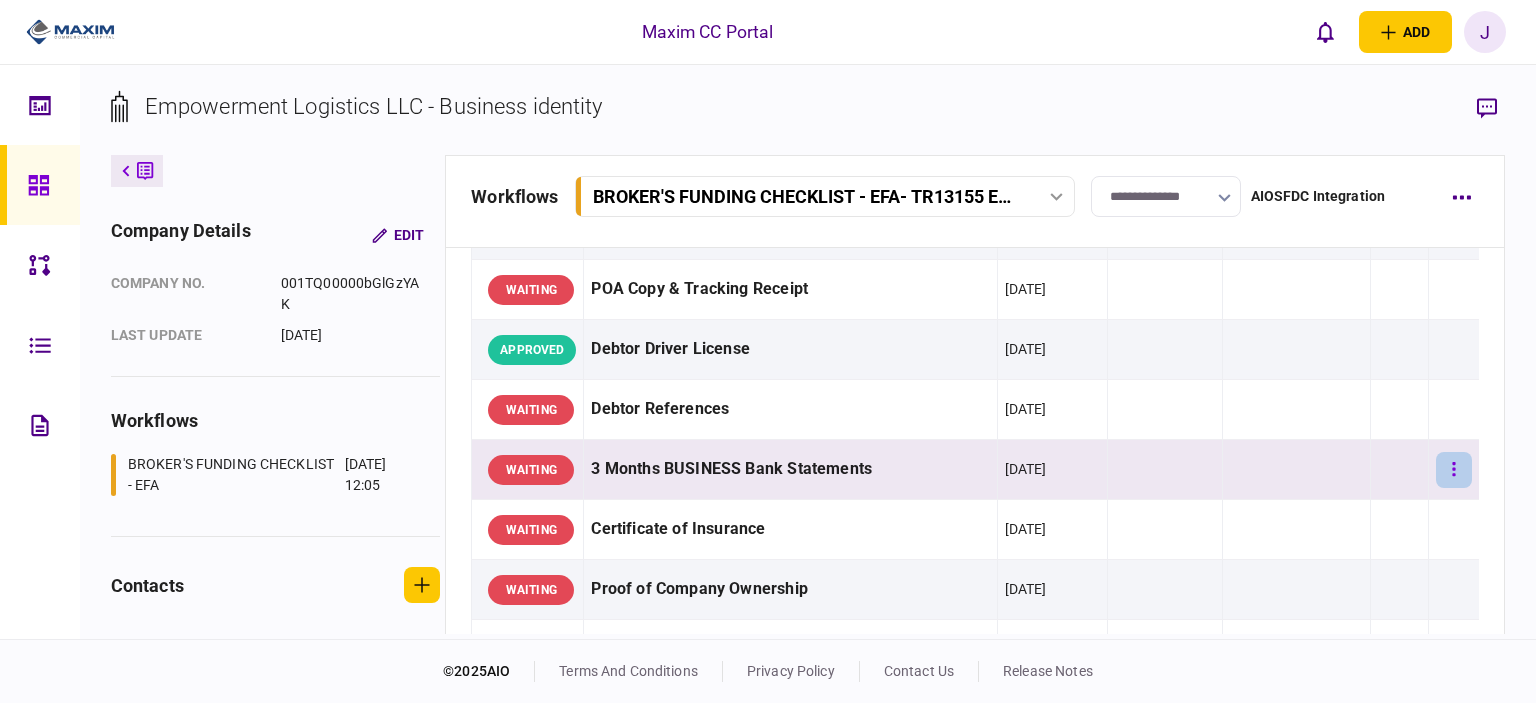 click at bounding box center (1454, 470) 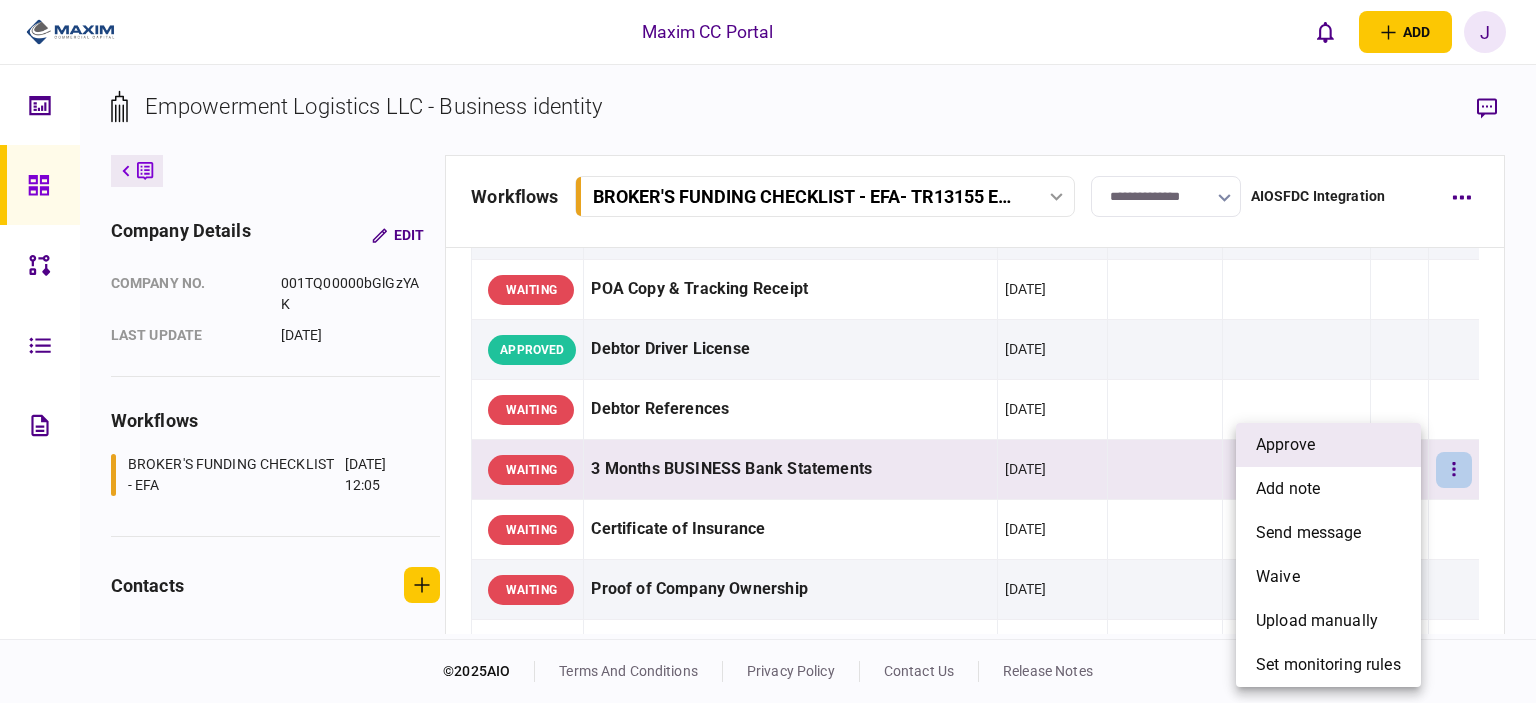 click on "approve" at bounding box center [1328, 445] 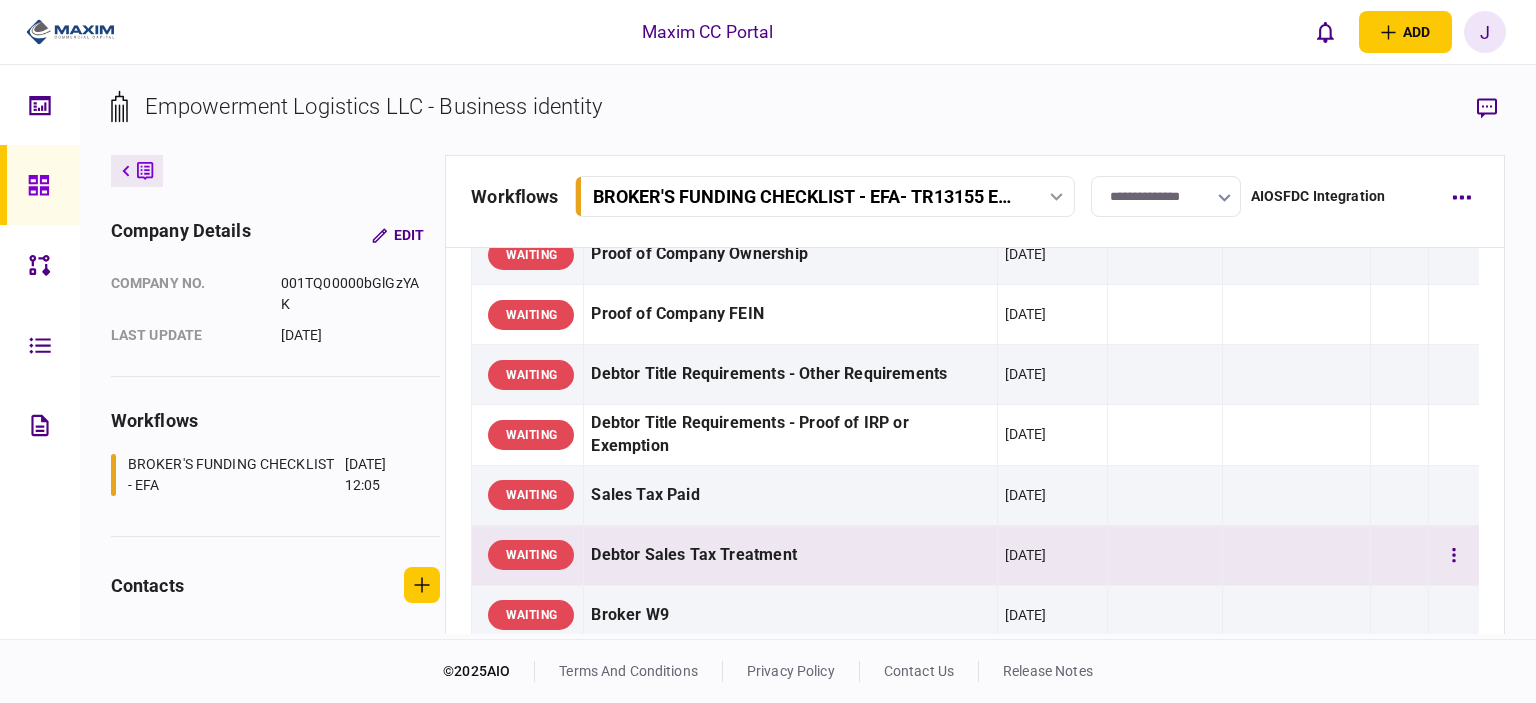 scroll, scrollTop: 700, scrollLeft: 0, axis: vertical 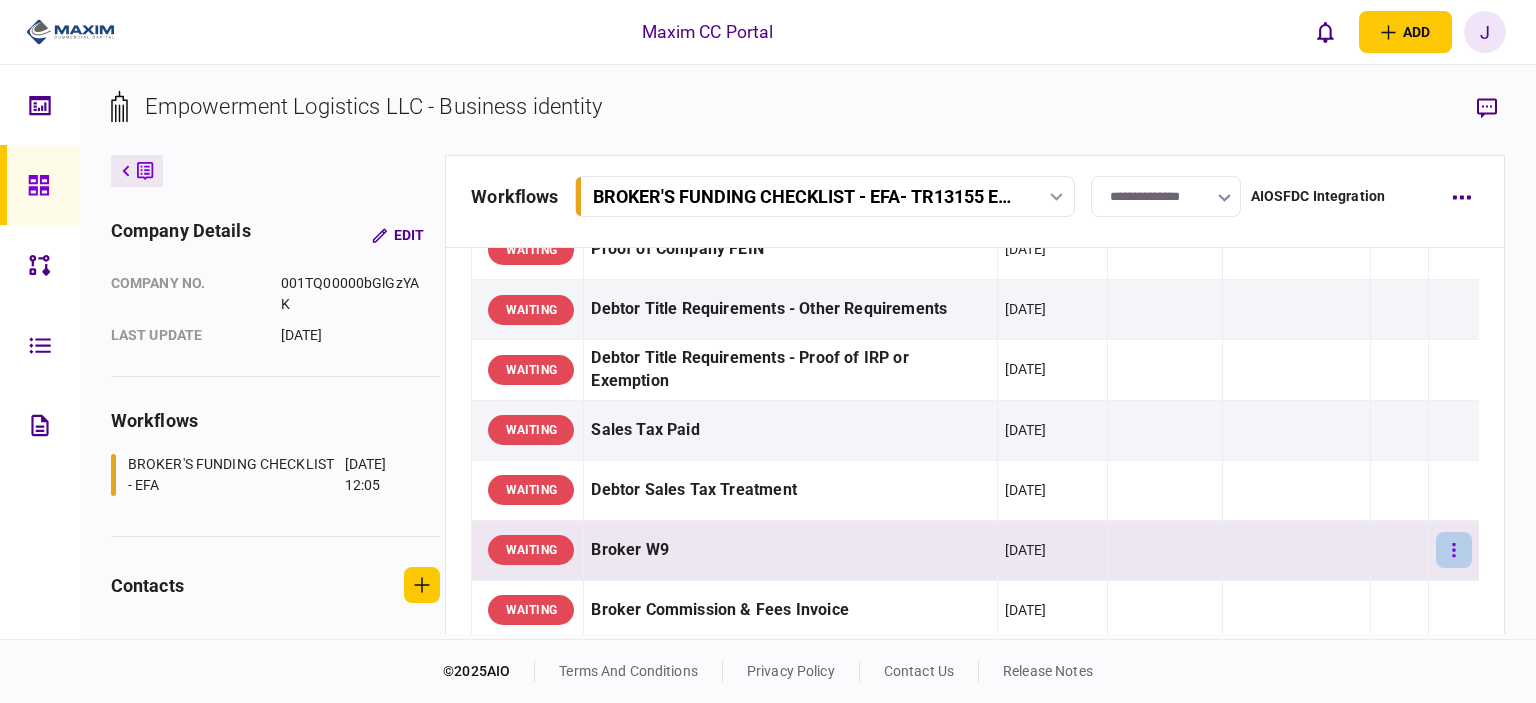 click at bounding box center [1454, 550] 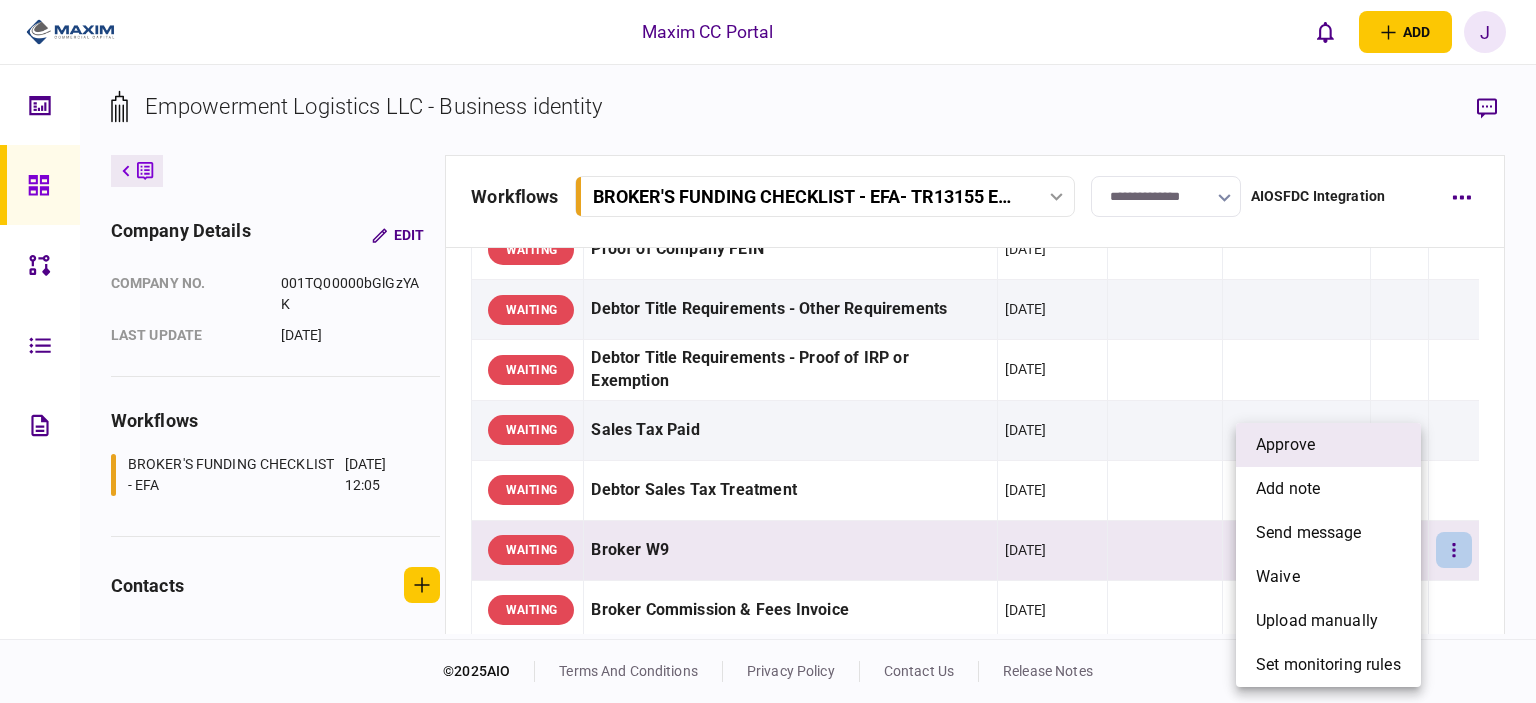 click on "approve" at bounding box center (1328, 445) 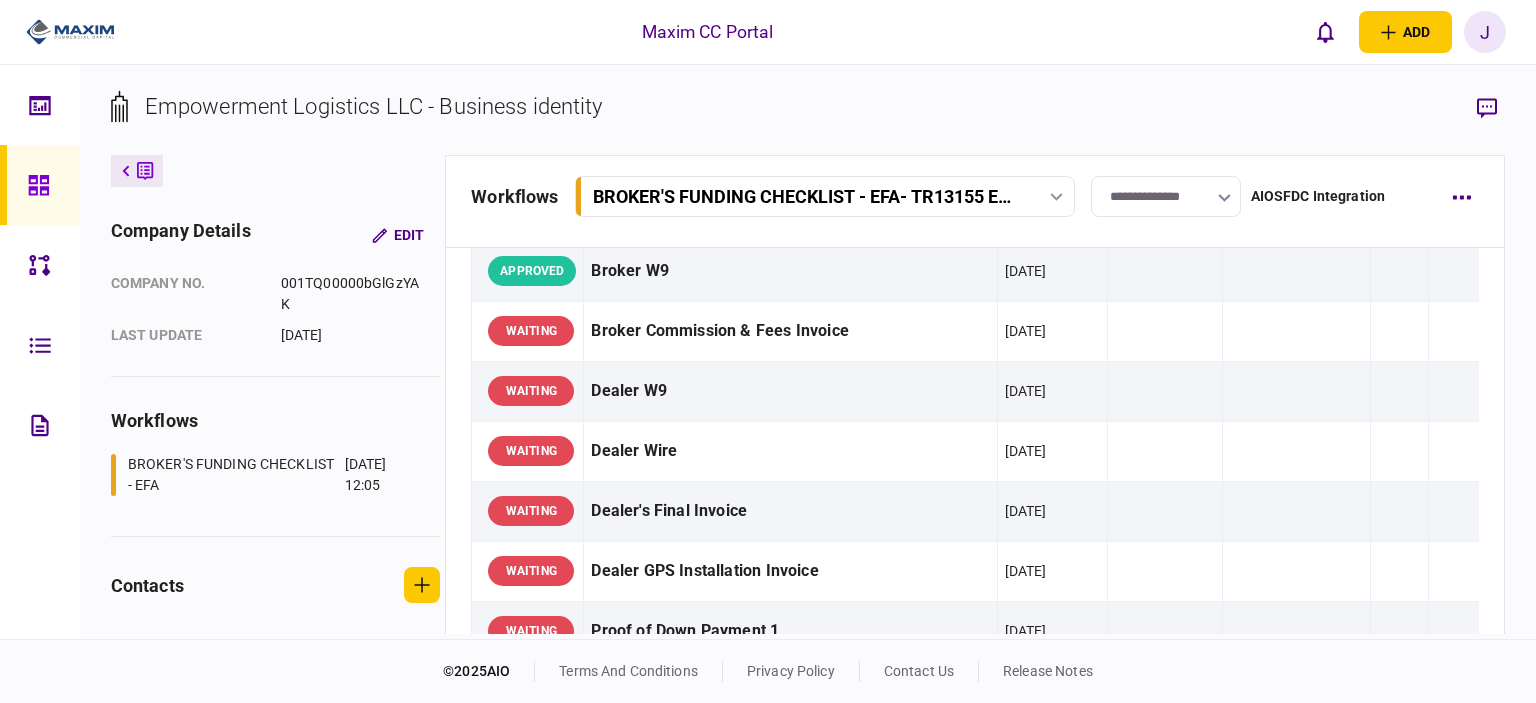 scroll, scrollTop: 1000, scrollLeft: 0, axis: vertical 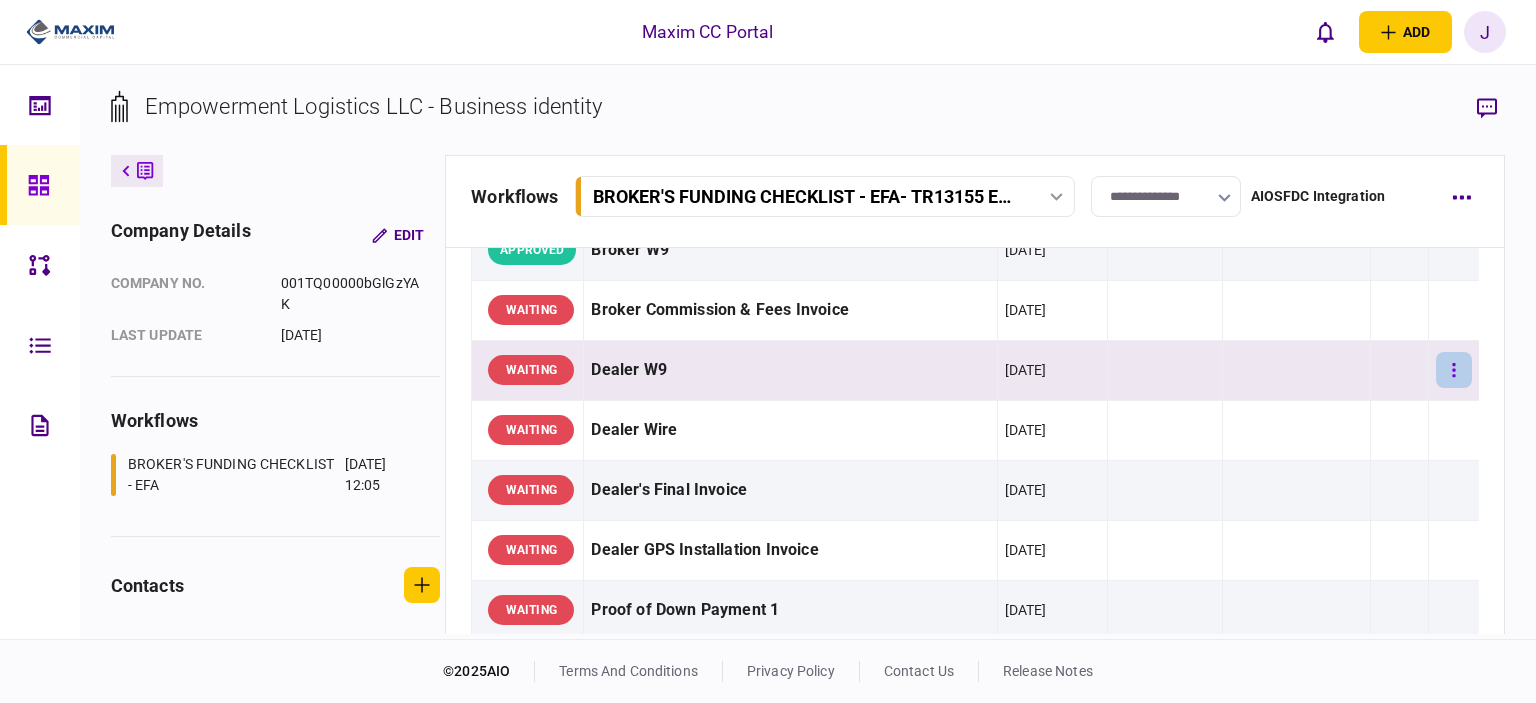 click at bounding box center (1454, 370) 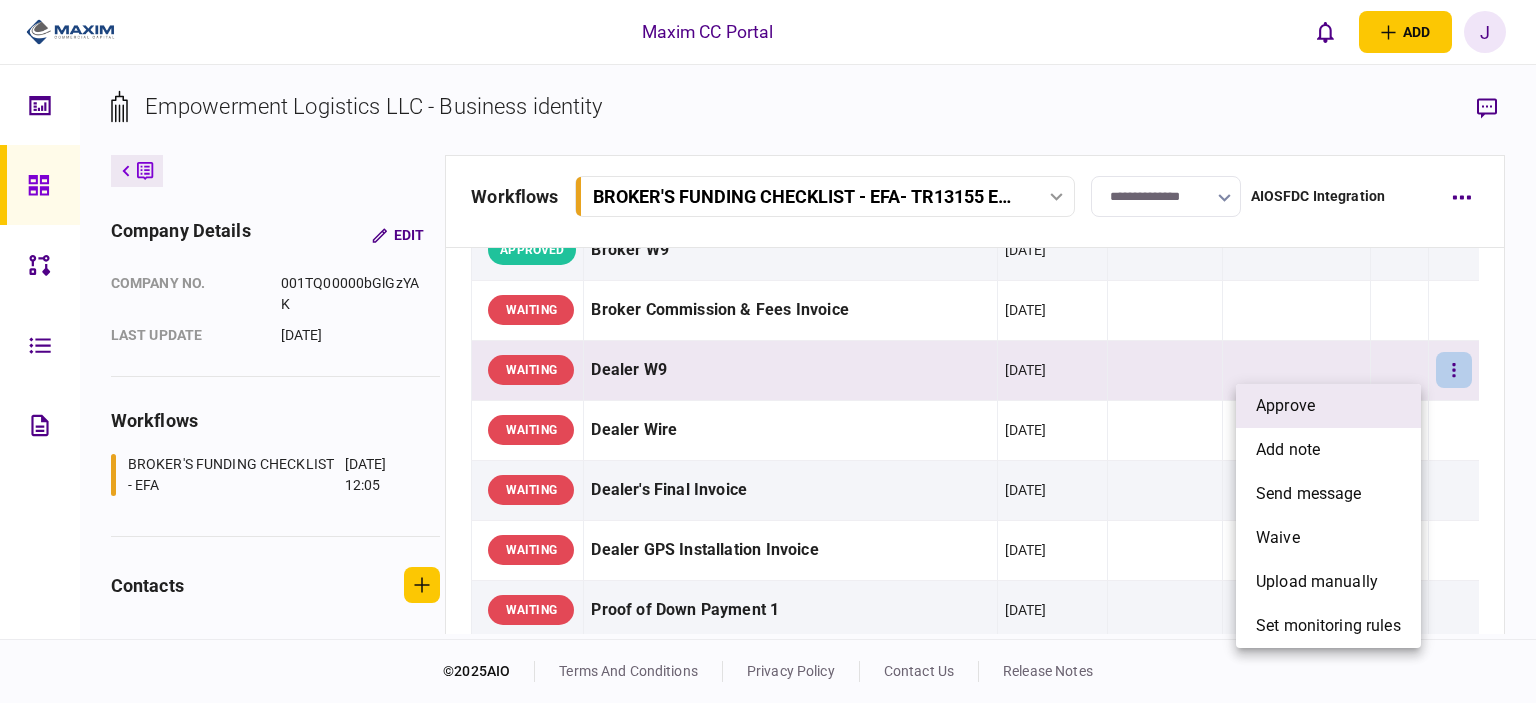 click on "approve" at bounding box center (1328, 406) 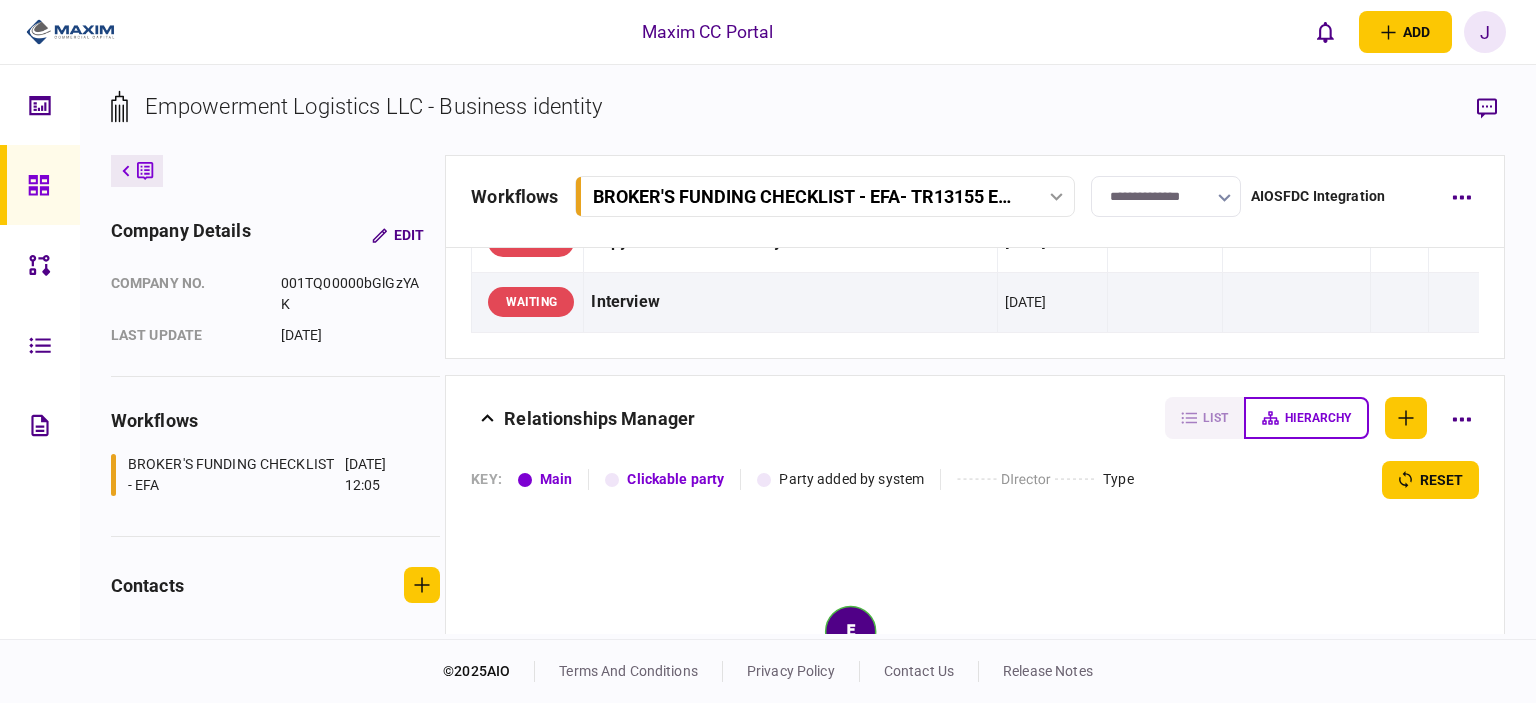 scroll, scrollTop: 1900, scrollLeft: 0, axis: vertical 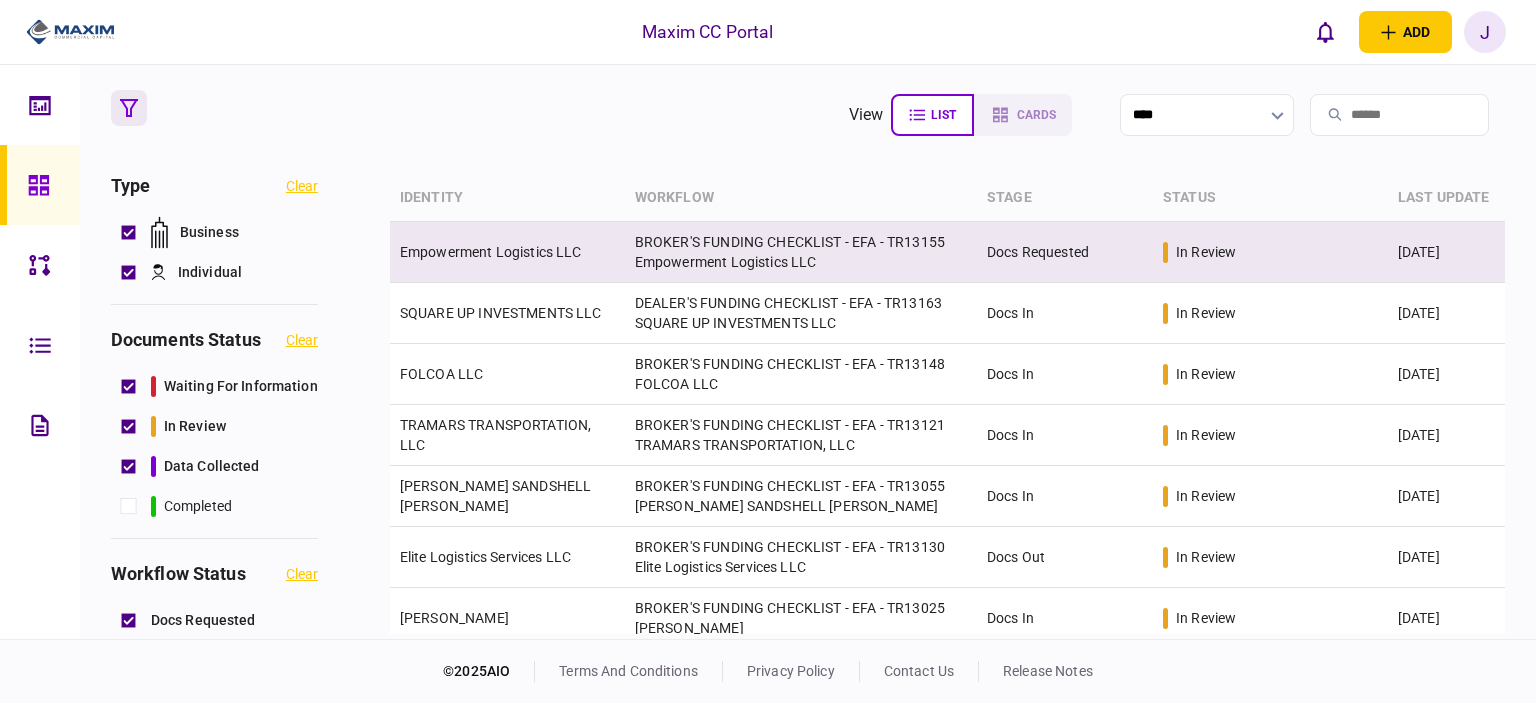 click on "Empowerment Logistics LLC" at bounding box center (491, 252) 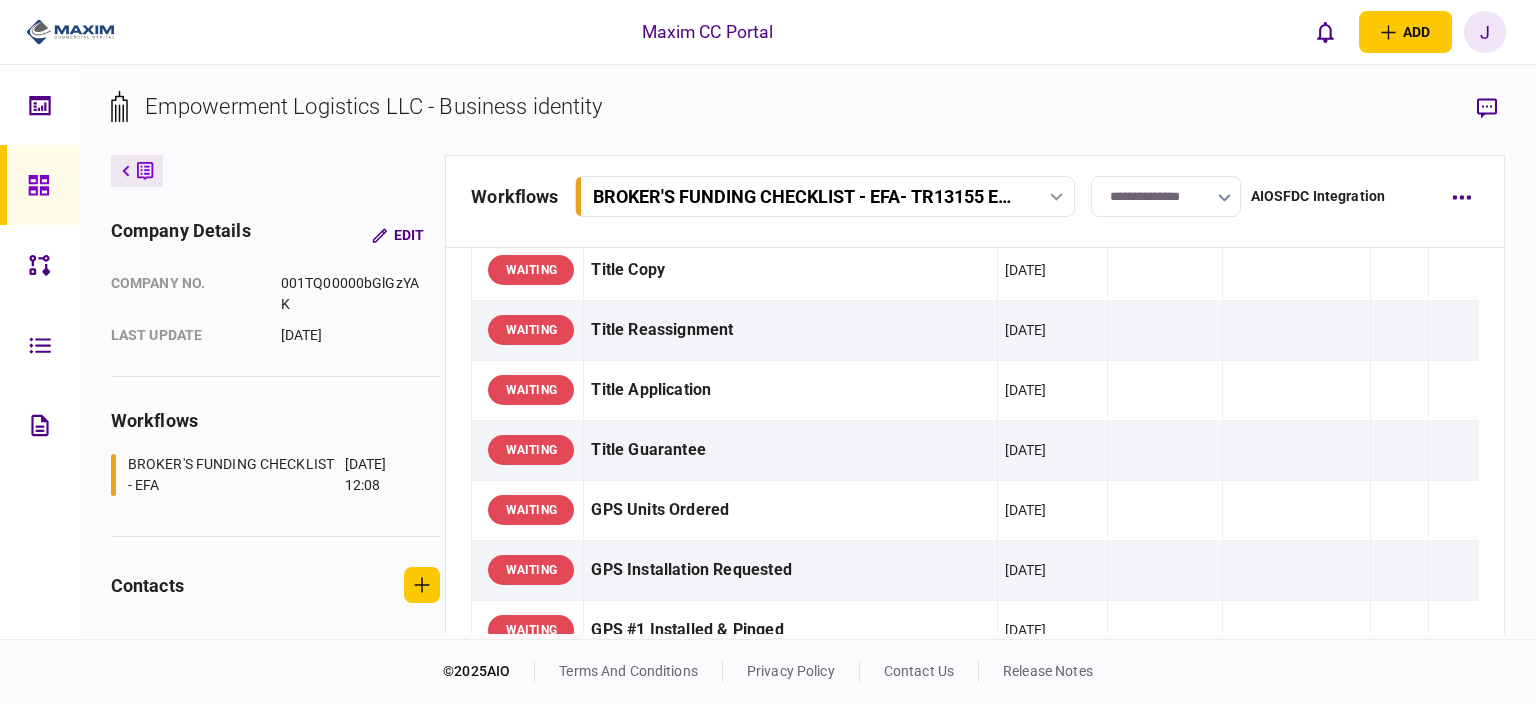 scroll, scrollTop: 1900, scrollLeft: 0, axis: vertical 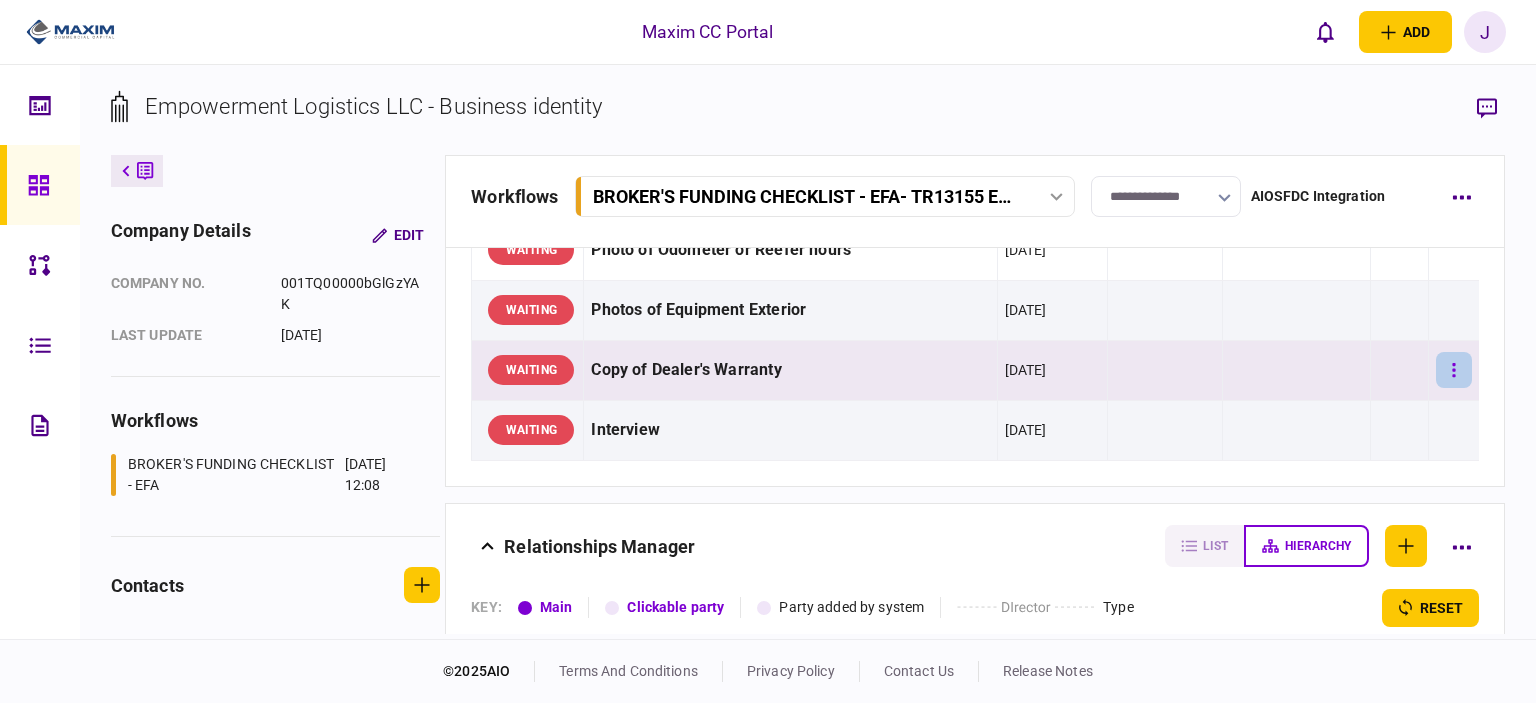 click at bounding box center [1454, 370] 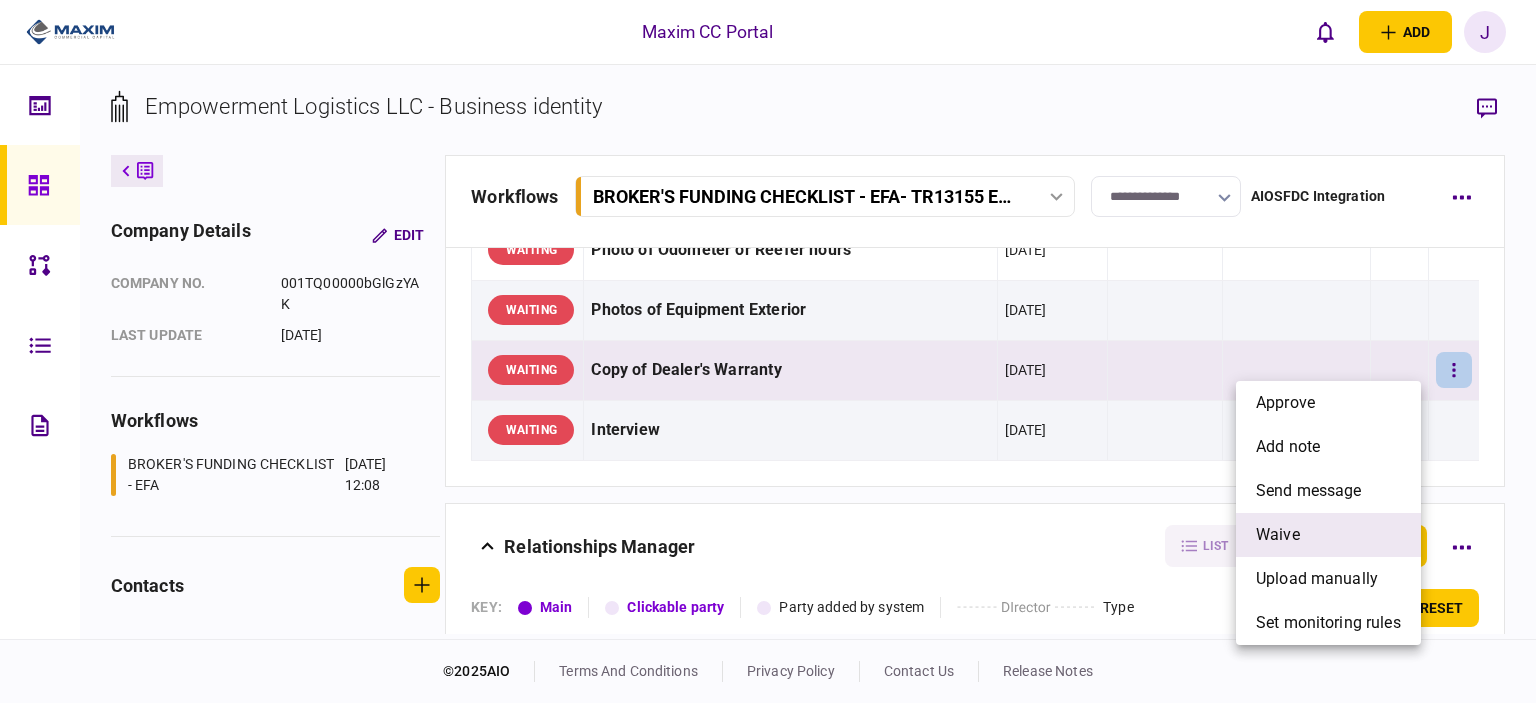 click on "waive" at bounding box center (1328, 535) 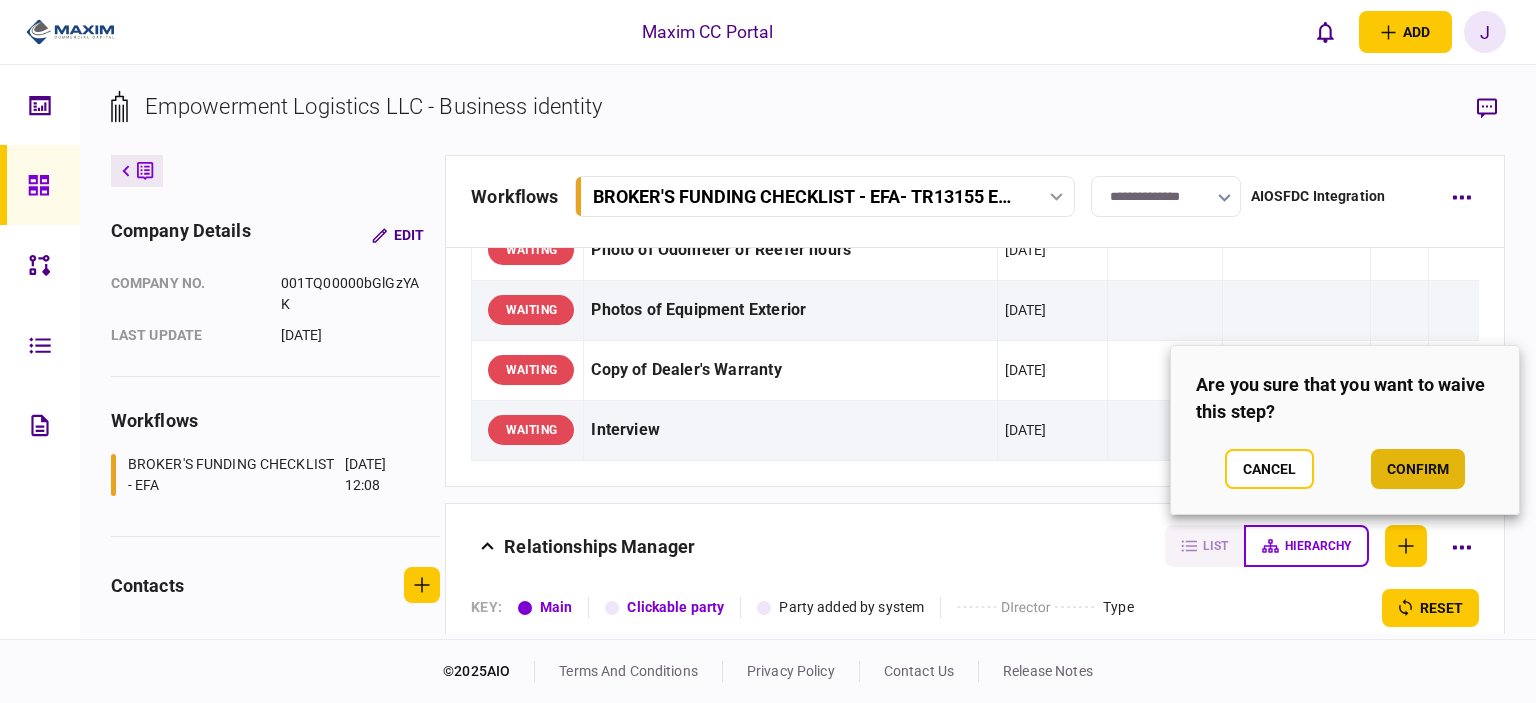 click on "confirm" at bounding box center (1418, 469) 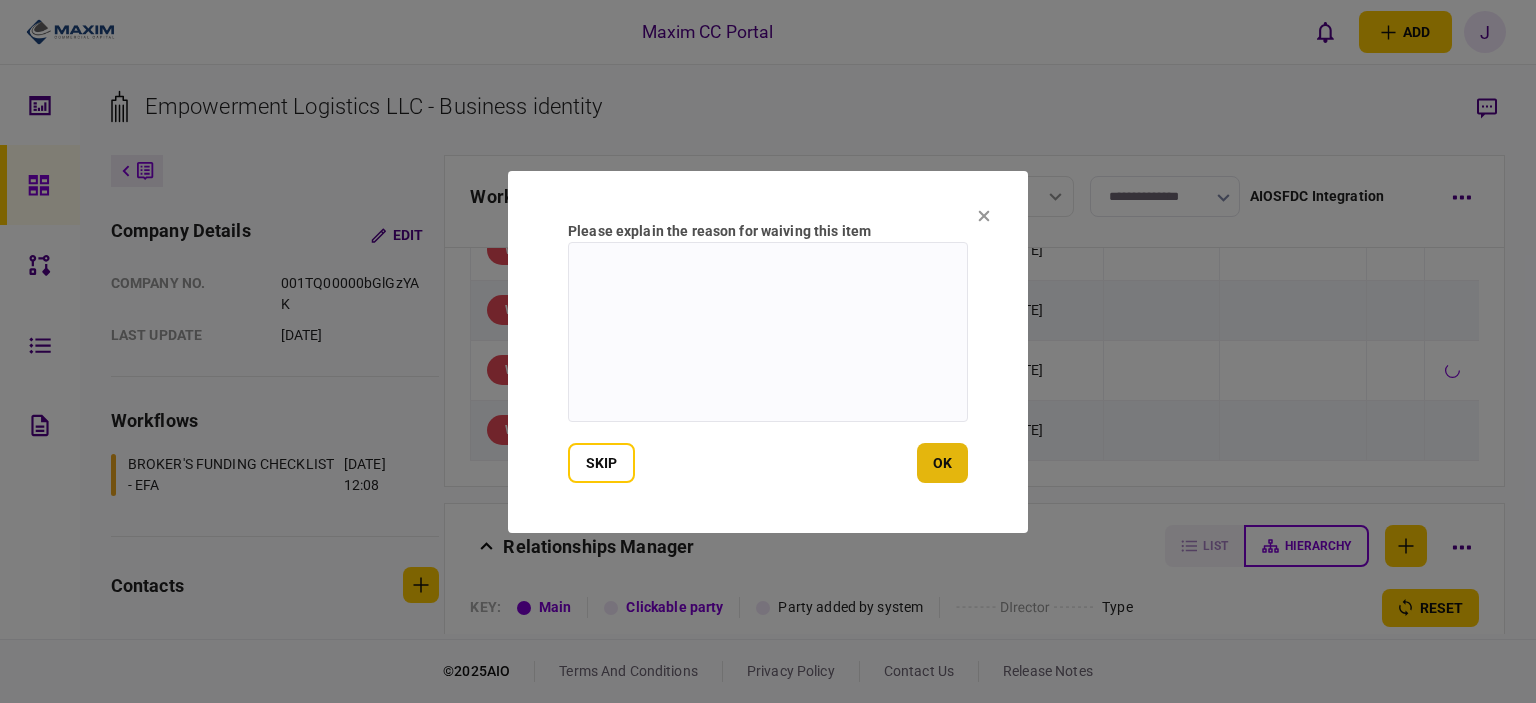 click on "ok" at bounding box center (942, 463) 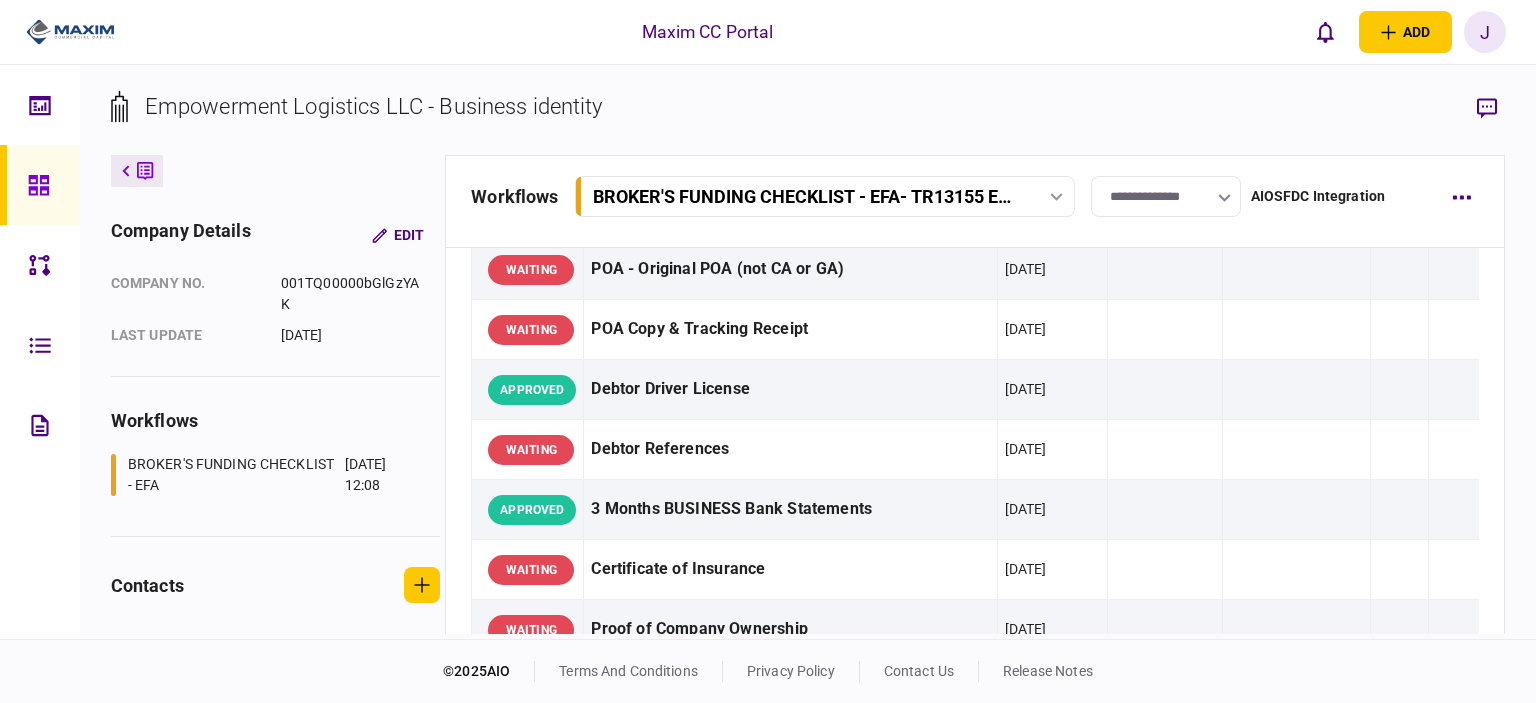 scroll, scrollTop: 0, scrollLeft: 0, axis: both 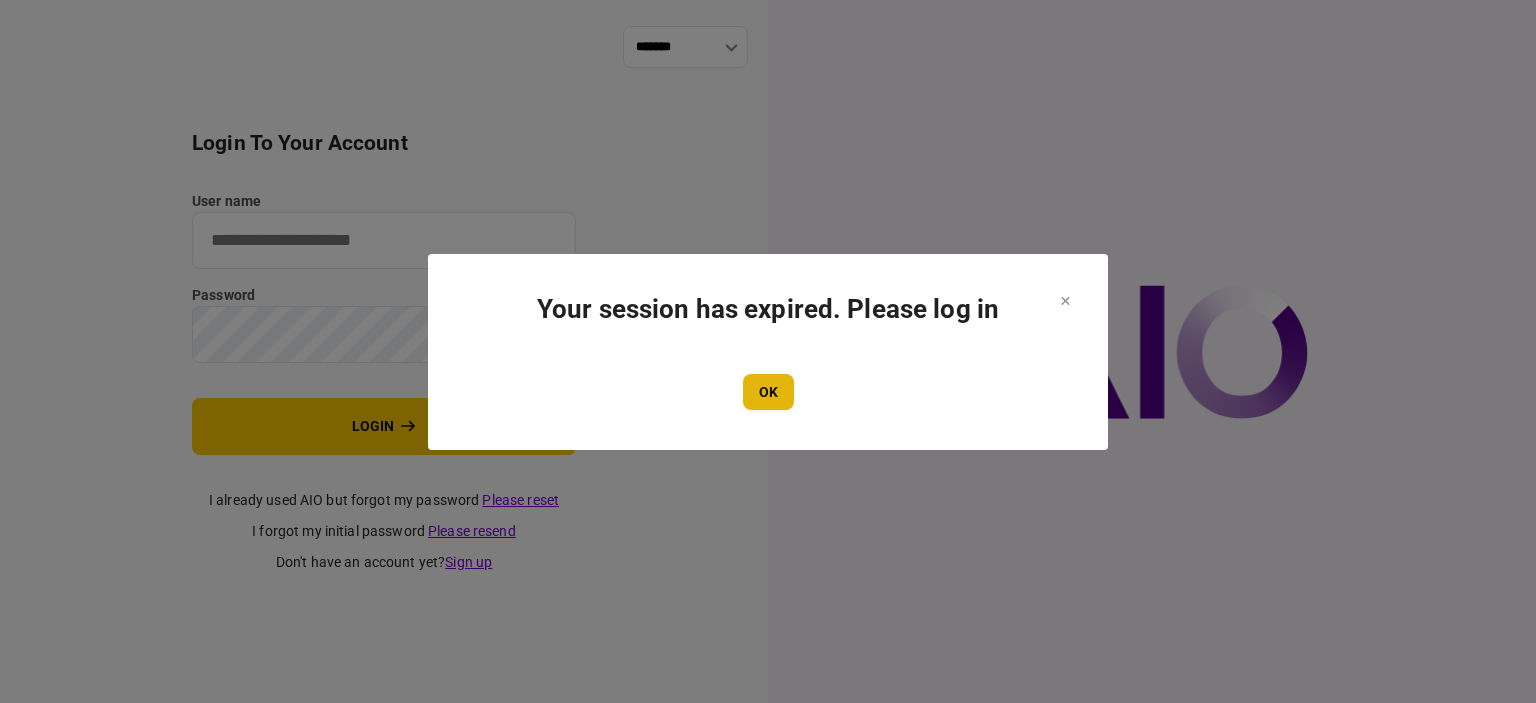 type on "****" 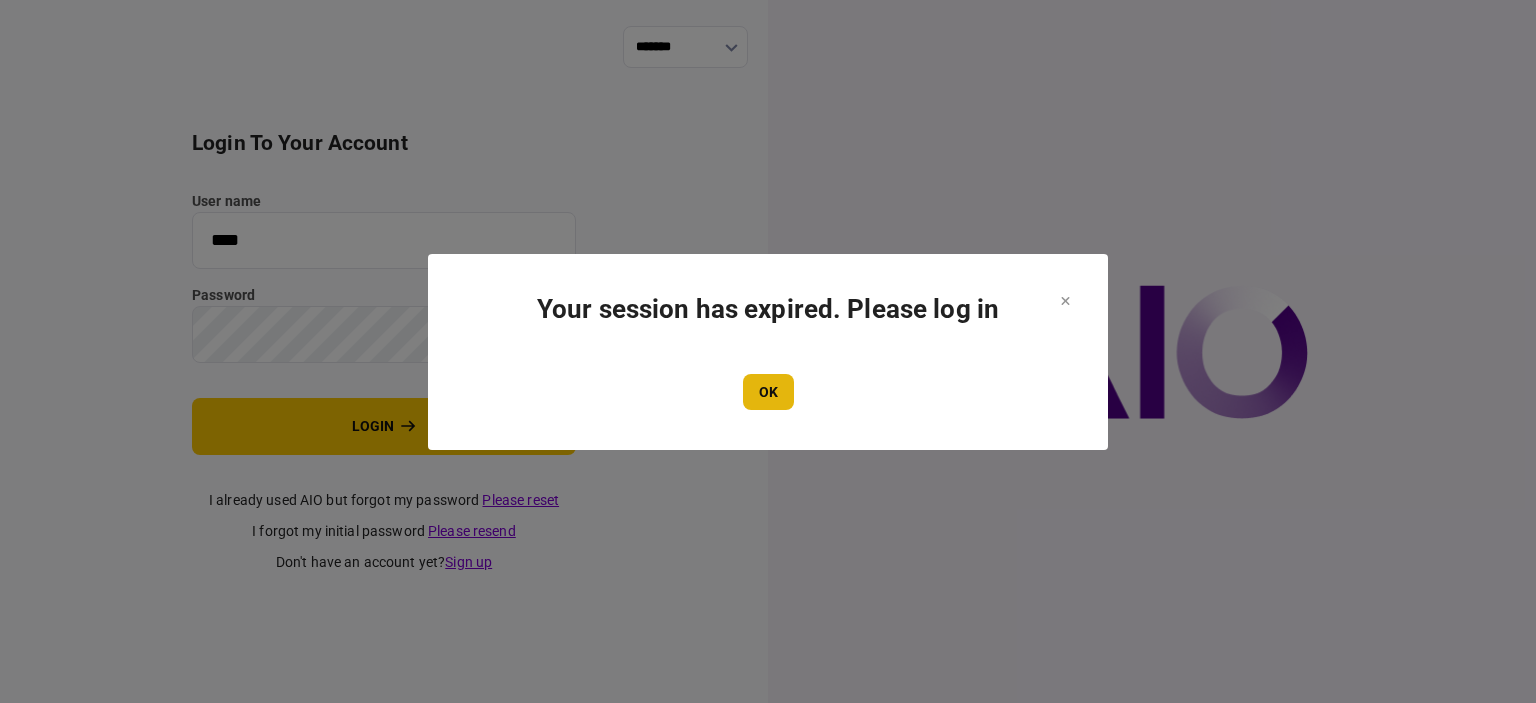 click on "OK" at bounding box center (768, 392) 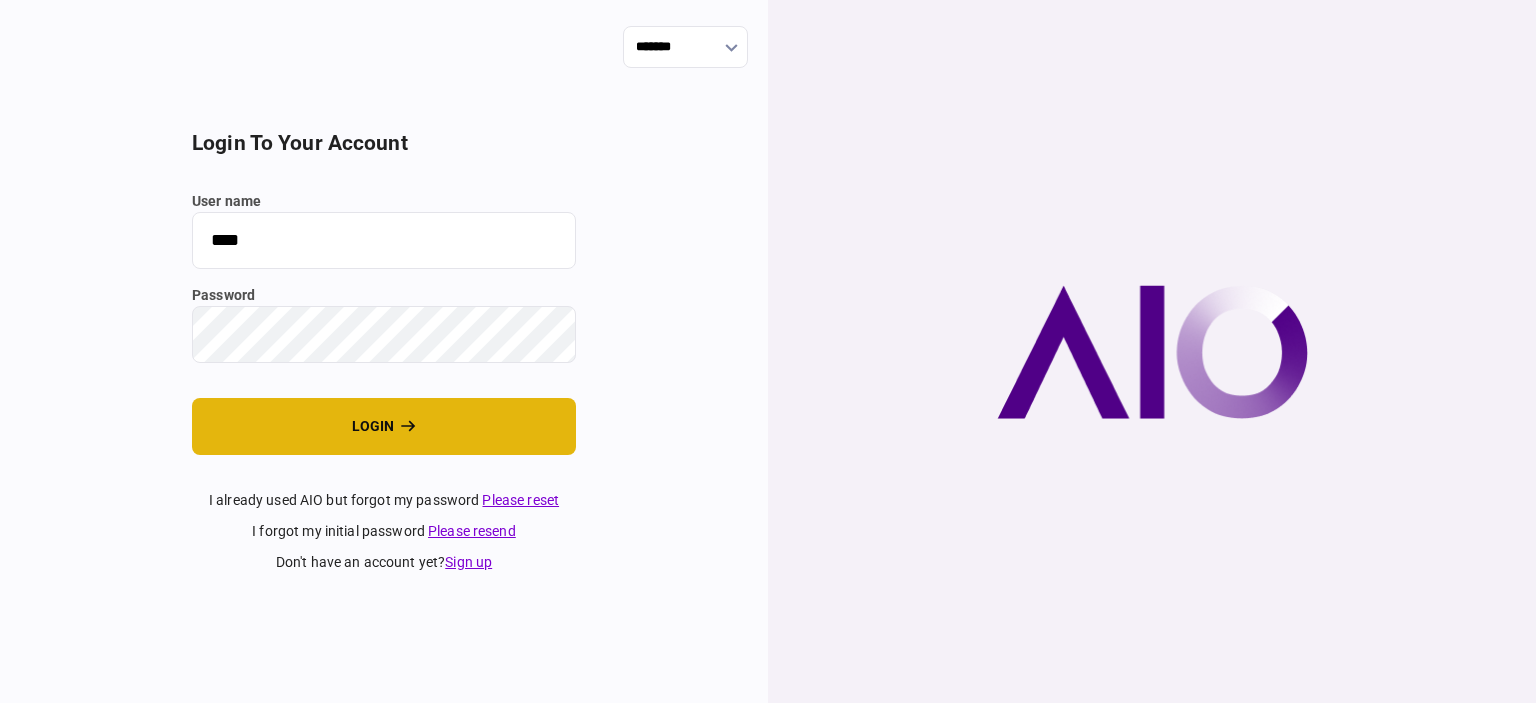 click on "login" at bounding box center (384, 426) 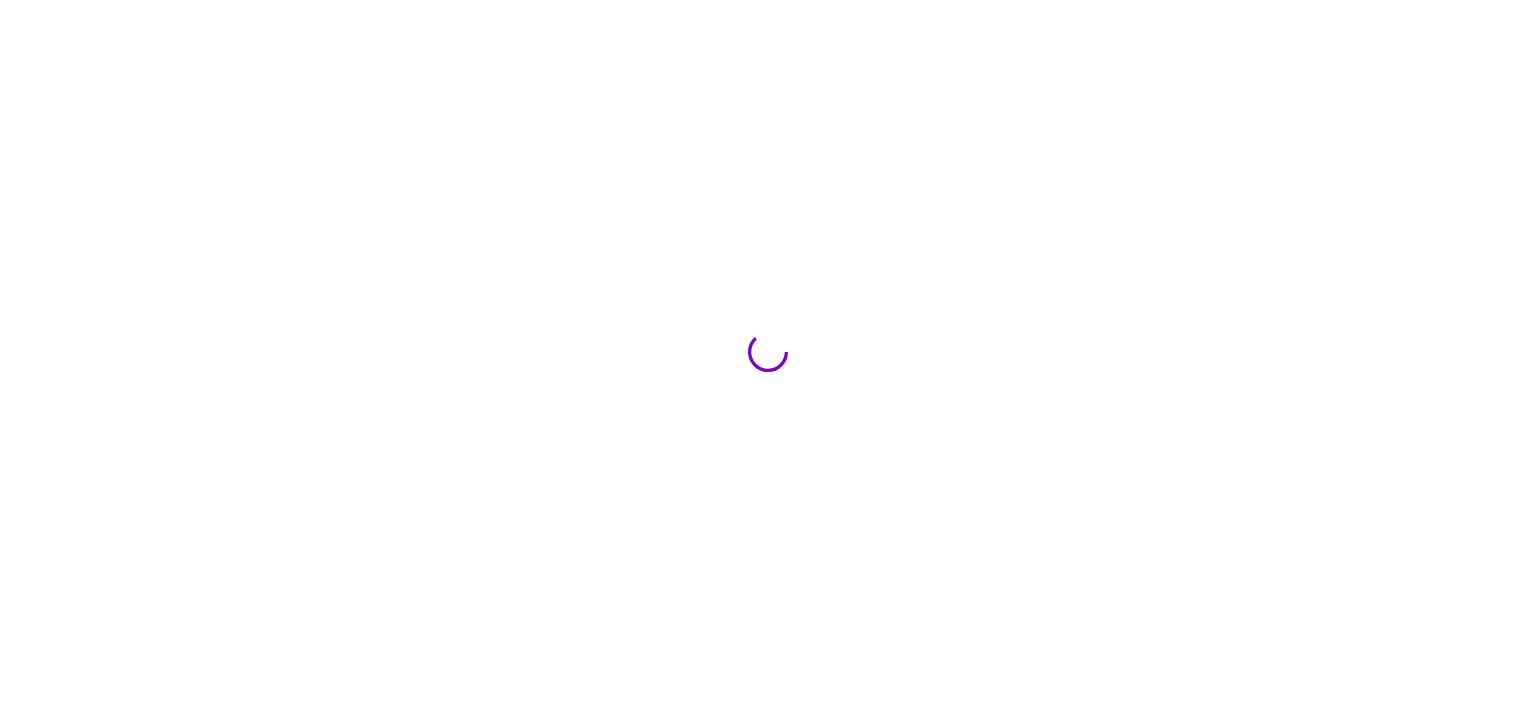 scroll, scrollTop: 0, scrollLeft: 0, axis: both 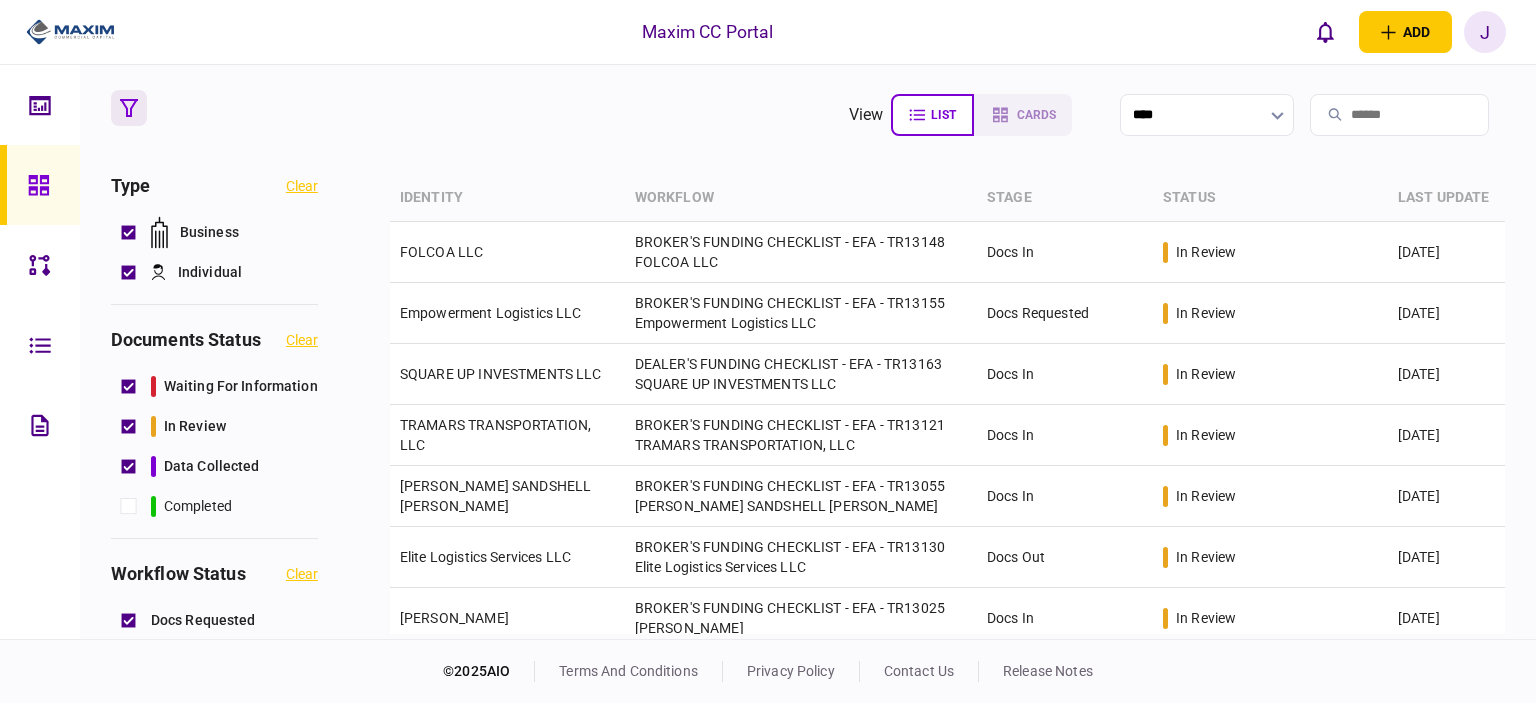 click at bounding box center [40, 185] 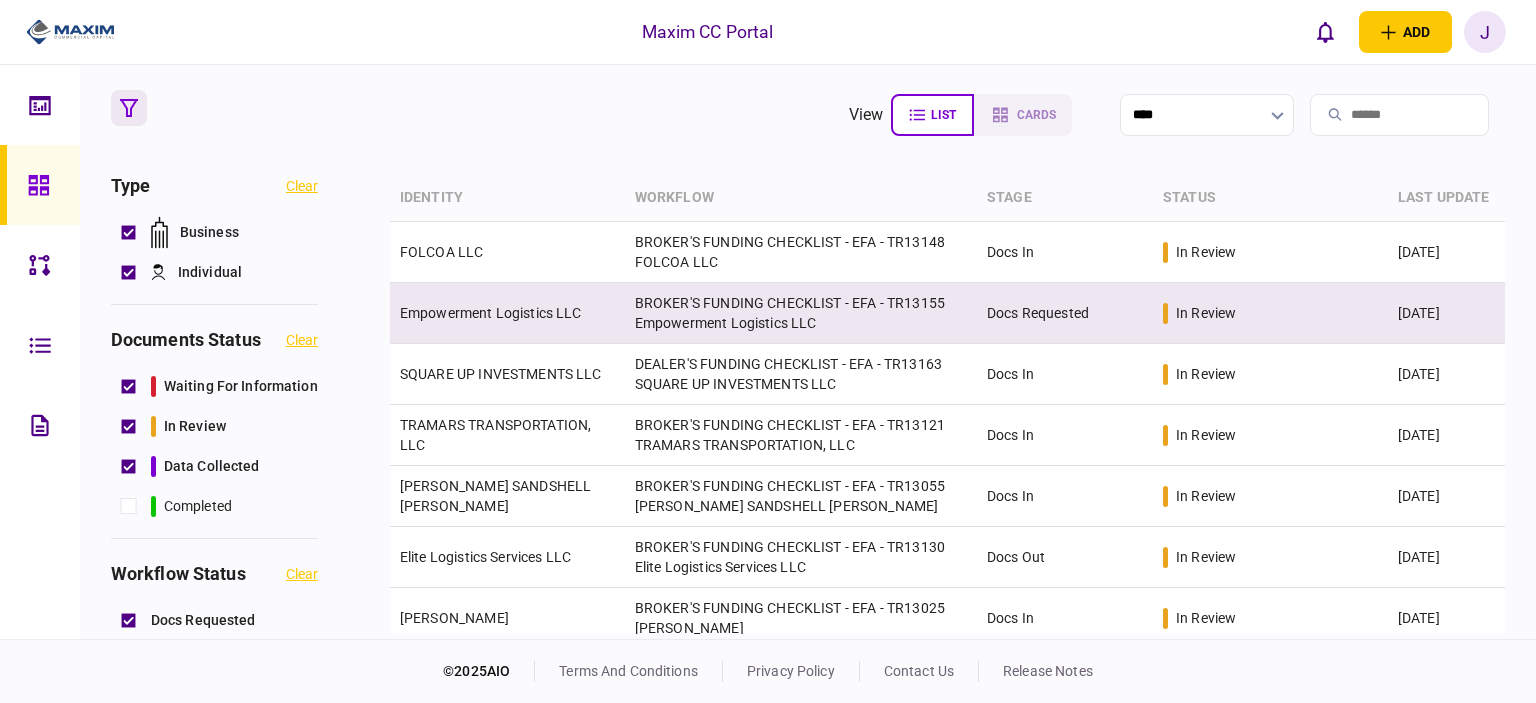 click on "Empowerment Logistics LLC" at bounding box center (491, 313) 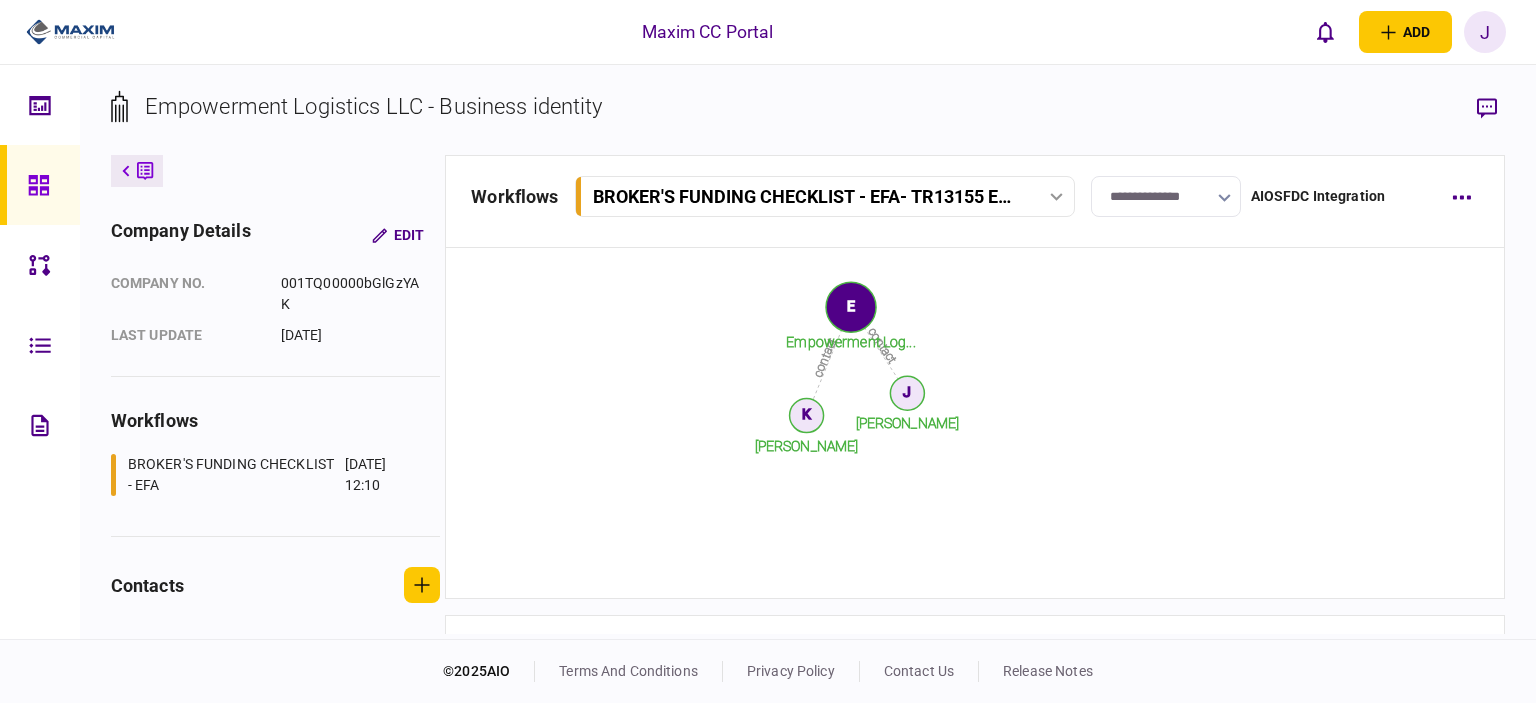 scroll, scrollTop: 2412, scrollLeft: 0, axis: vertical 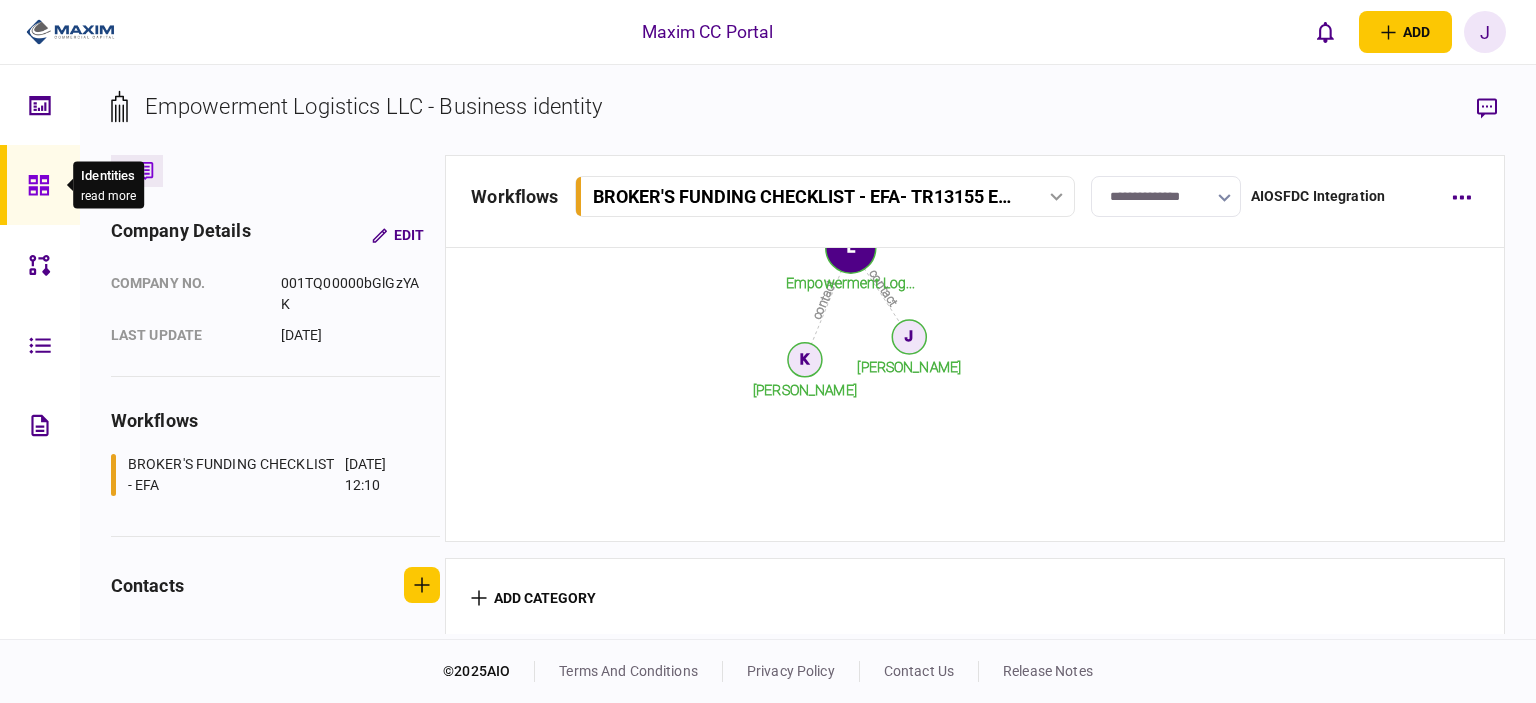 click 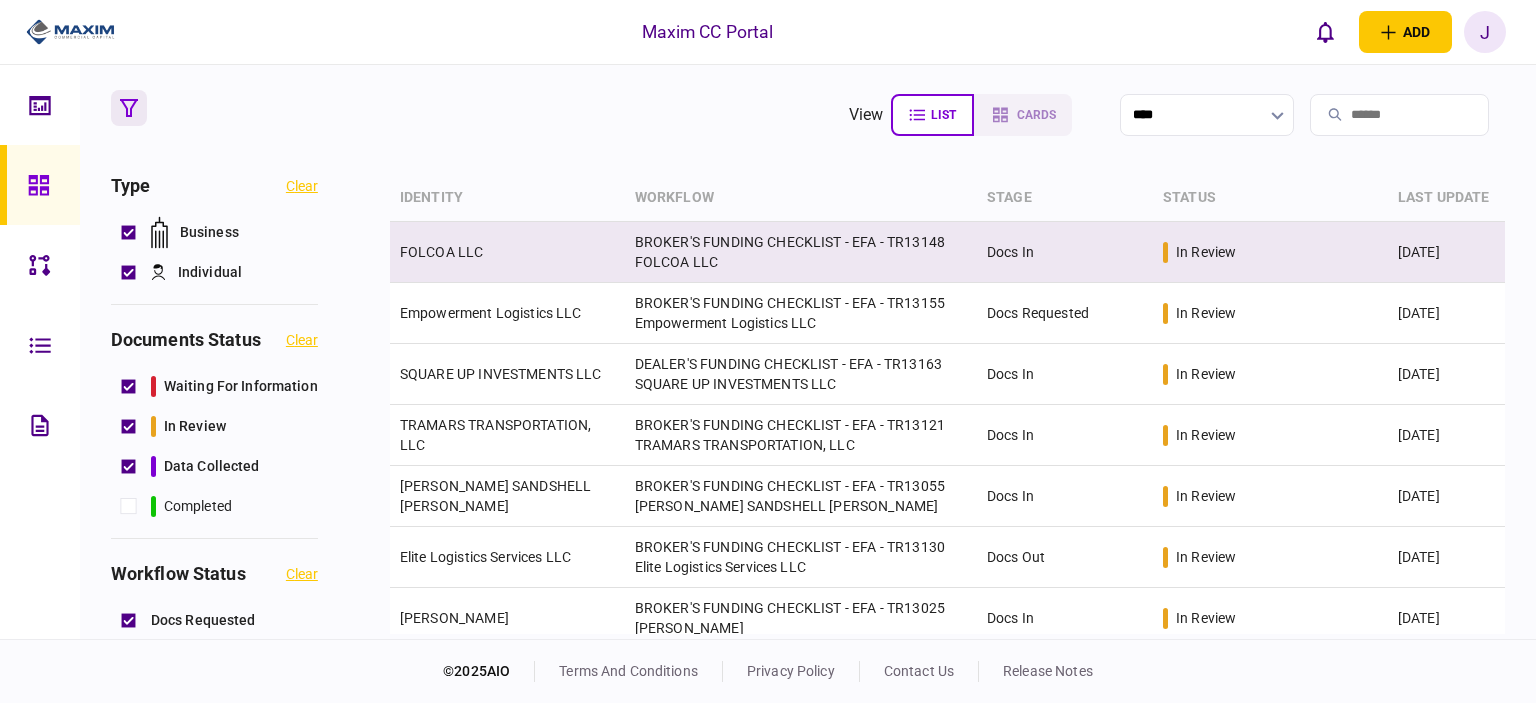 click on "FOLCOA LLC" at bounding box center [507, 252] 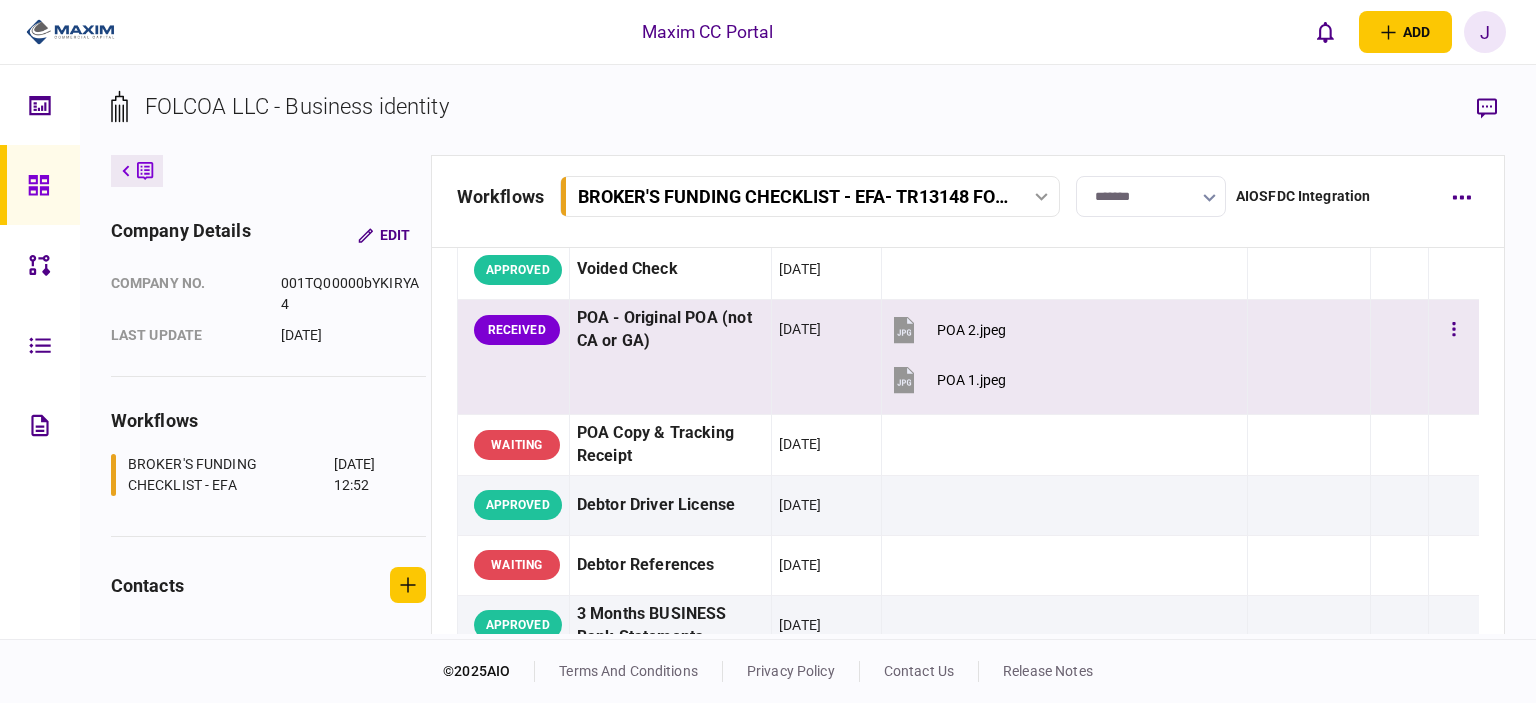 scroll, scrollTop: 100, scrollLeft: 0, axis: vertical 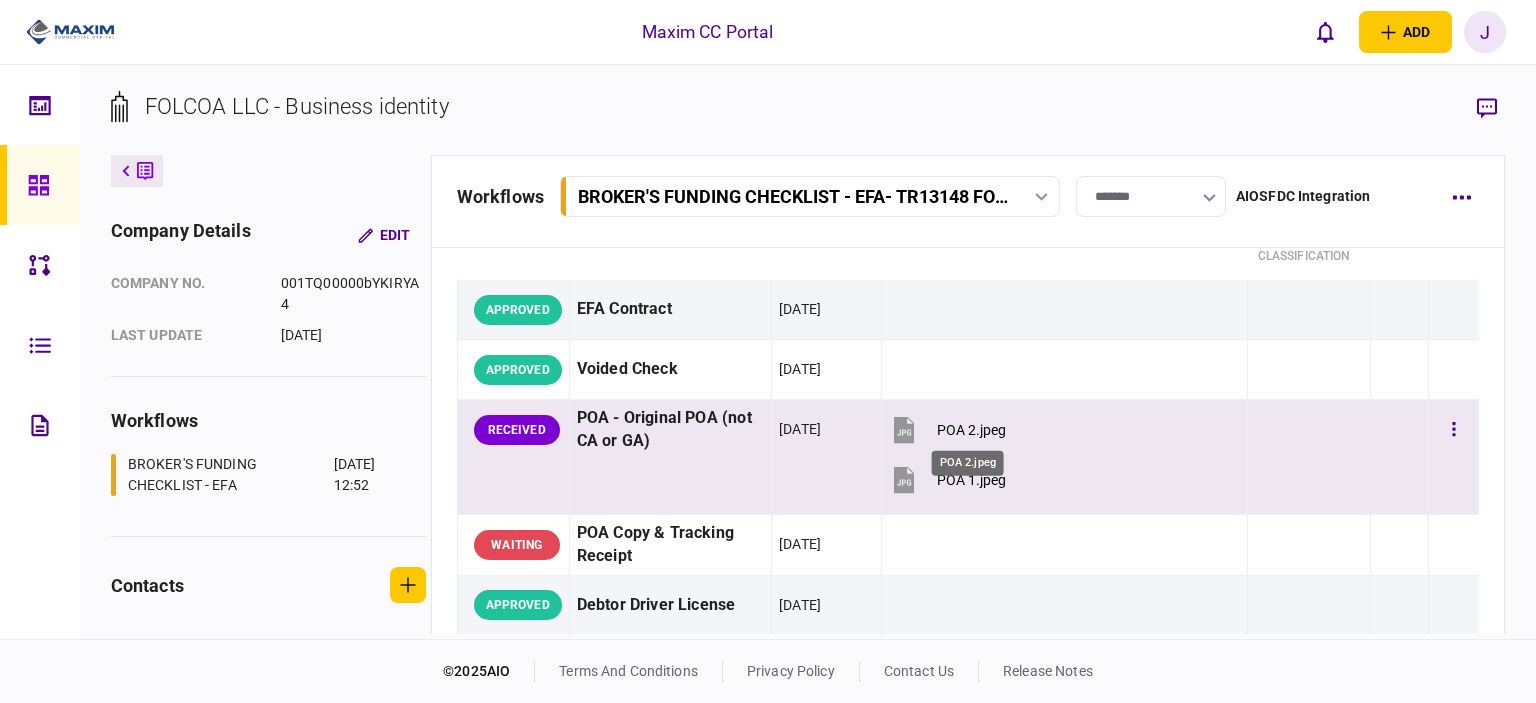 click on "POA 2.jpeg" at bounding box center [971, 430] 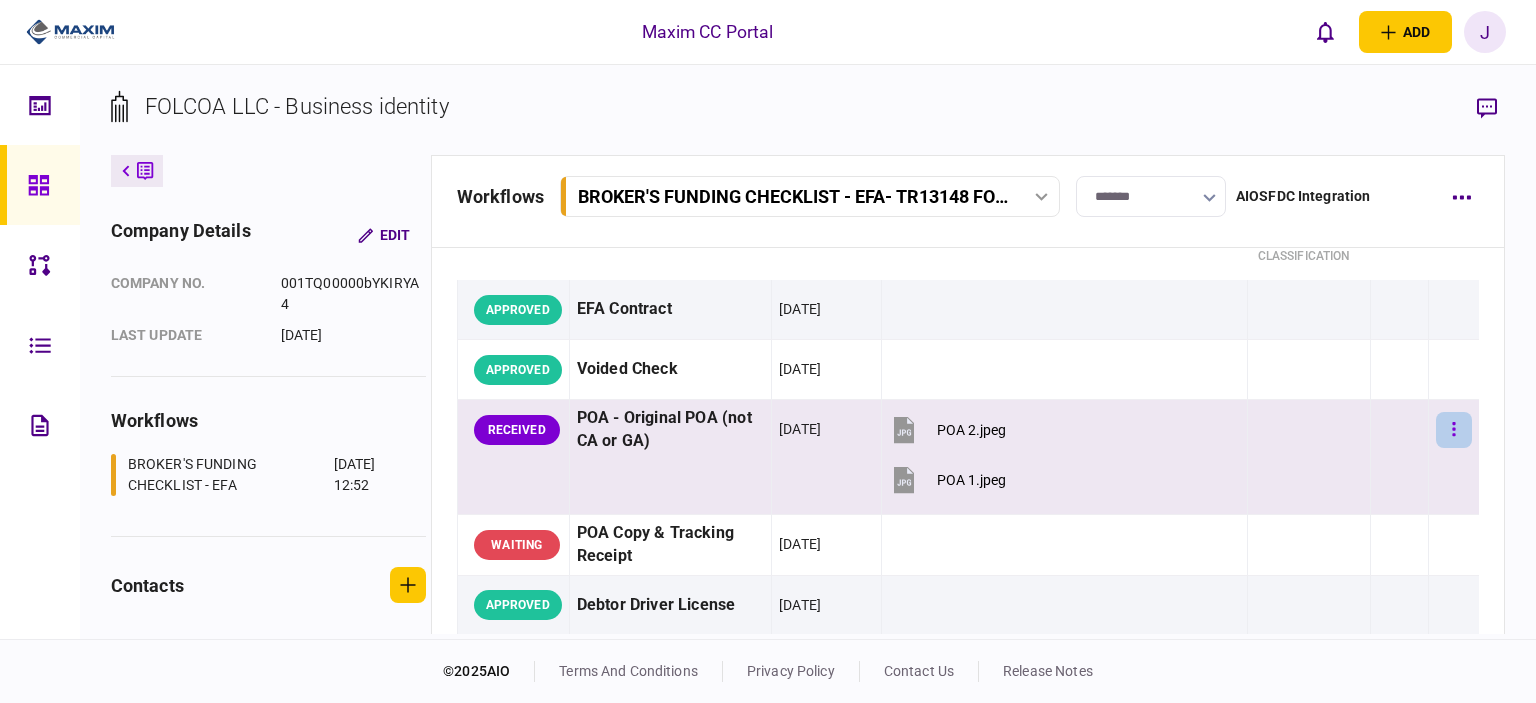 click at bounding box center (1454, 430) 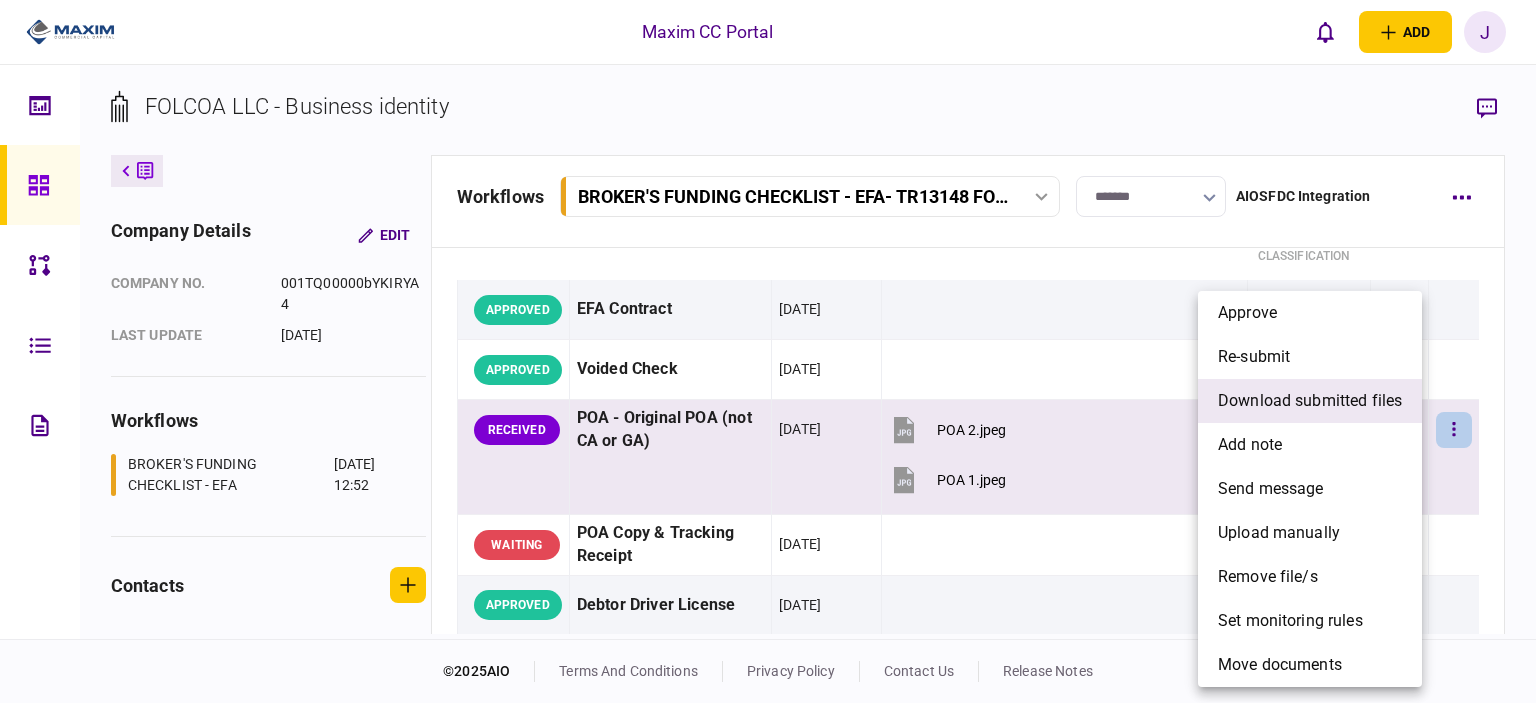 click on "download submitted files" at bounding box center (1310, 401) 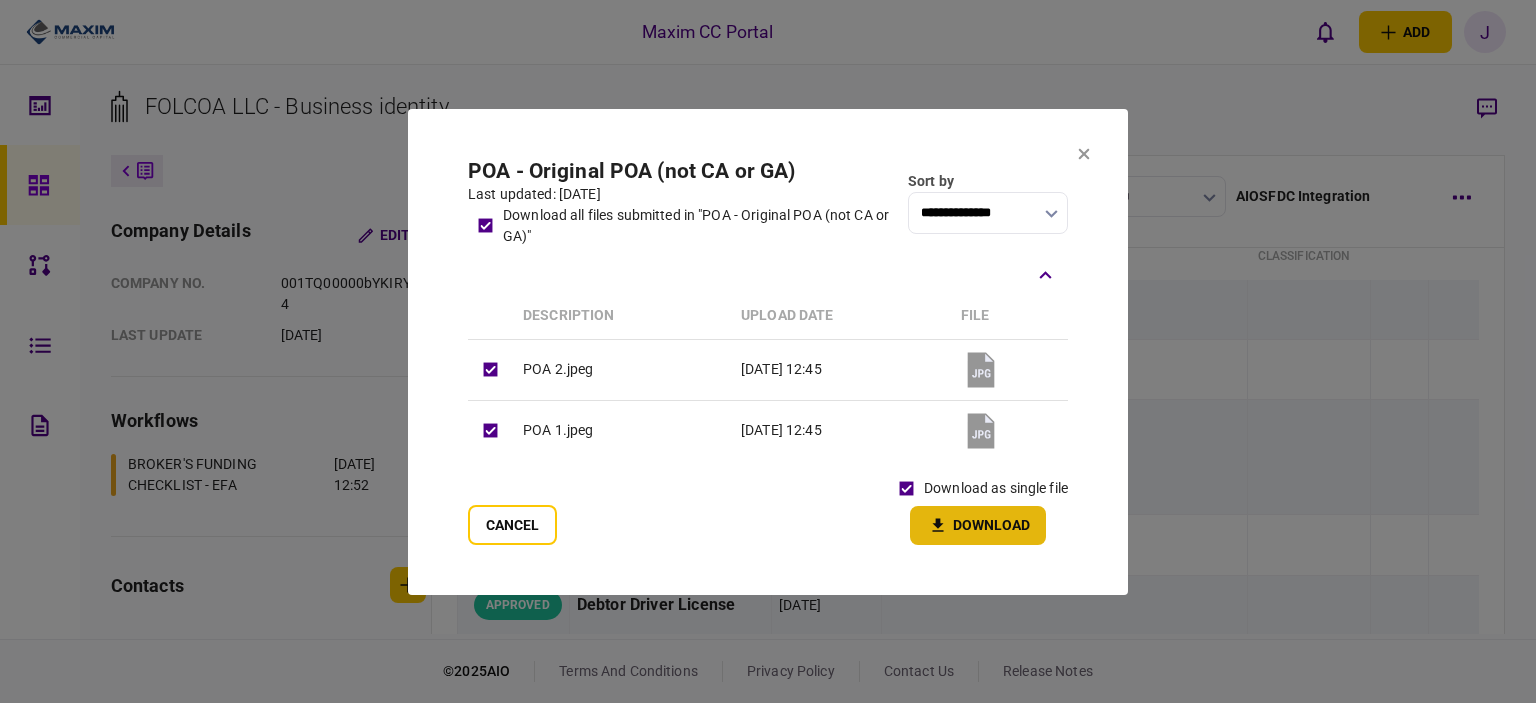 click 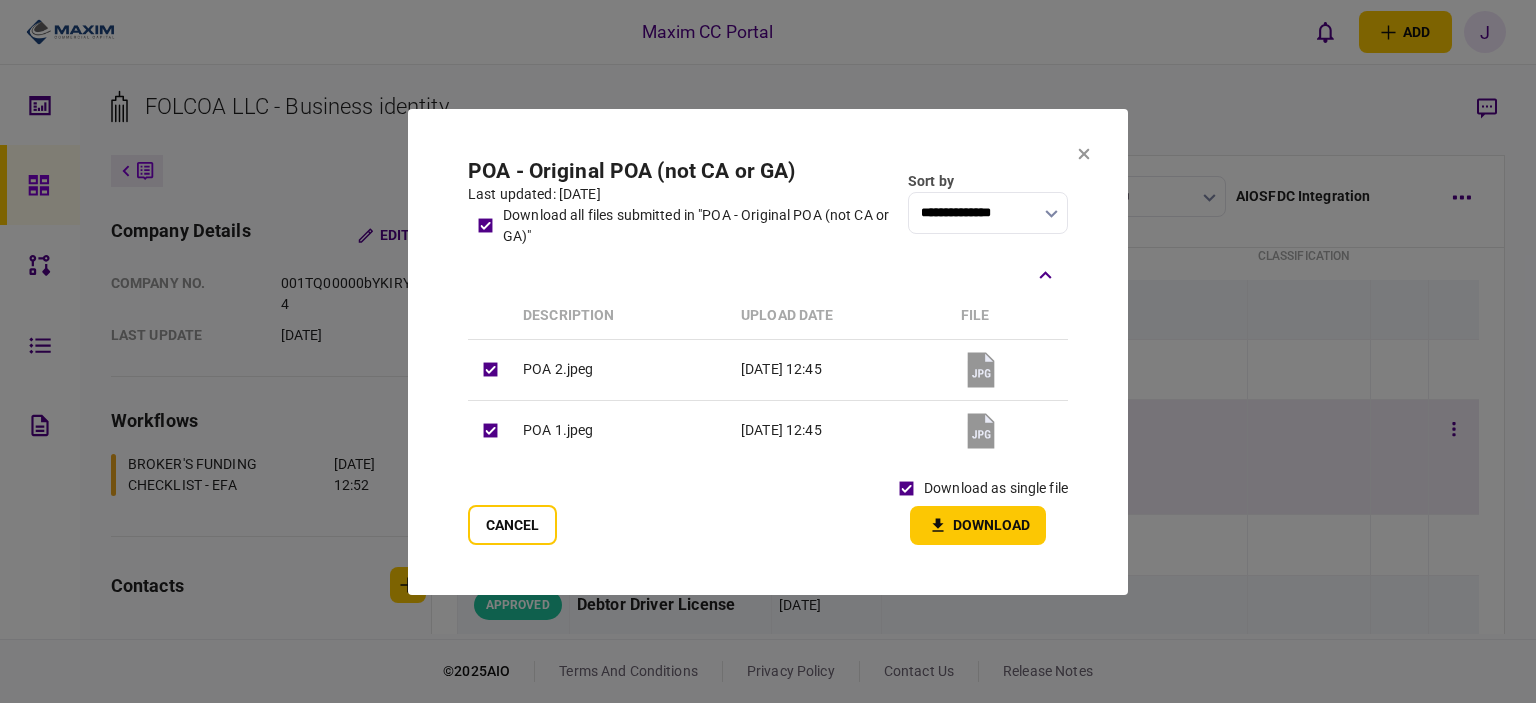 drag, startPoint x: 504, startPoint y: 520, endPoint x: 544, endPoint y: 510, distance: 41.231056 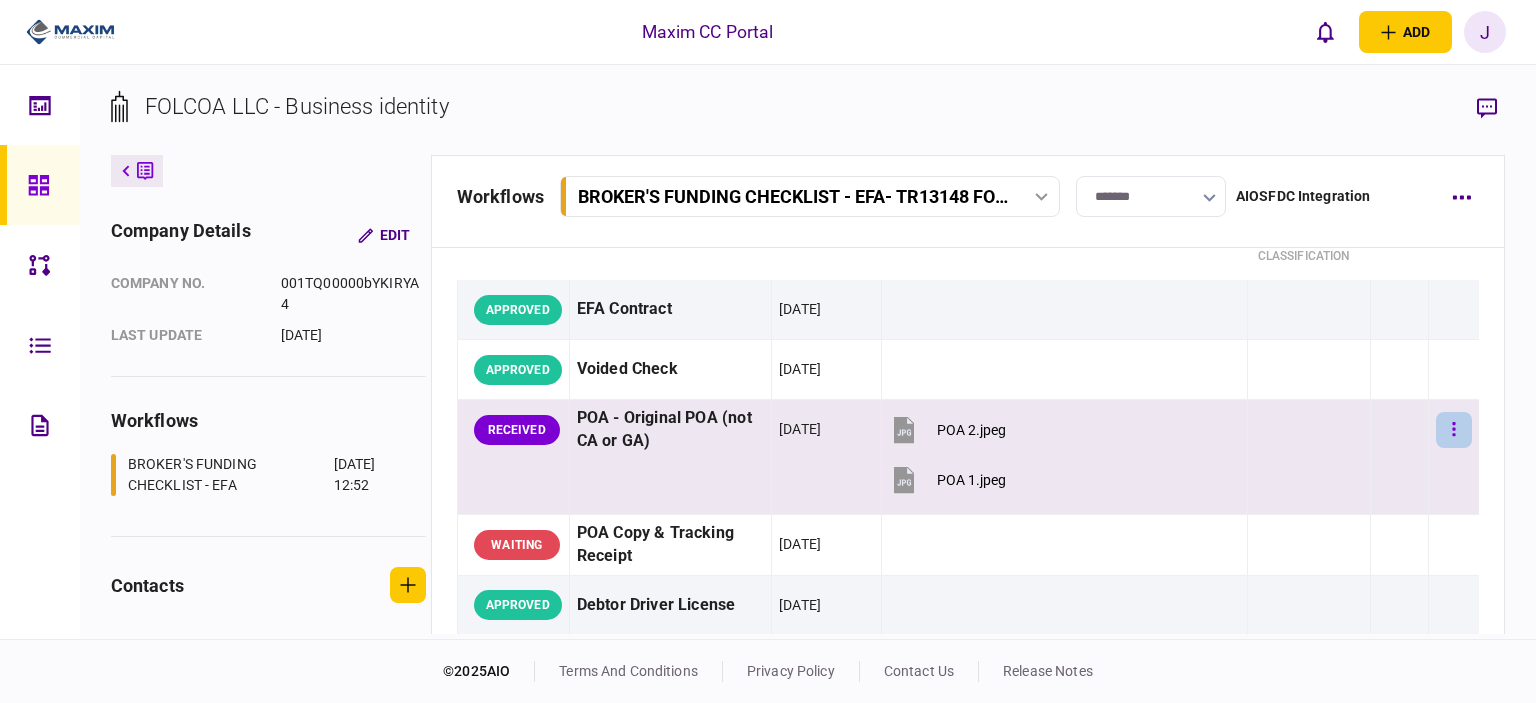 click 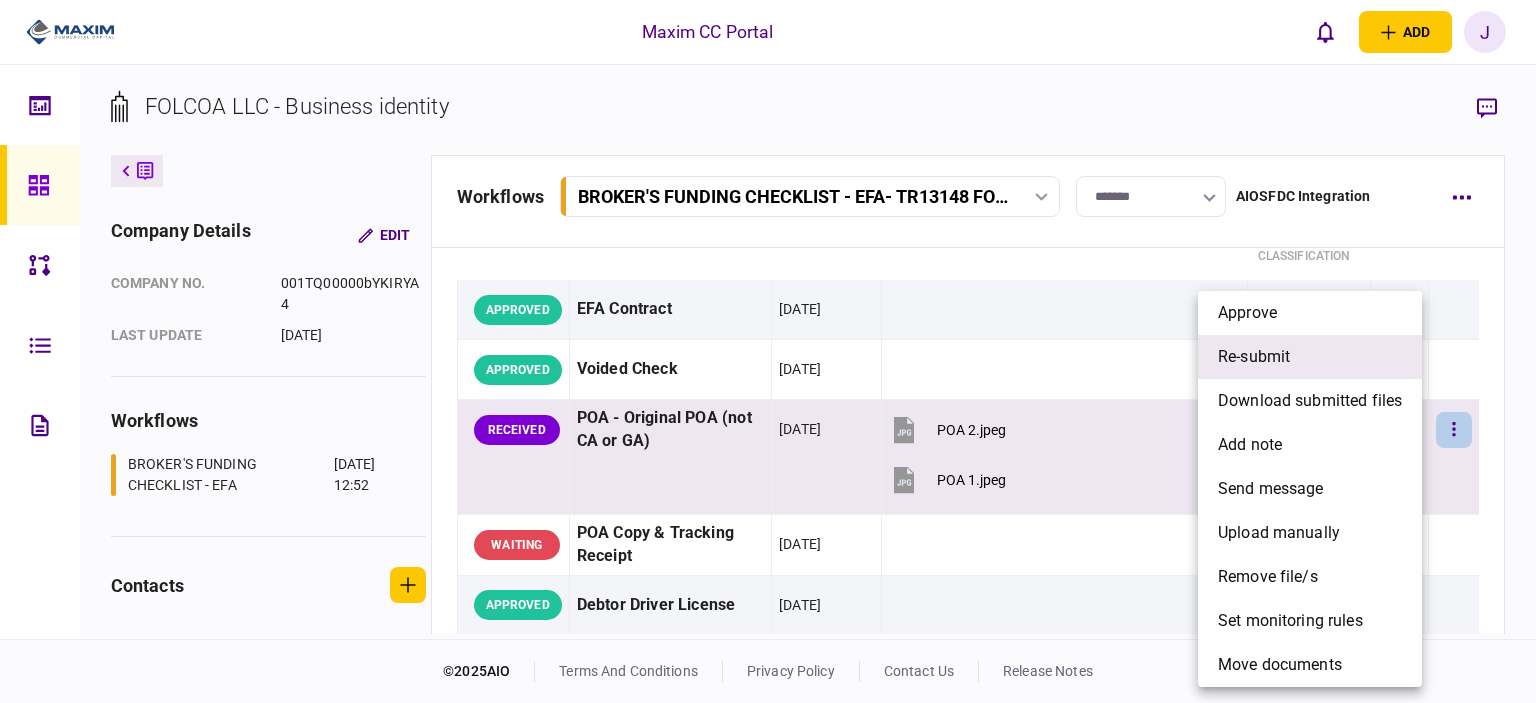 click on "re-submit" at bounding box center (1310, 357) 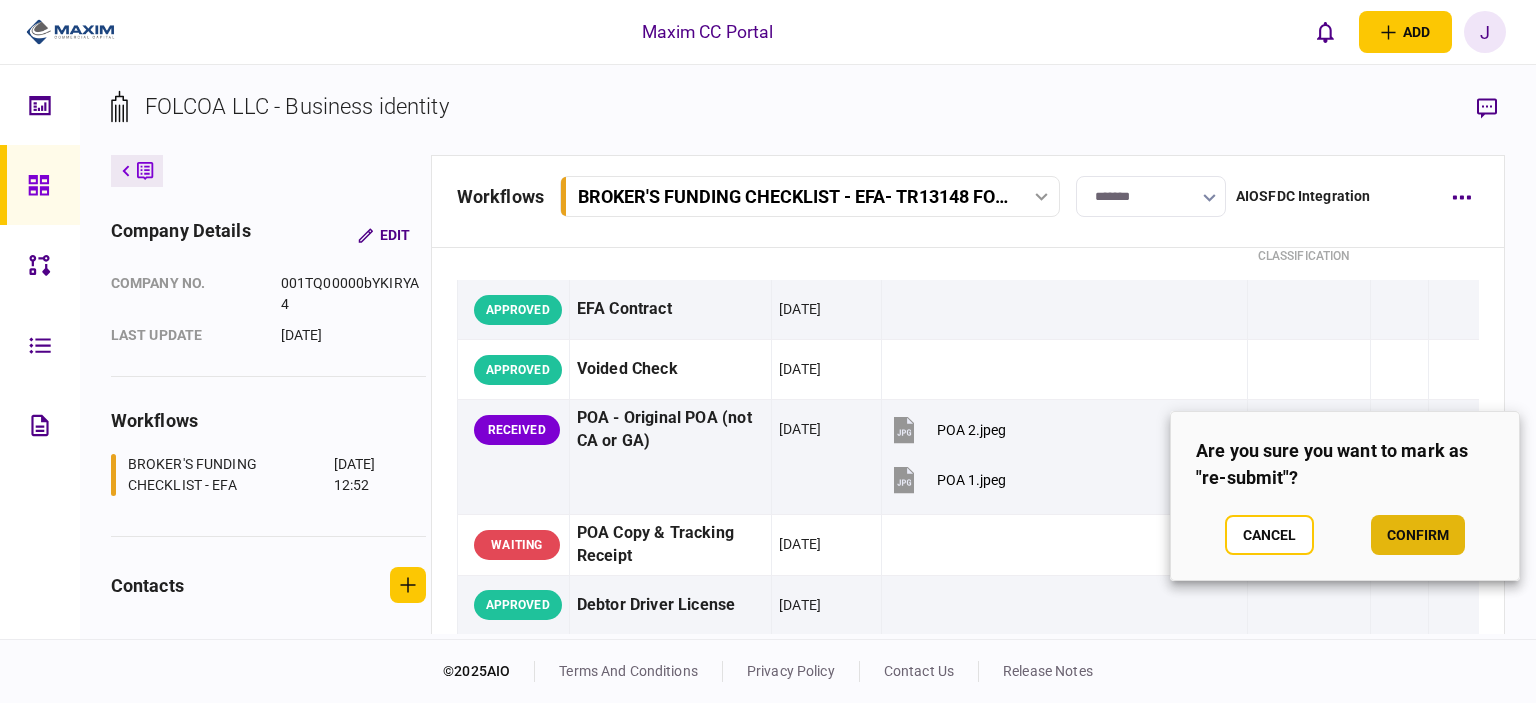 click on "confirm" at bounding box center [1418, 535] 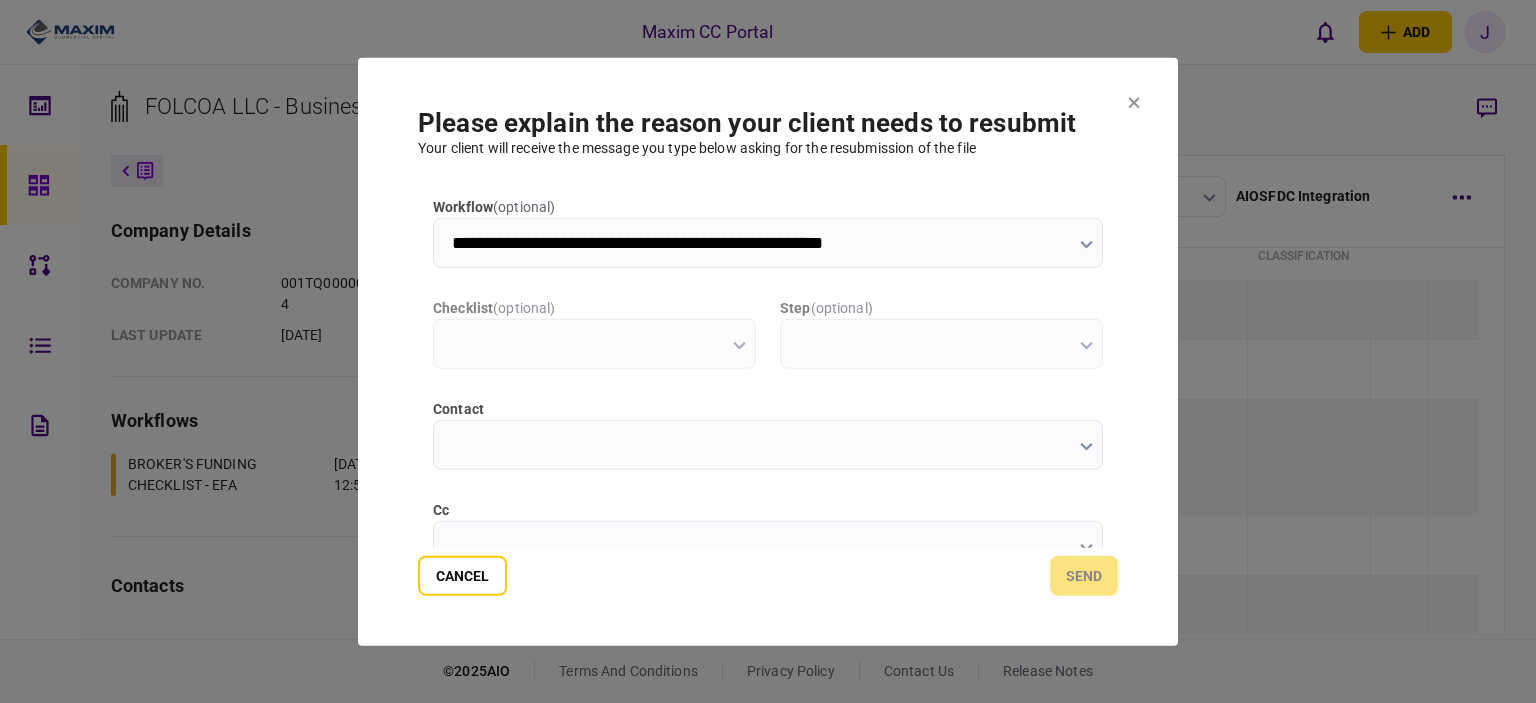 scroll, scrollTop: 0, scrollLeft: 0, axis: both 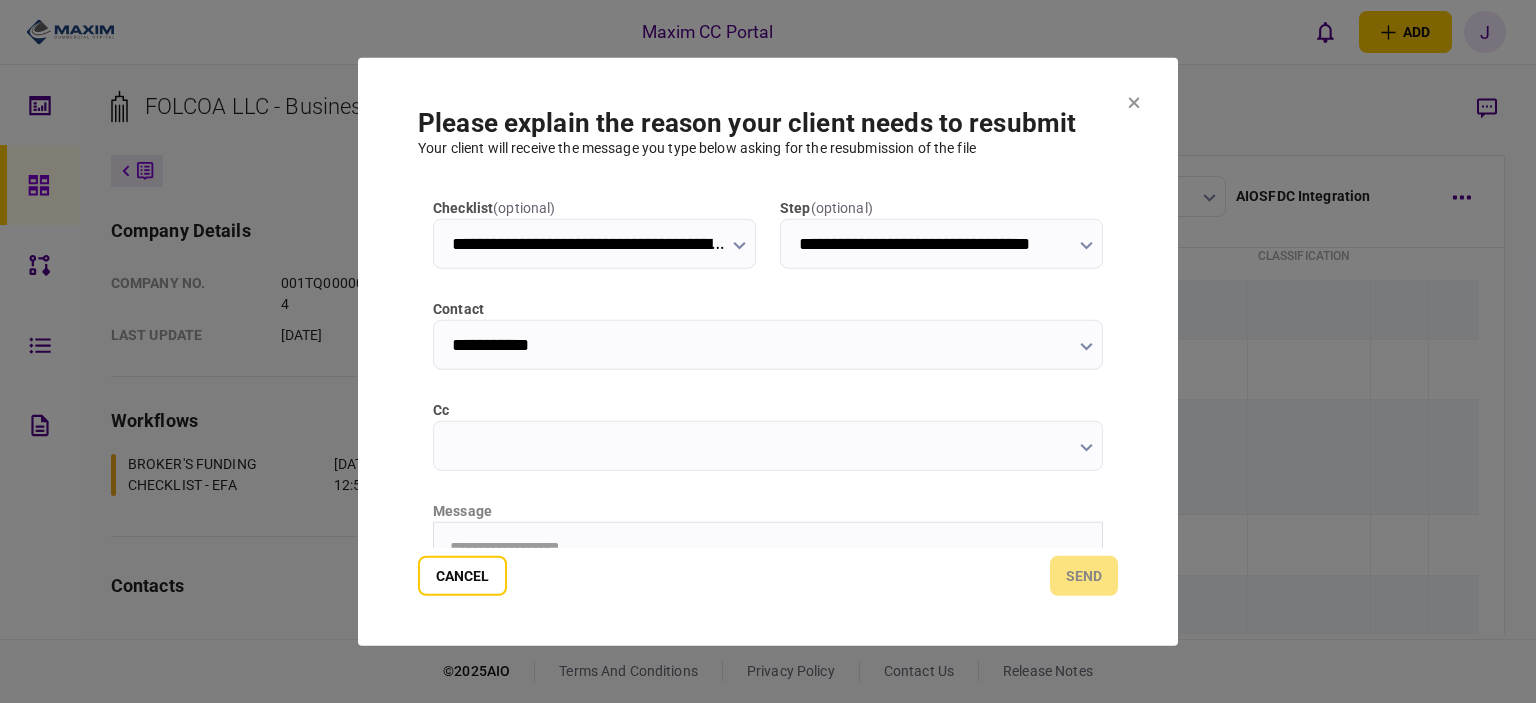 click on "cc" at bounding box center (768, 445) 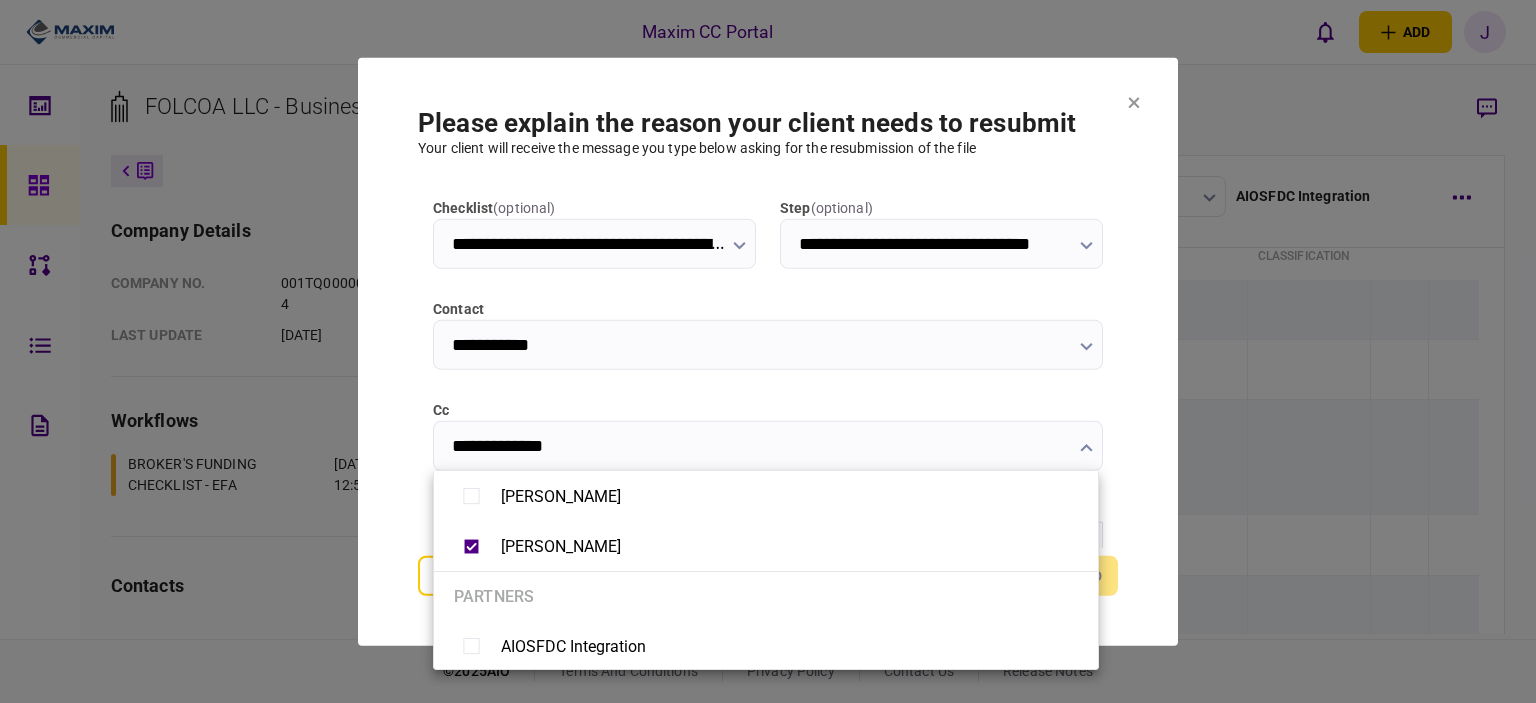 type on "**********" 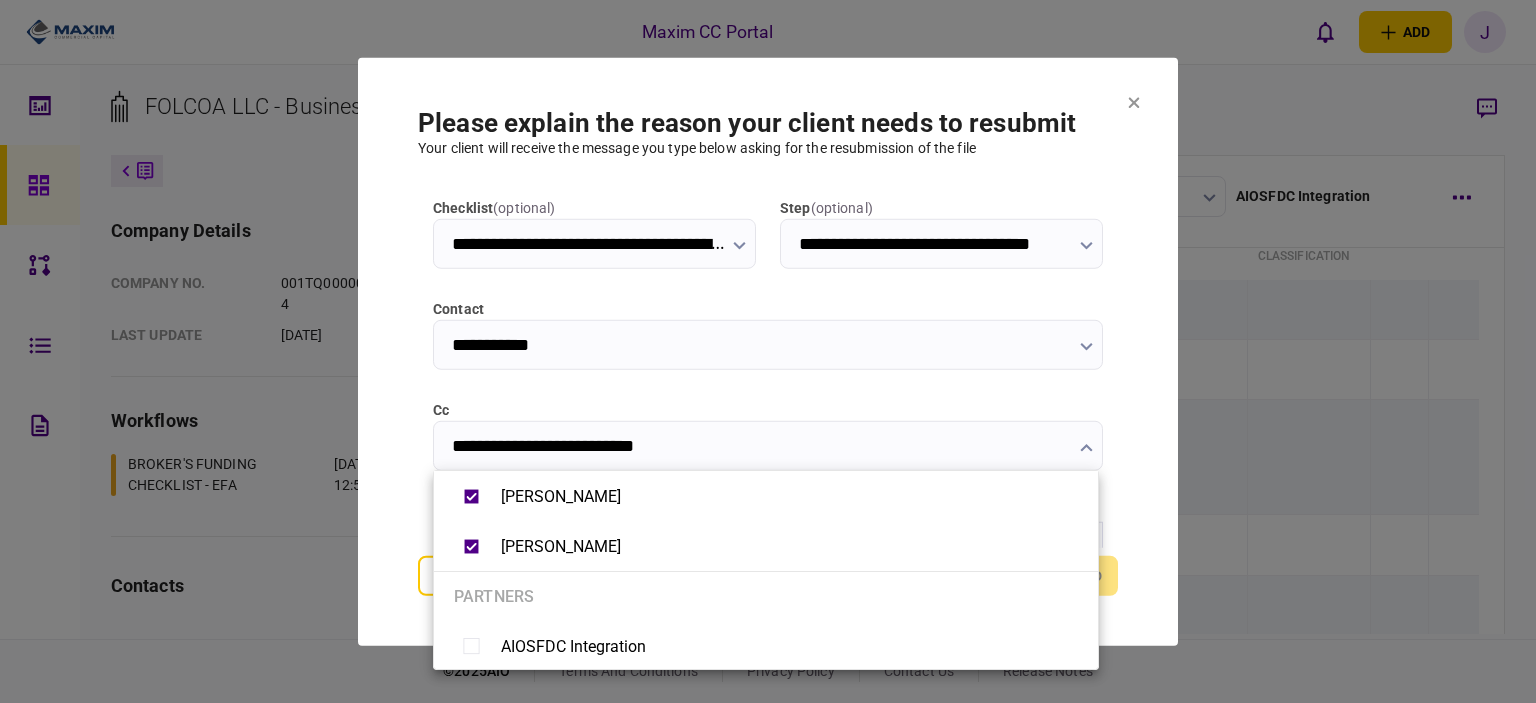 click at bounding box center [768, 351] 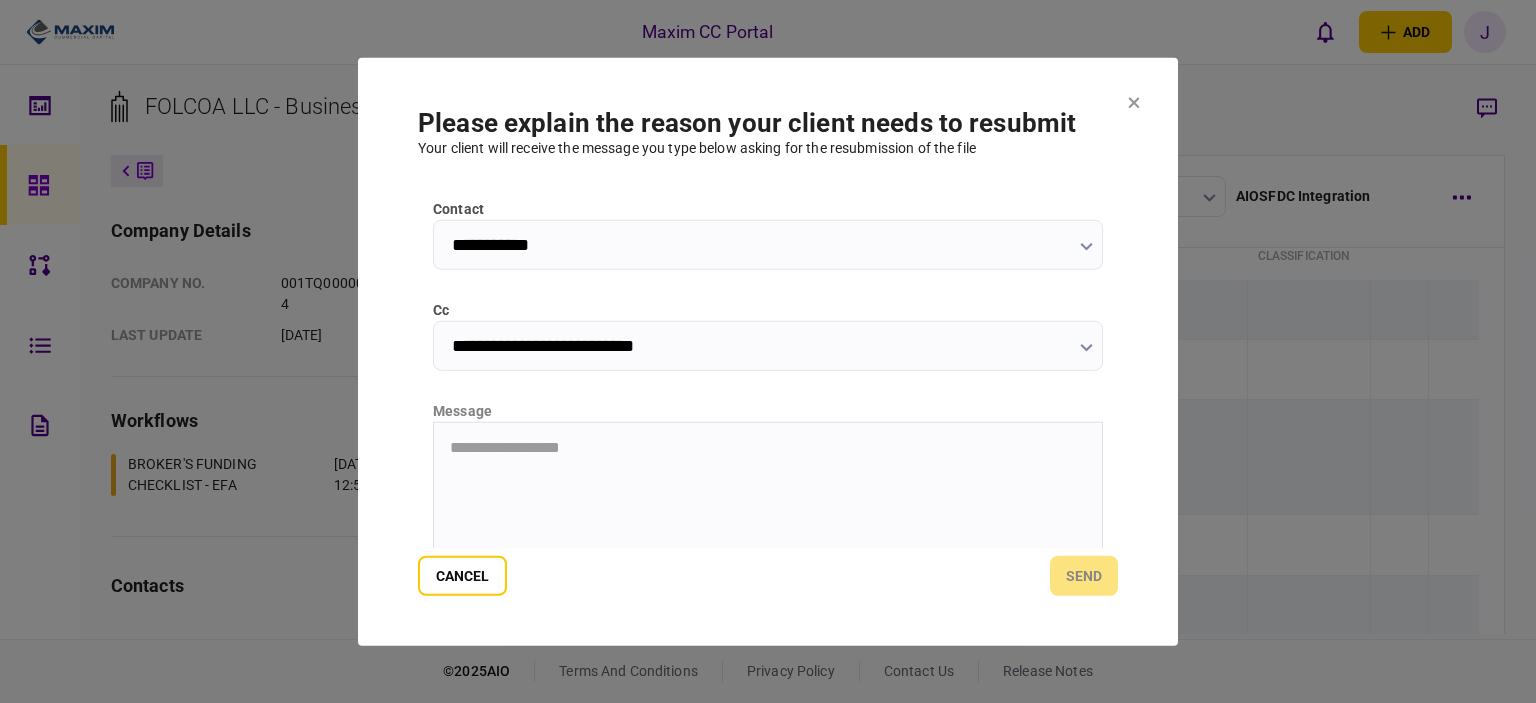 scroll, scrollTop: 300, scrollLeft: 0, axis: vertical 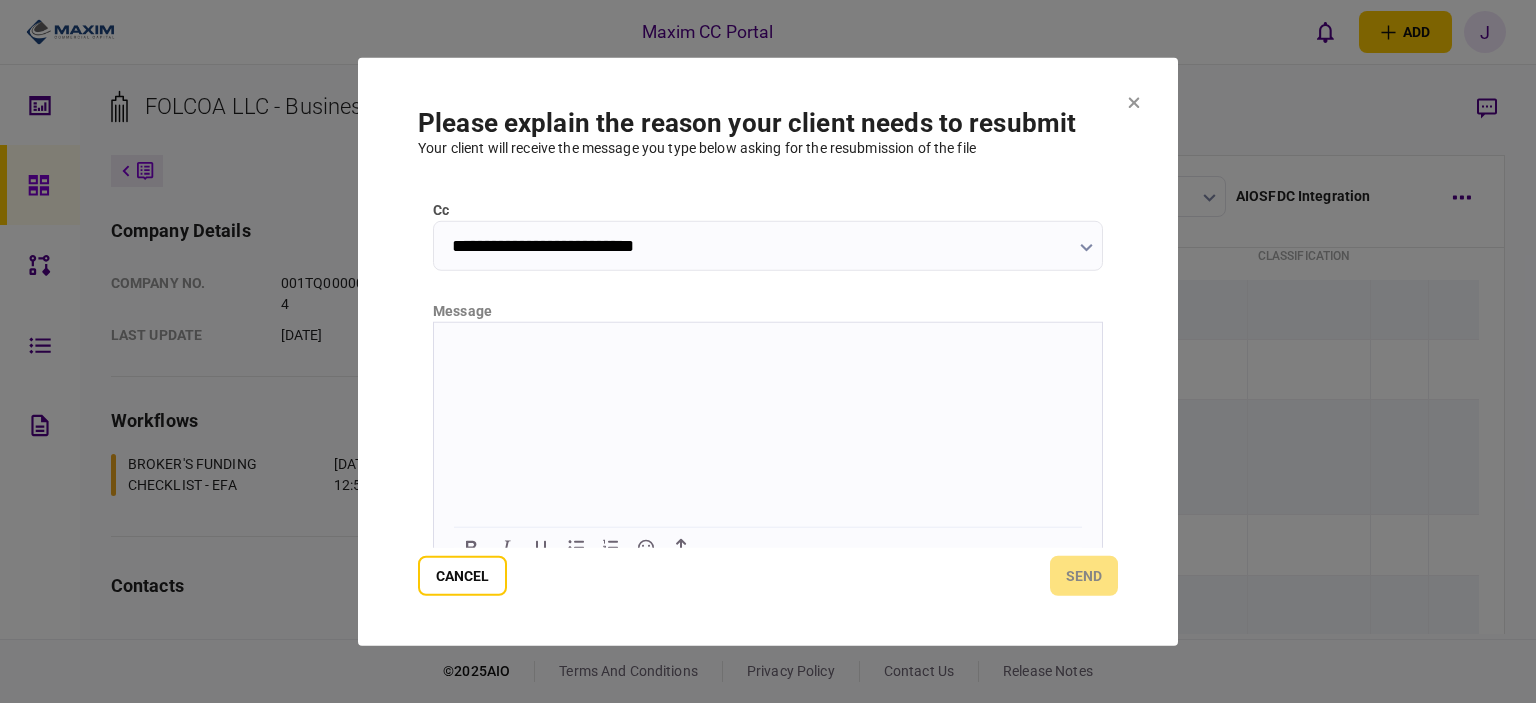 click at bounding box center (768, 346) 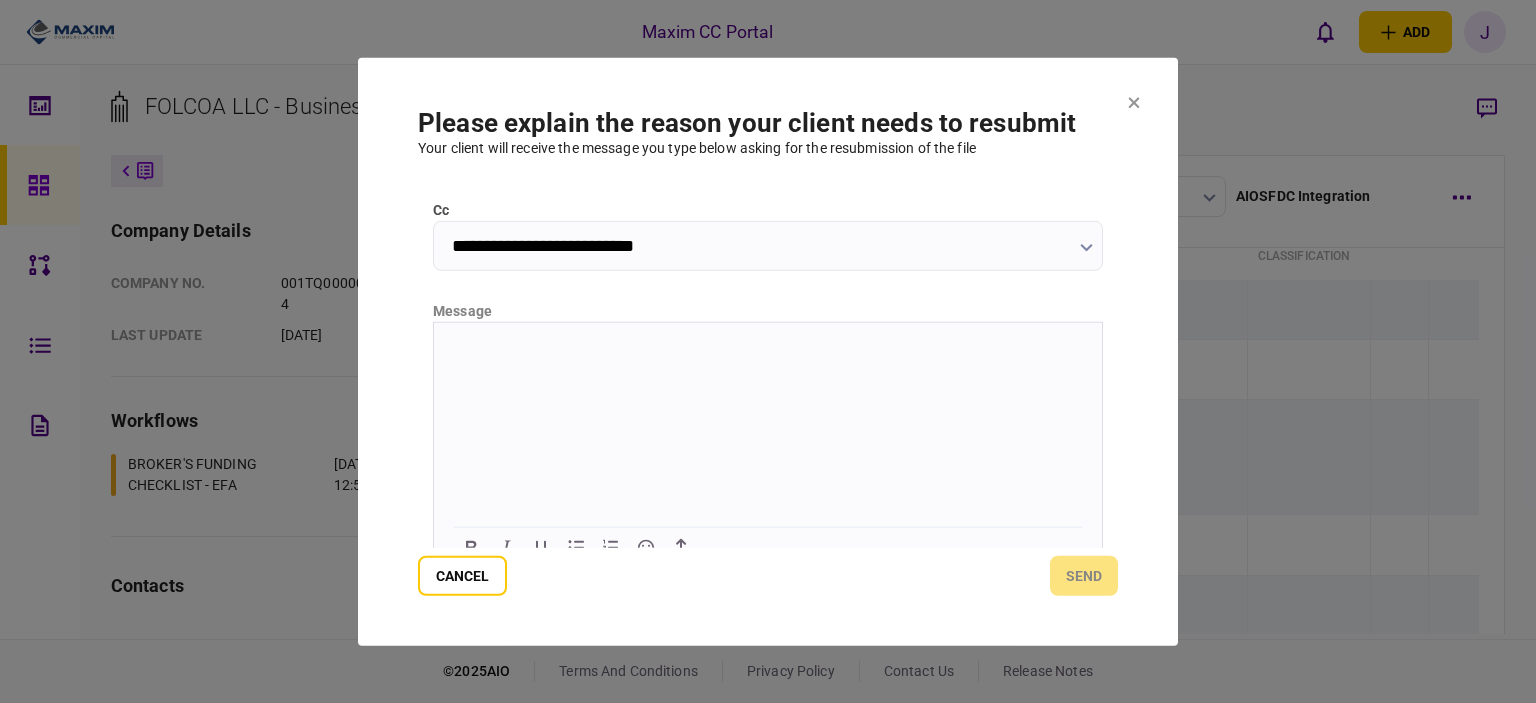 type 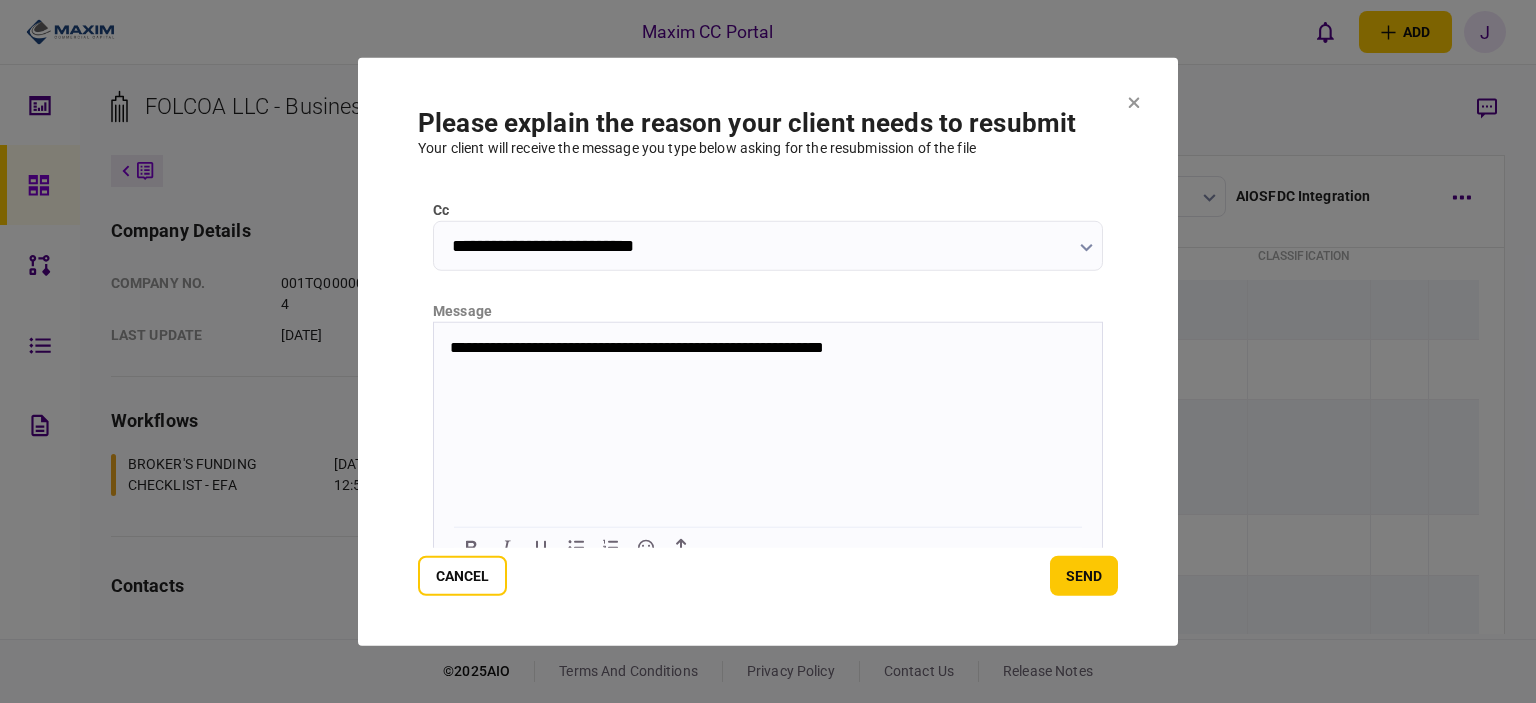 click on "**********" at bounding box center (766, 347) 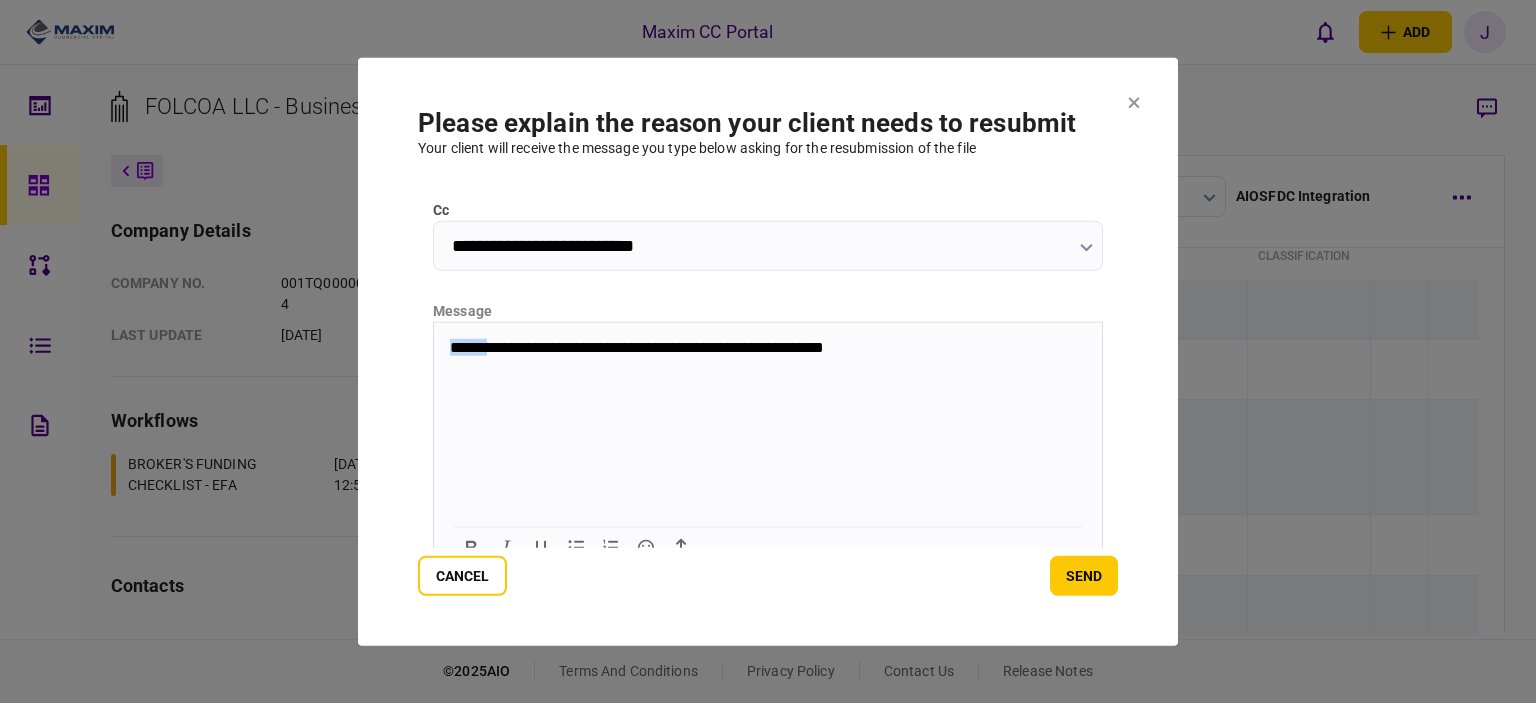 click on "**********" at bounding box center (766, 347) 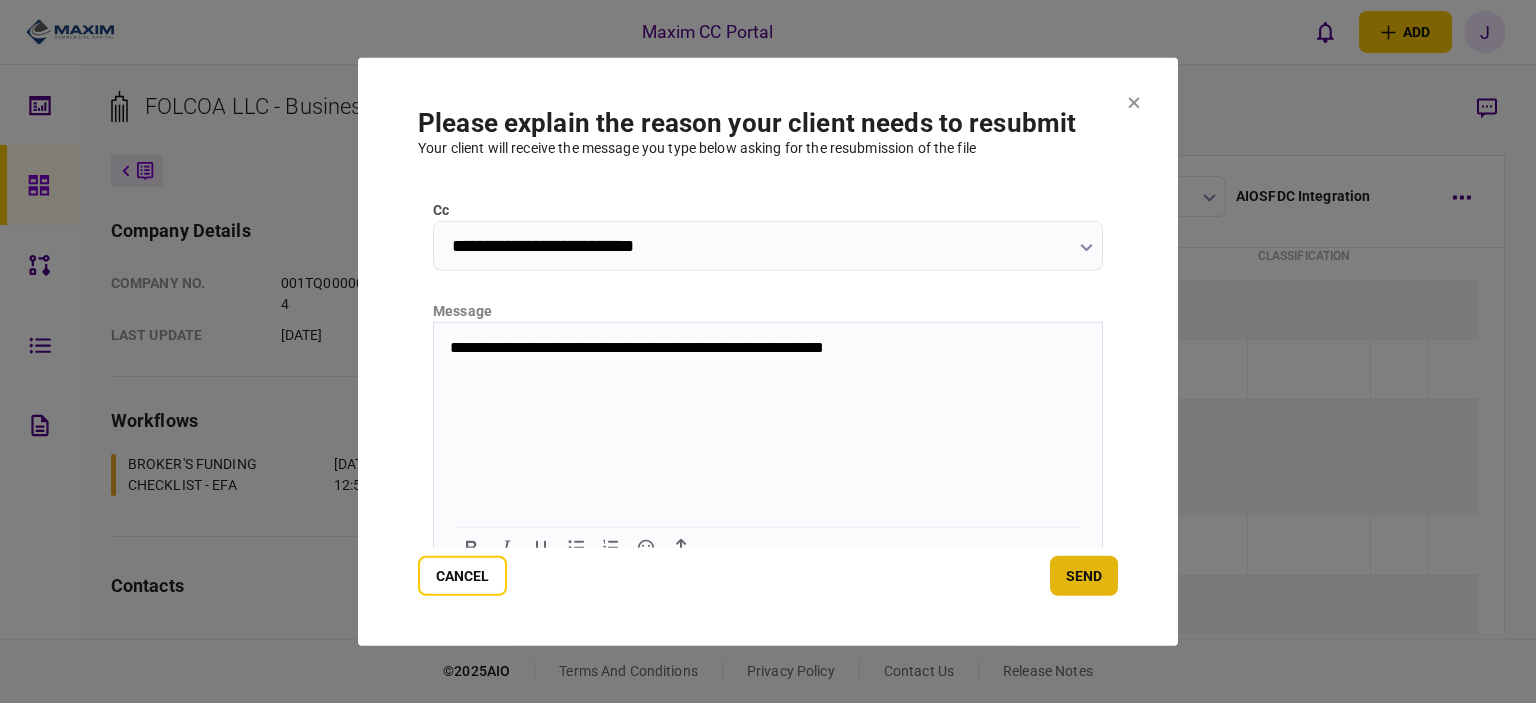 click on "send" at bounding box center [1084, 576] 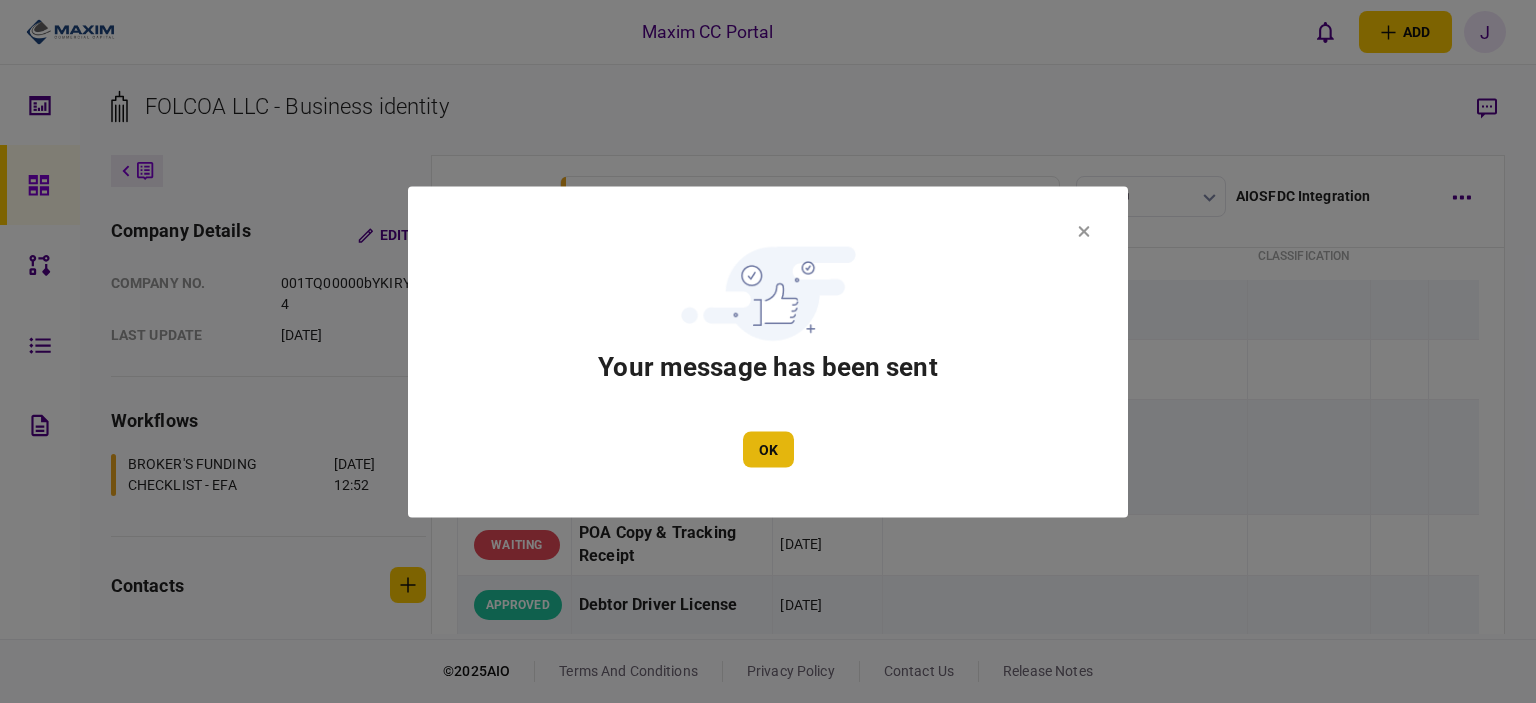 click on "OK" at bounding box center [768, 449] 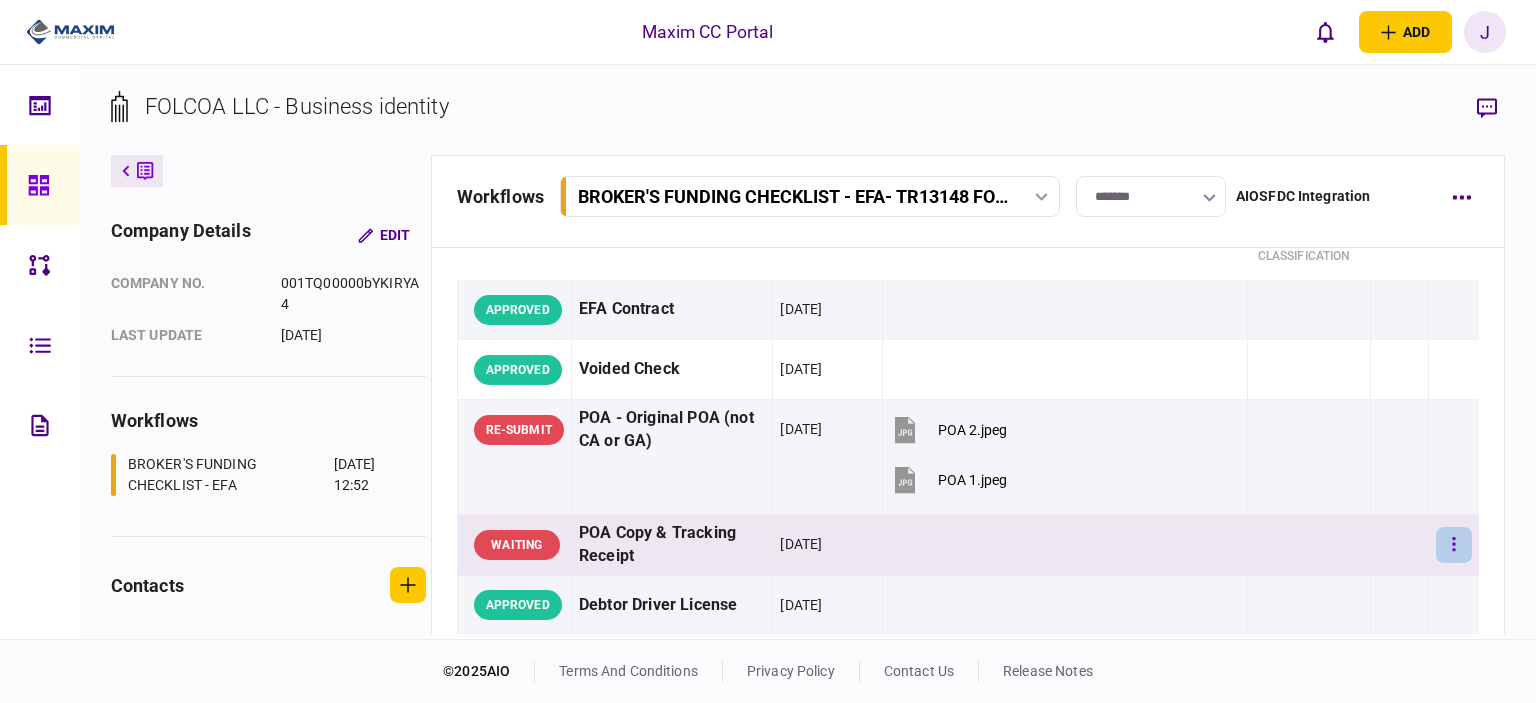 click at bounding box center (1454, 545) 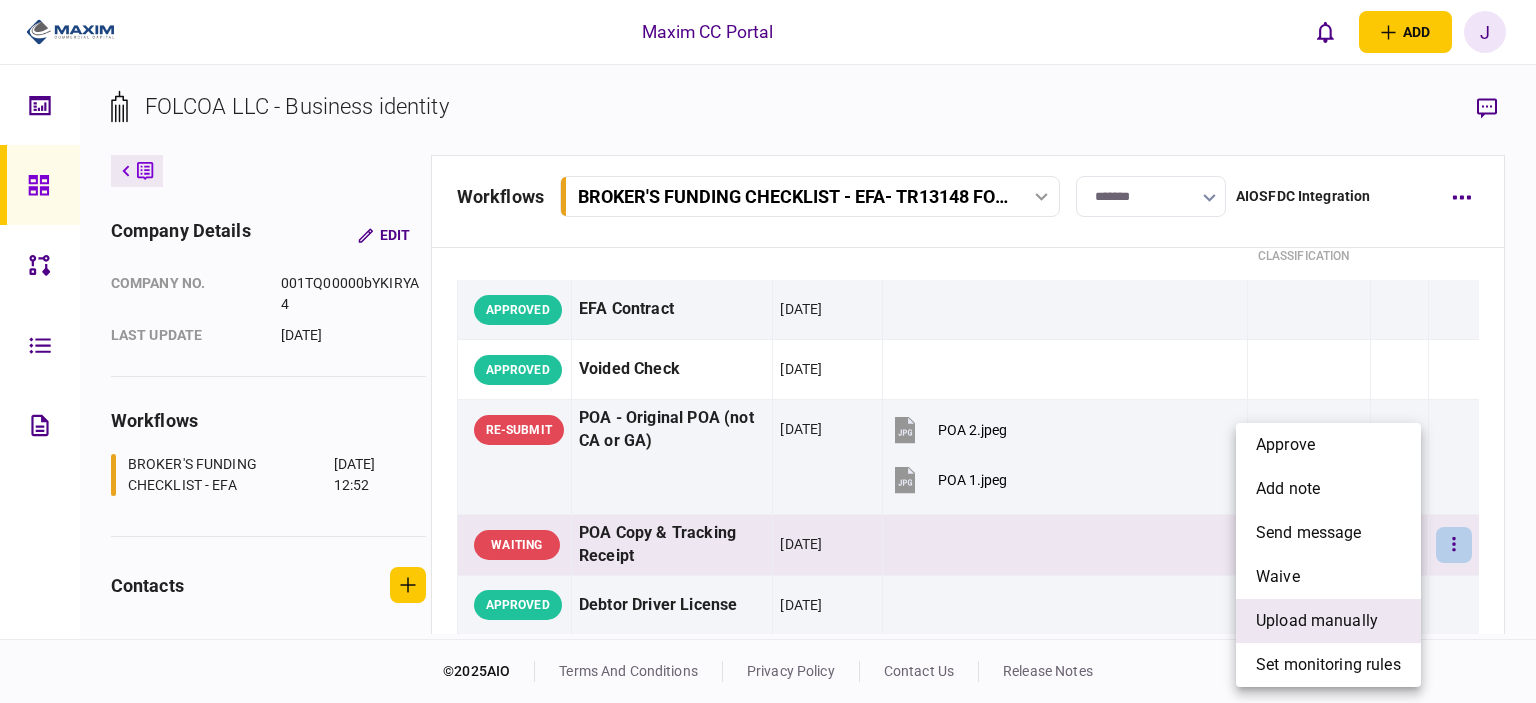 click on "upload manually" at bounding box center (1317, 621) 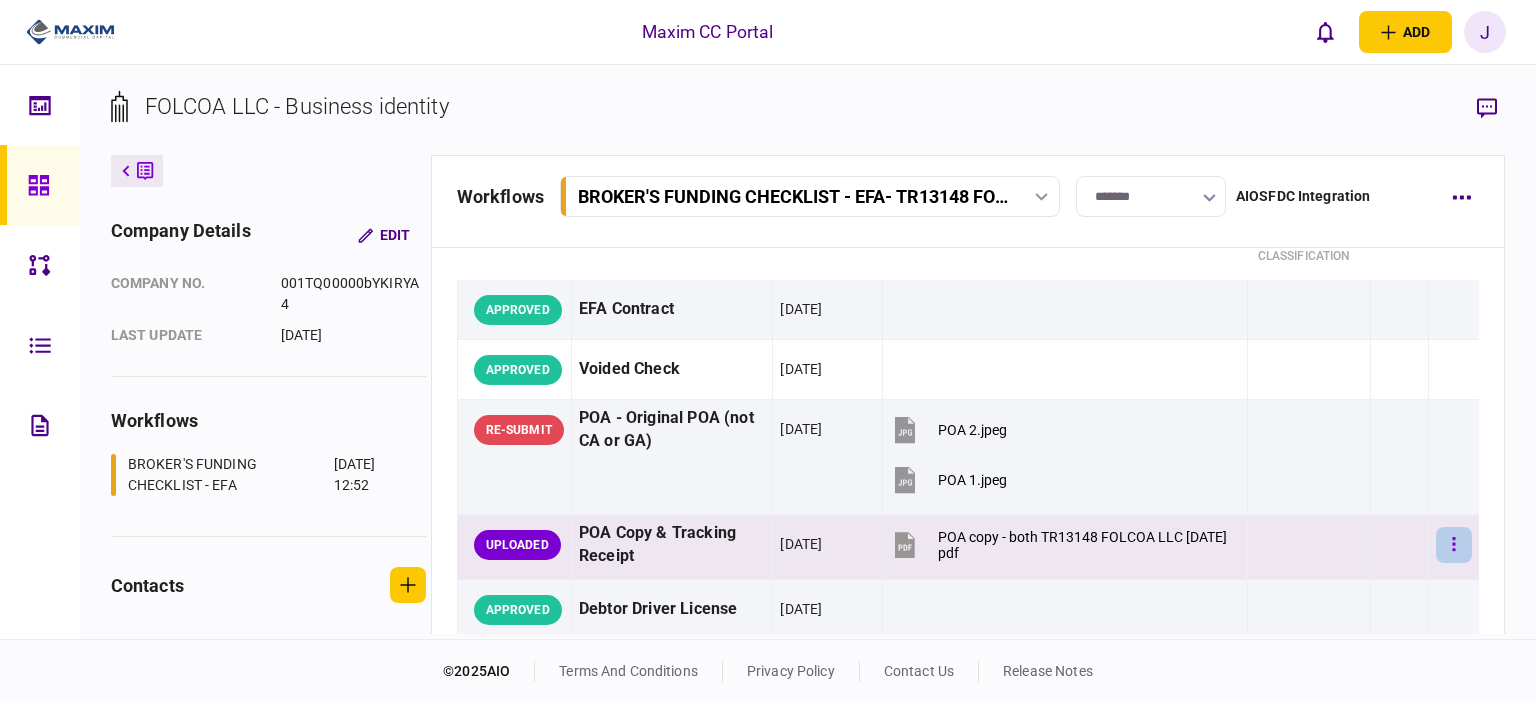 click at bounding box center [1454, 545] 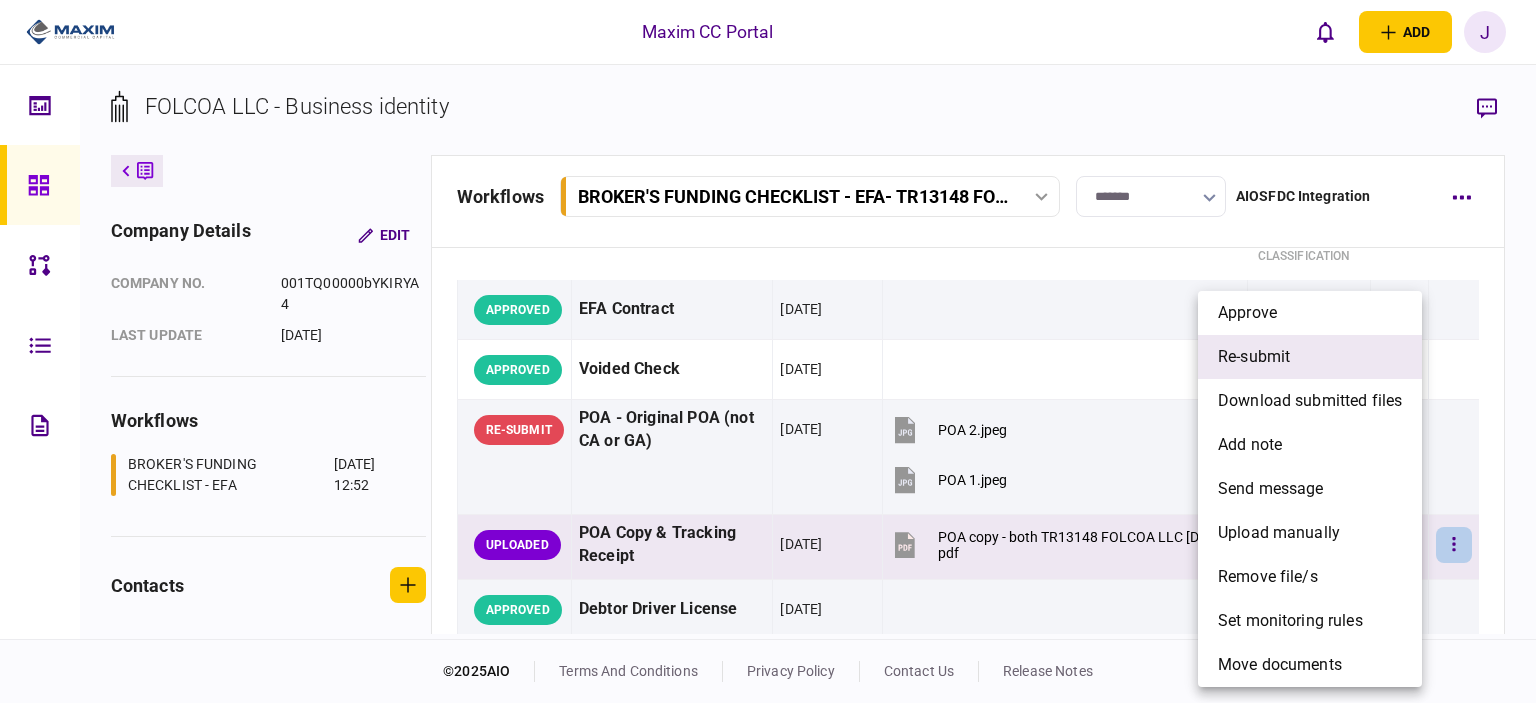 click on "re-submit" at bounding box center (1310, 357) 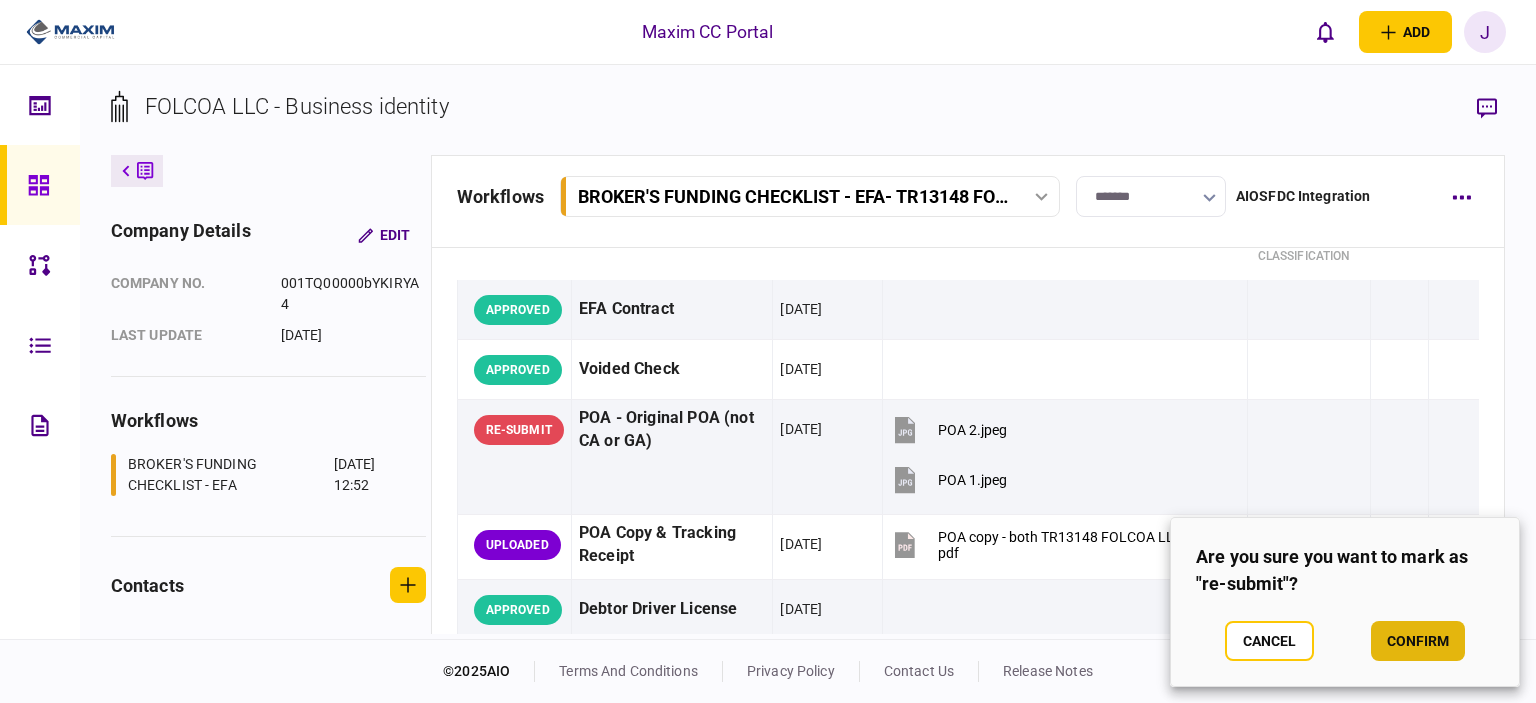 click on "confirm" at bounding box center [1418, 641] 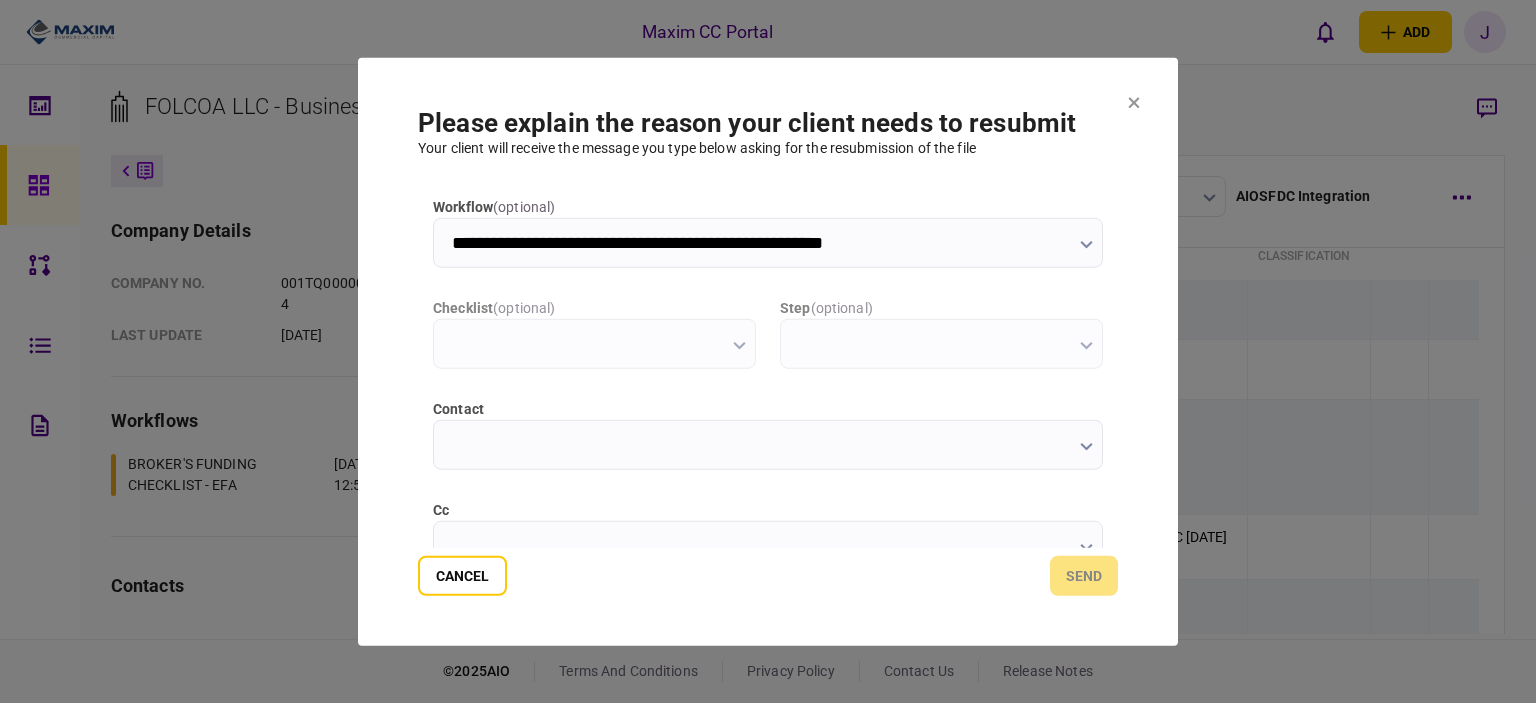 scroll, scrollTop: 0, scrollLeft: 0, axis: both 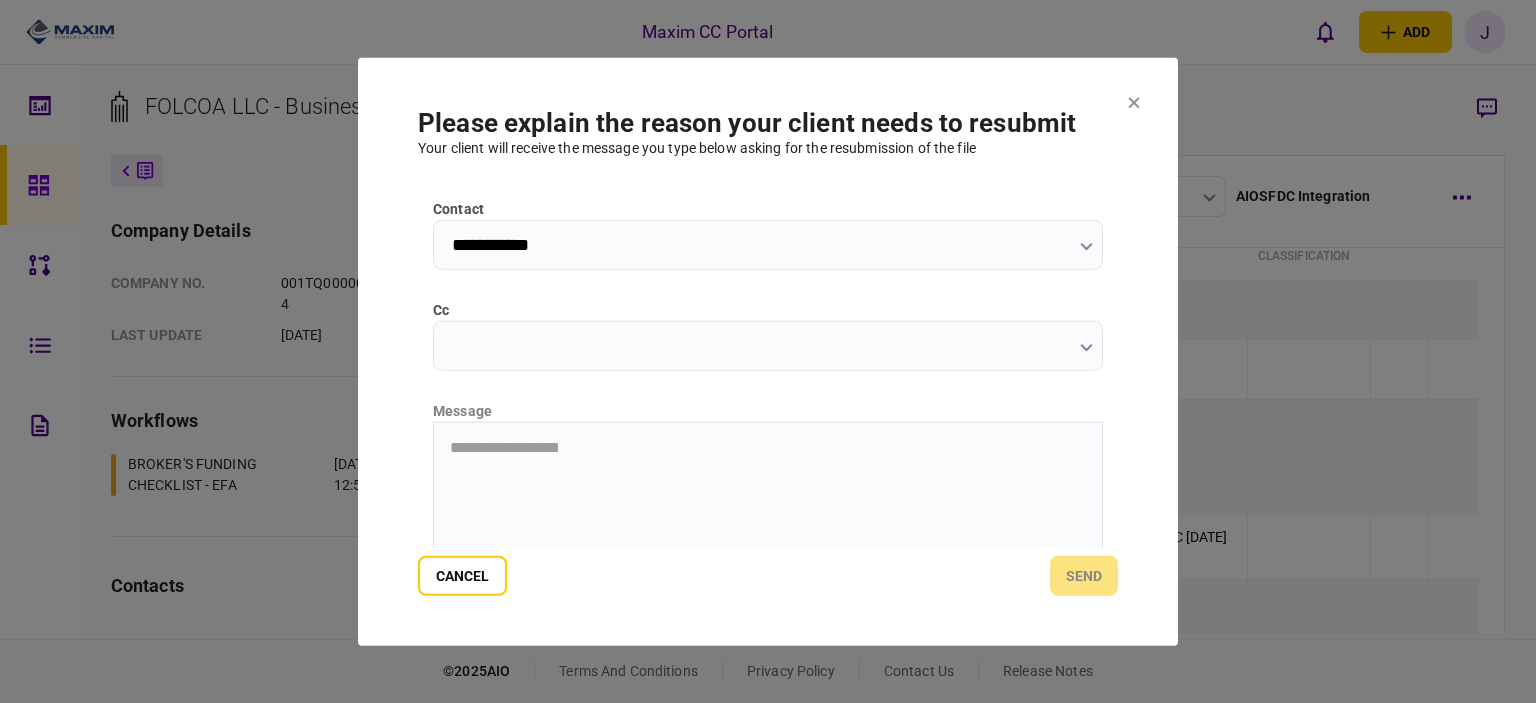 click on "cc" at bounding box center [768, 345] 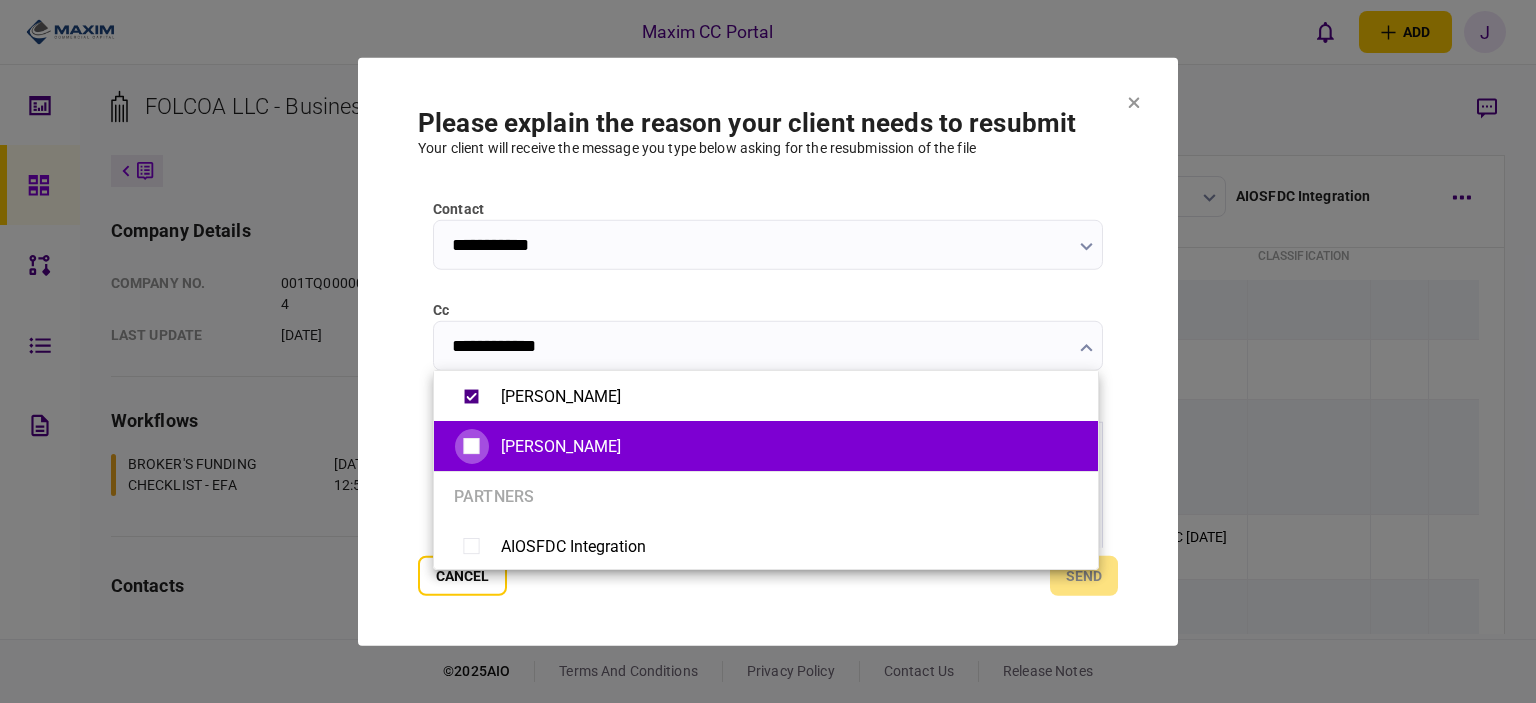 type on "**********" 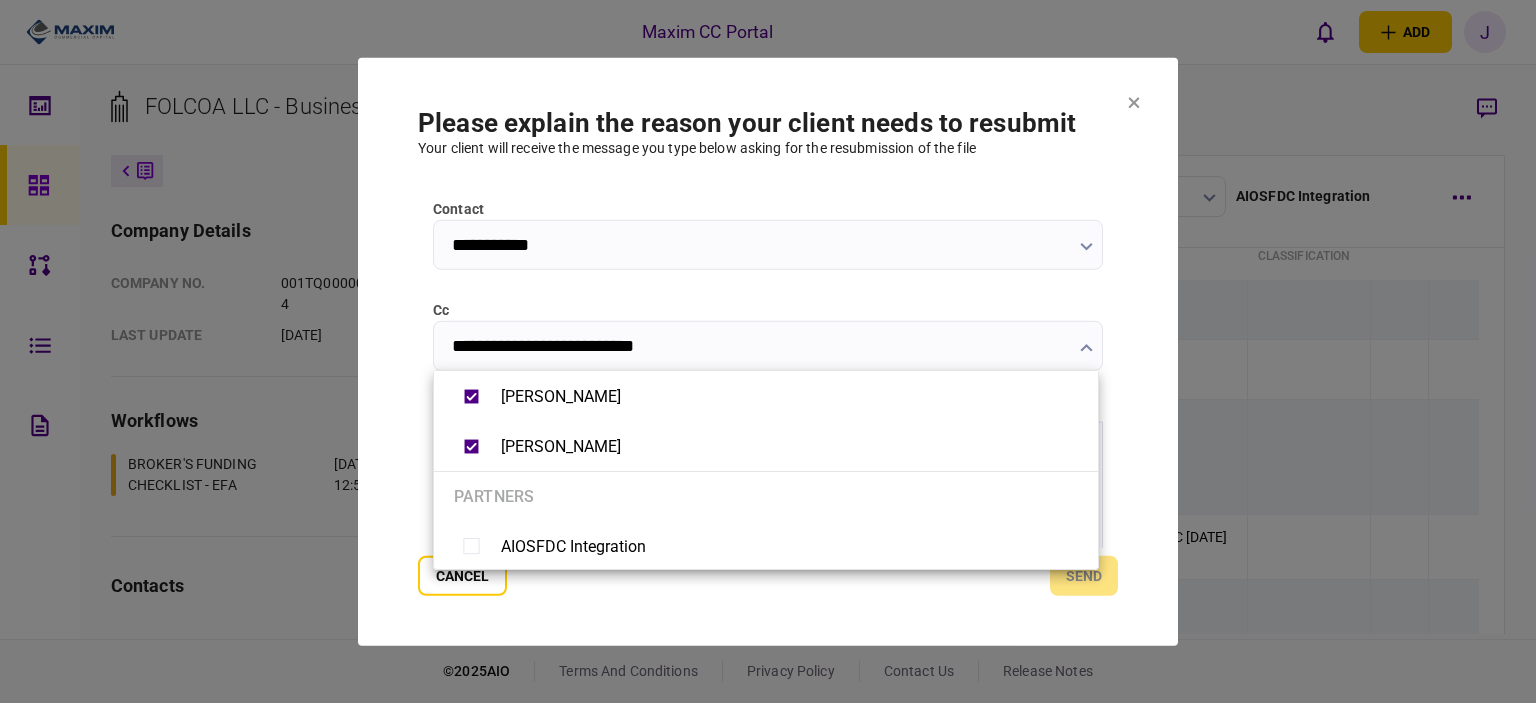 click at bounding box center [768, 351] 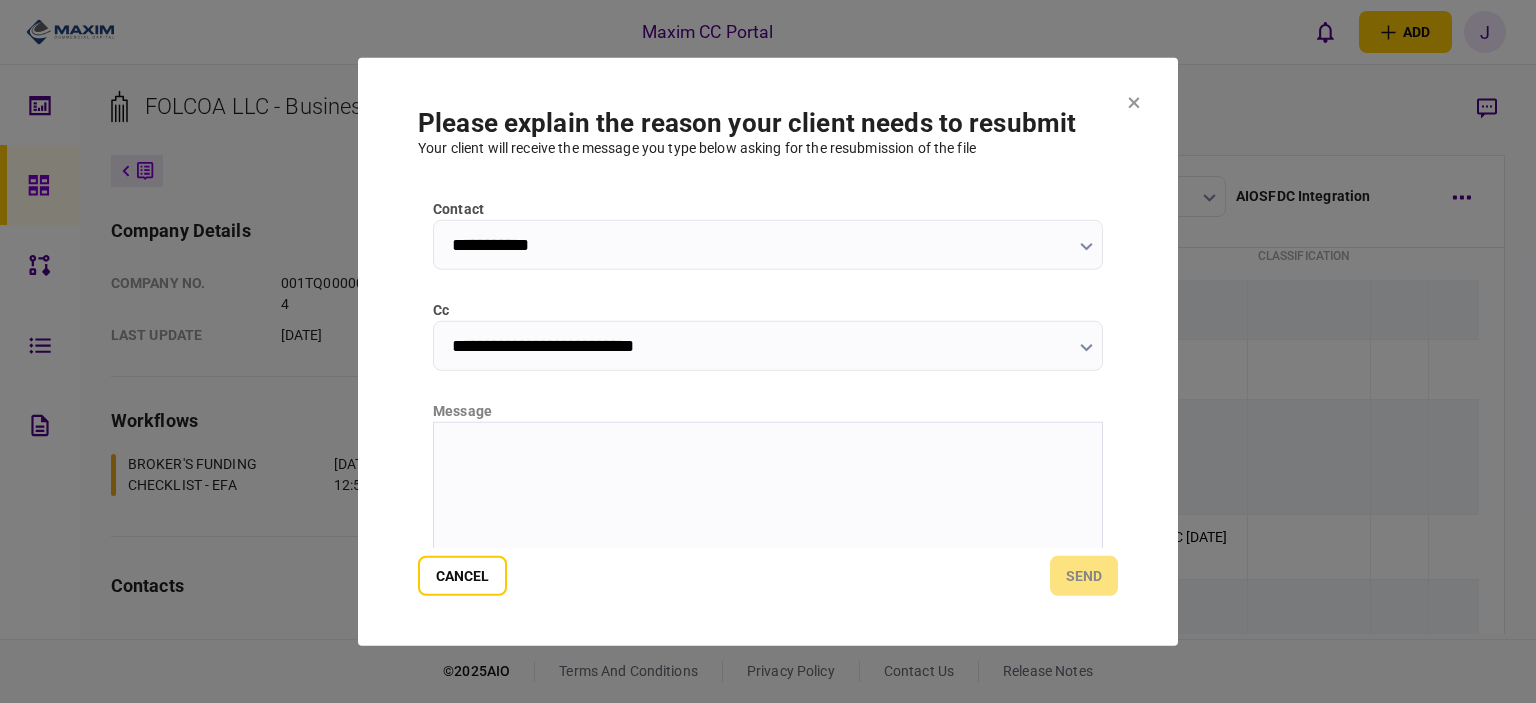 click at bounding box center [768, 446] 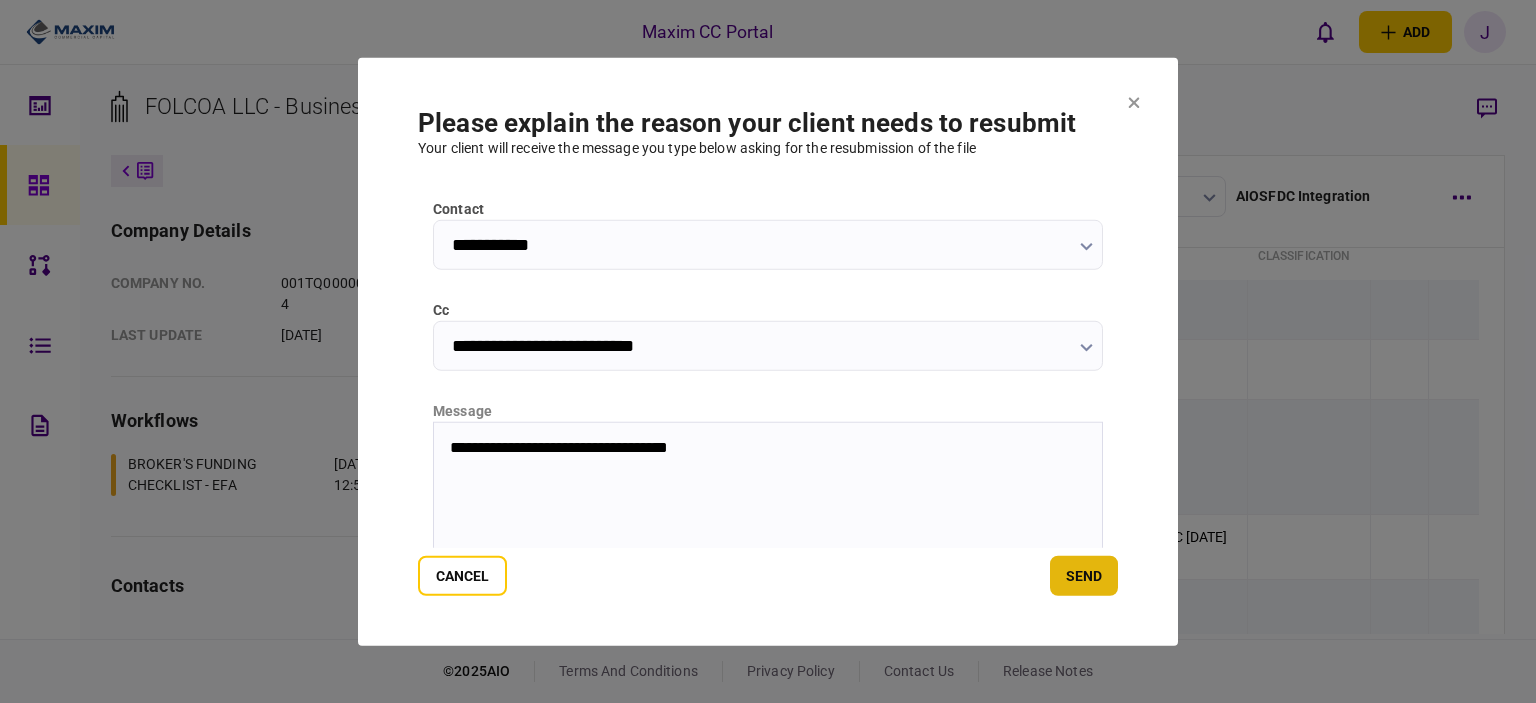 click on "send" at bounding box center [1084, 576] 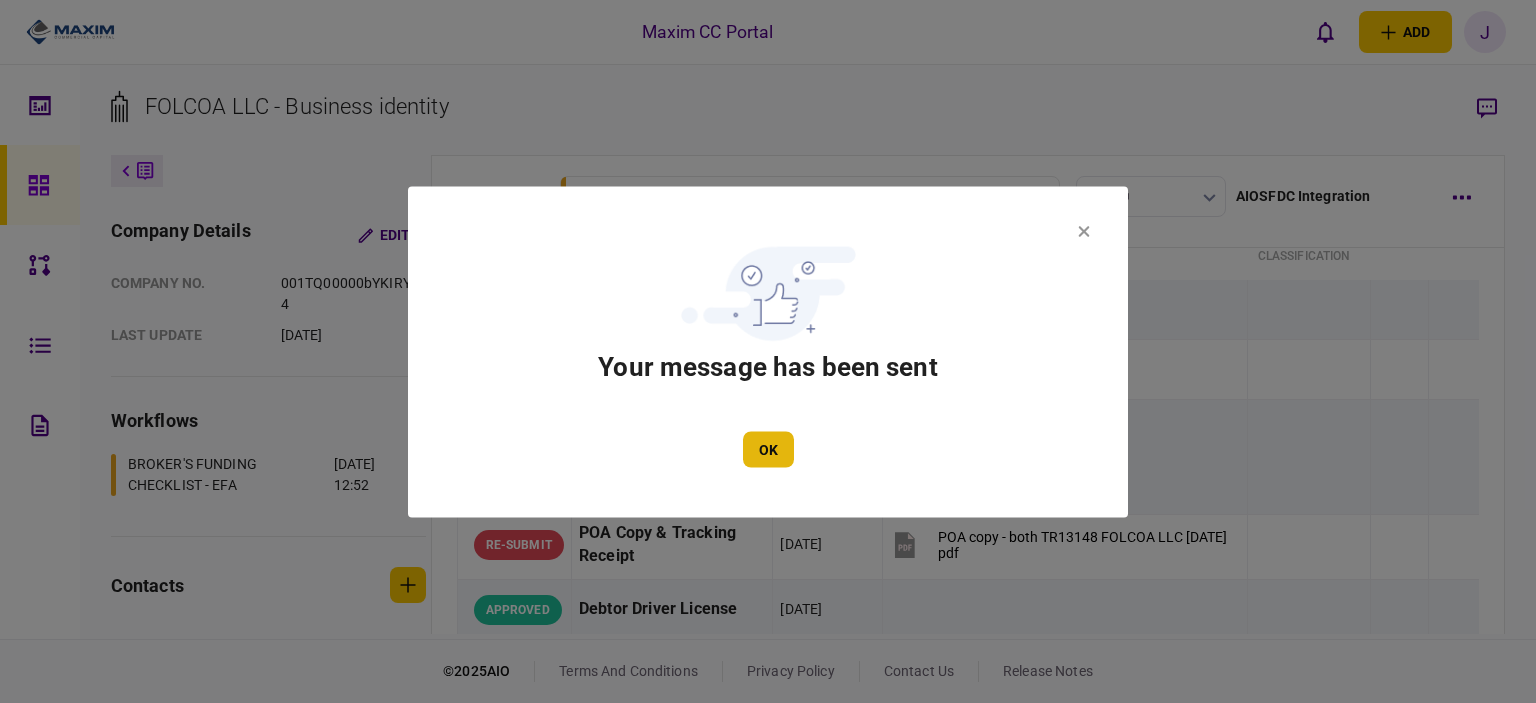 click on "OK" at bounding box center (768, 449) 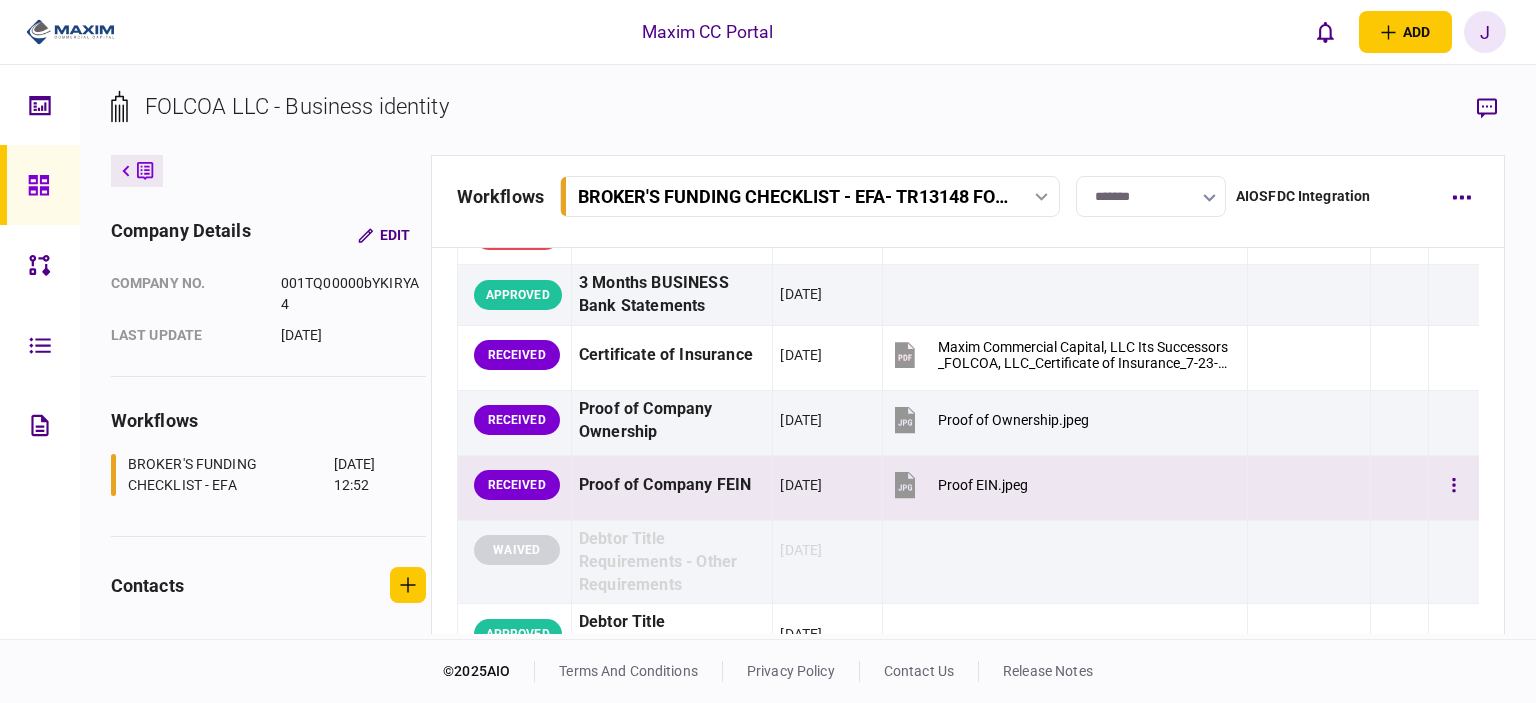 scroll, scrollTop: 500, scrollLeft: 0, axis: vertical 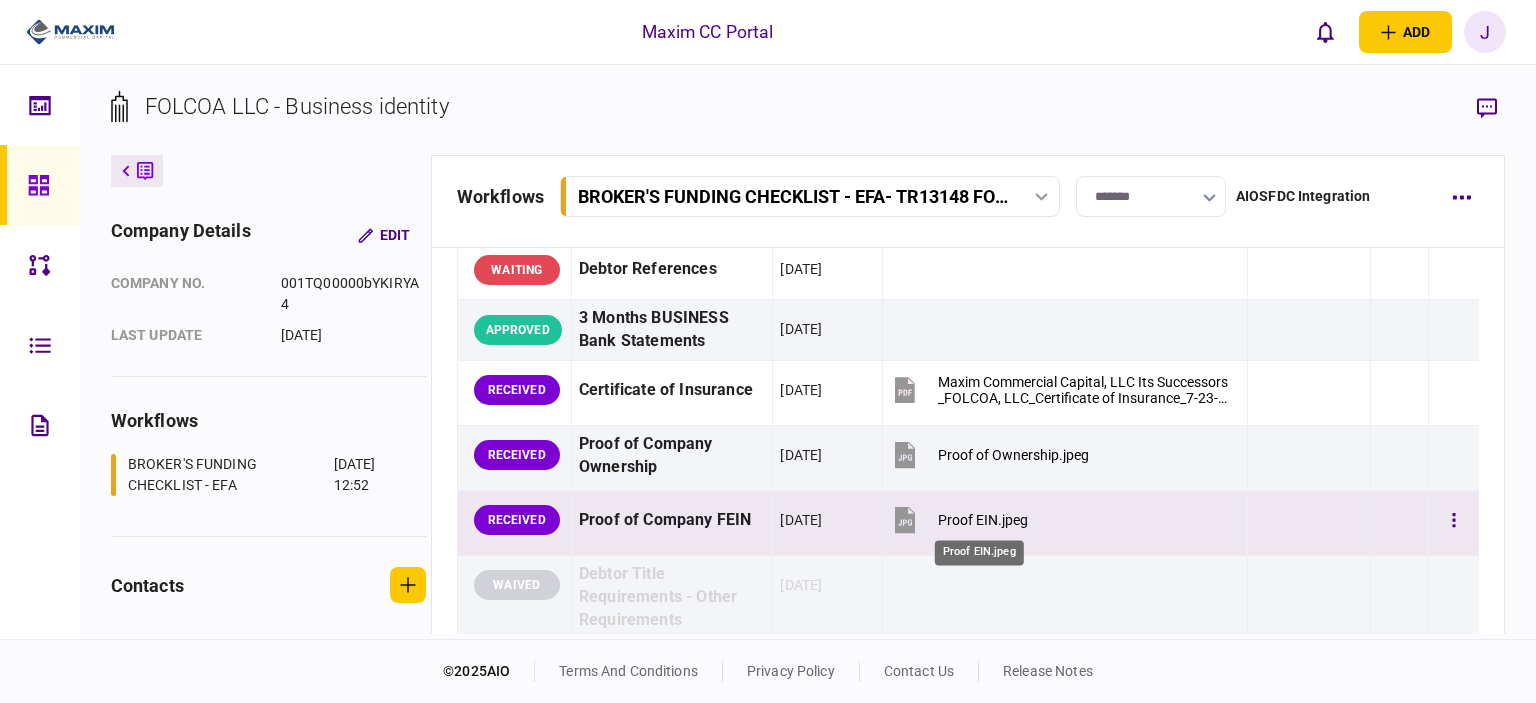 click on "Proof EIN.jpeg" at bounding box center [983, 520] 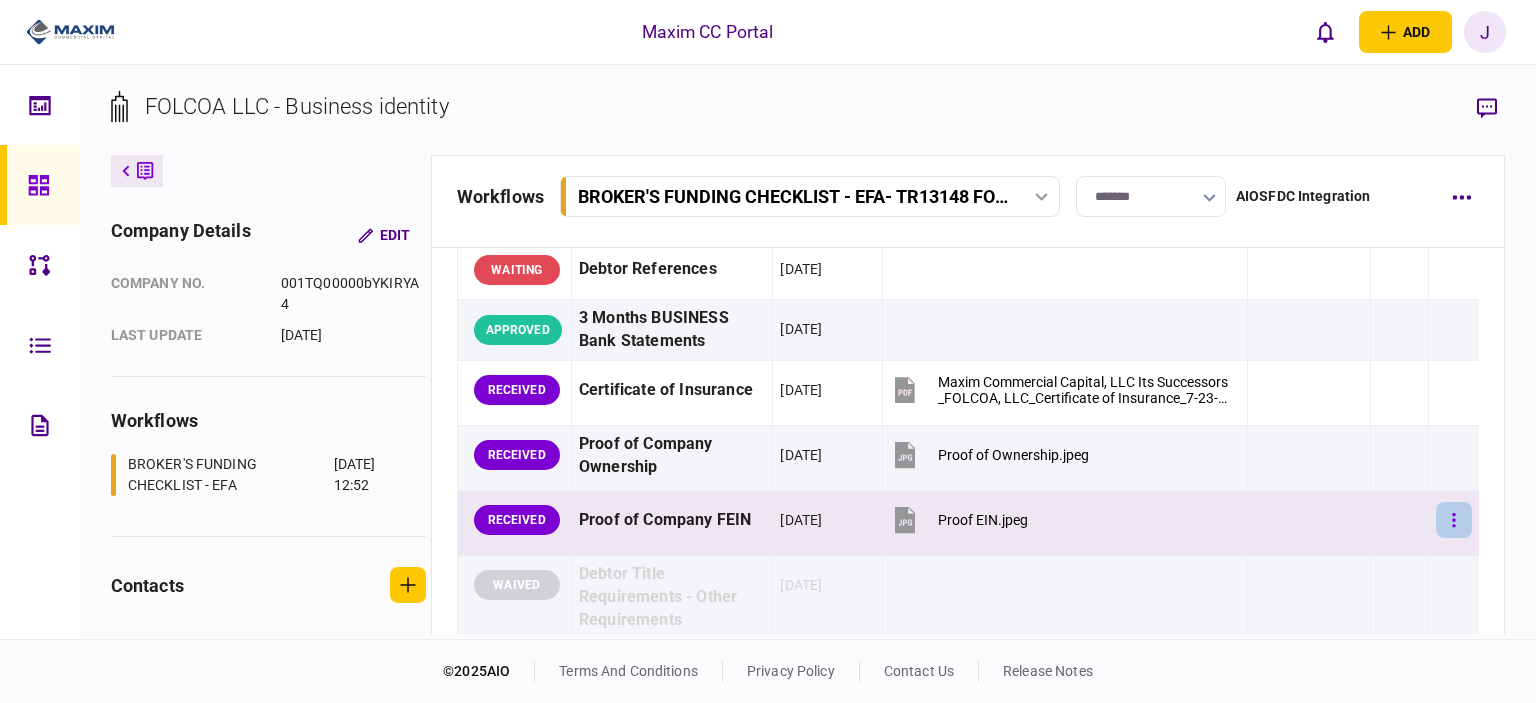 click at bounding box center (1454, 520) 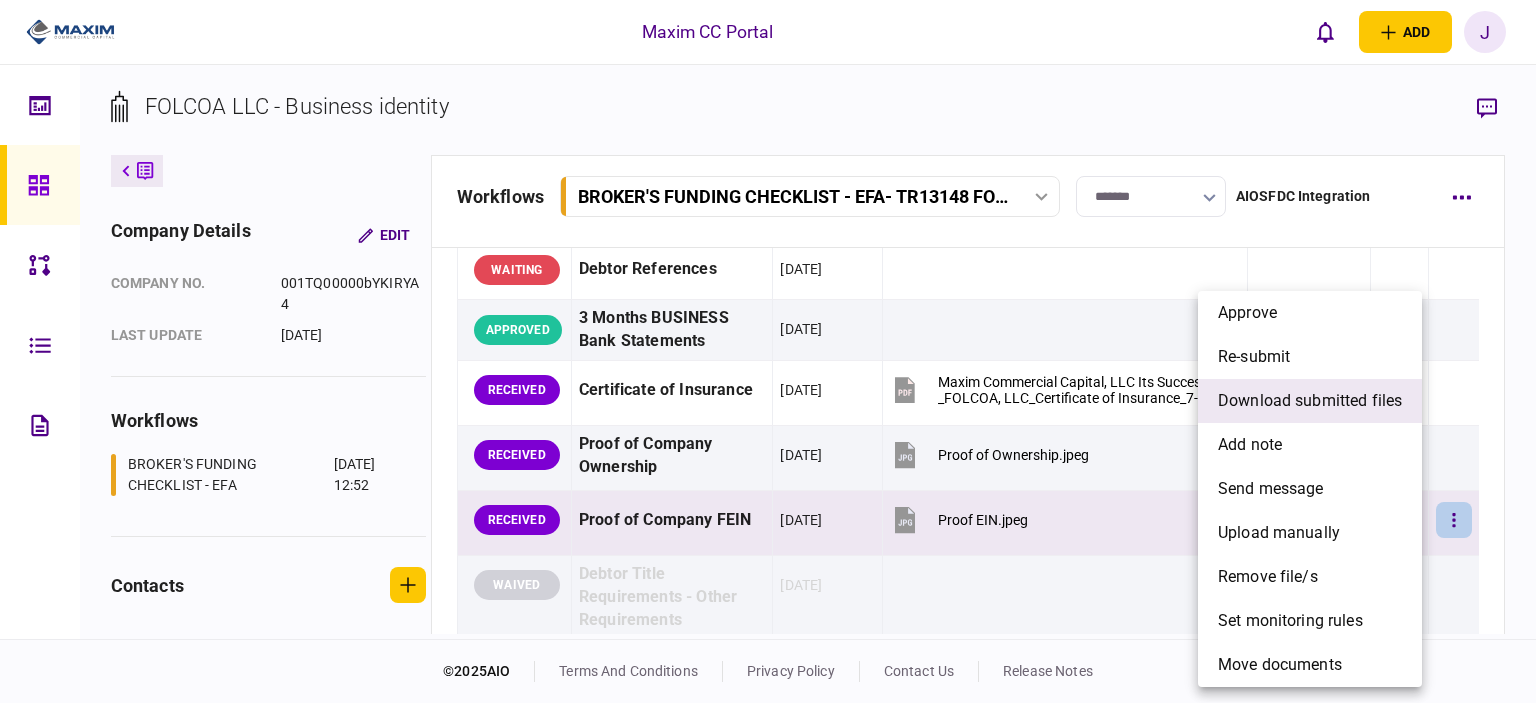 click on "download submitted files" at bounding box center (1310, 401) 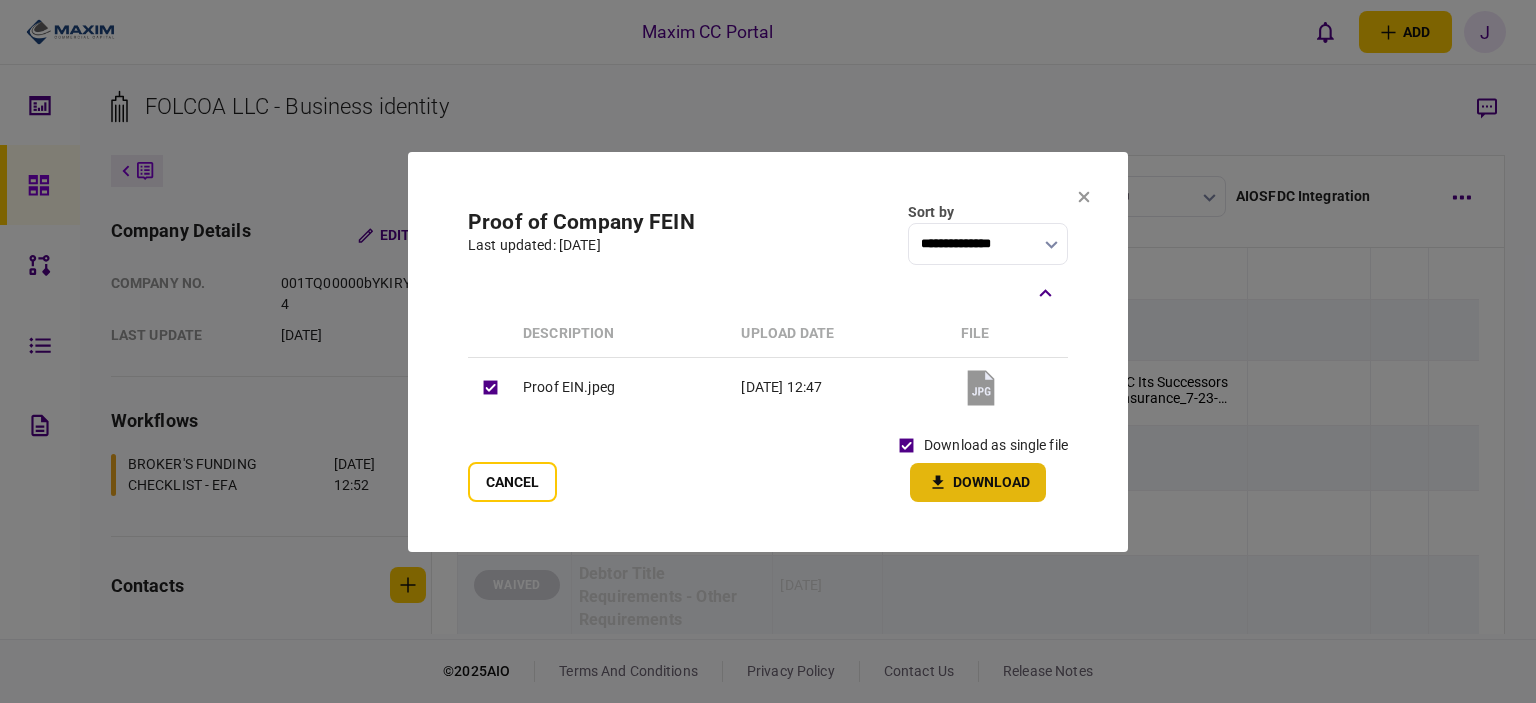 click on "Download" at bounding box center (978, 482) 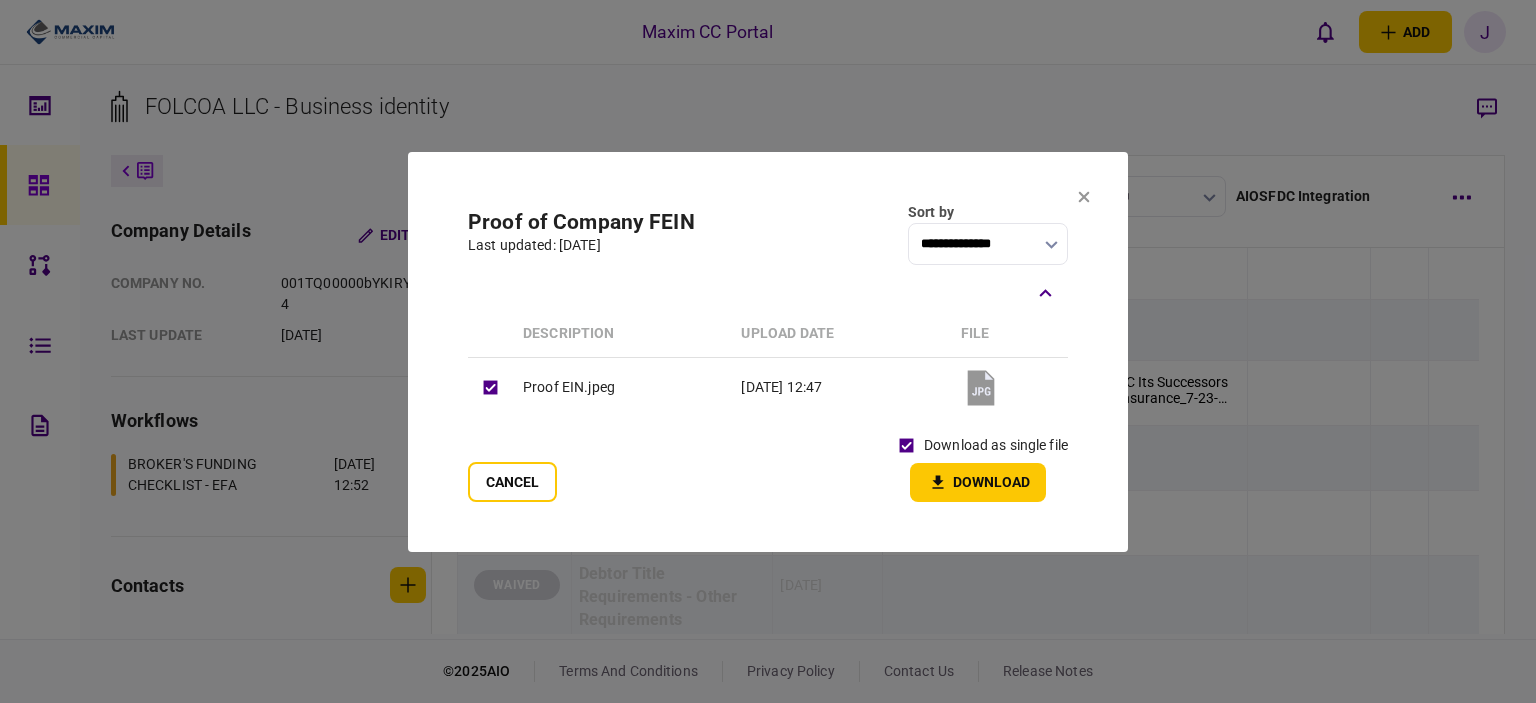 click at bounding box center (1084, 198) 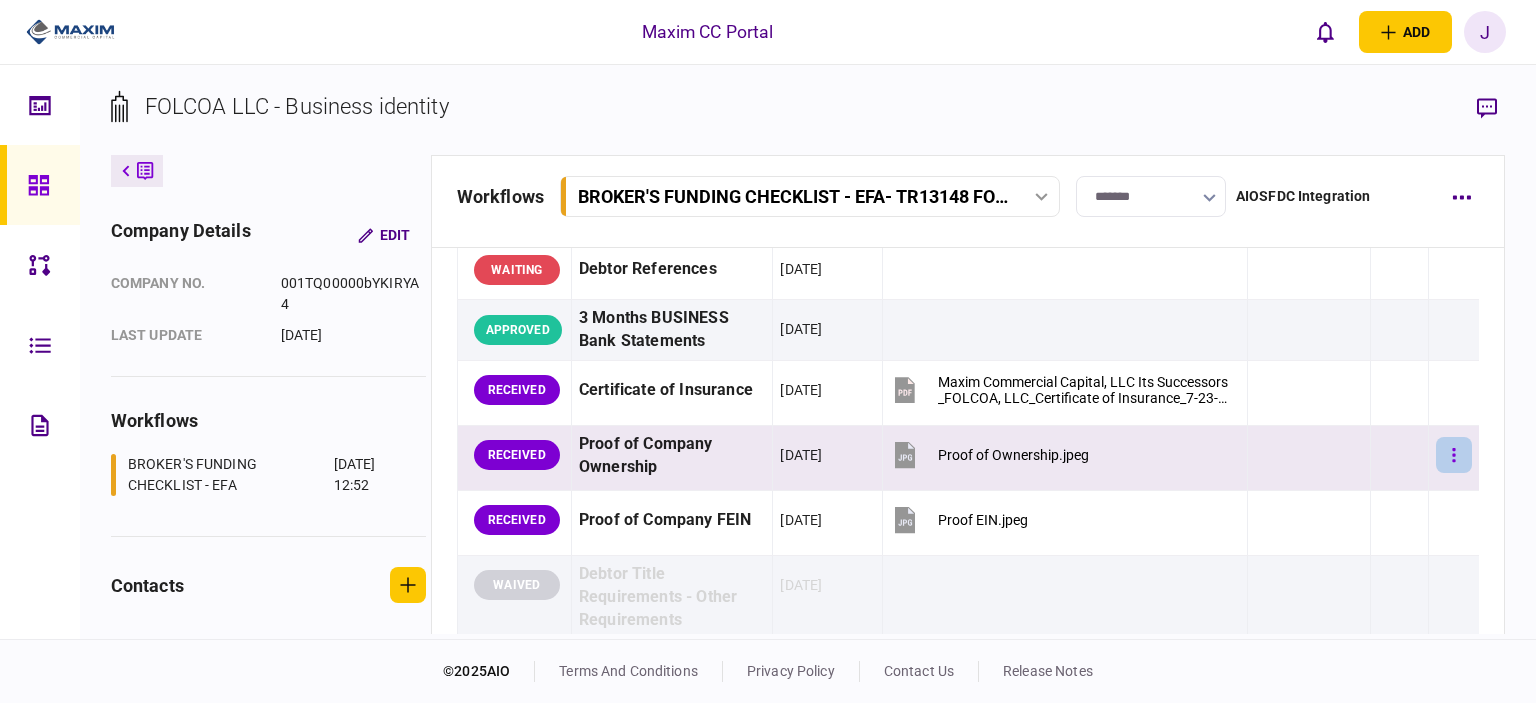 click at bounding box center [1454, 455] 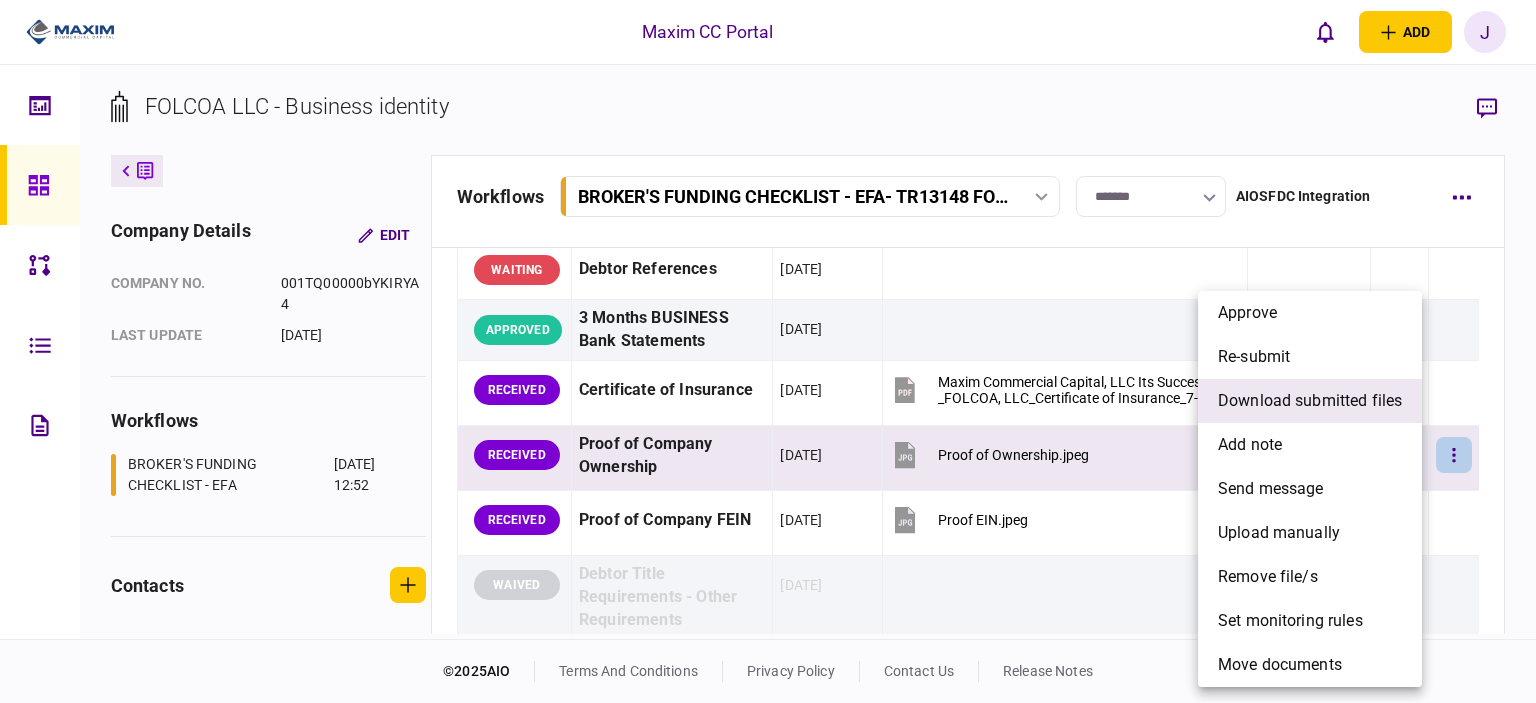 click on "download submitted files" at bounding box center [1310, 401] 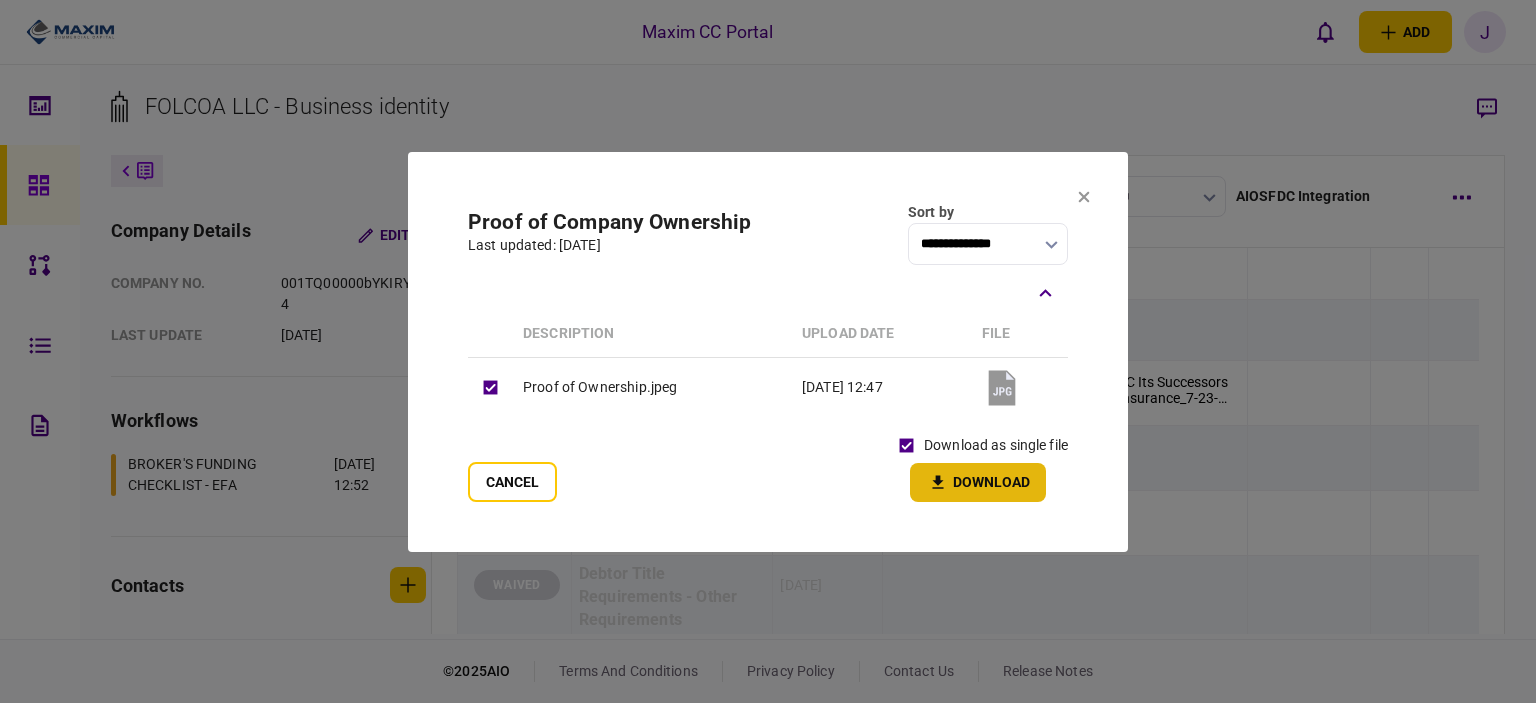 click on "Download" at bounding box center (978, 482) 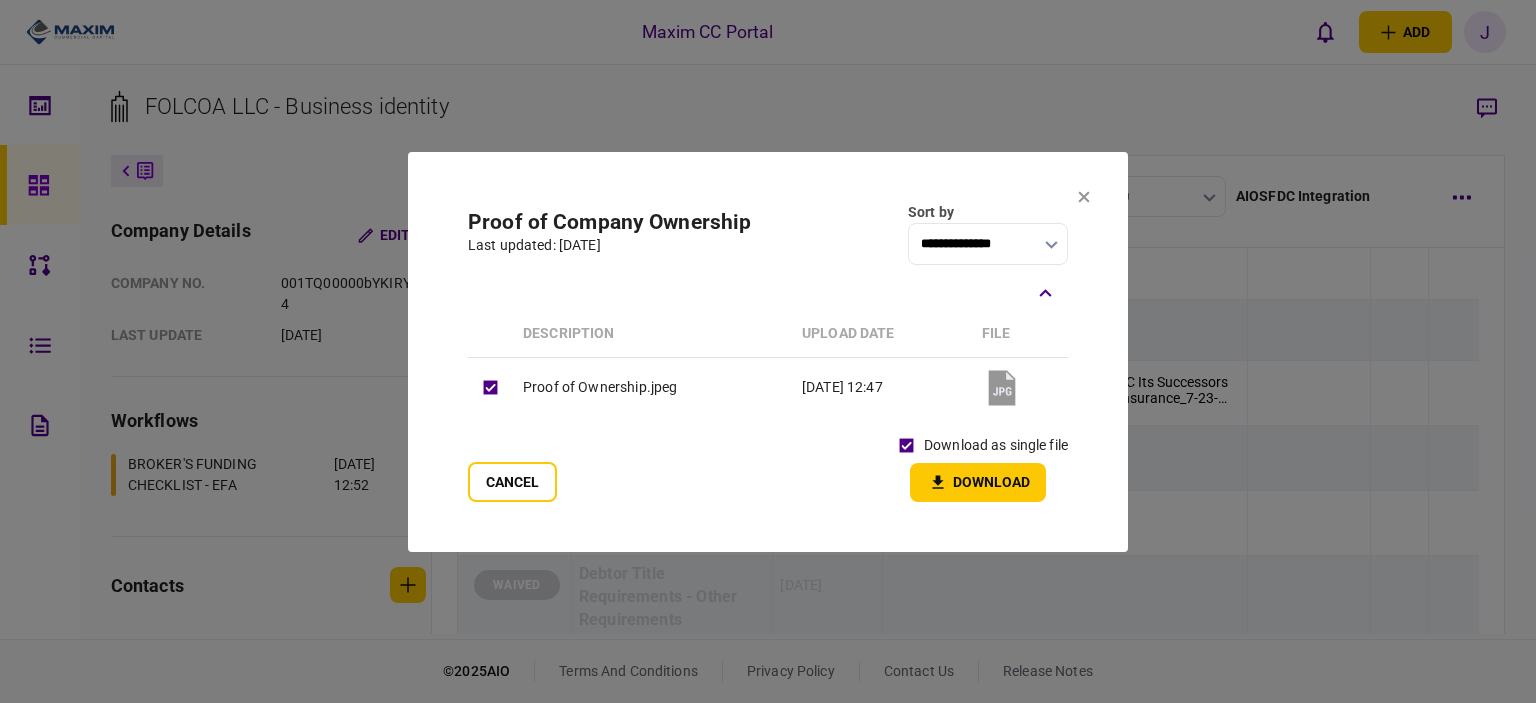 click 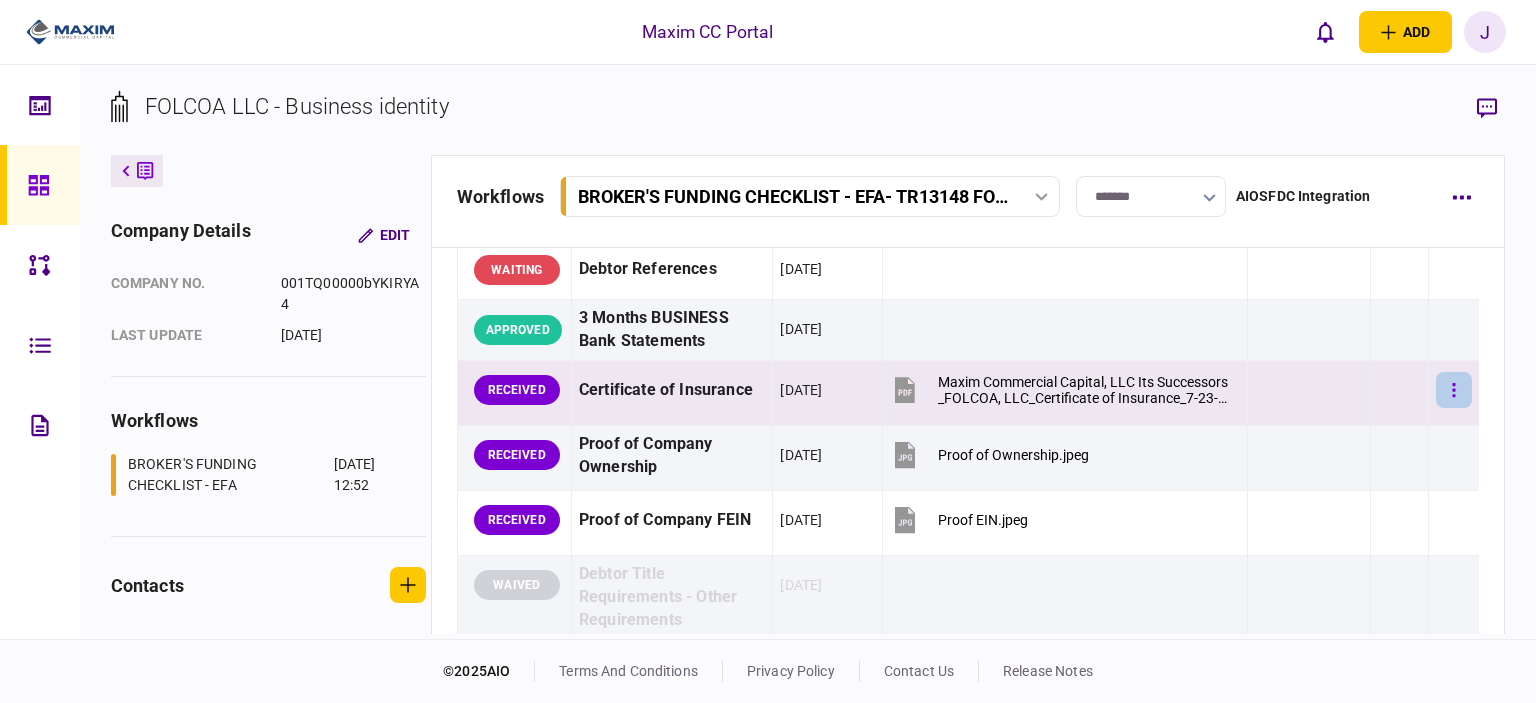 click 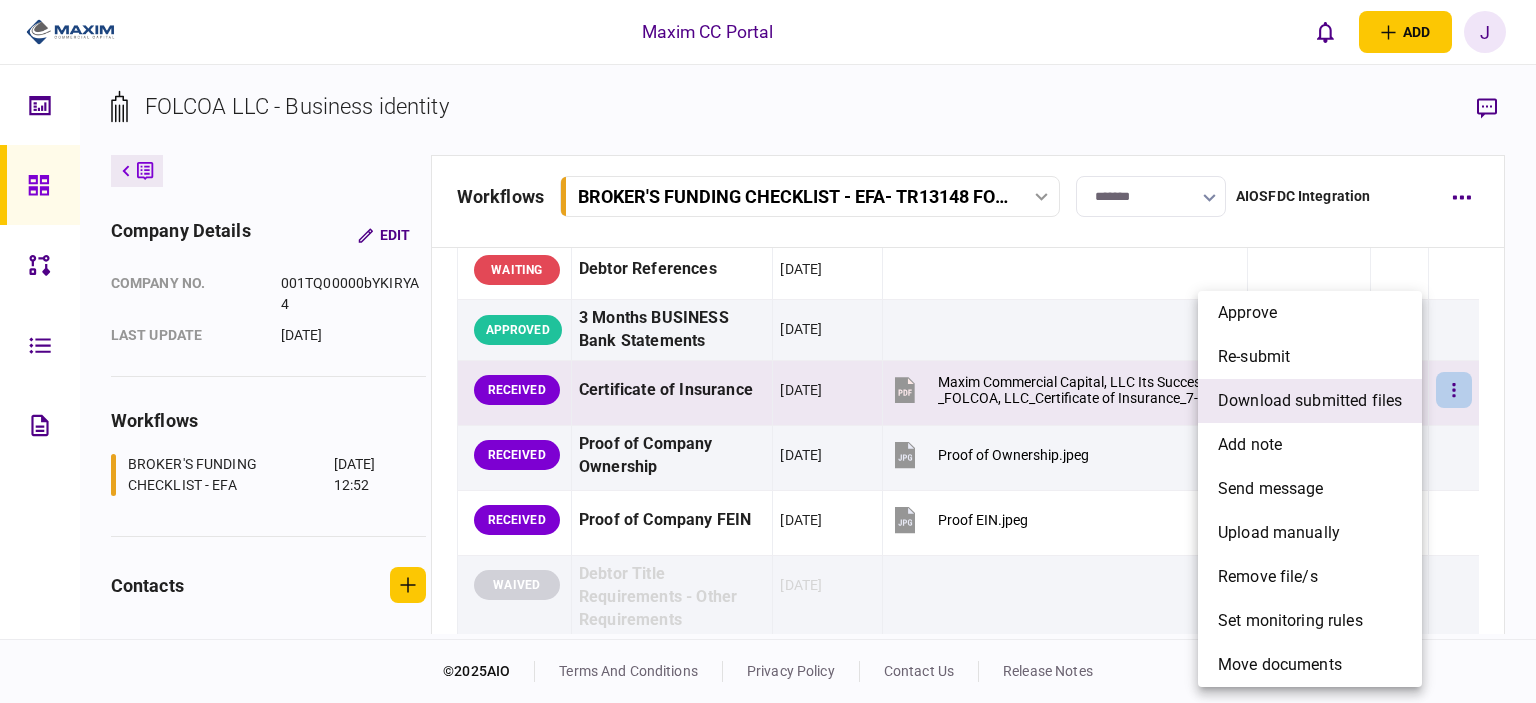 click on "download submitted files" at bounding box center (1310, 401) 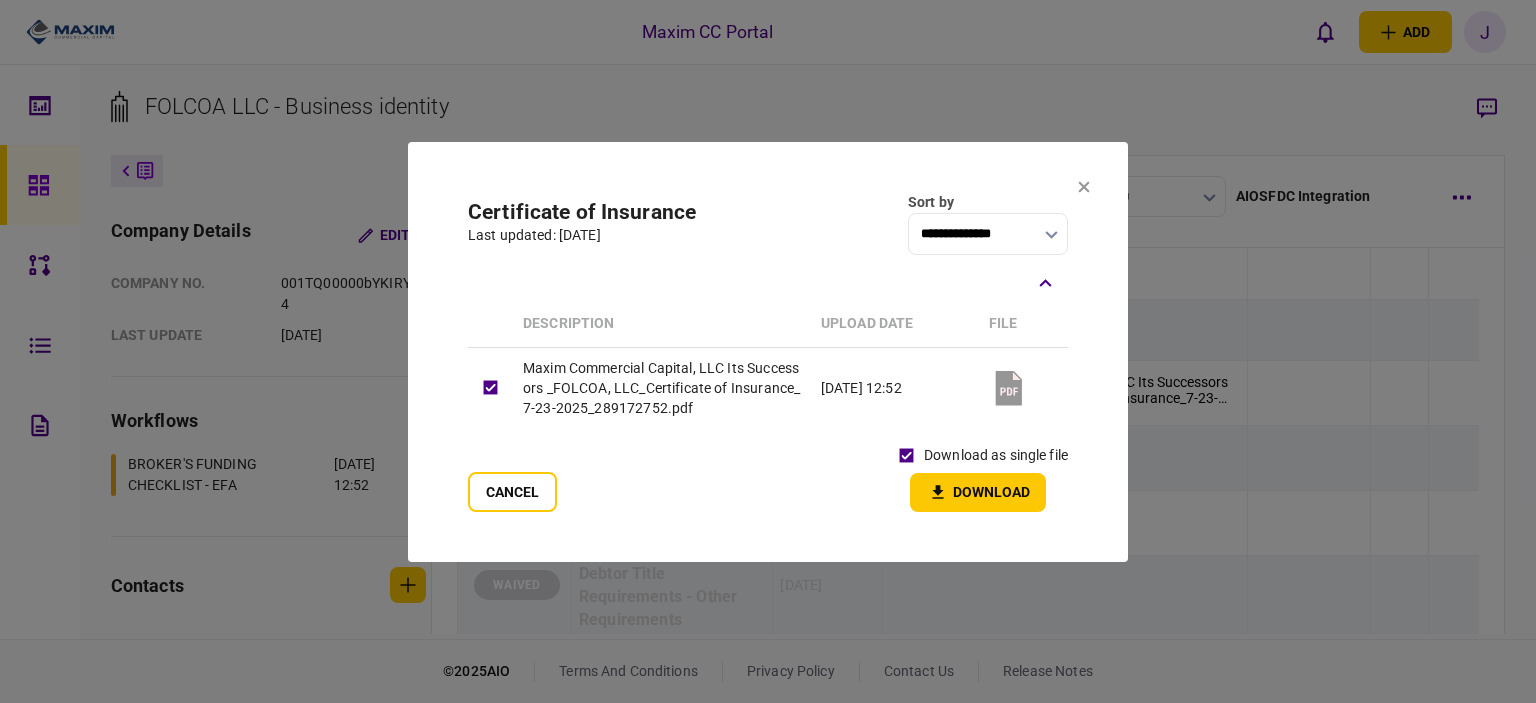 click on "Download" at bounding box center [978, 492] 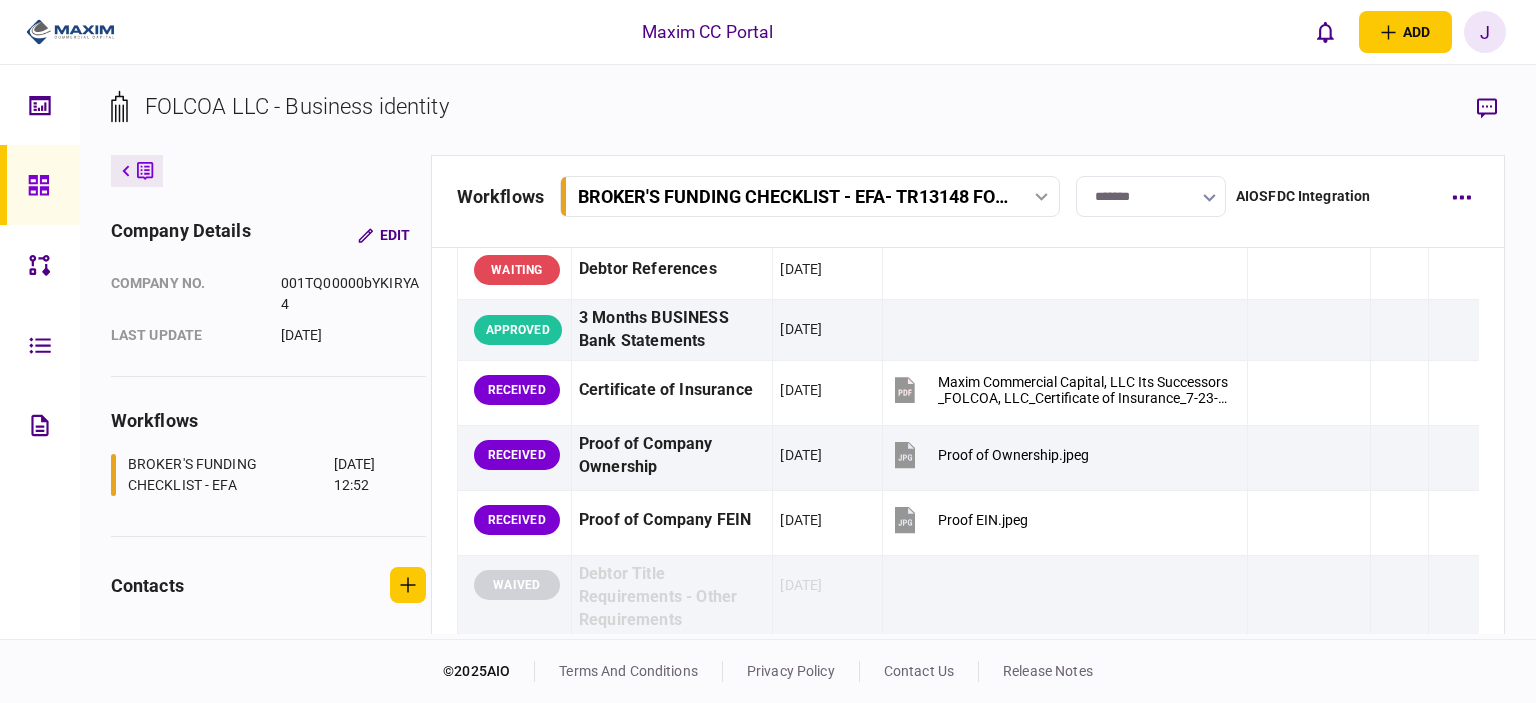 click on "FOLCOA LLC - Business identity company details Edit company no. 001TQ00000bYKIRYA4 last update [DATE] workflows BROKER'S FUNDING CHECKLIST - EFA [DATE] 12:52 contacts [PERSON_NAME] [EMAIL_ADDRESS][DOMAIN_NAME] [PHONE_NUMBER] [PERSON_NAME] [PERSON_NAME][EMAIL_ADDRESS][DOMAIN_NAME] [PHONE_NUMBER] [PERSON_NAME] [EMAIL_ADDRESS][DOMAIN_NAME] [PHONE_NUMBER] workflows BROKER'S FUNDING CHECKLIST - EFA  - TR13148 FOLCOA LLC BROKER'S FUNDING CHECKLIST - EFA  - TR13148 FOLCOA LLC [DATE] 12:52 ******* AIOSFDC Integration EFA - BROKER - W/COMPANY - FUNDING CHECKLIST [PERSON_NAME] ,  [PERSON_NAME] ,  [PERSON_NAME] status Information item last update Files uploaded auto classification notes APPROVED EFA Contract [DATE] APPROVED Voided Check [DATE] RE-SUBMIT POA - Original POA (not CA or [GEOGRAPHIC_DATA]) [DATE] POA 2.jpeg POA 1.jpeg RE-SUBMIT POA Copy & Tracking Receipt [DATE] POA copy - both TR13148 FOLCOA LLC [DATE]pdf APPROVED Debtor Driver License [DATE] WAITING Debtor References [DATE] APPROVED [DATE] RECEIVED :" at bounding box center (808, 352) 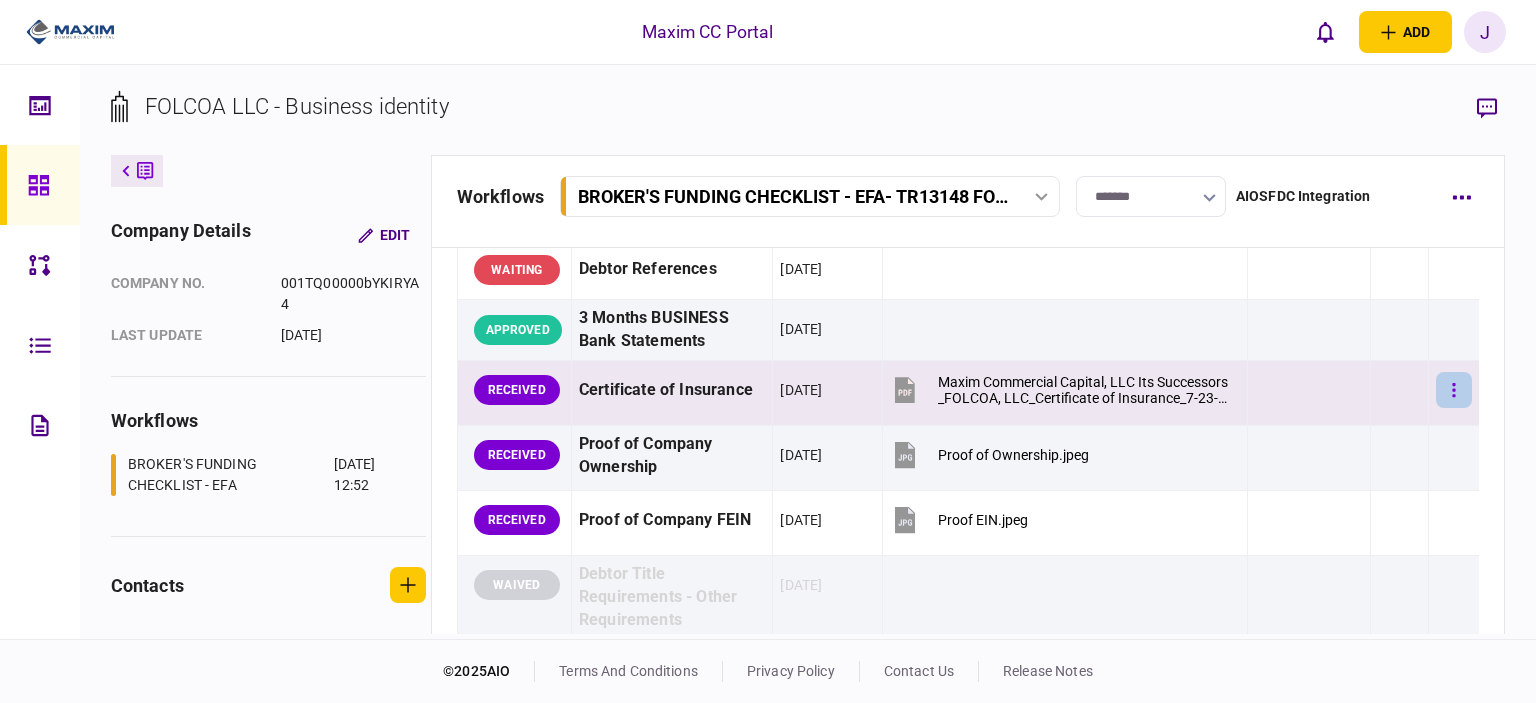 click at bounding box center (1454, 390) 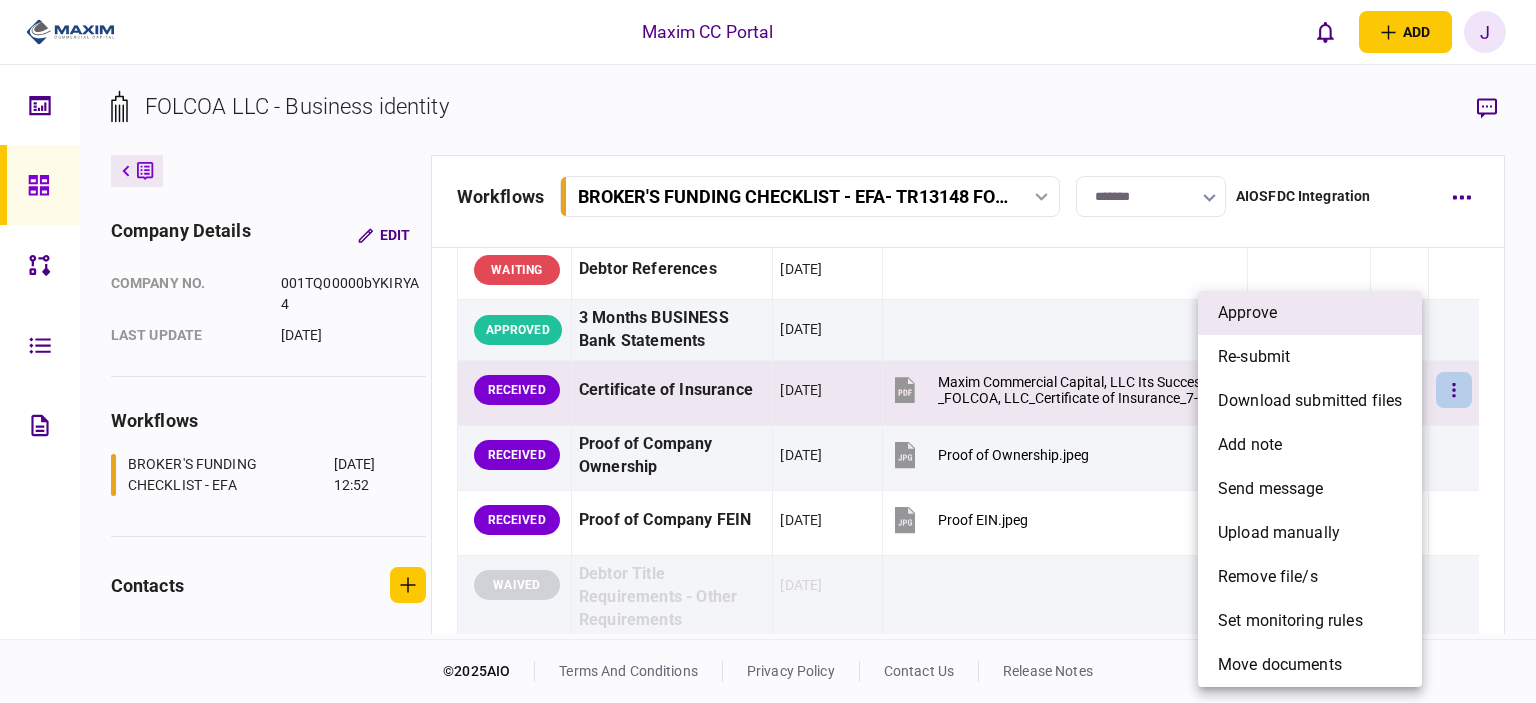 click on "approve" at bounding box center (1247, 313) 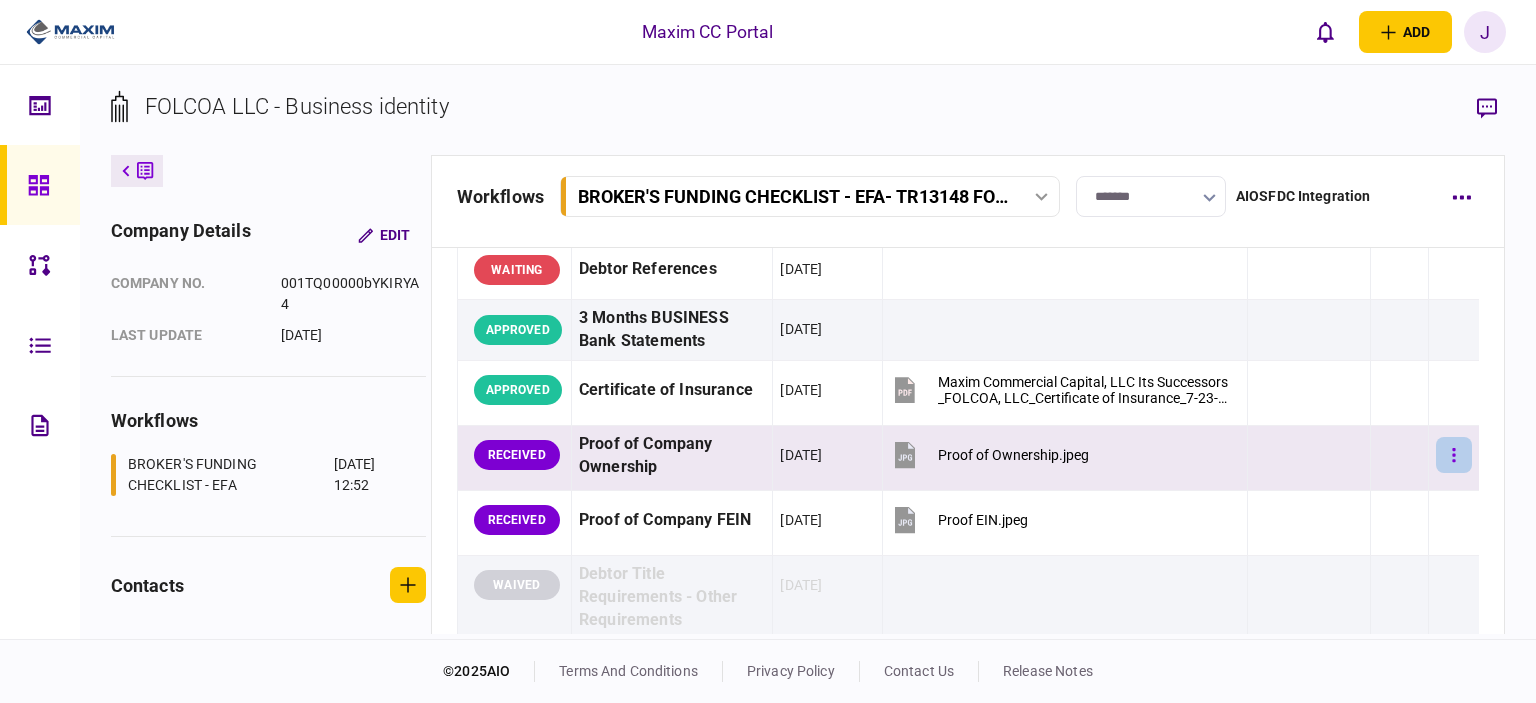 click at bounding box center [1454, 455] 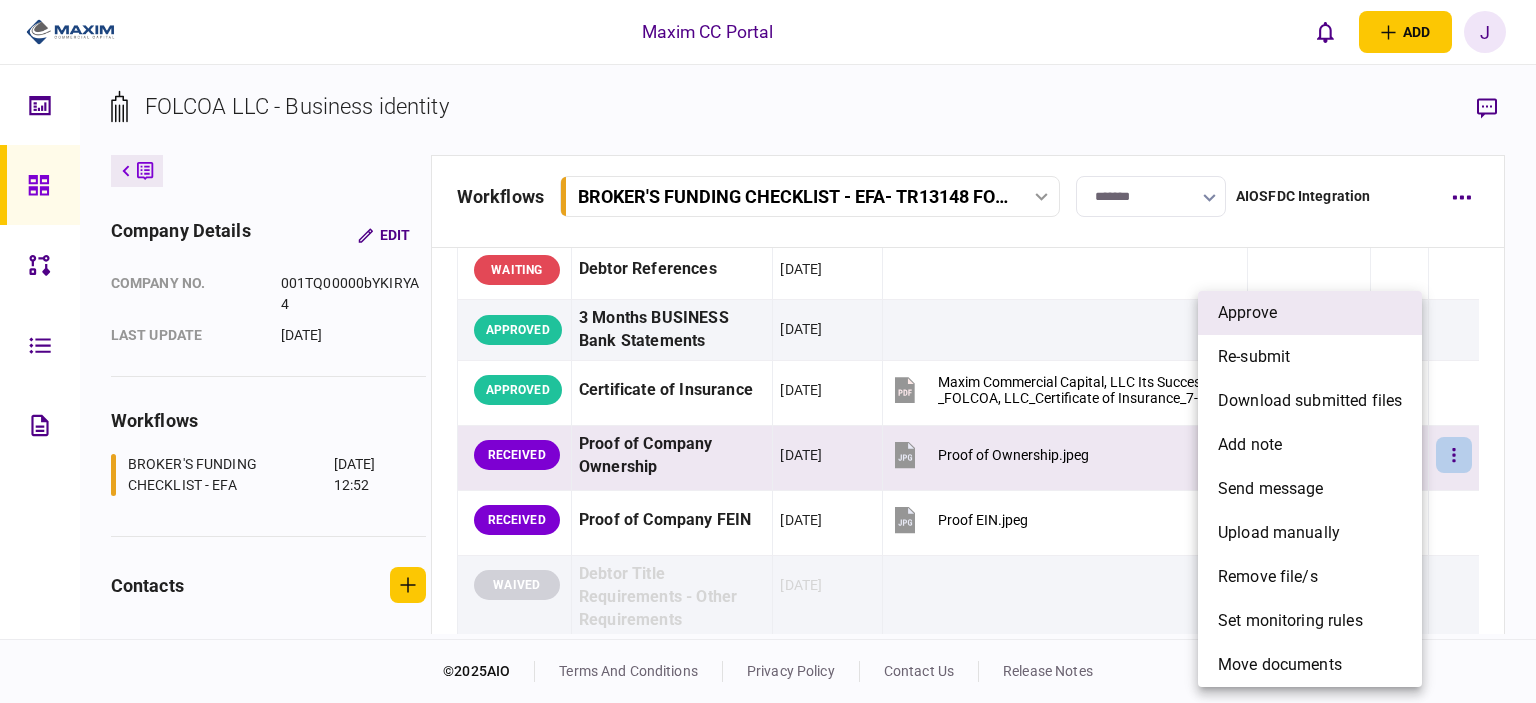 click on "approve" at bounding box center (1310, 313) 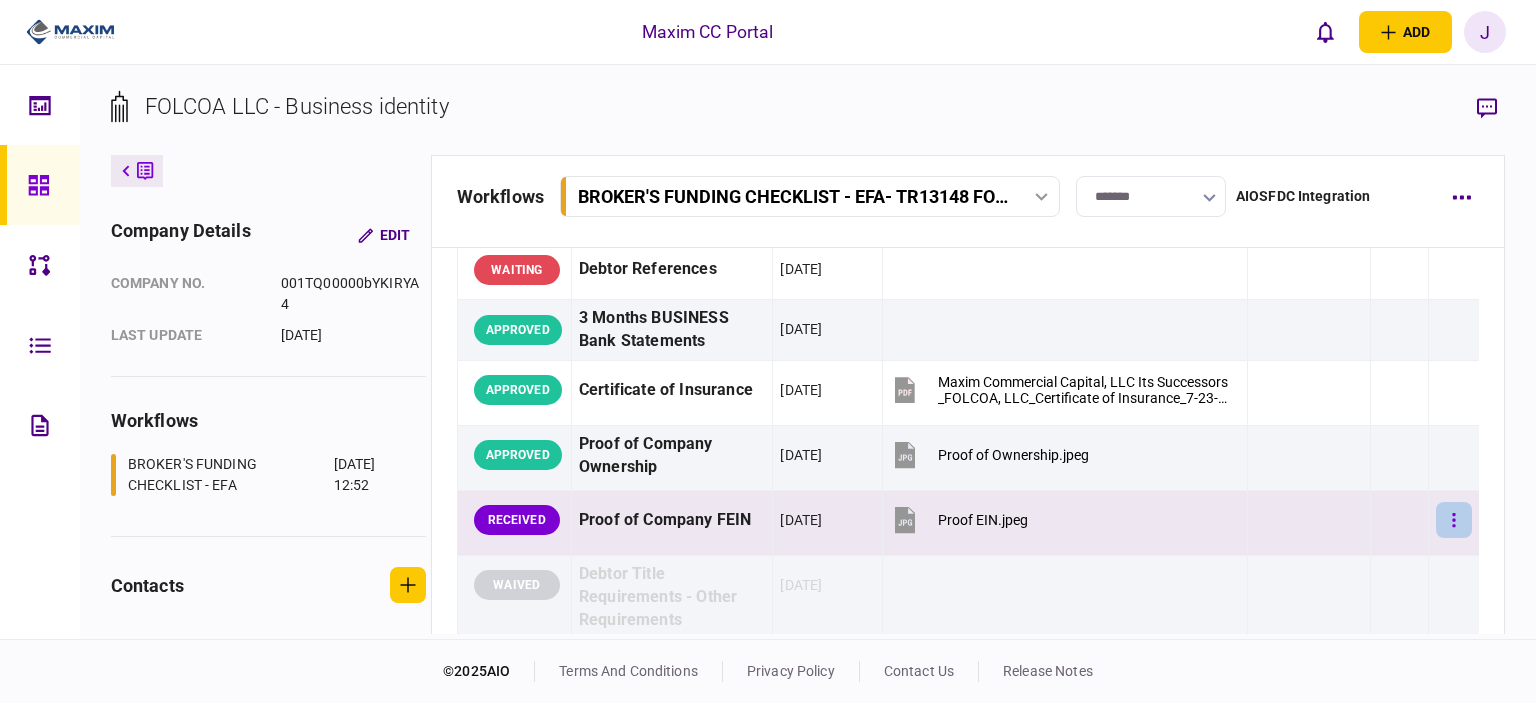 click at bounding box center [1454, 520] 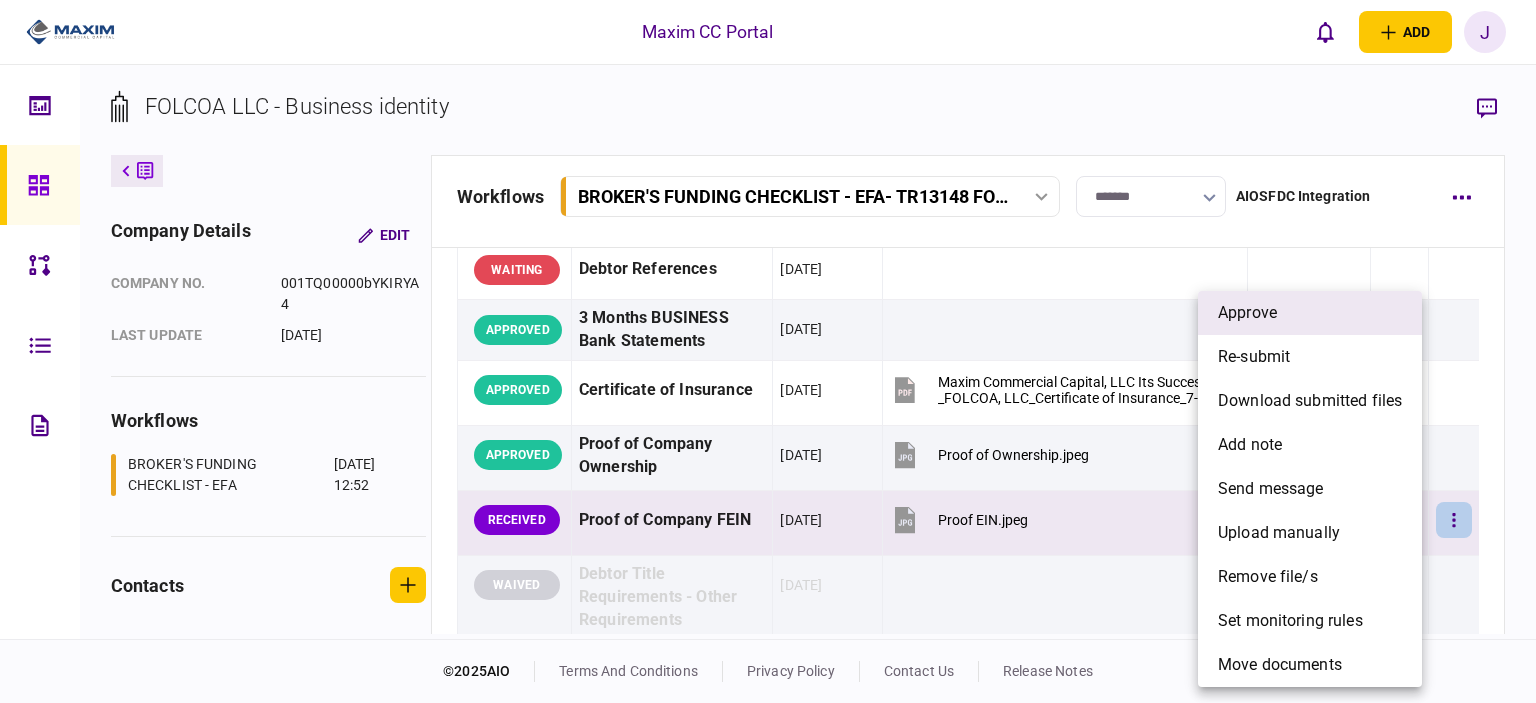click on "approve" at bounding box center (1310, 313) 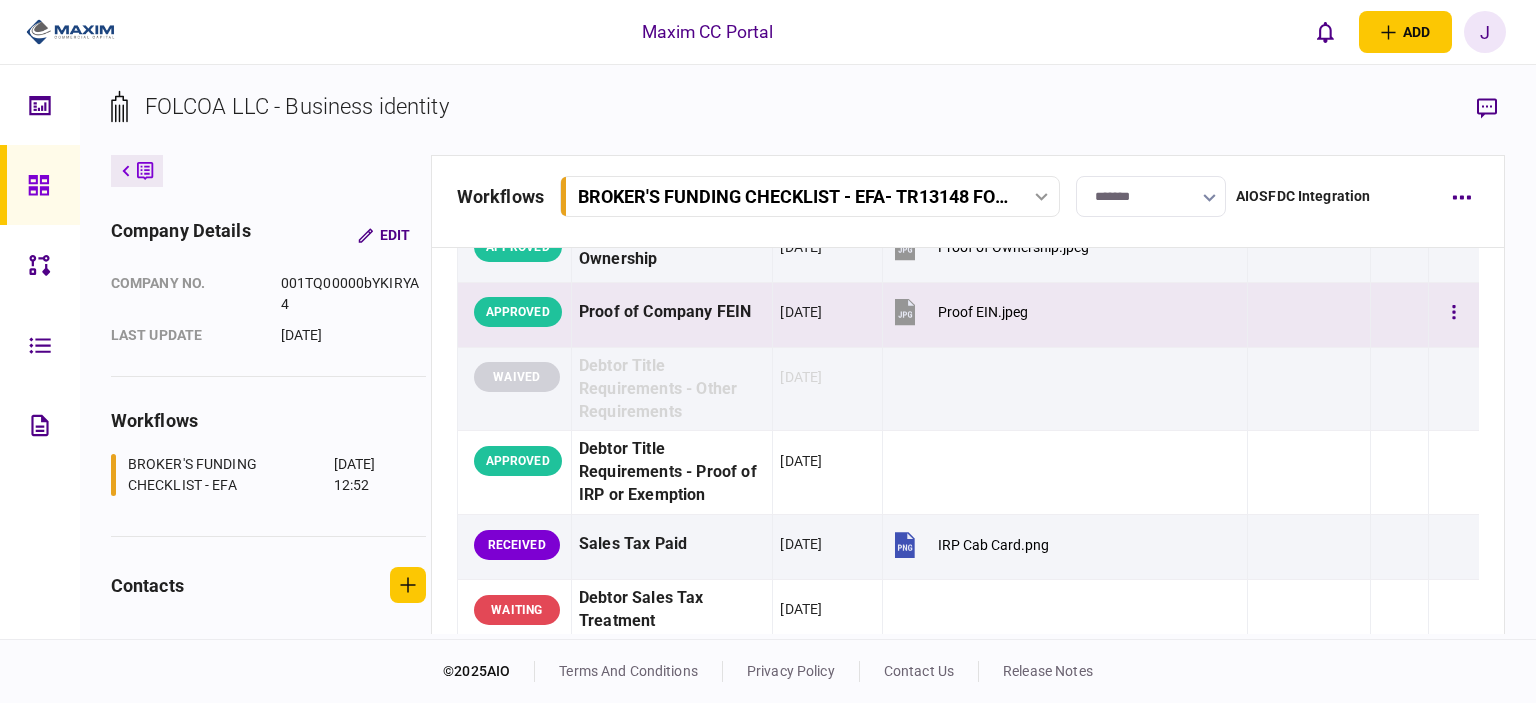 scroll, scrollTop: 700, scrollLeft: 0, axis: vertical 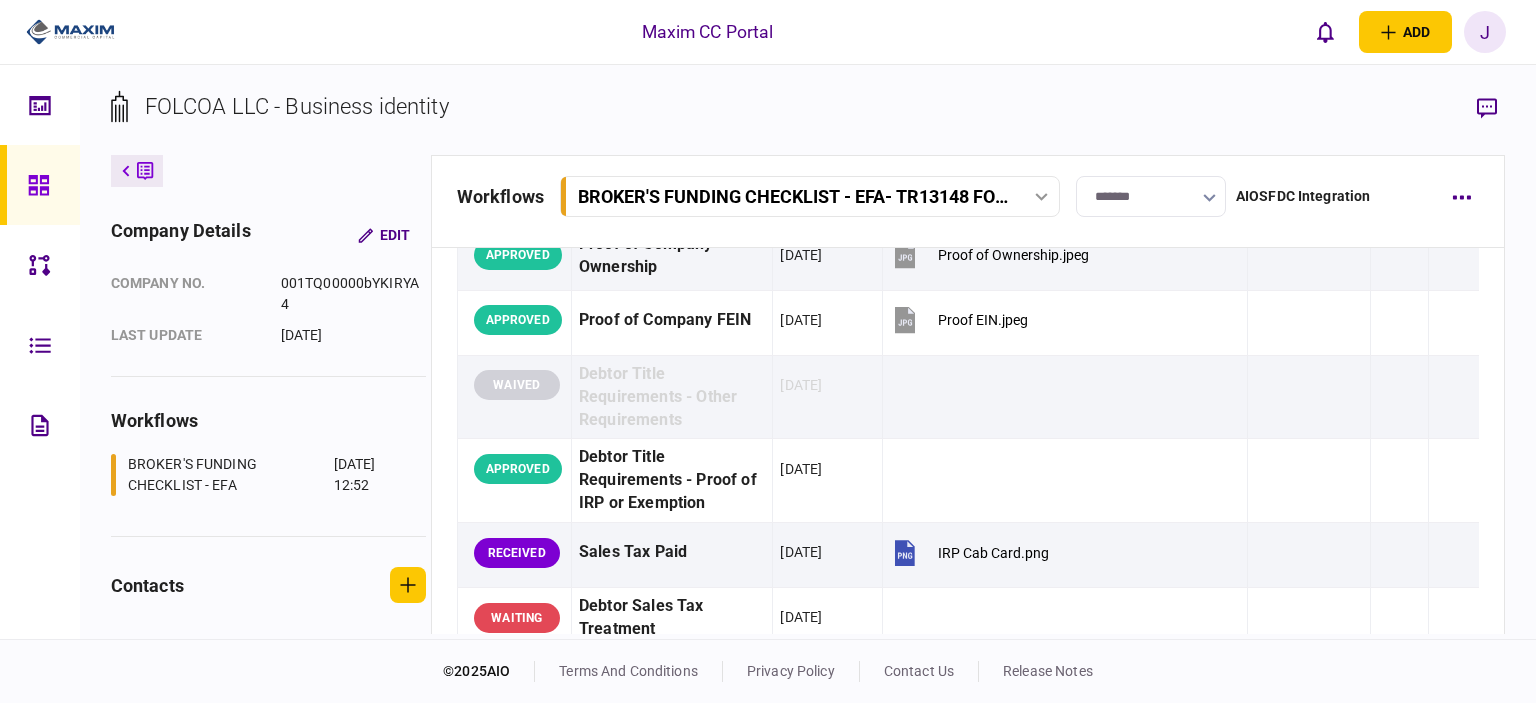 click on "EFA - BROKER - W/COMPANY - FUNDING CHECKLIST [PERSON_NAME] ,  [PERSON_NAME] ,  [PERSON_NAME] status Information item last update Files uploaded auto classification notes APPROVED EFA Contract [DATE] APPROVED Voided Check [DATE] RE-SUBMIT POA - Original POA (not CA or [GEOGRAPHIC_DATA]) [DATE] POA 2.jpeg POA 1.jpeg RE-SUBMIT POA Copy & Tracking Receipt [DATE] POA copy - both TR13148 FOLCOA LLC [DATE]pdf APPROVED Debtor Driver License [DATE] WAITING Debtor References [DATE] APPROVED 3 Months BUSINESS Bank Statements [DATE] APPROVED Certificate of Insurance [DATE] Maxim Commercial Capital, LLC Its Successors _FOLCOA, LLC_Certificate of Insurance_7-23-2025_289172752.pdf APPROVED Proof of Company Ownership [DATE] Proof of Ownership.jpeg APPROVED Proof of Company FEIN [DATE] Proof EIN.jpeg WAIVED Debtor Title Requirements - Other Requirements [DATE] APPROVED Debtor Title Requirements - Proof of IRP or Exemption [DATE] RECEIVED Sales Tax Paid [DATE] WAITING" at bounding box center [968, 689] 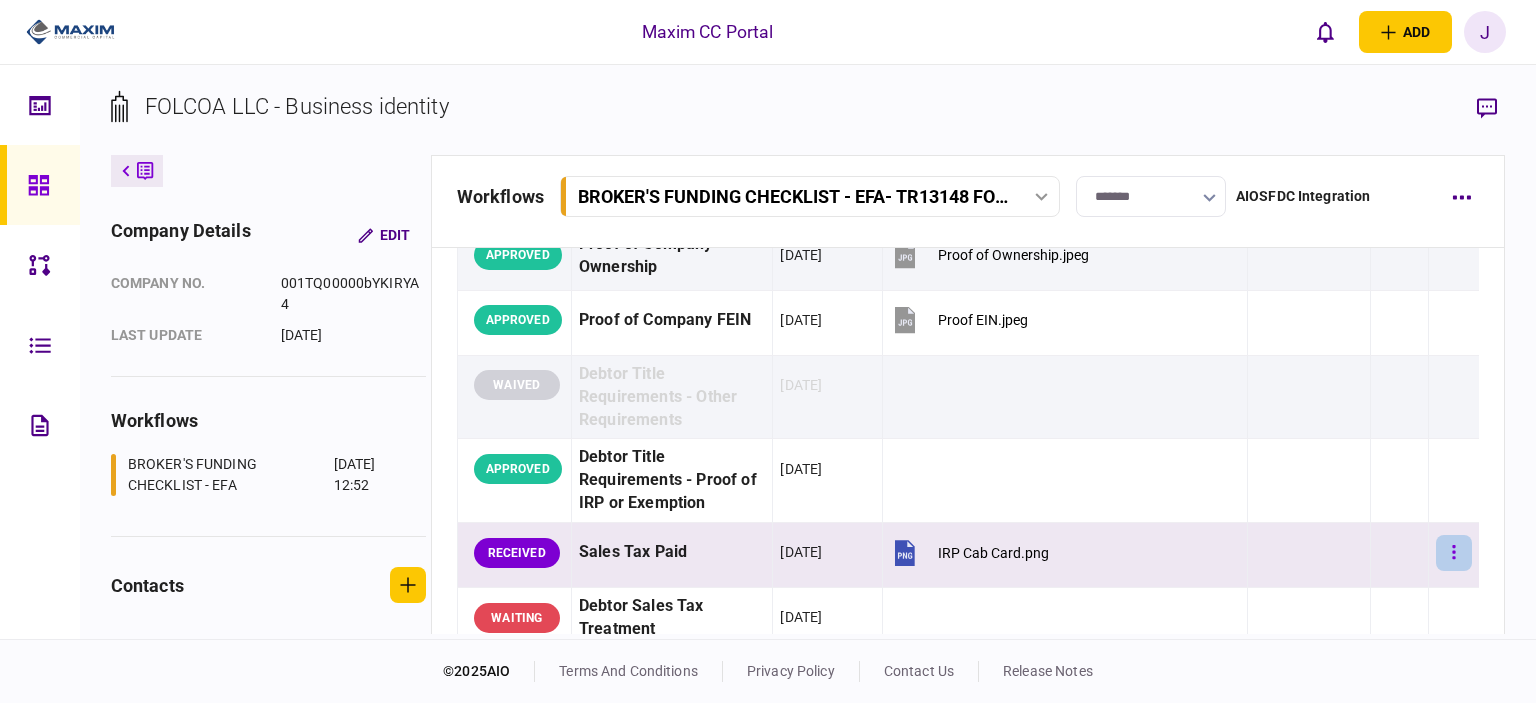 click at bounding box center [1454, 553] 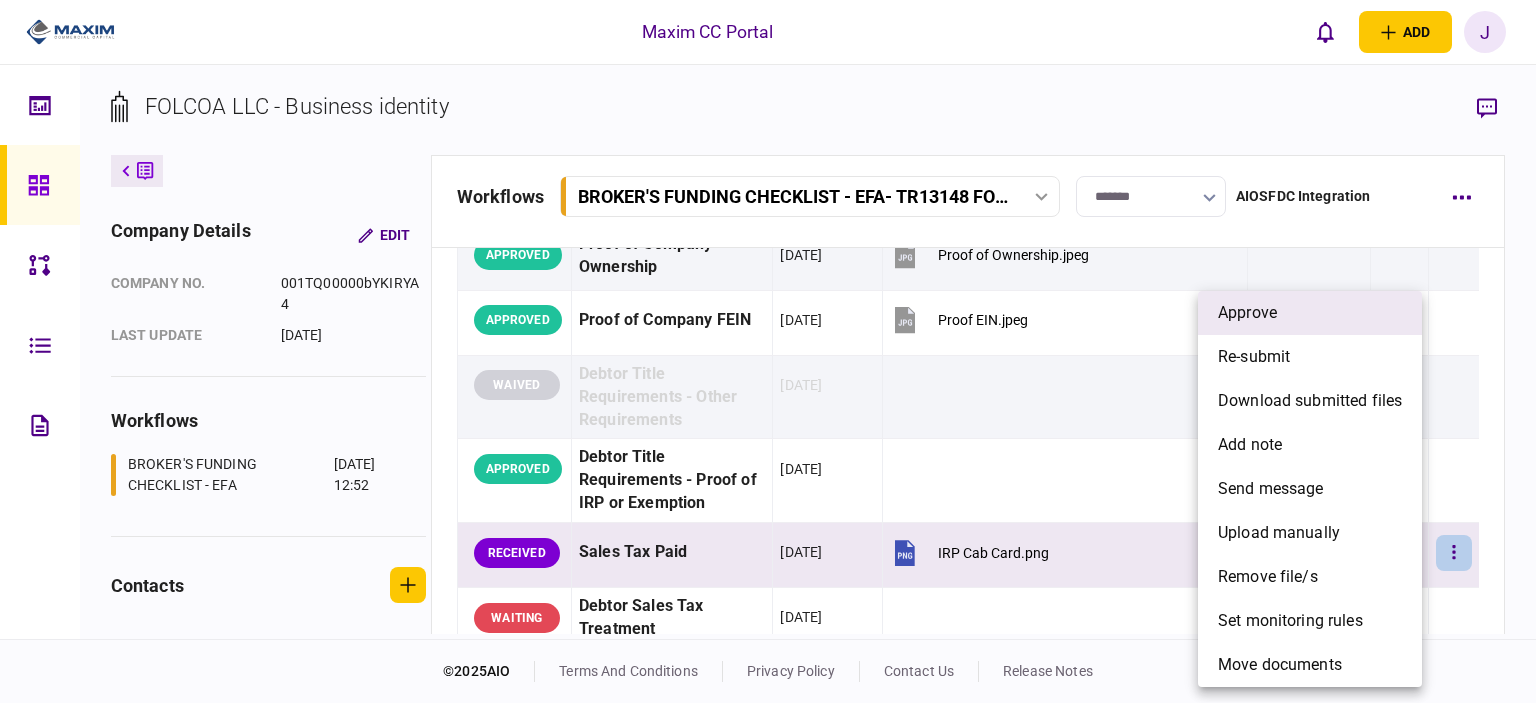 click on "approve" at bounding box center [1247, 313] 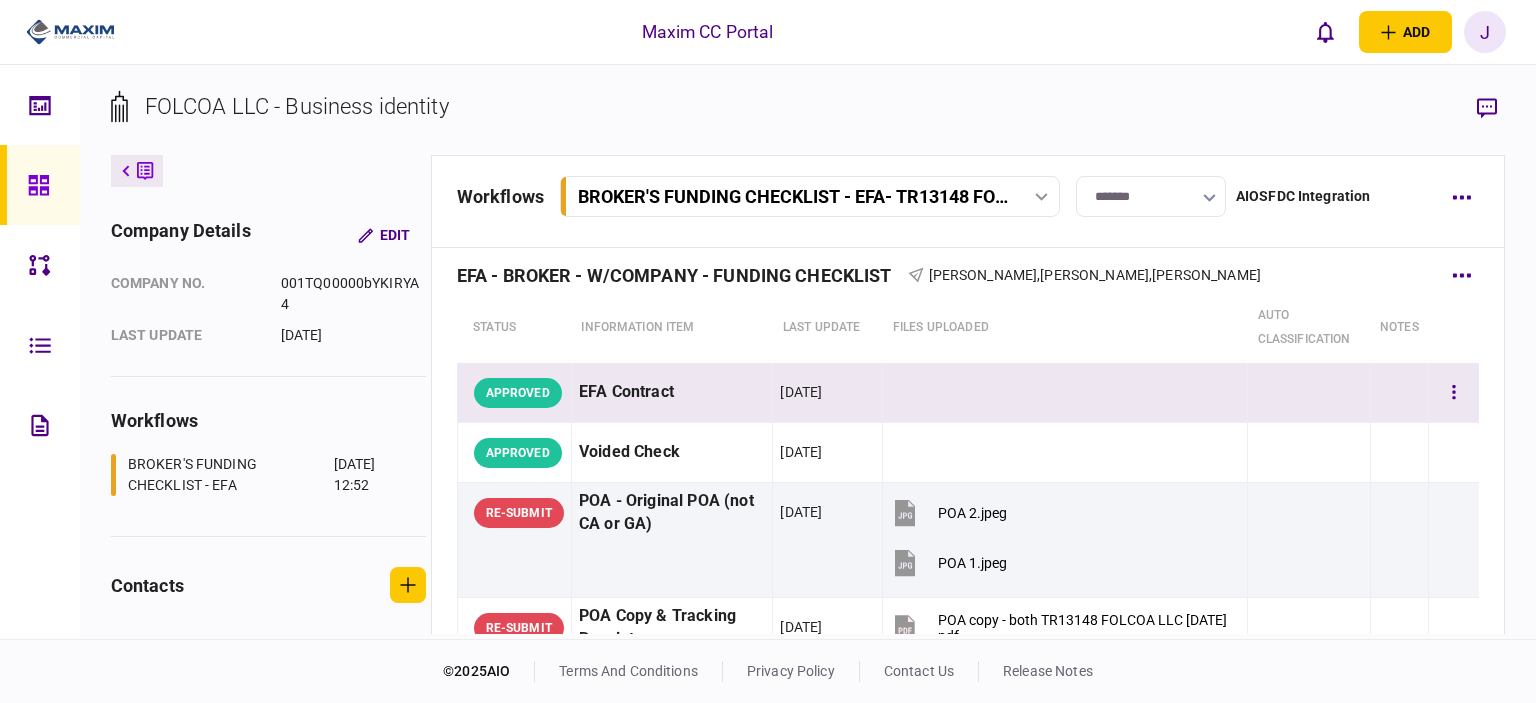 scroll, scrollTop: 0, scrollLeft: 0, axis: both 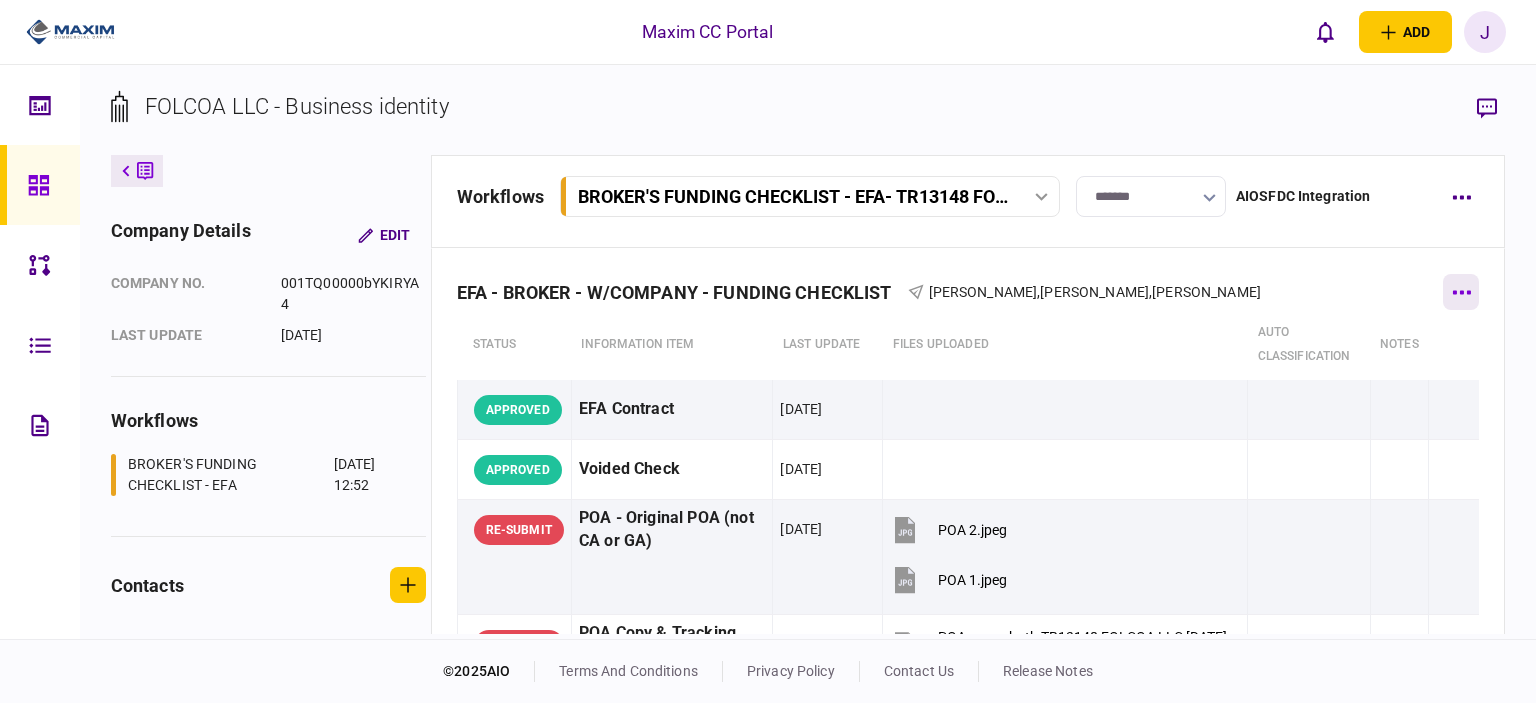 click at bounding box center (1461, 292) 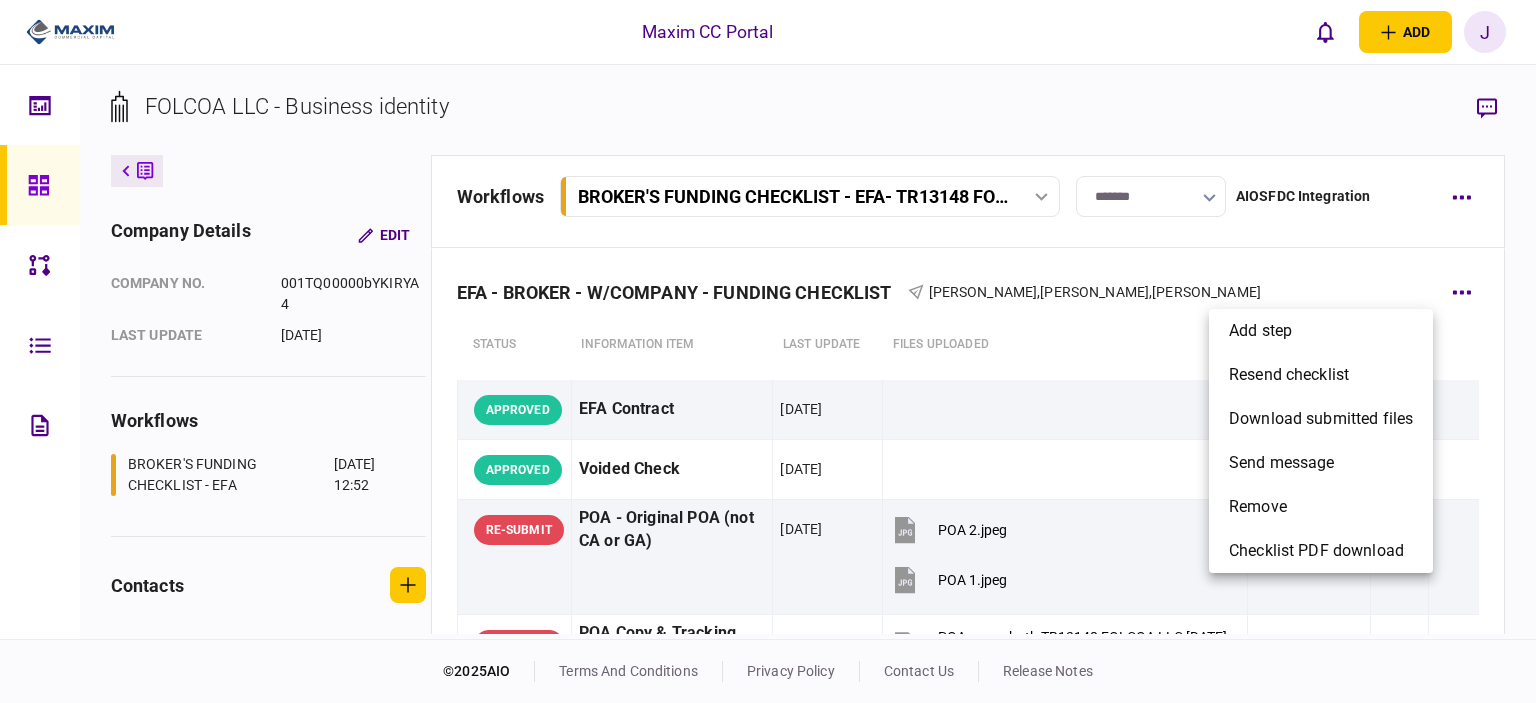 click at bounding box center (768, 351) 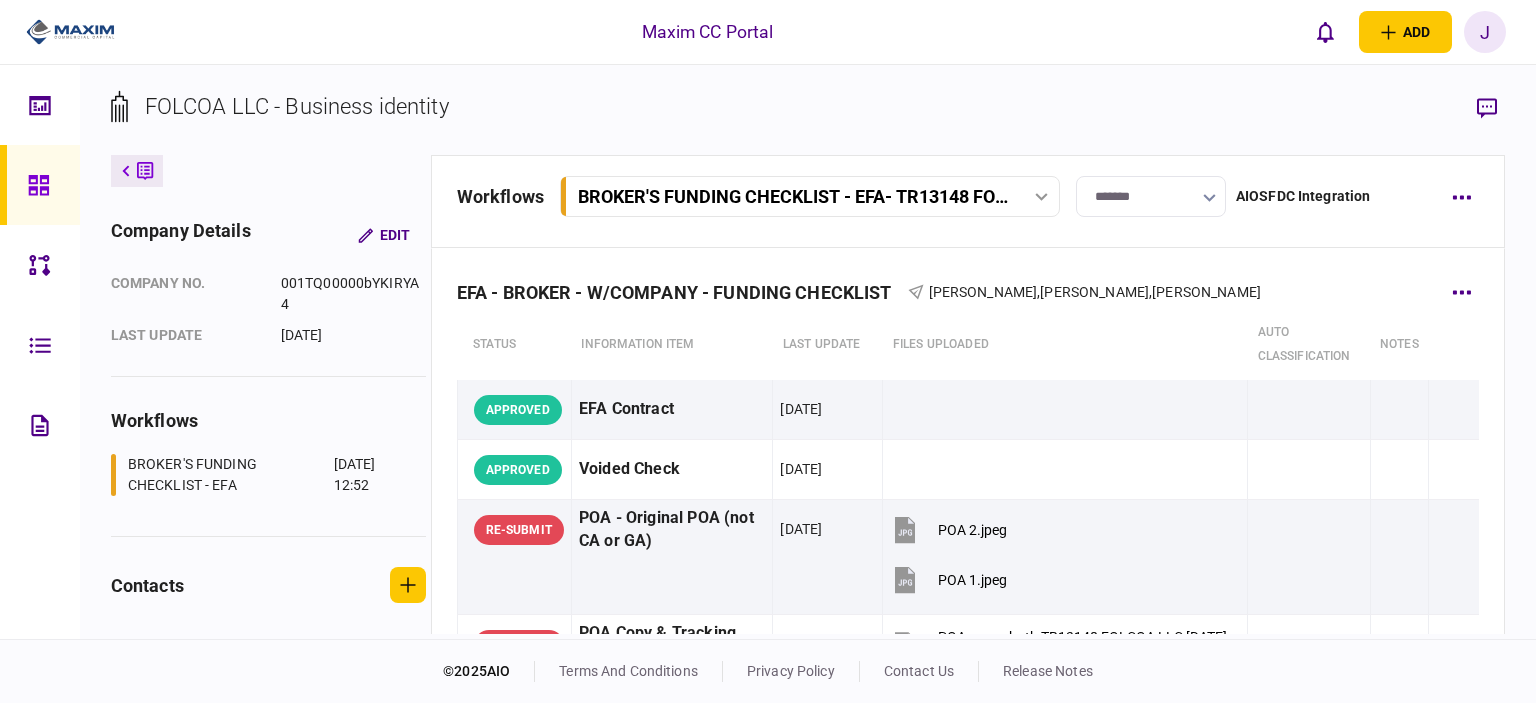 click on "EFA - BROKER - W/COMPANY - FUNDING CHECKLIST [PERSON_NAME] ,  [PERSON_NAME] ,  [PERSON_NAME]" at bounding box center [968, 279] 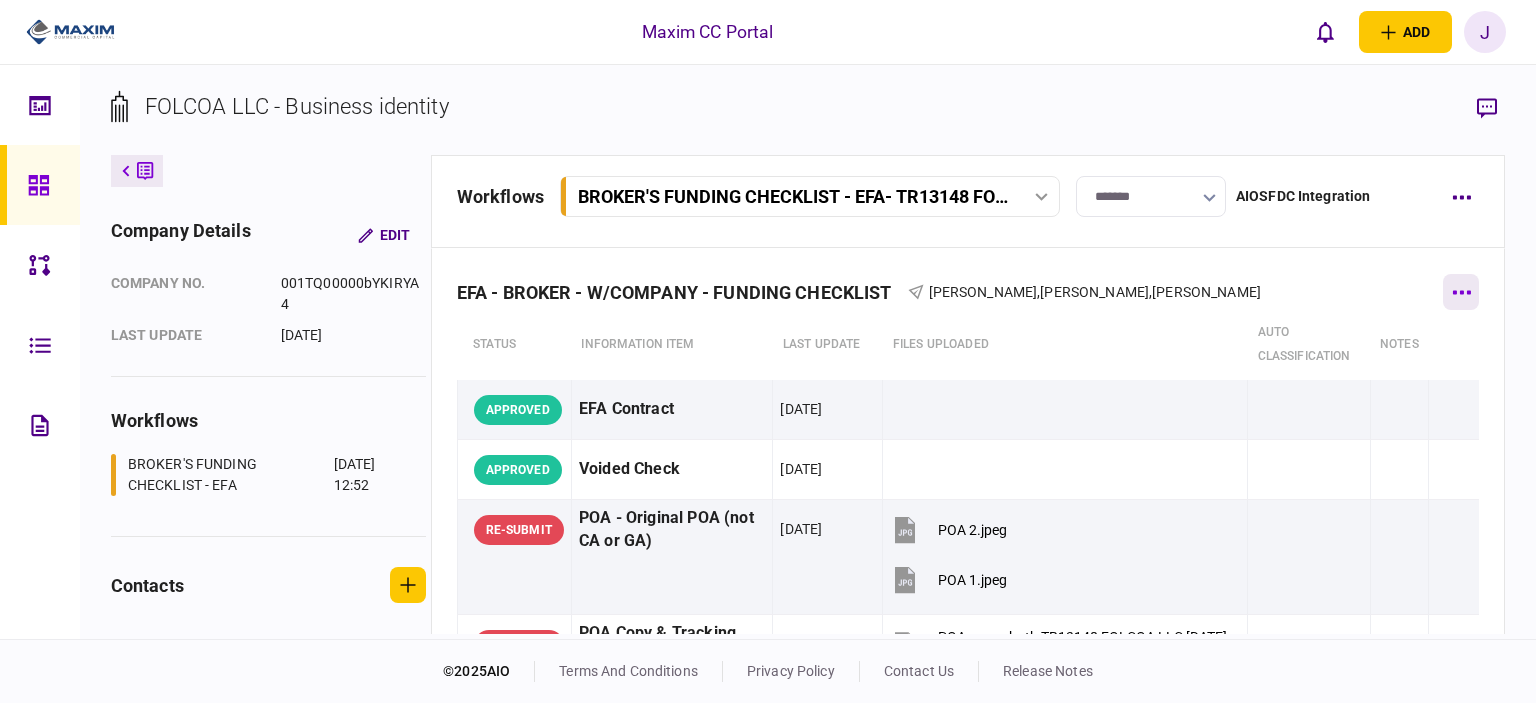 click 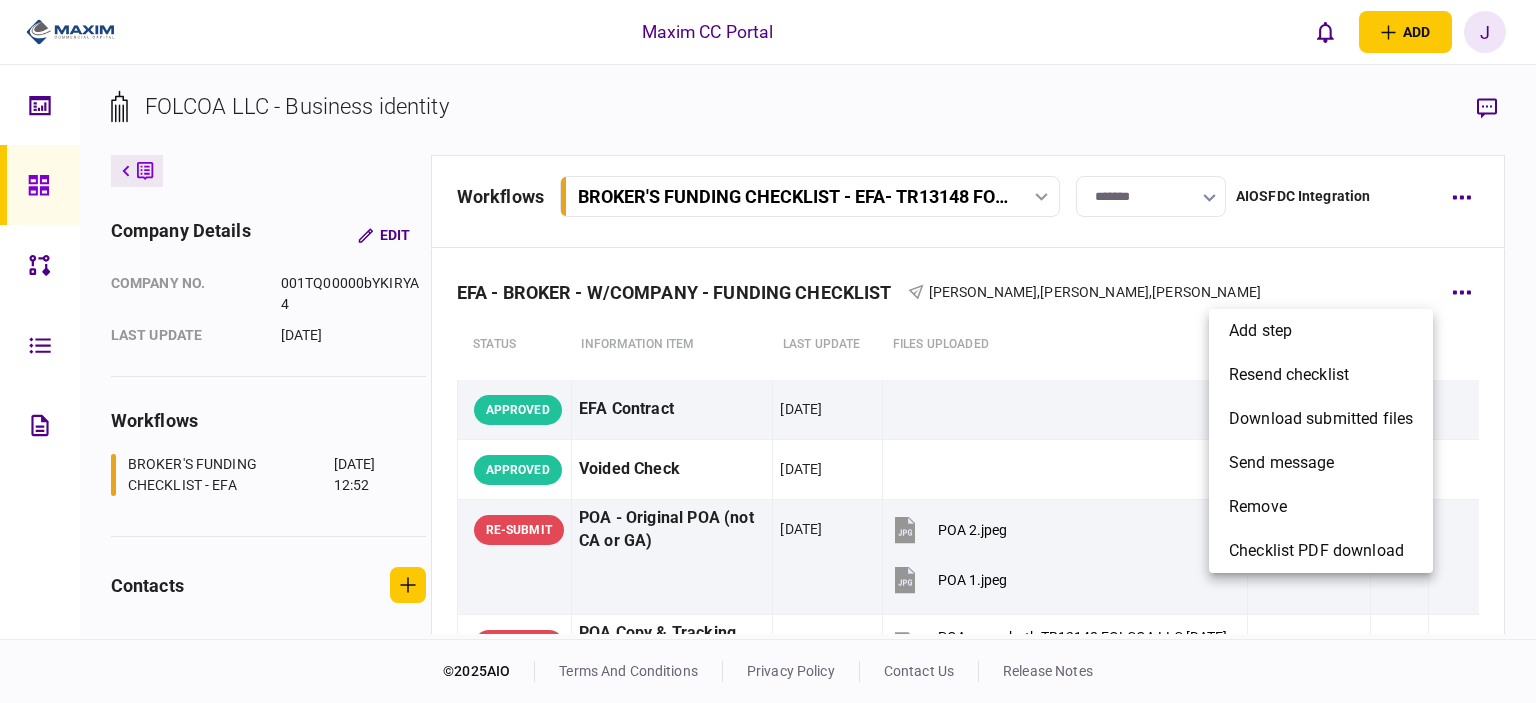drag, startPoint x: 515, startPoint y: 125, endPoint x: 192, endPoint y: 103, distance: 323.74835 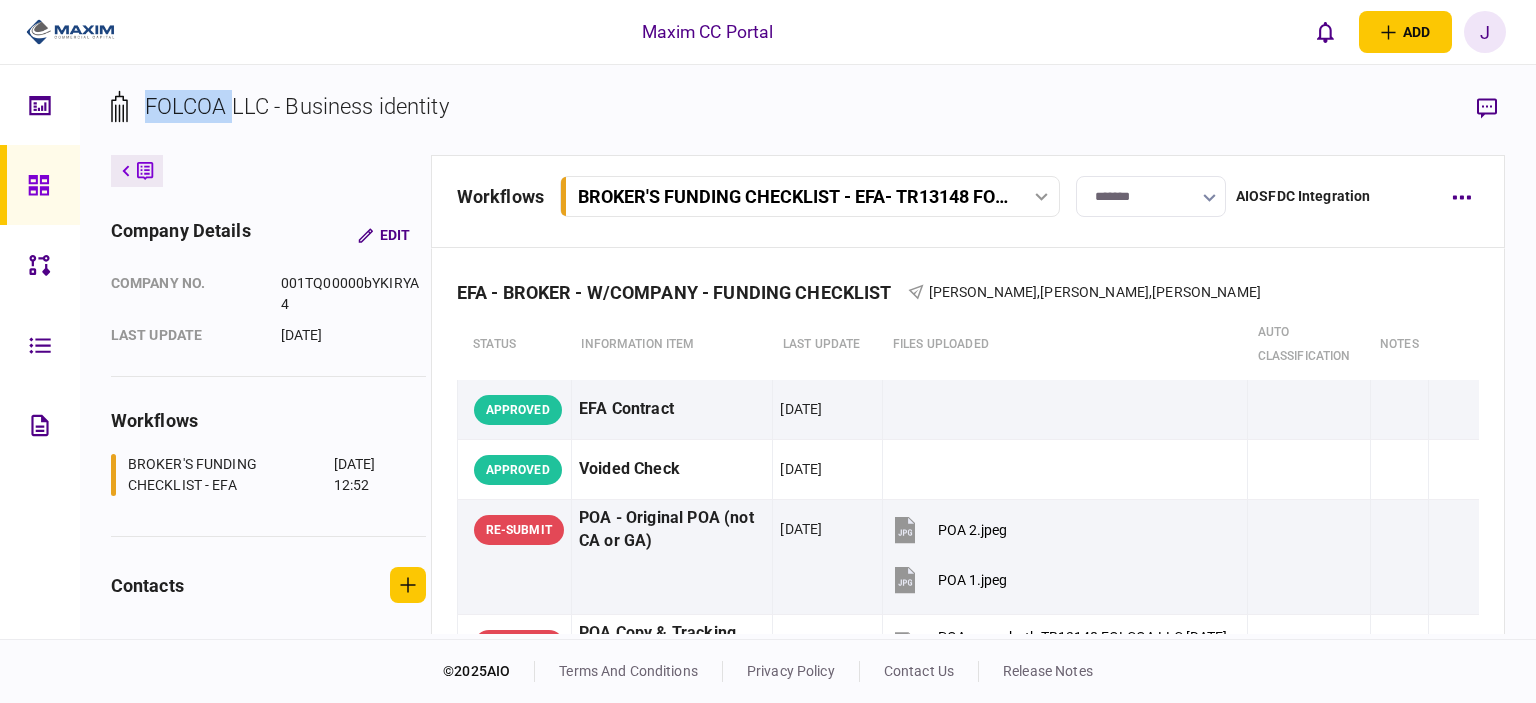 click on "FOLCOA LLC - Business identity" at bounding box center [297, 106] 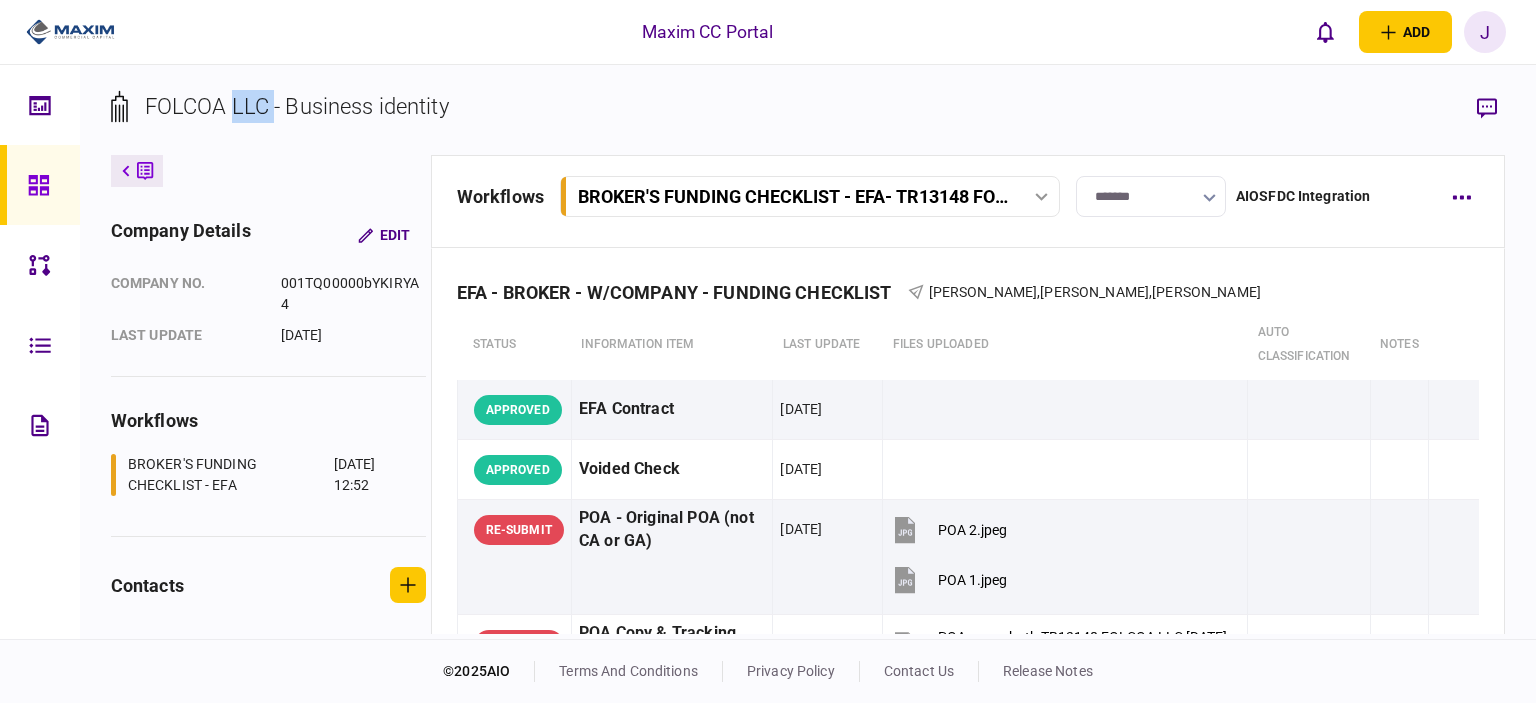click on "FOLCOA LLC - Business identity" at bounding box center (297, 106) 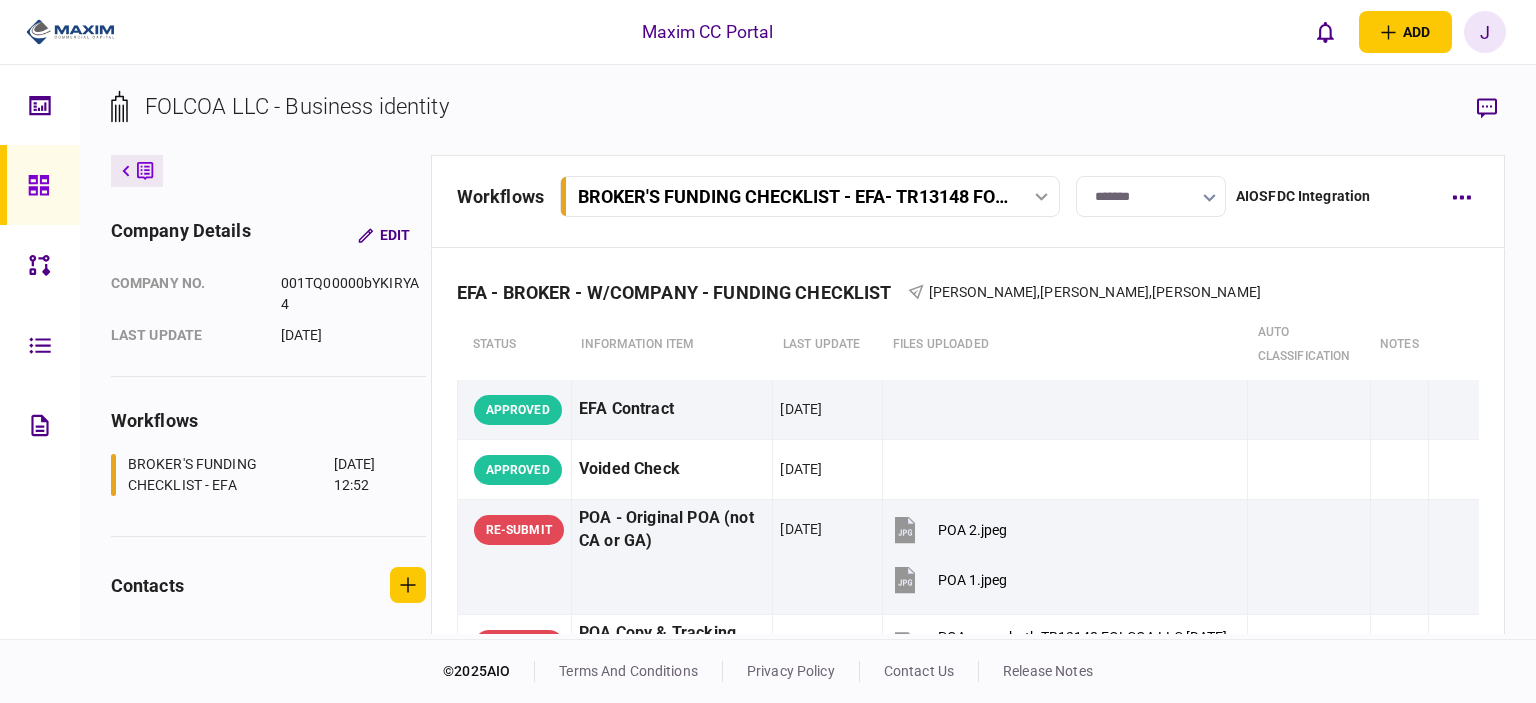 click on "FOLCOA LLC - Business identity" at bounding box center (297, 106) 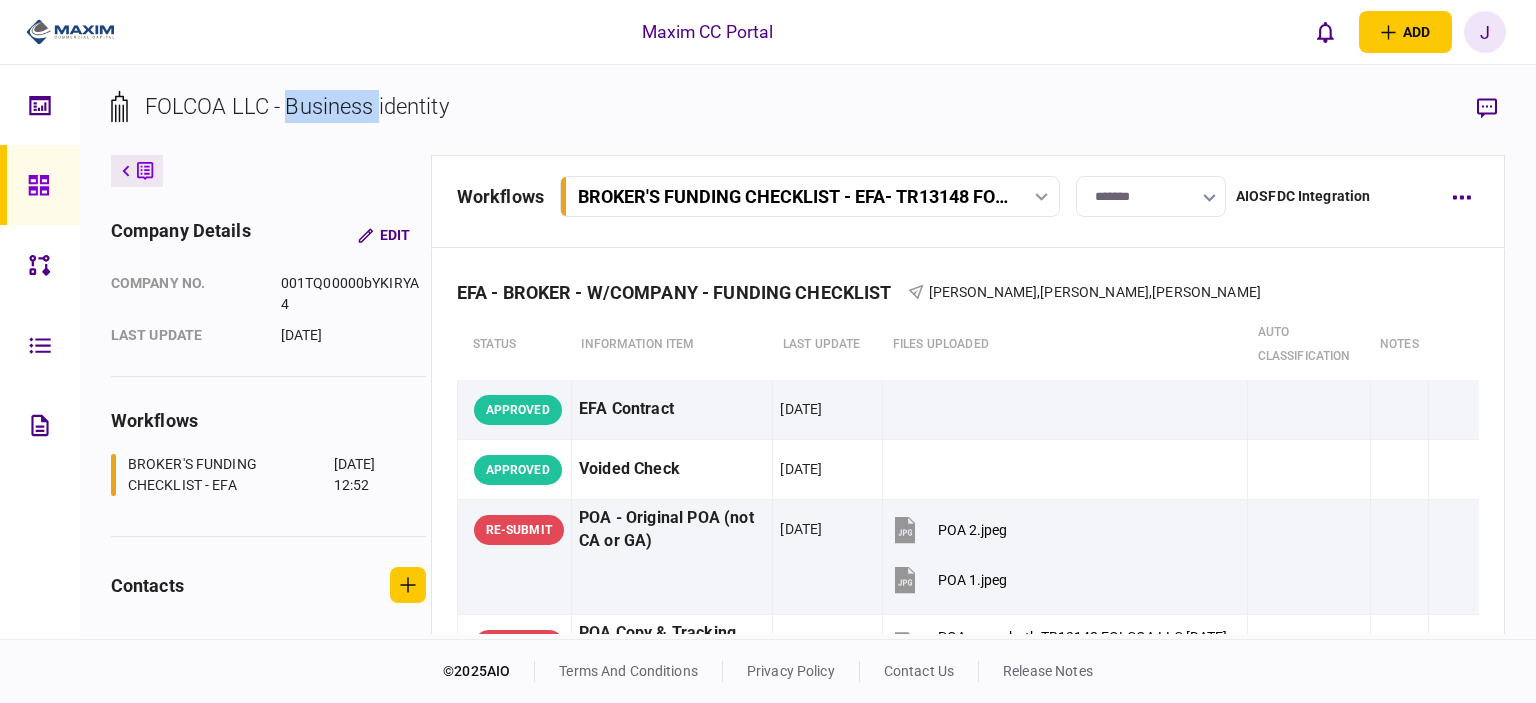 click on "FOLCOA LLC - Business identity" at bounding box center [297, 106] 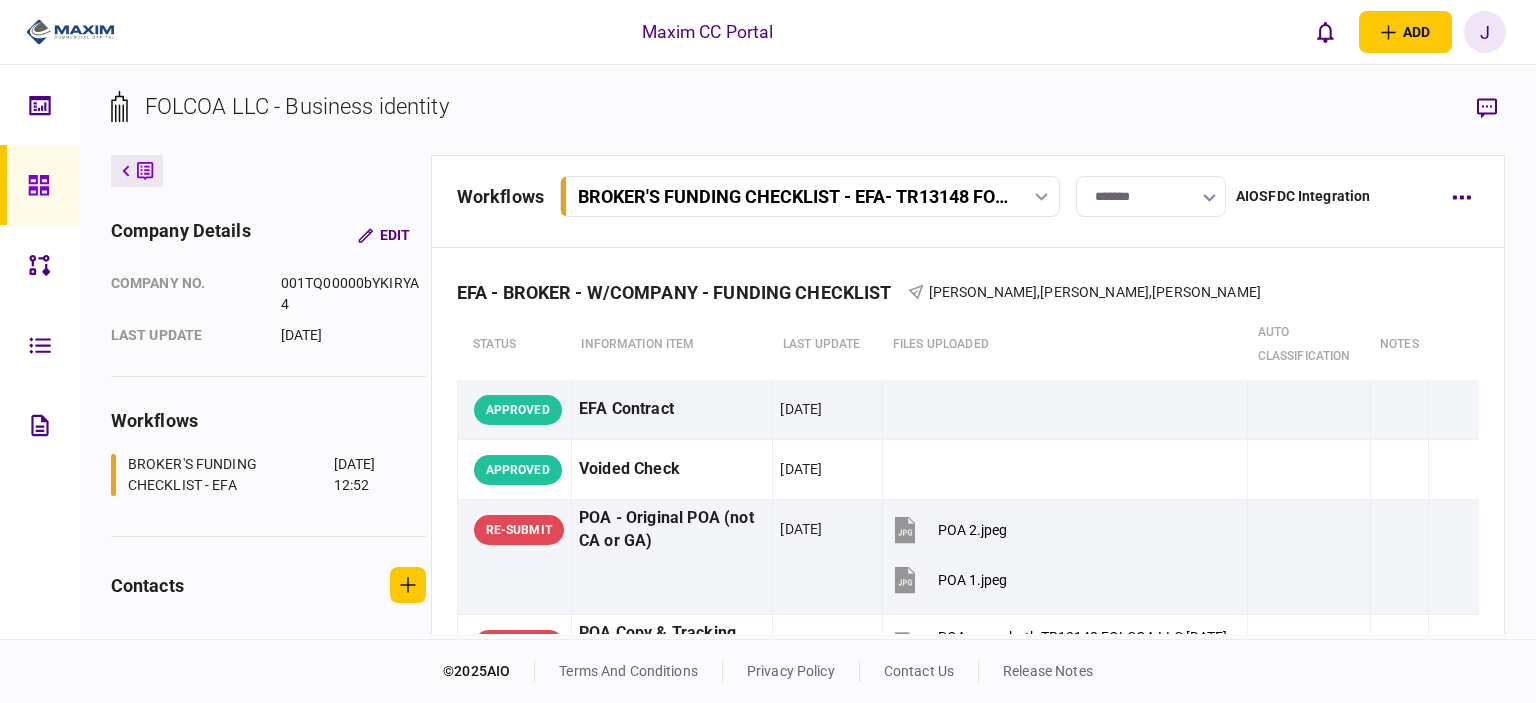 click on "FOLCOA LLC - Business identity" at bounding box center (297, 106) 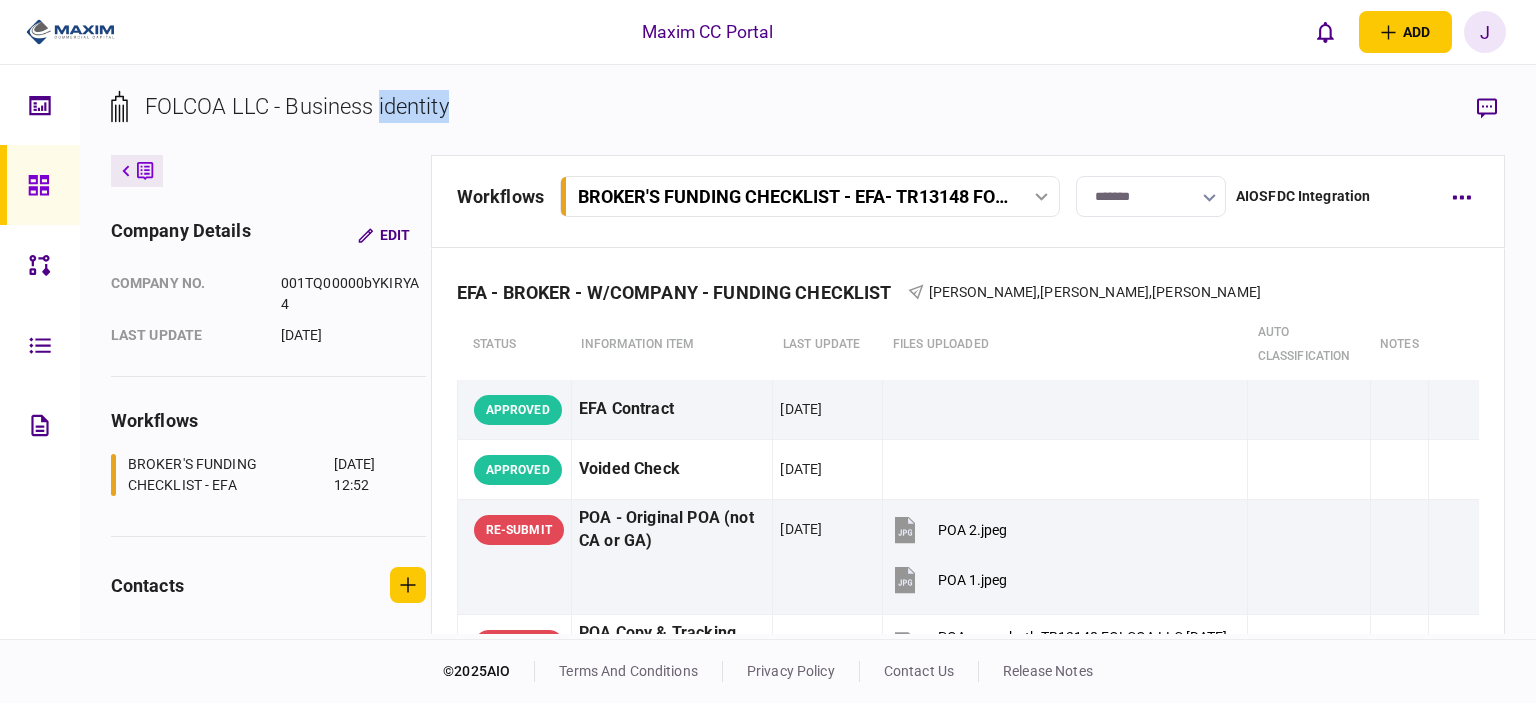 click on "FOLCOA LLC - Business identity" at bounding box center (297, 106) 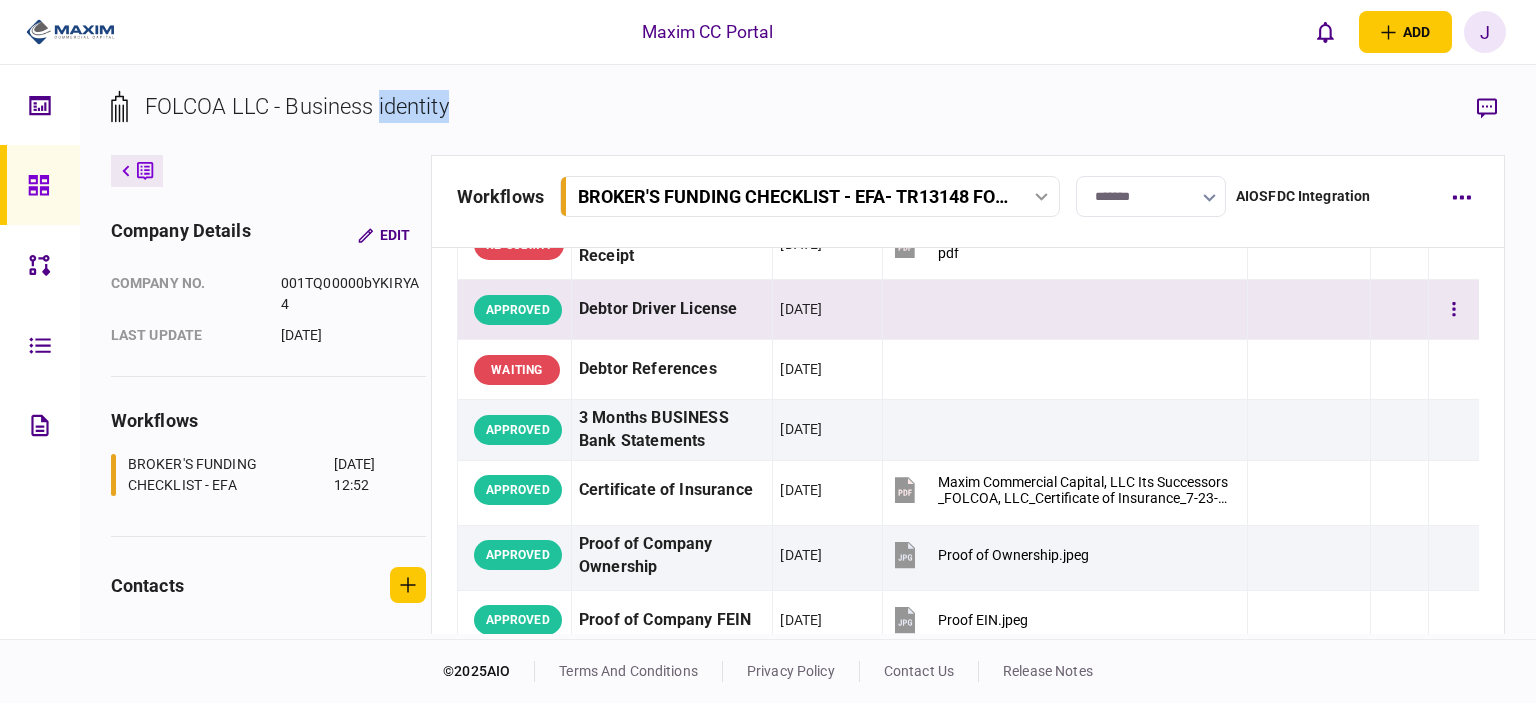 scroll, scrollTop: 900, scrollLeft: 0, axis: vertical 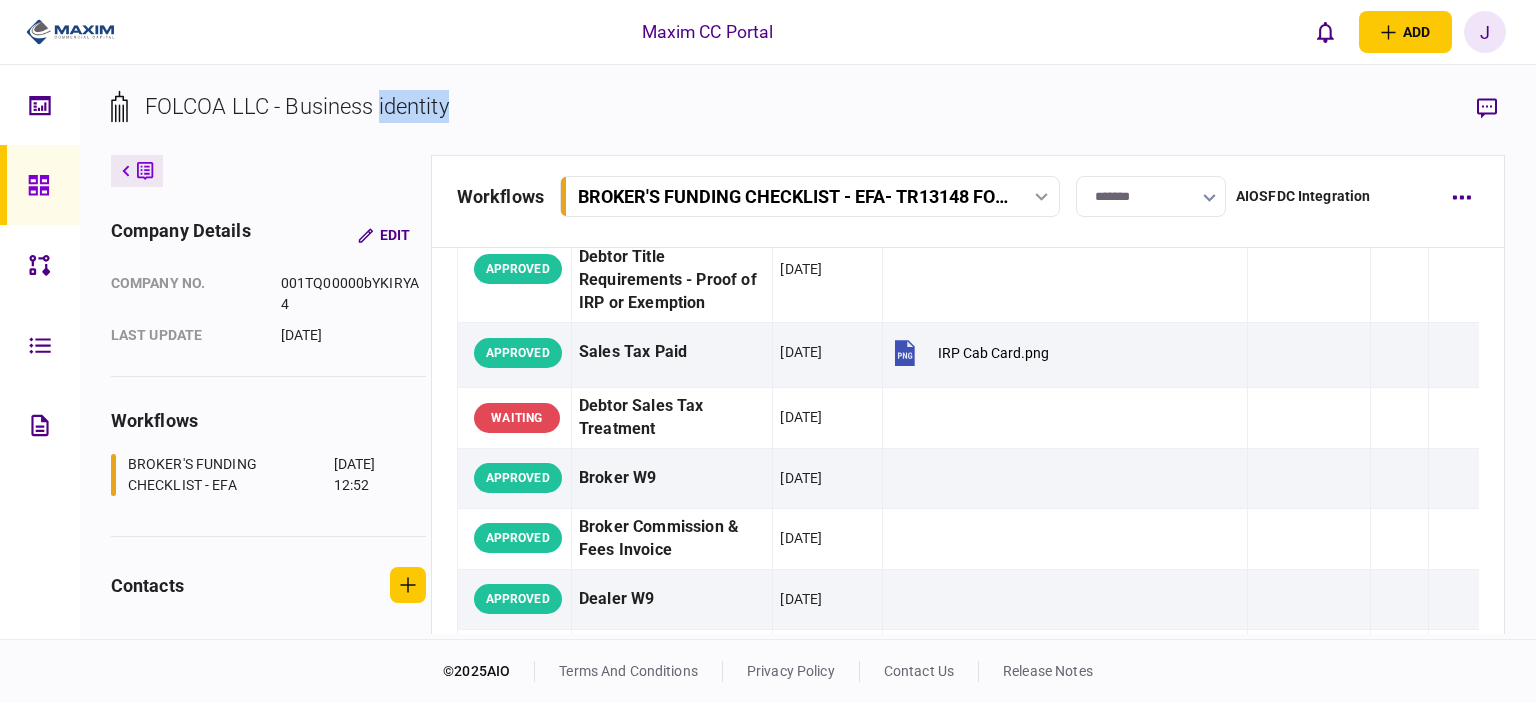click on "FOLCOA LLC - Business identity" at bounding box center [808, 122] 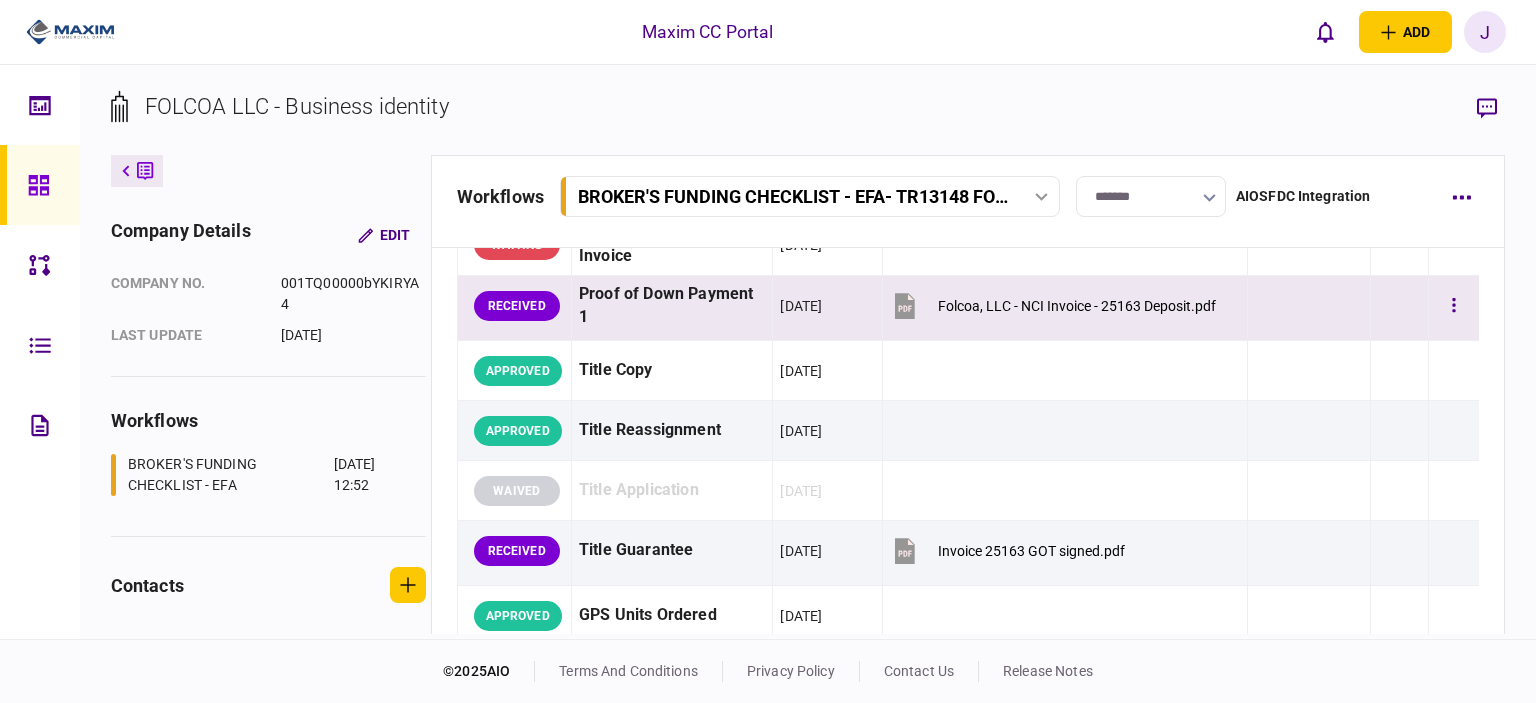 scroll, scrollTop: 1400, scrollLeft: 0, axis: vertical 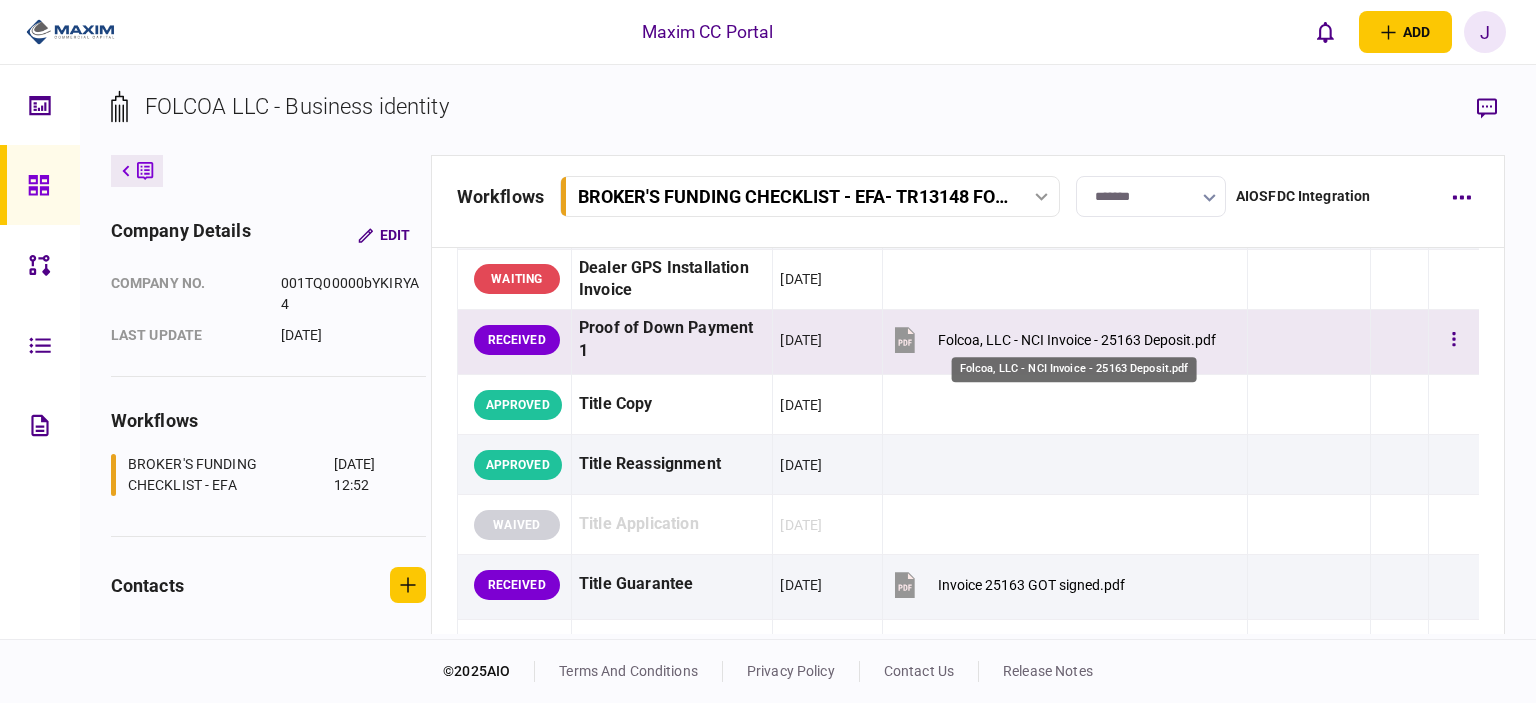click on "Folcoa, LLC - NCI Invoice - 25163 Deposit.pdf" at bounding box center (1077, 340) 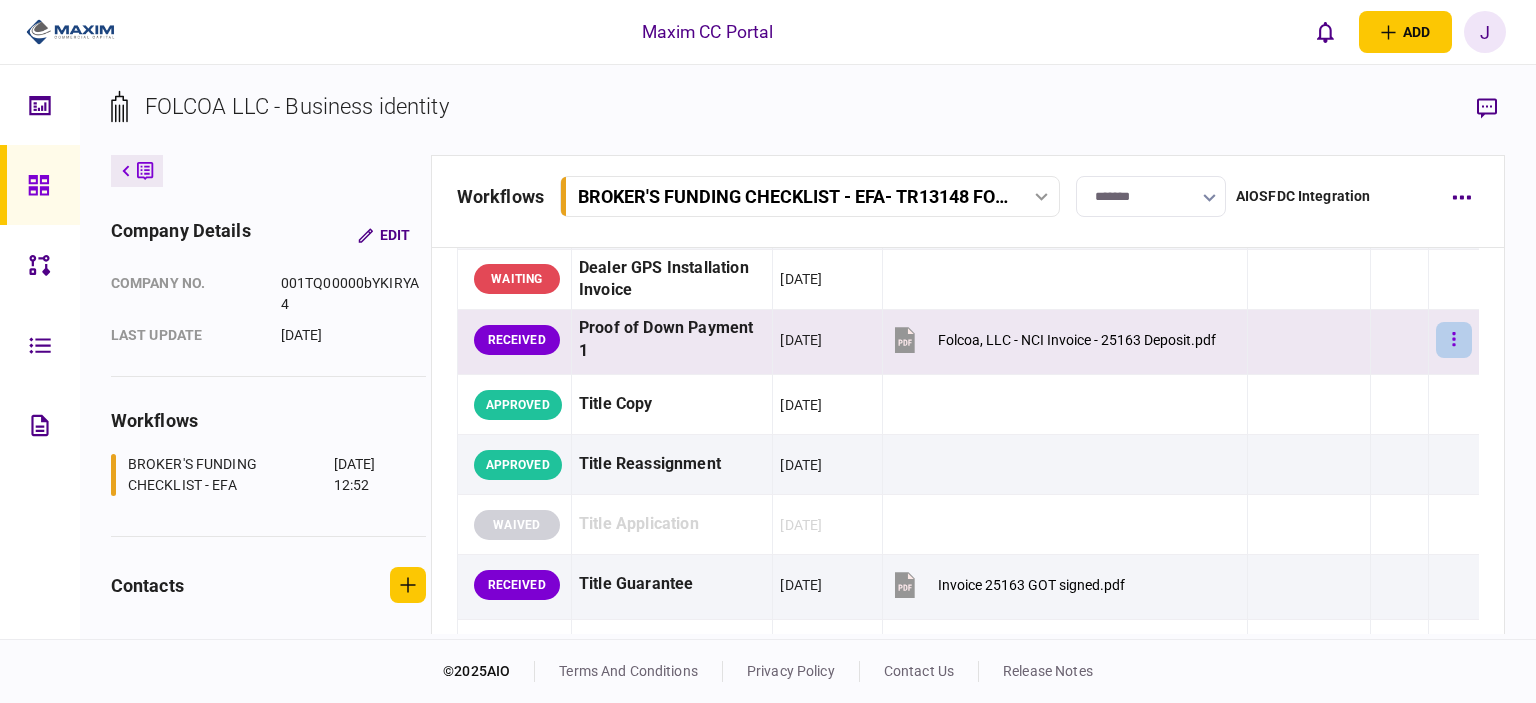 click 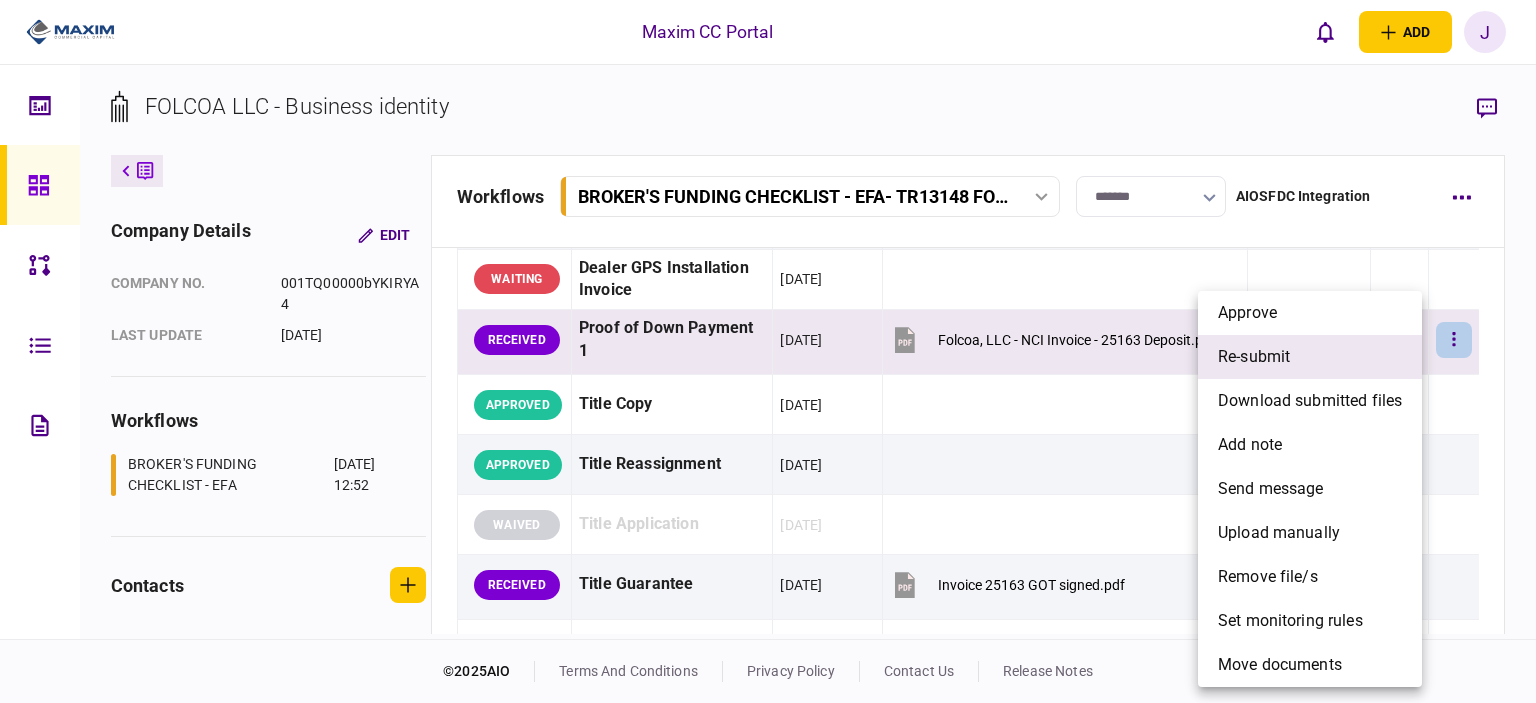 click on "re-submit" at bounding box center (1310, 357) 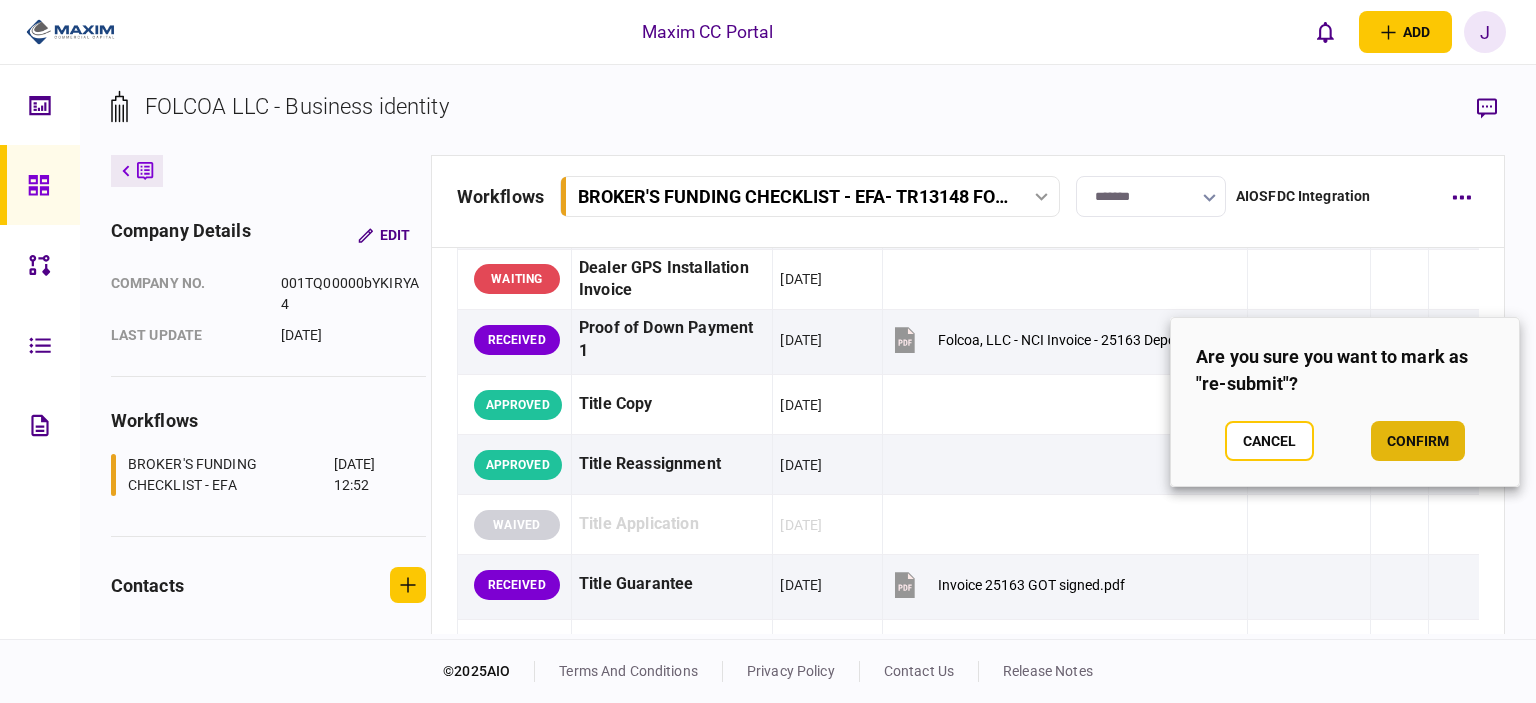 click on "confirm" at bounding box center (1418, 441) 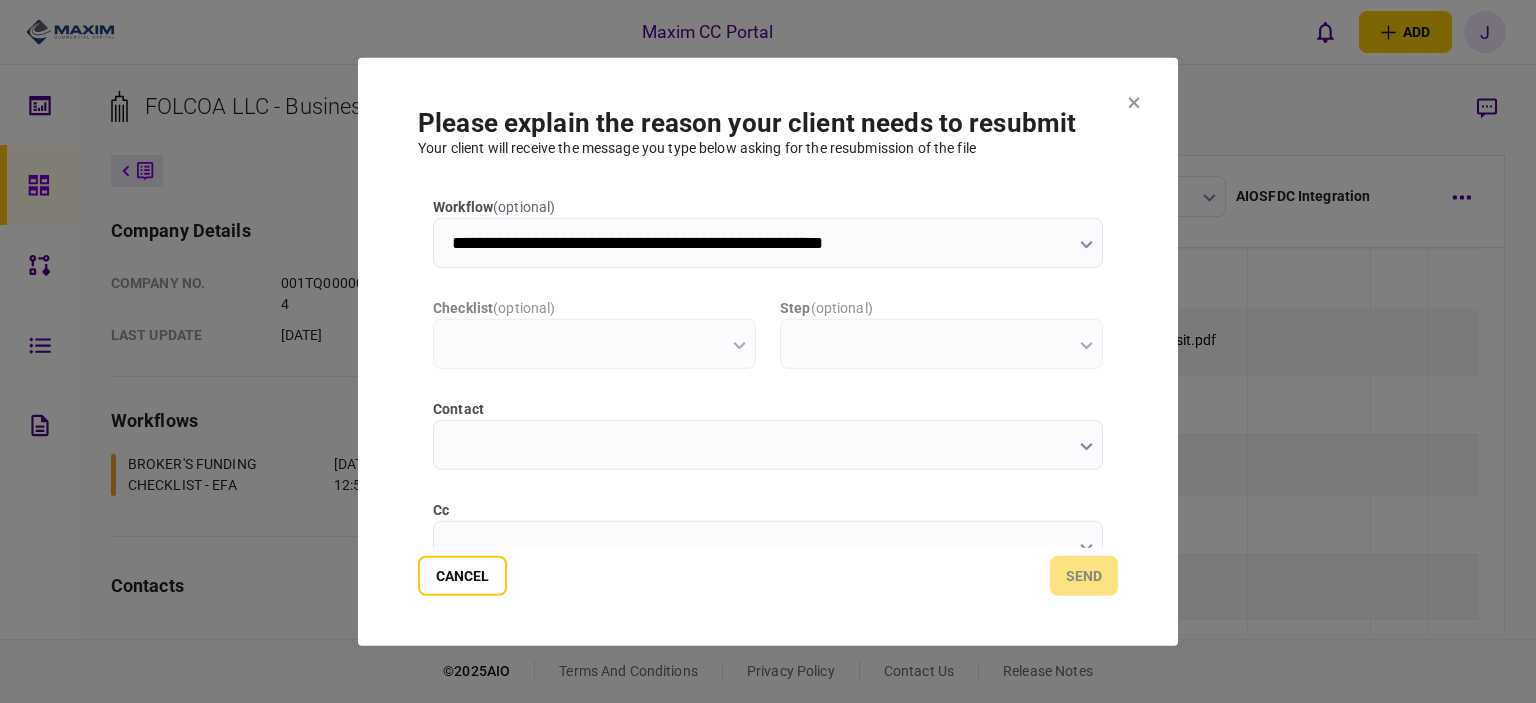 type on "**********" 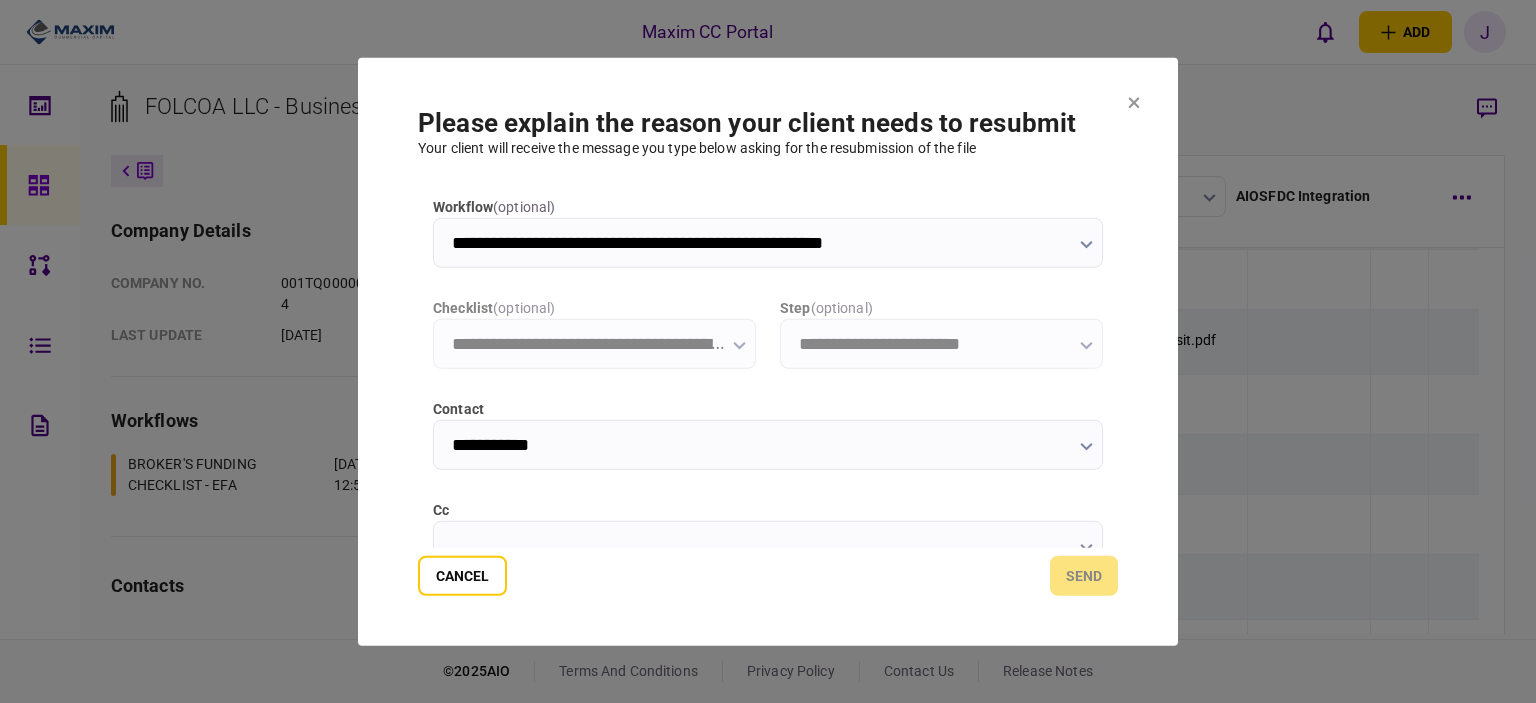 scroll, scrollTop: 0, scrollLeft: 0, axis: both 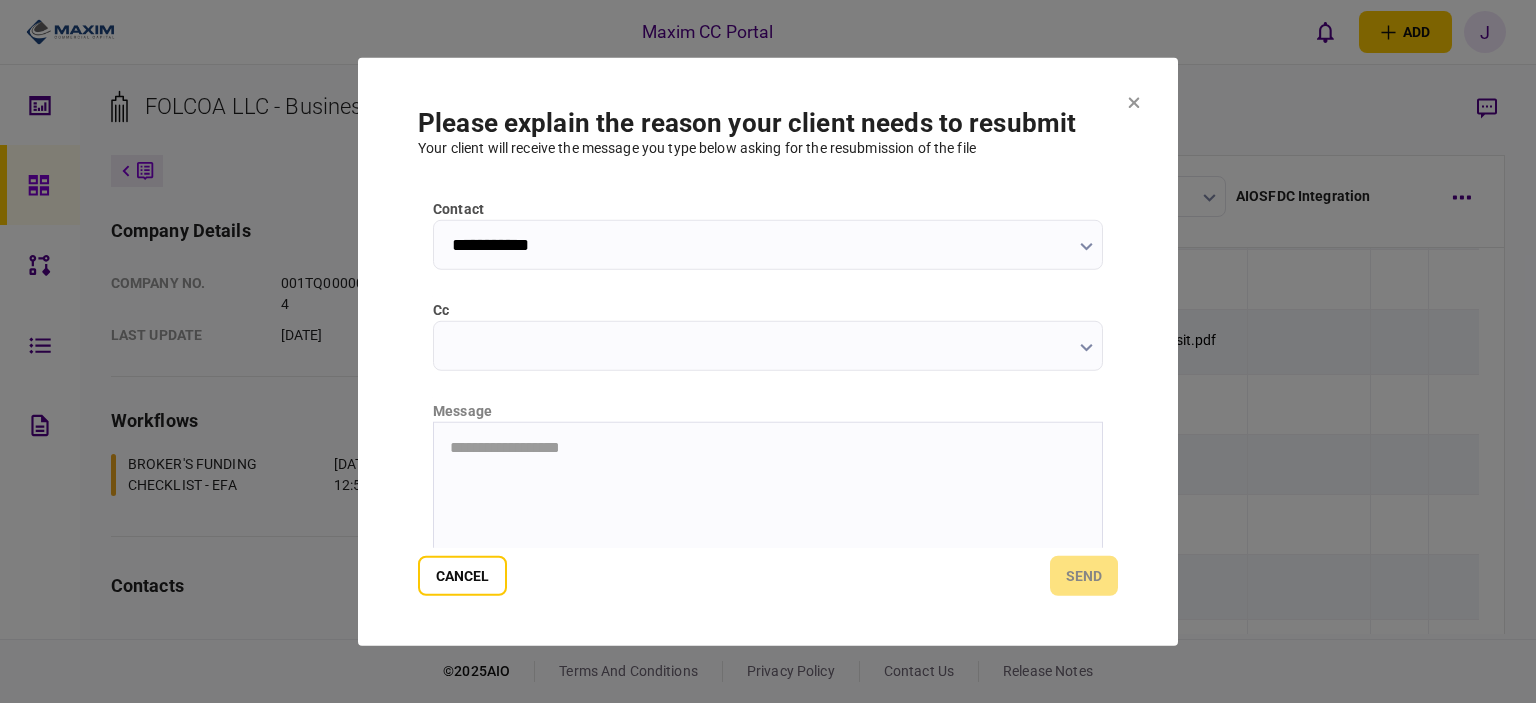 click on "cc" at bounding box center (768, 345) 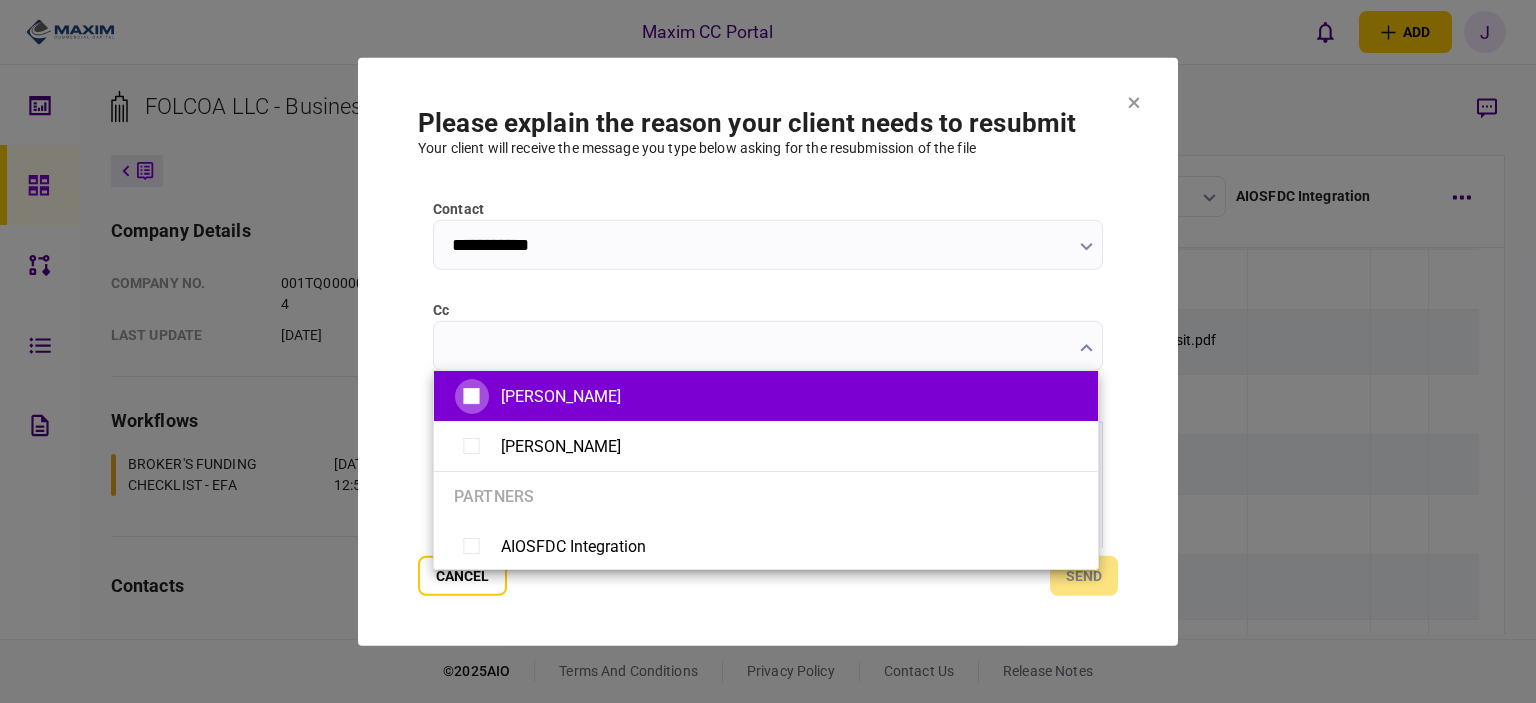 type on "**********" 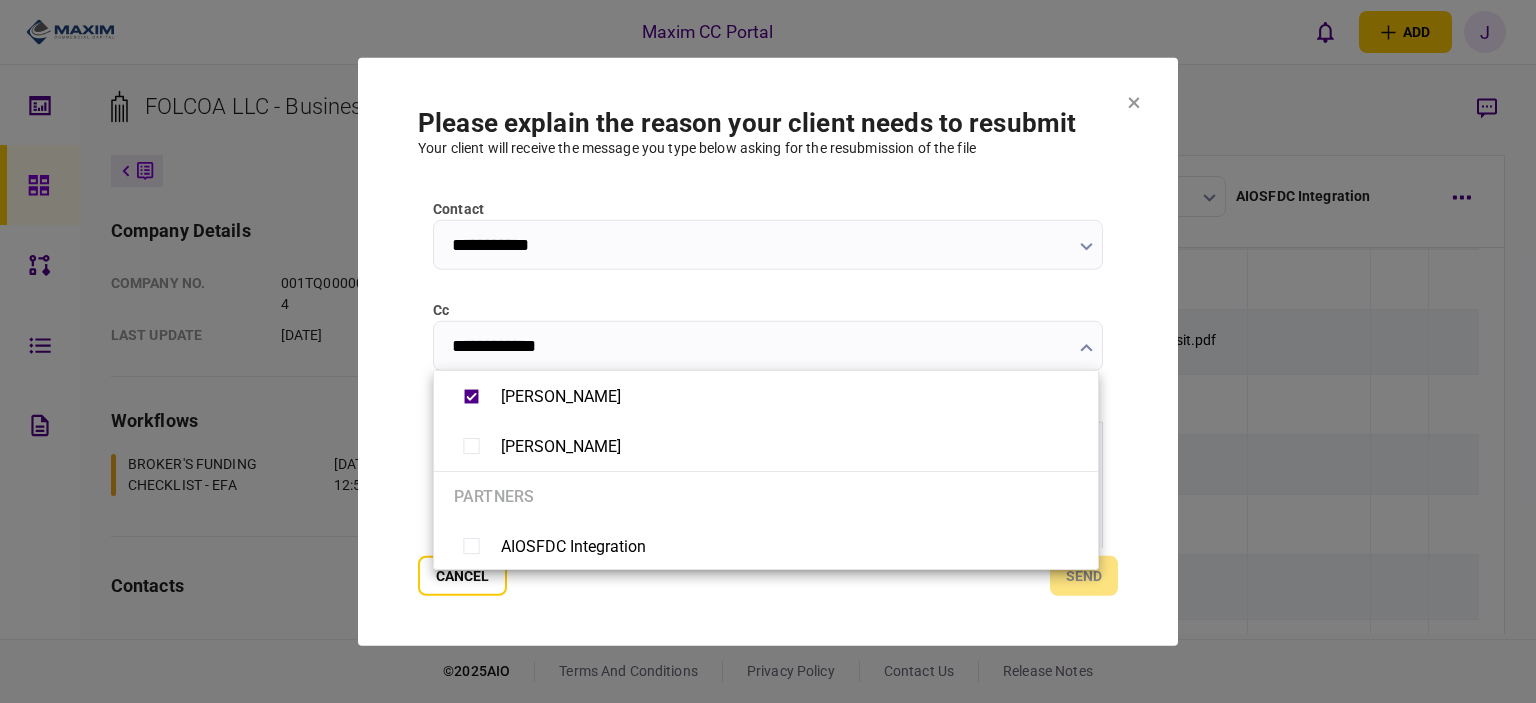 click at bounding box center (768, 351) 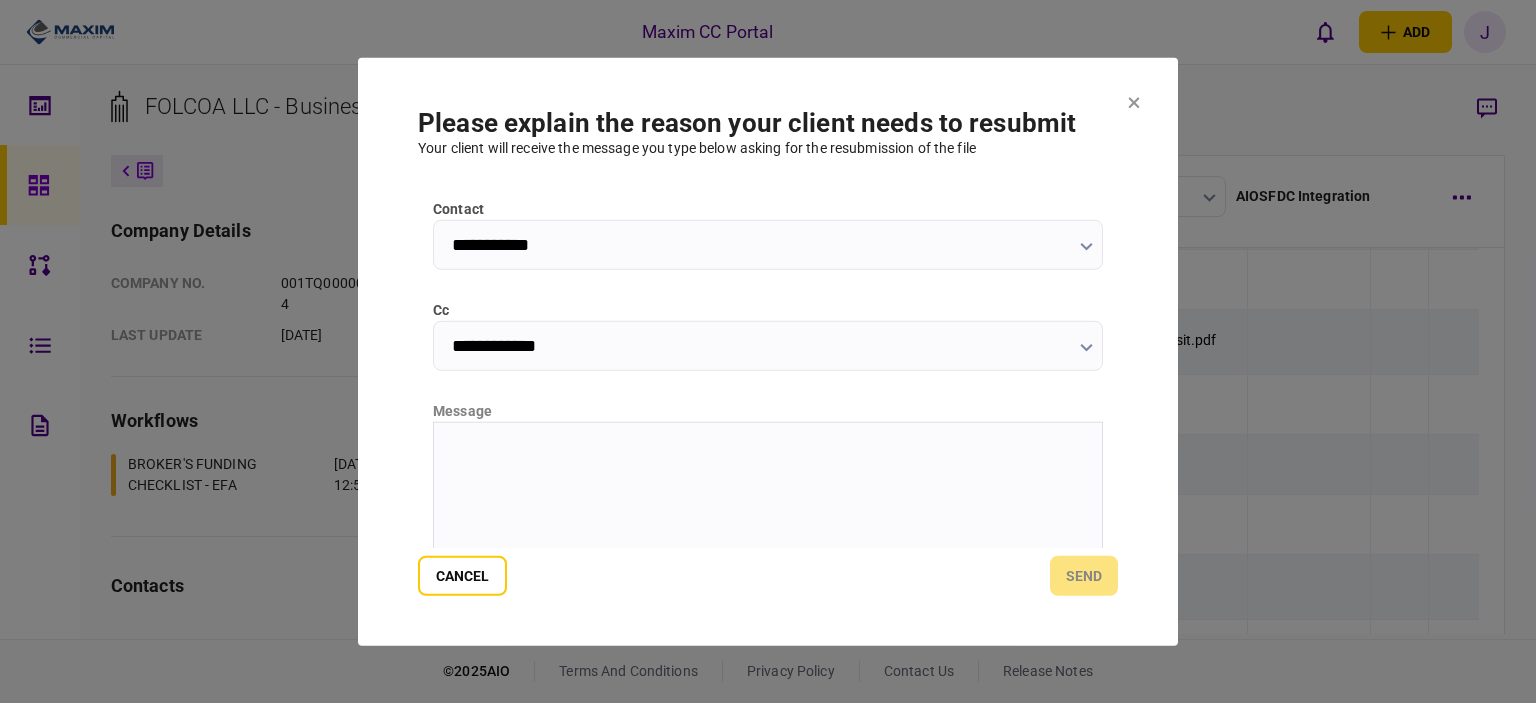click at bounding box center (768, 446) 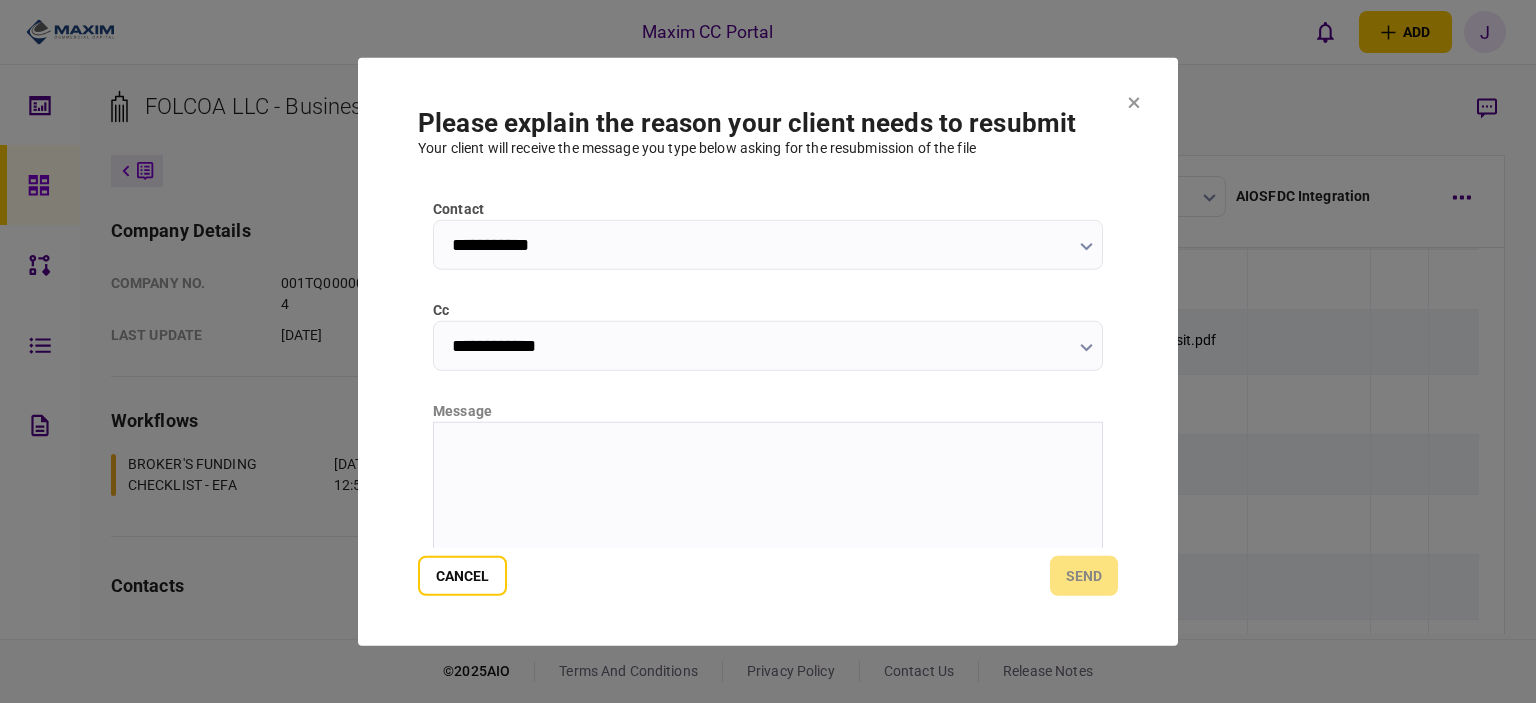 type 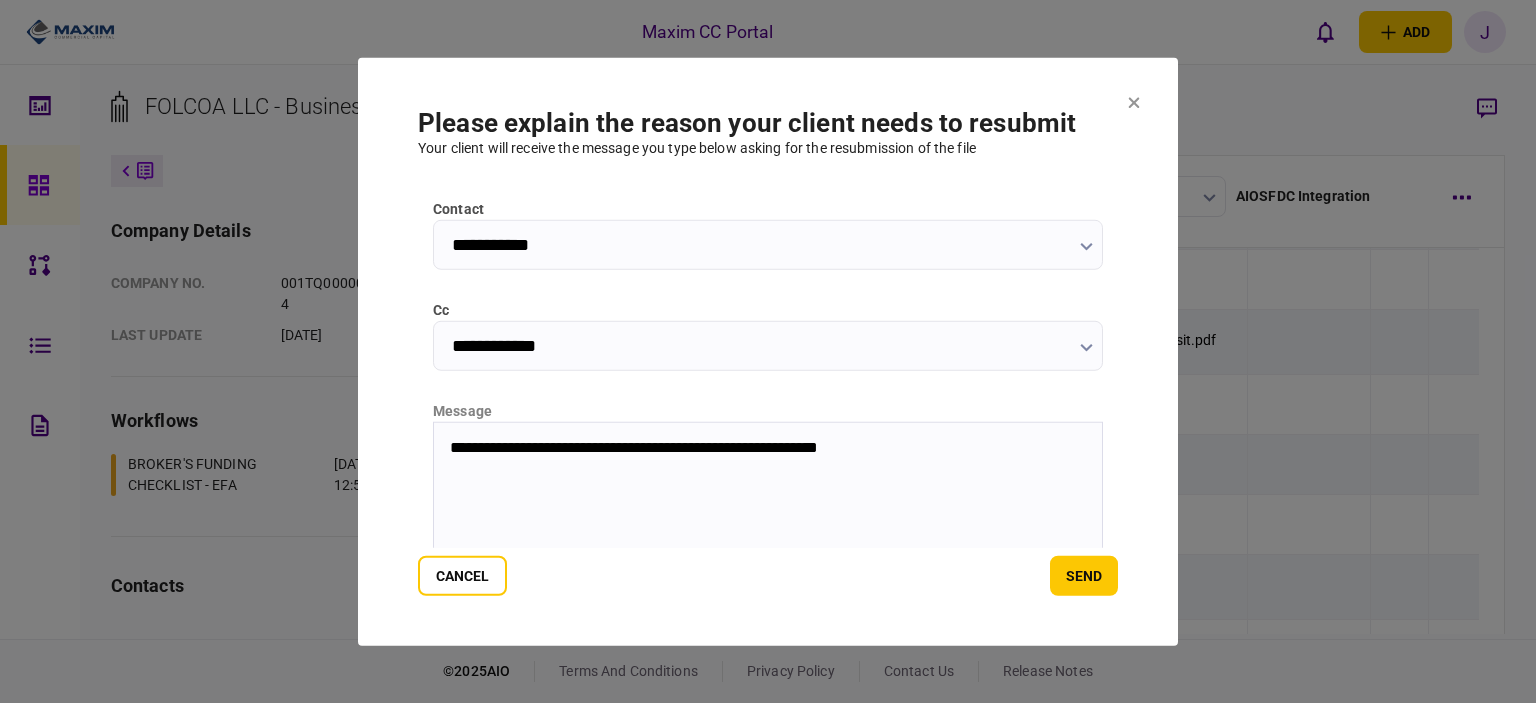 click on "**********" at bounding box center (768, 447) 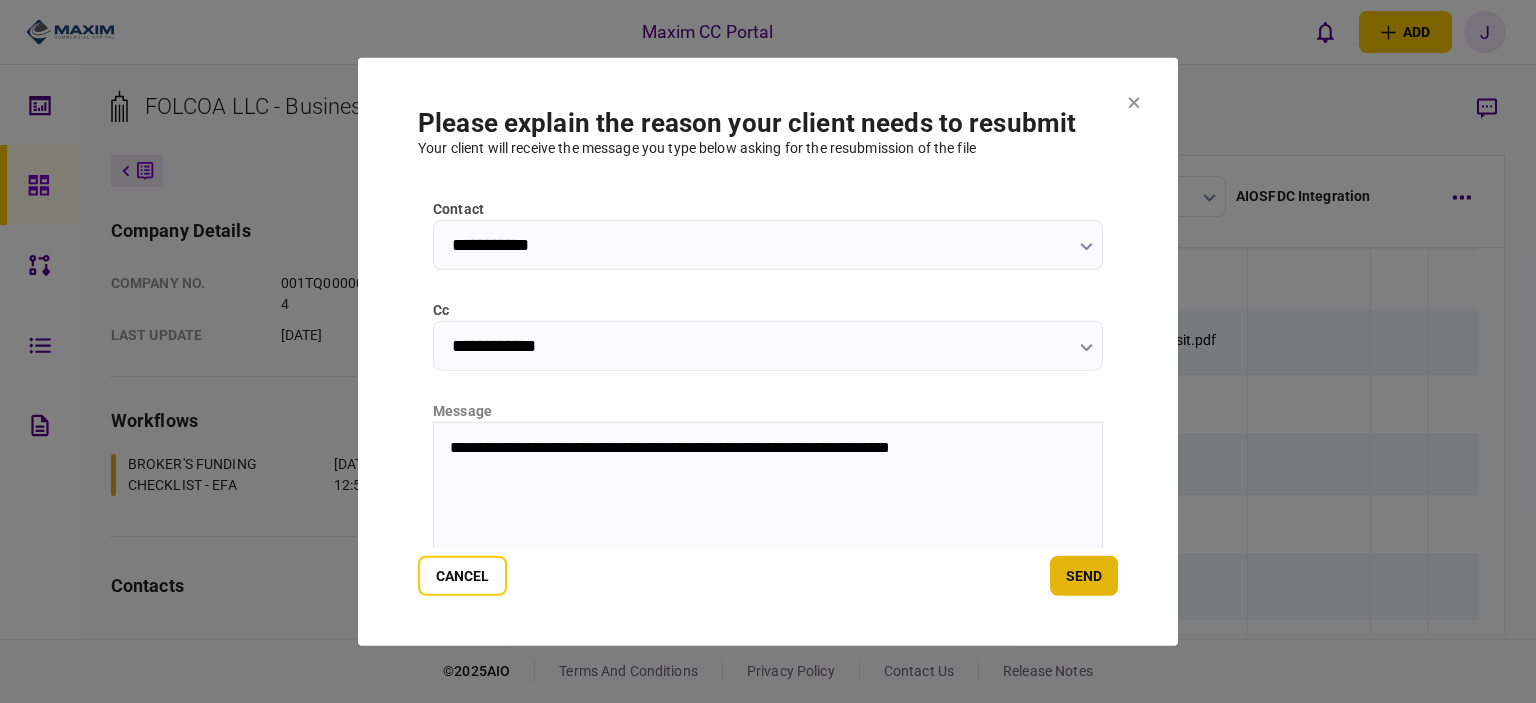 drag, startPoint x: 1116, startPoint y: 551, endPoint x: 1106, endPoint y: 563, distance: 15.6205 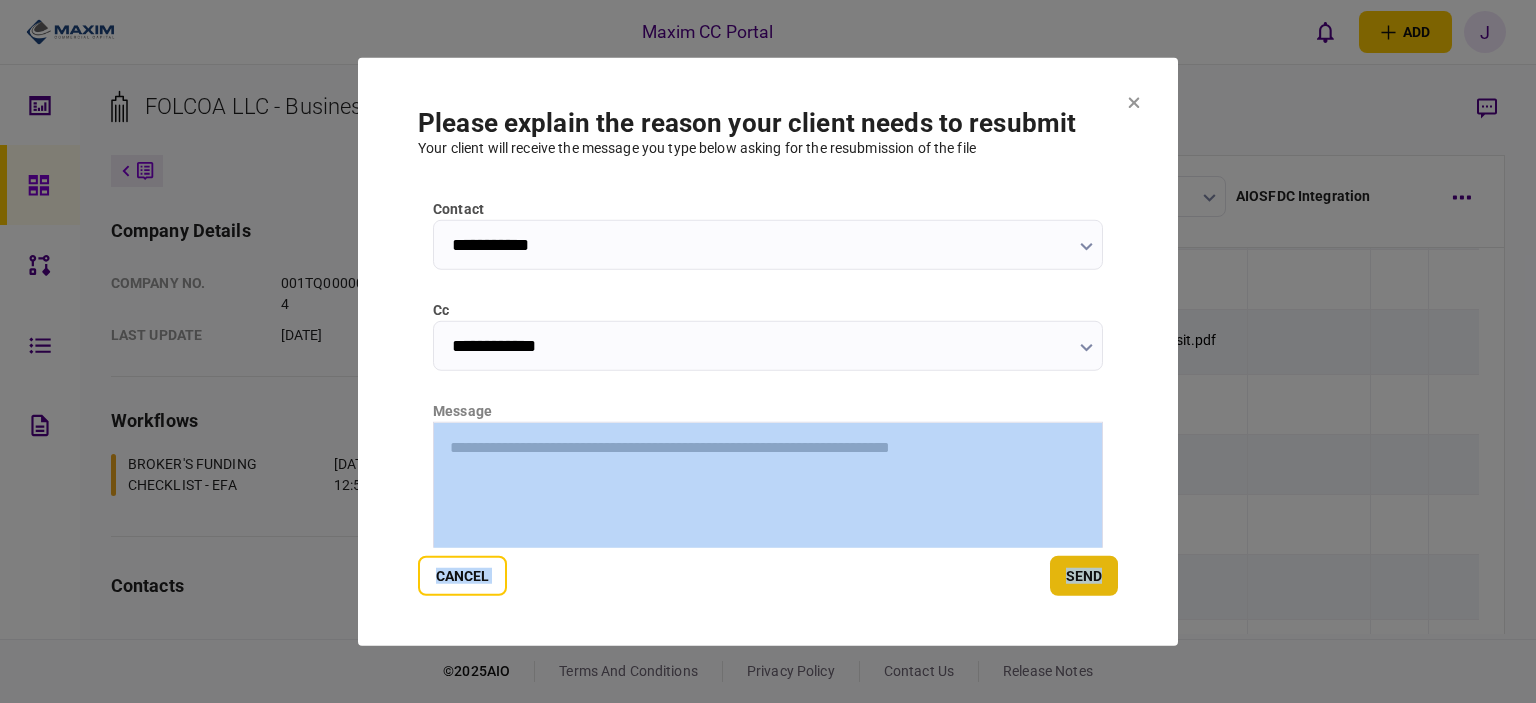 click on "send" at bounding box center (1084, 576) 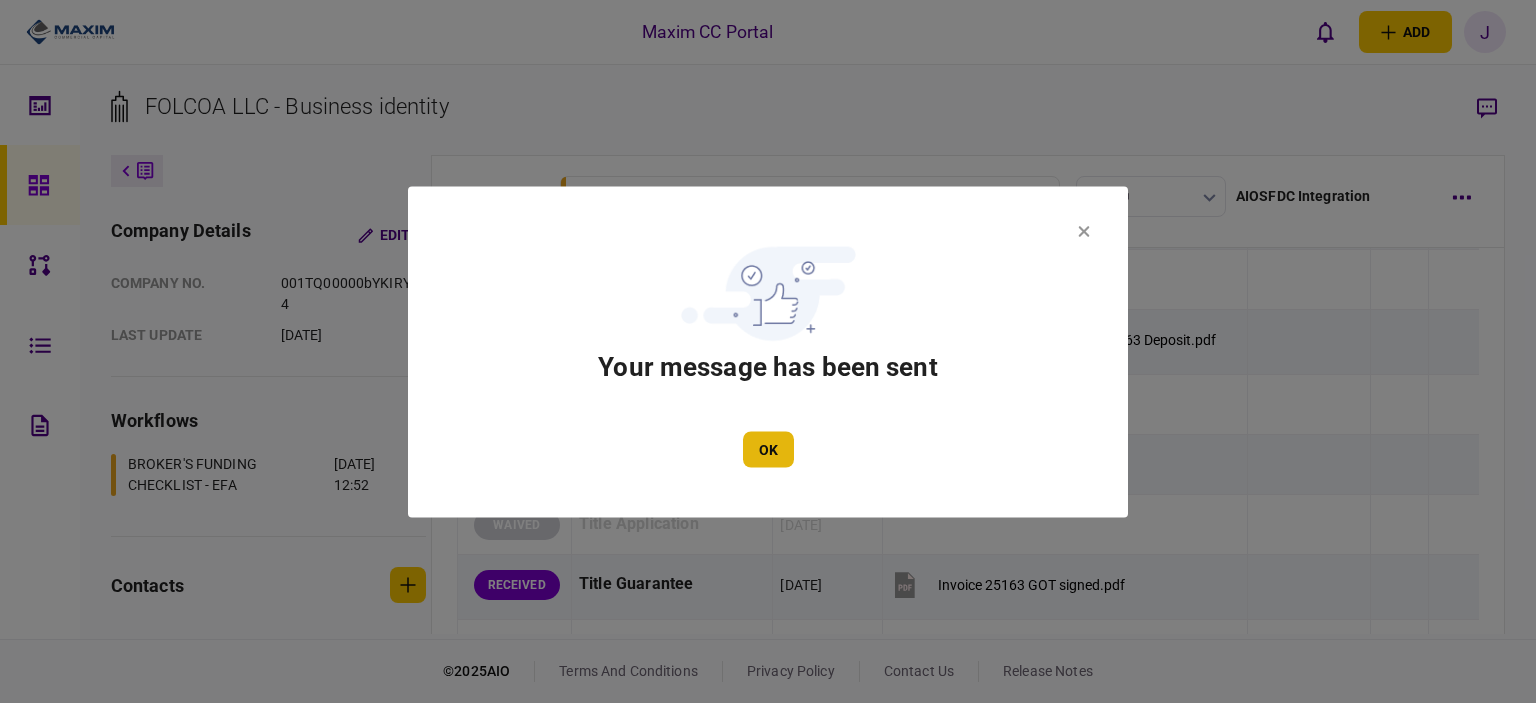 click on "OK" at bounding box center [768, 449] 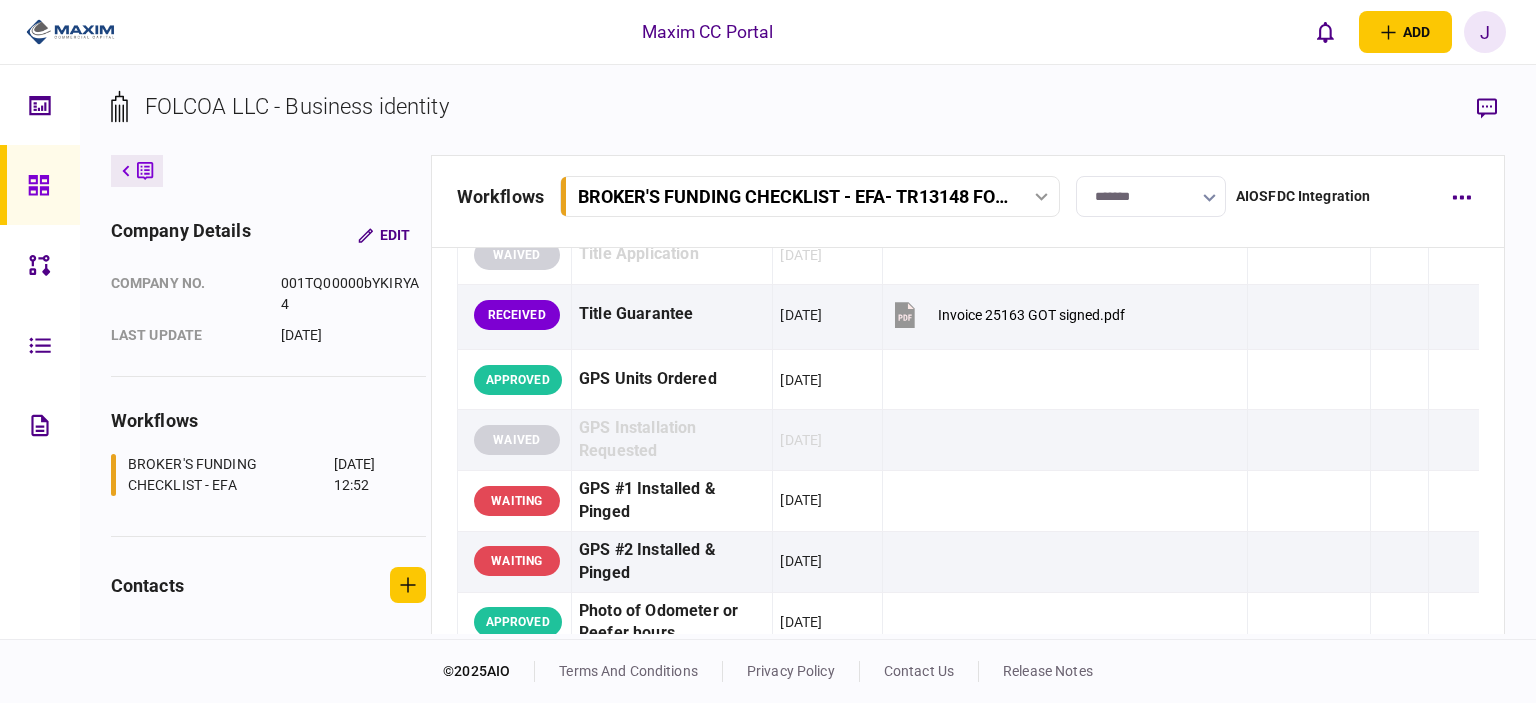 scroll, scrollTop: 1556, scrollLeft: 0, axis: vertical 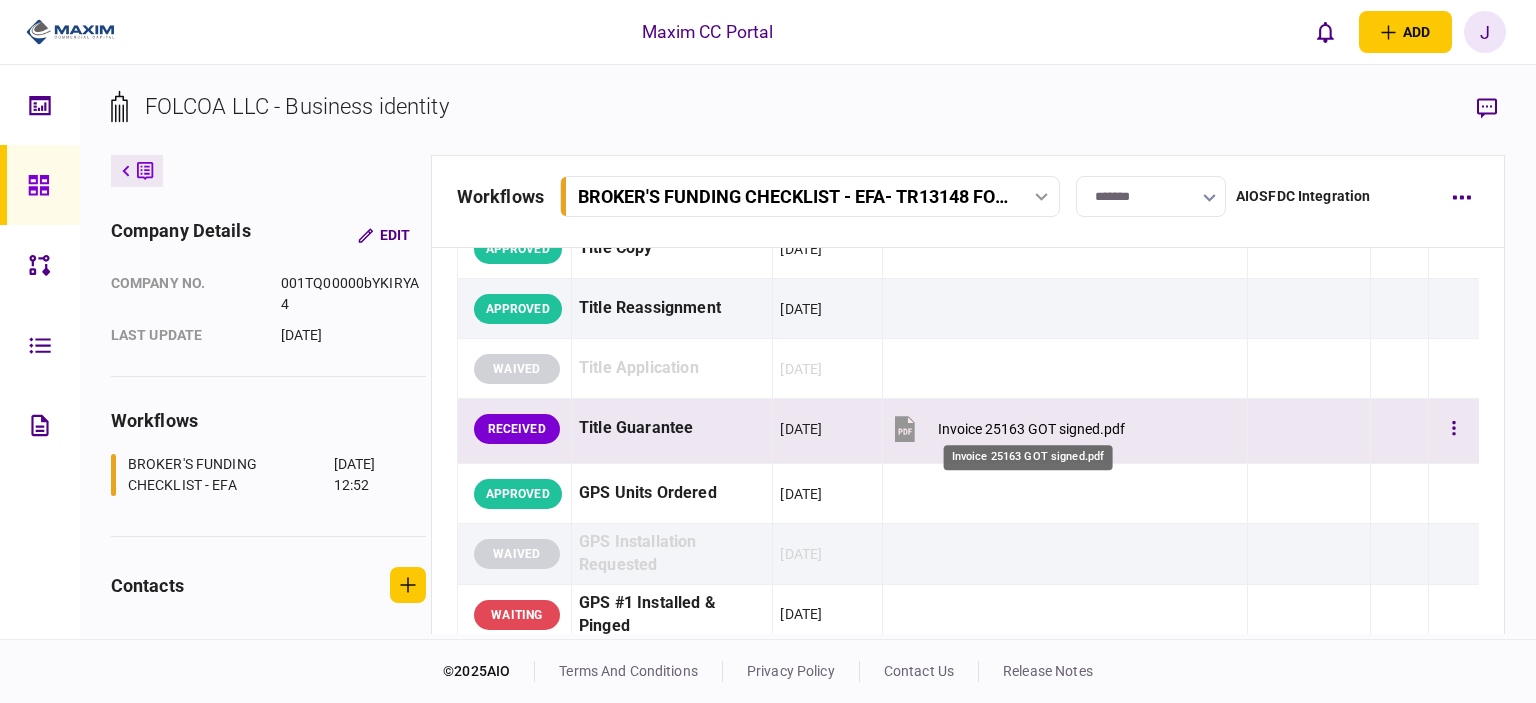 click on "Invoice 25163 GOT signed.pdf" at bounding box center (1031, 429) 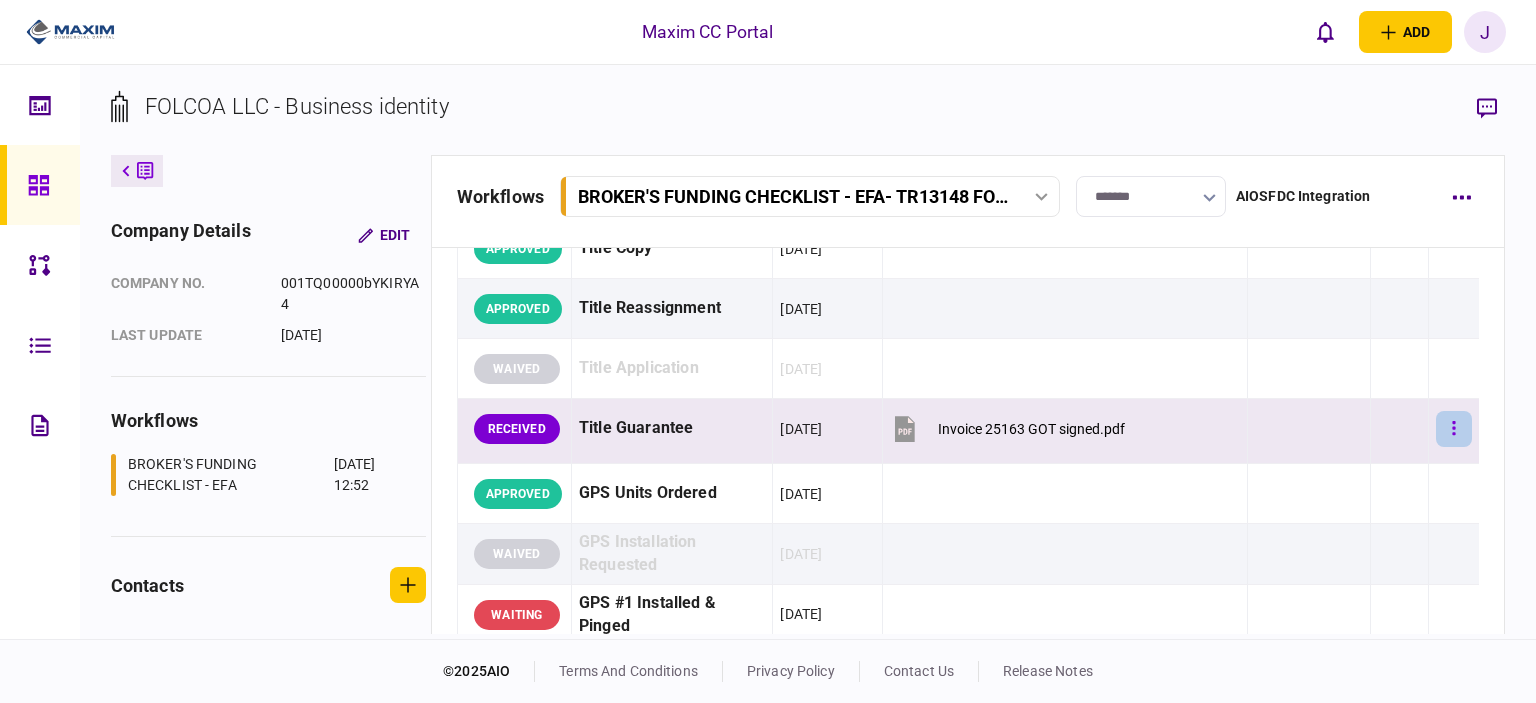 click at bounding box center (1454, 429) 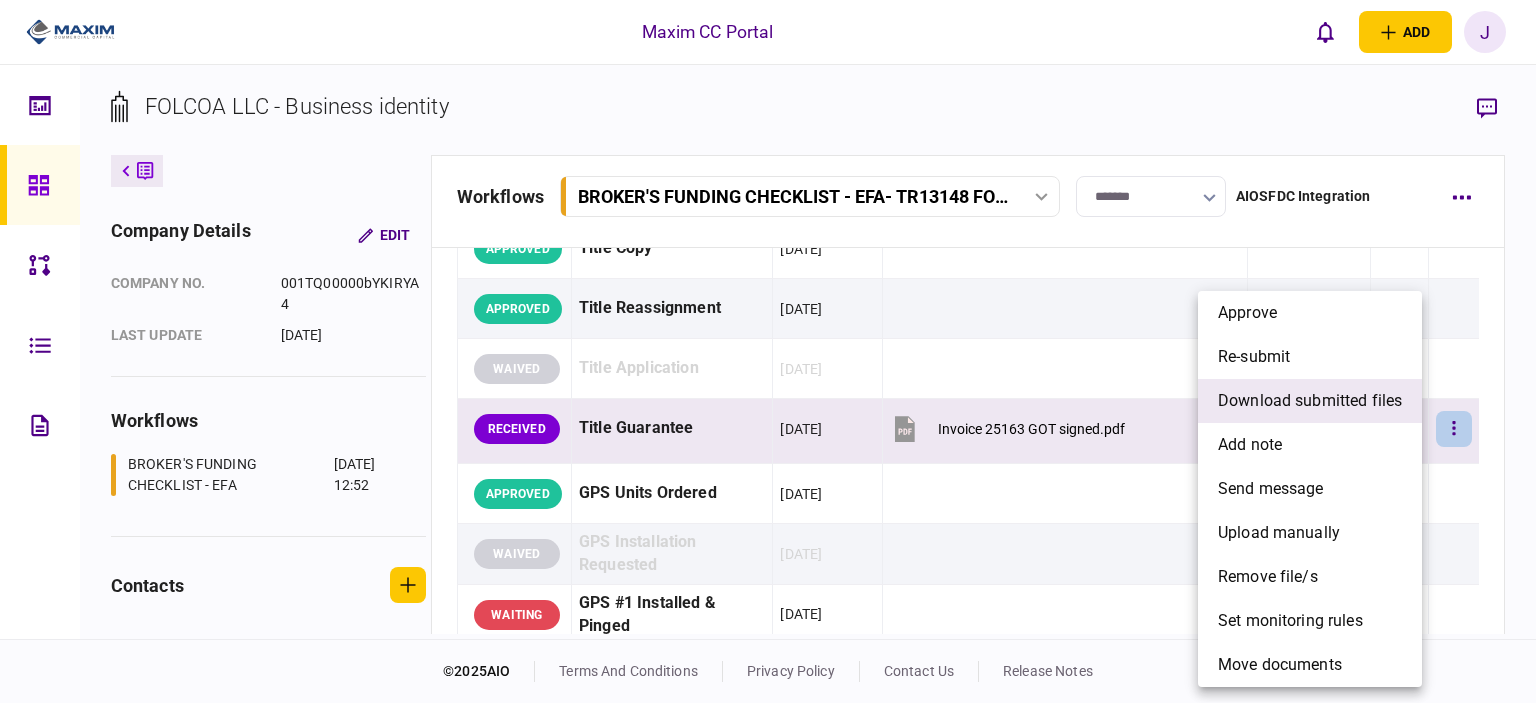 click on "download submitted files" at bounding box center (1310, 401) 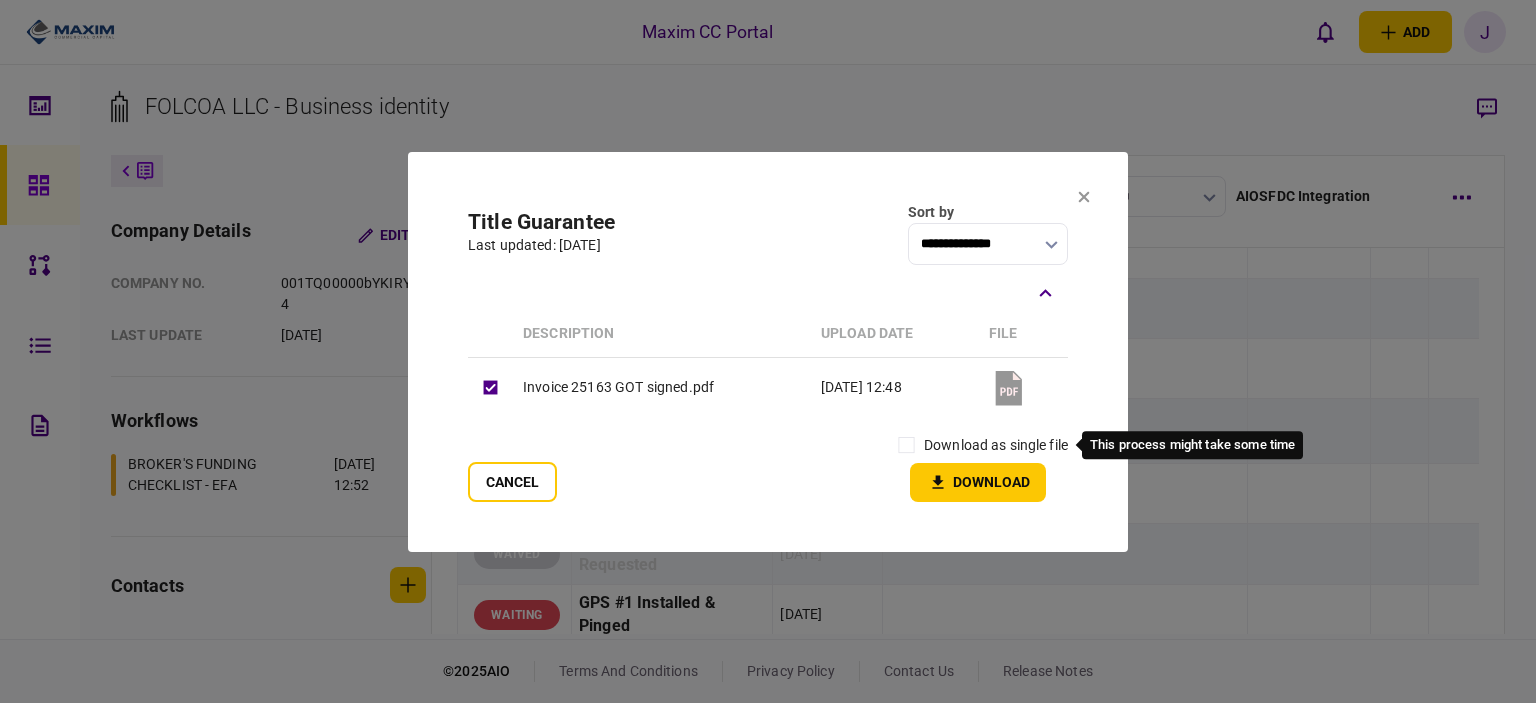 click on "download as single file" at bounding box center (996, 445) 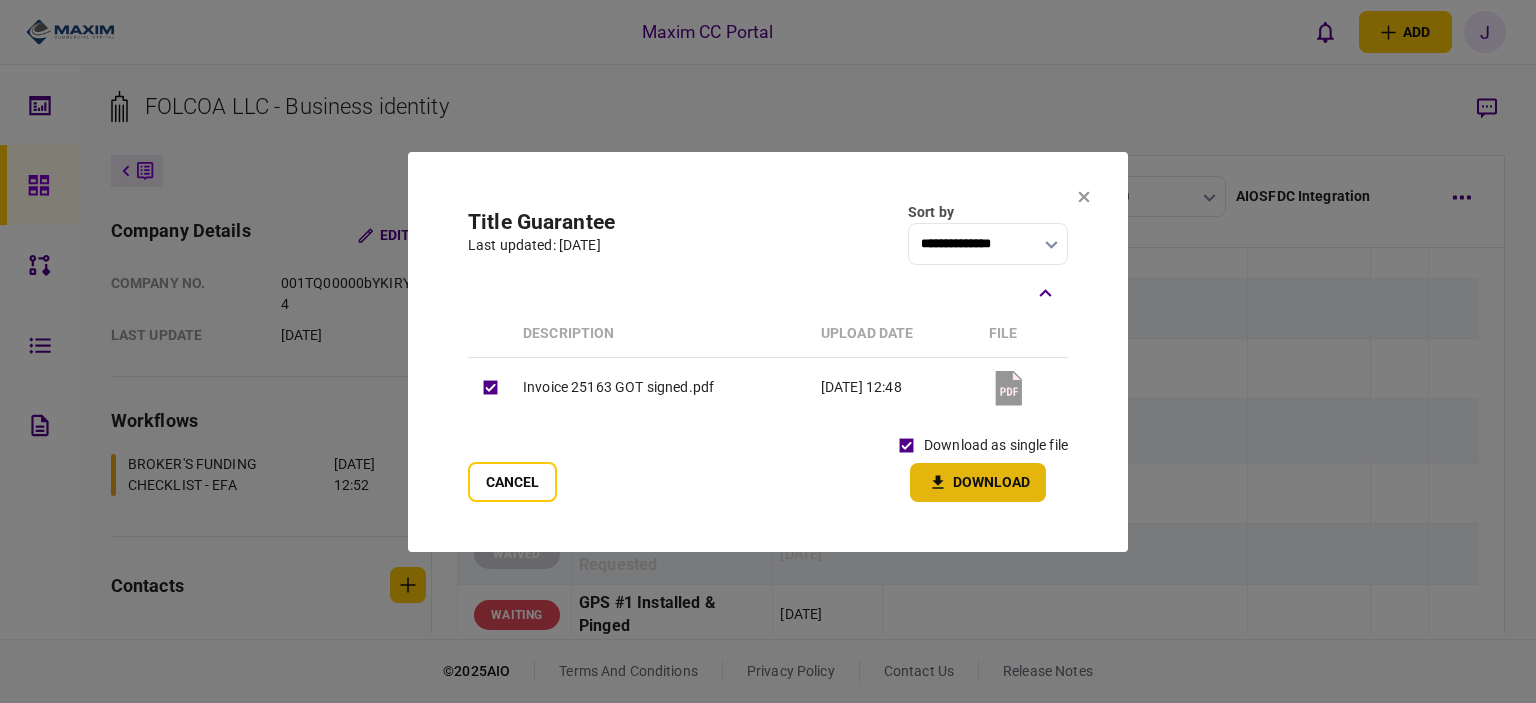 click on "Download" at bounding box center (978, 482) 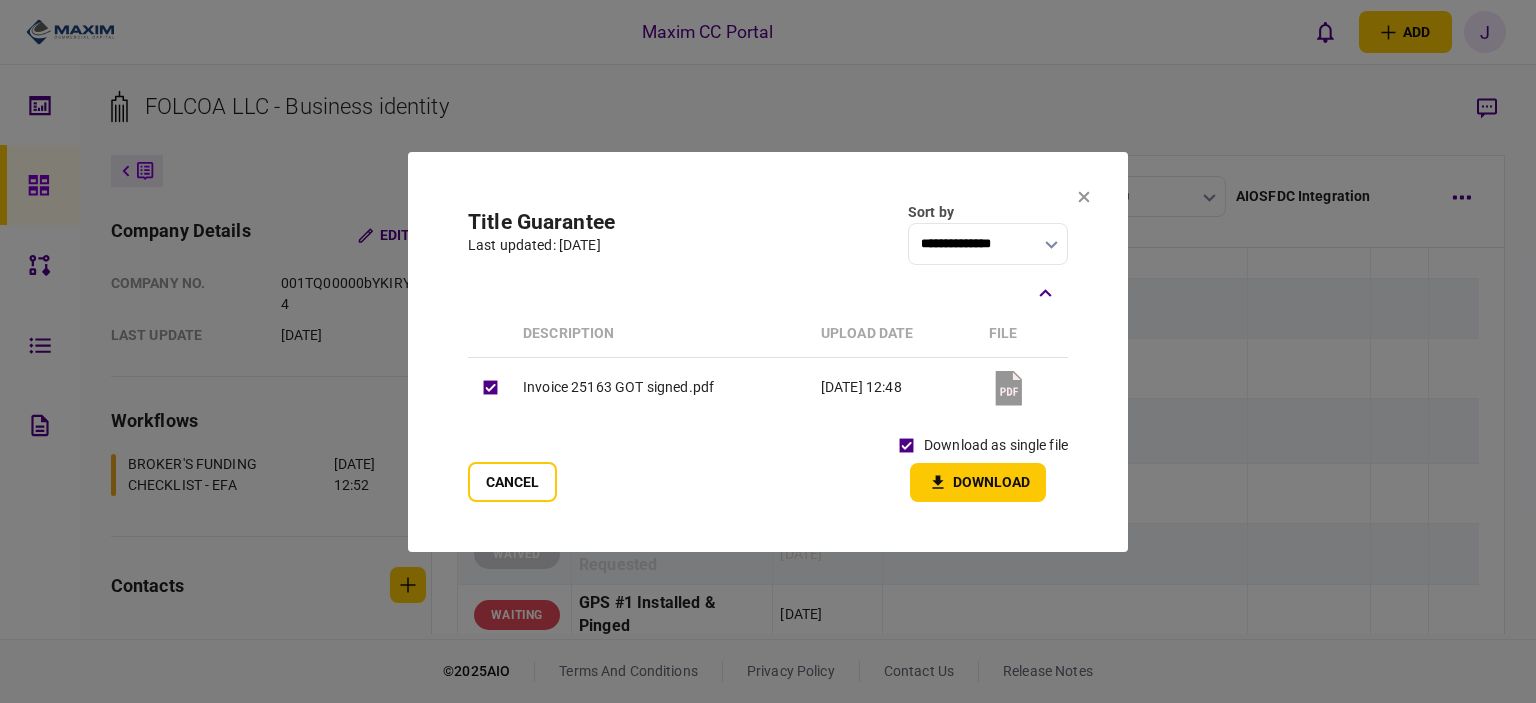 click on "**********" at bounding box center [768, 352] 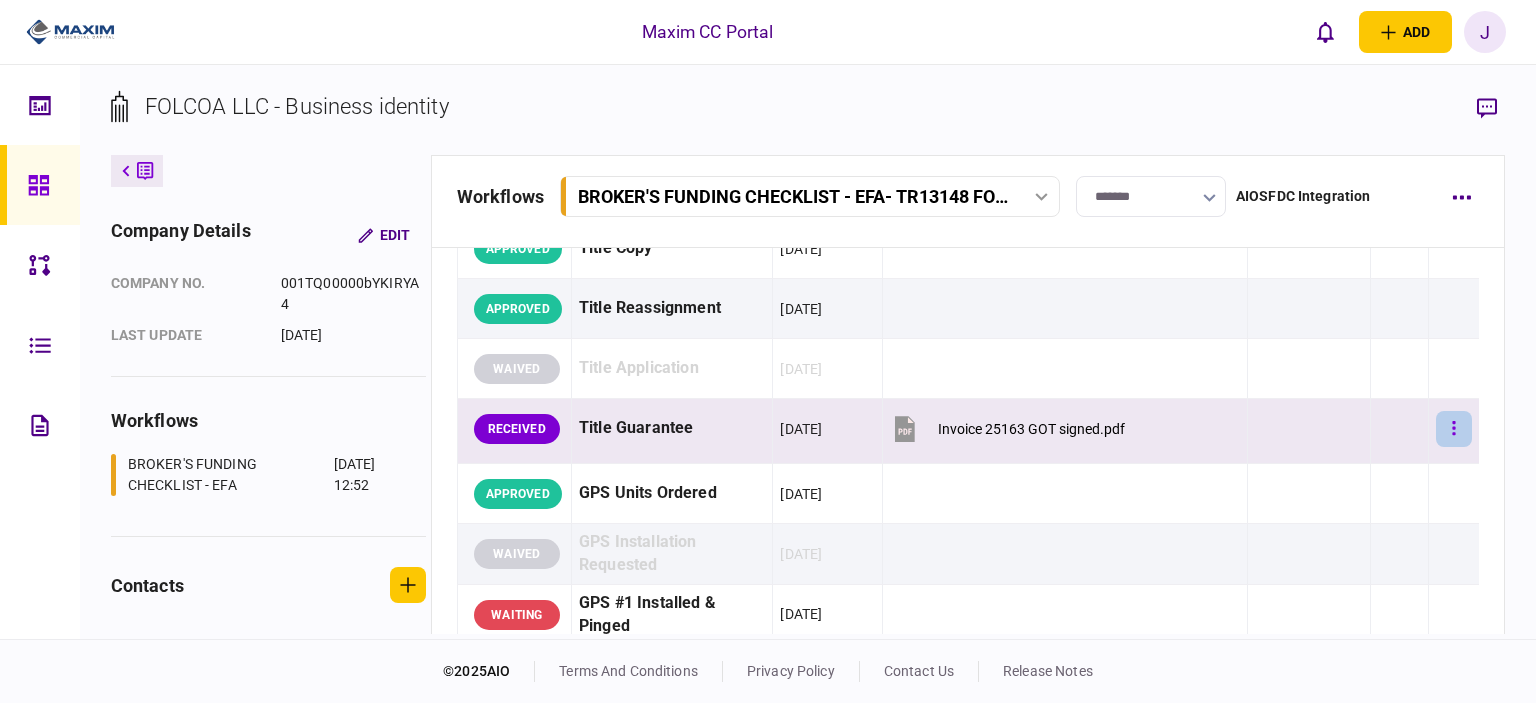 click at bounding box center [1454, 429] 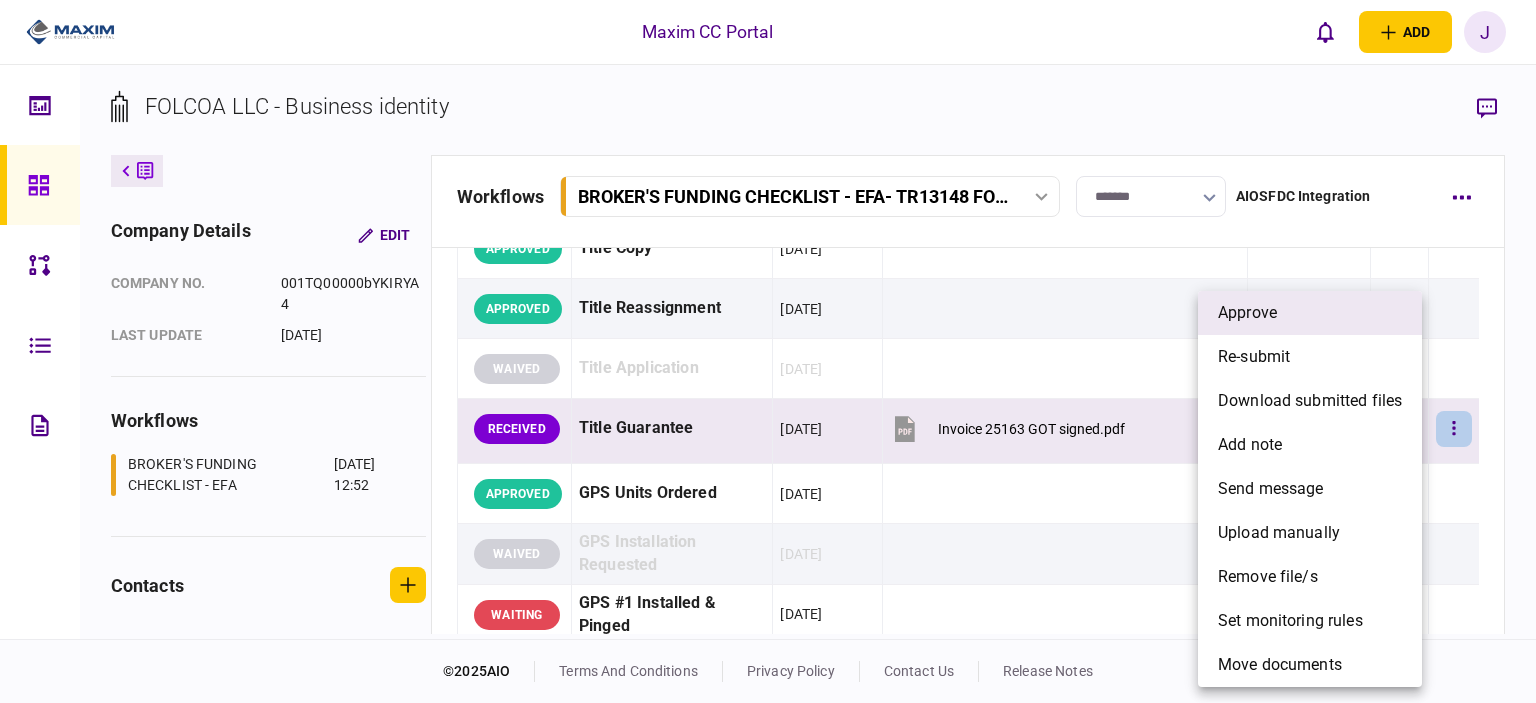 click on "approve" at bounding box center (1310, 313) 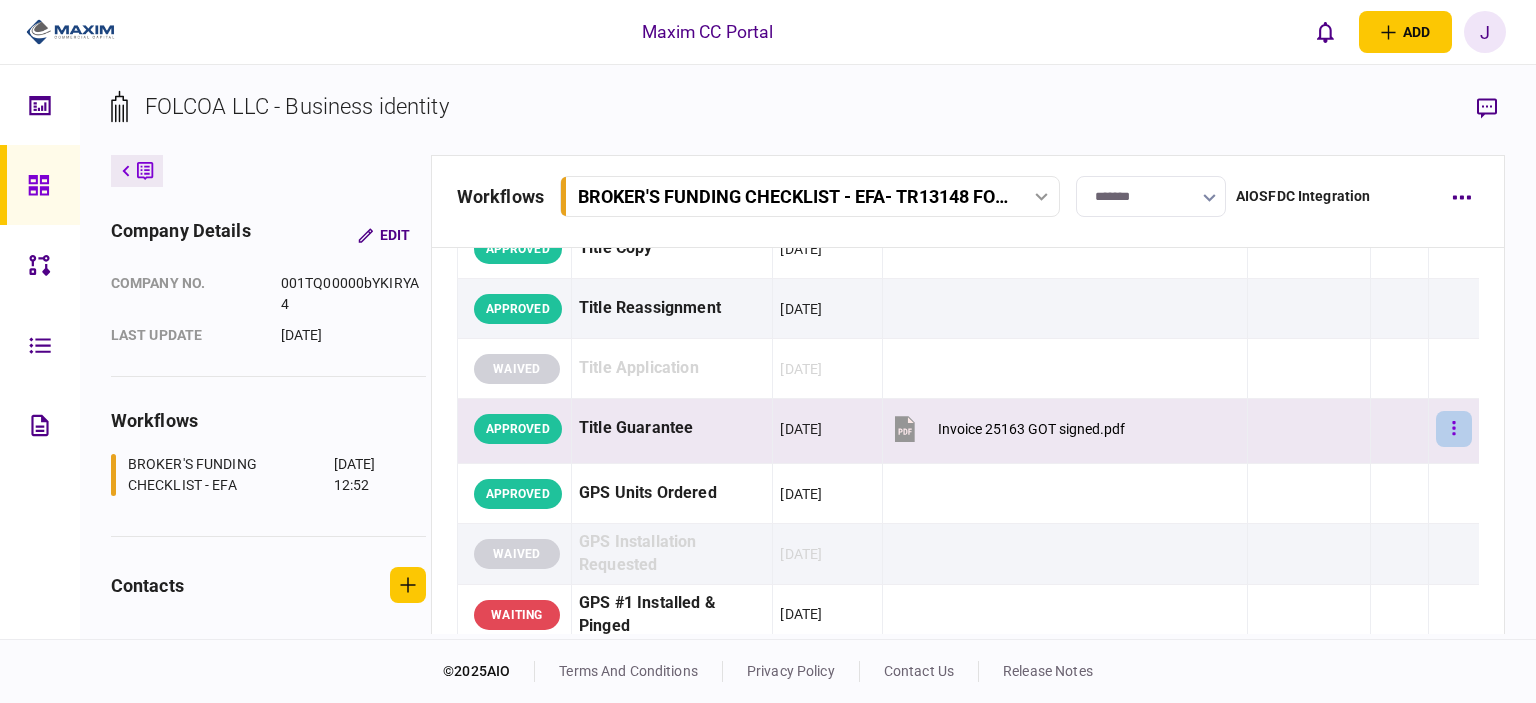 click at bounding box center (1454, 429) 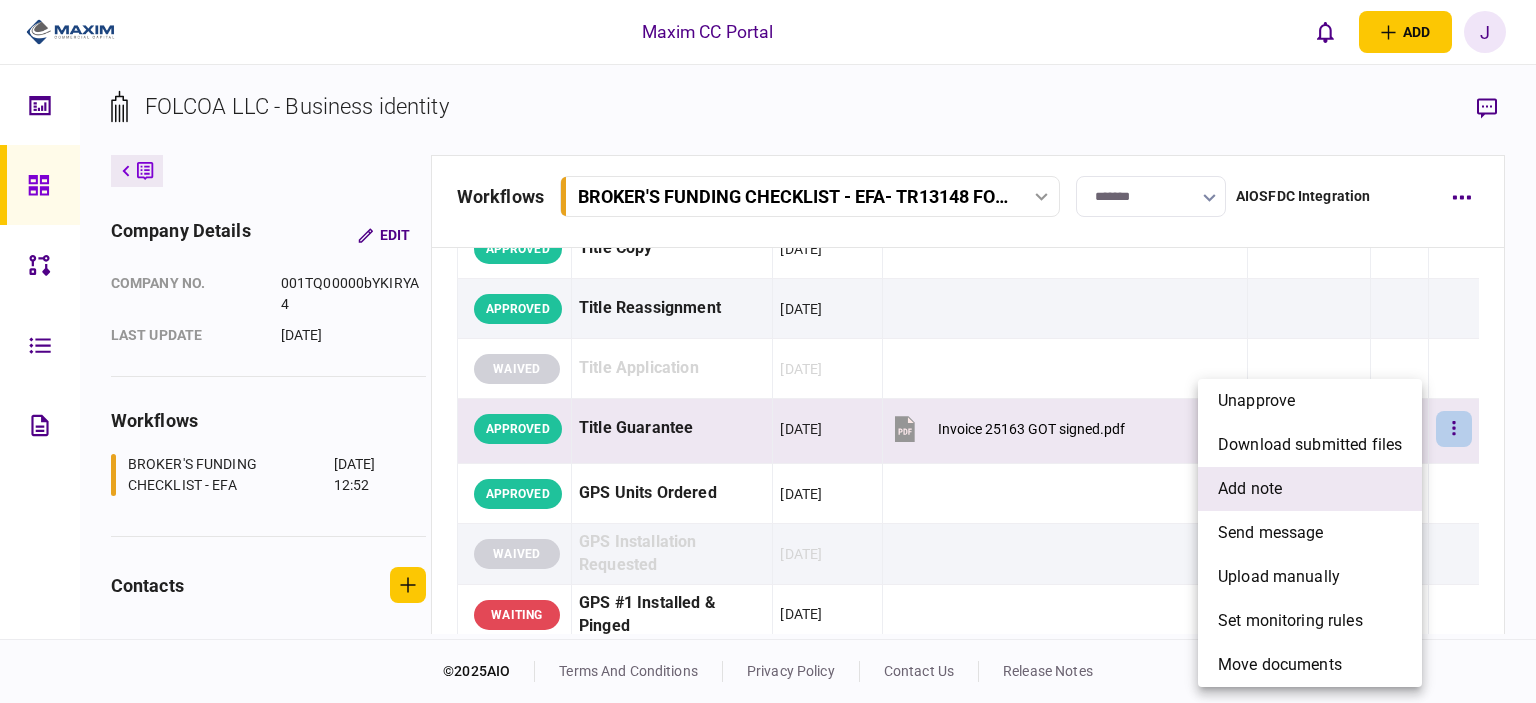 click on "add note" at bounding box center (1250, 489) 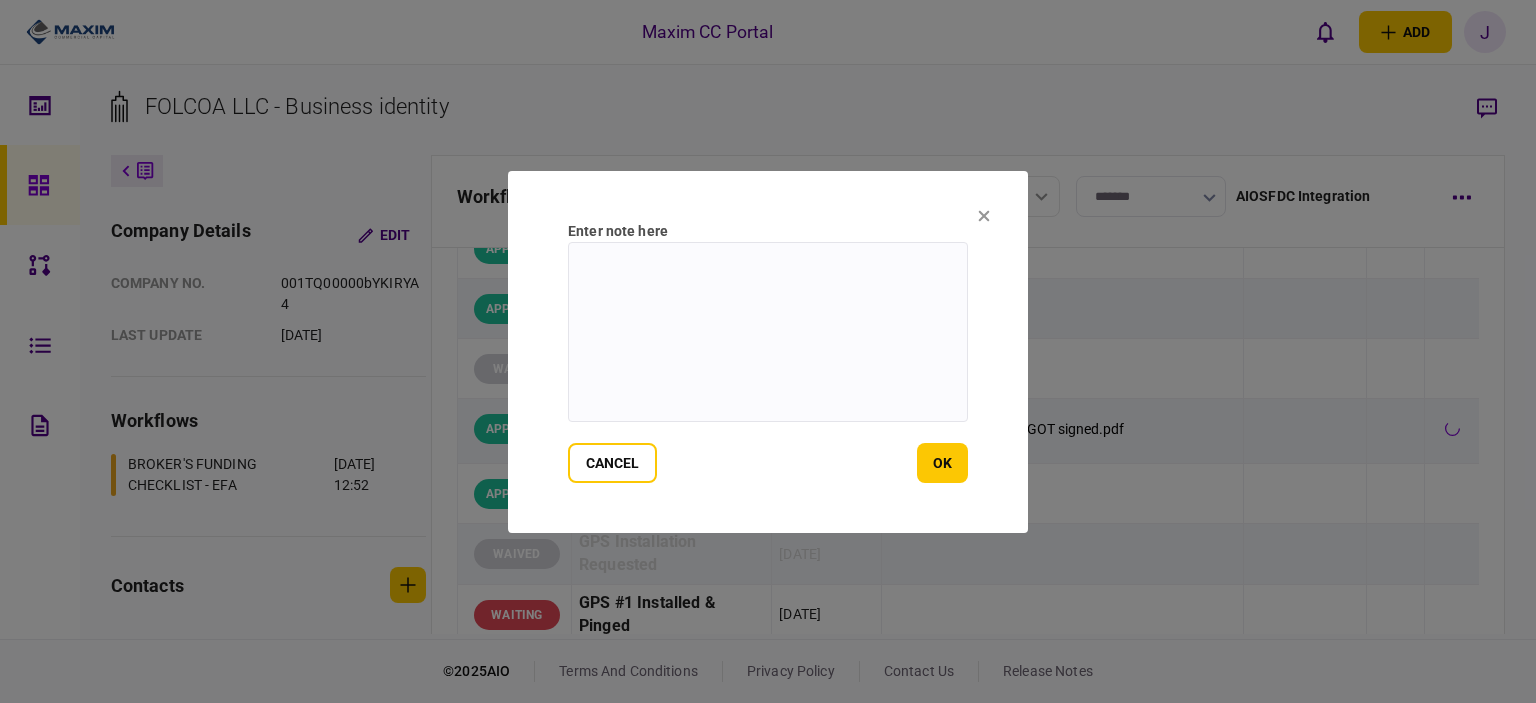 click at bounding box center (768, 332) 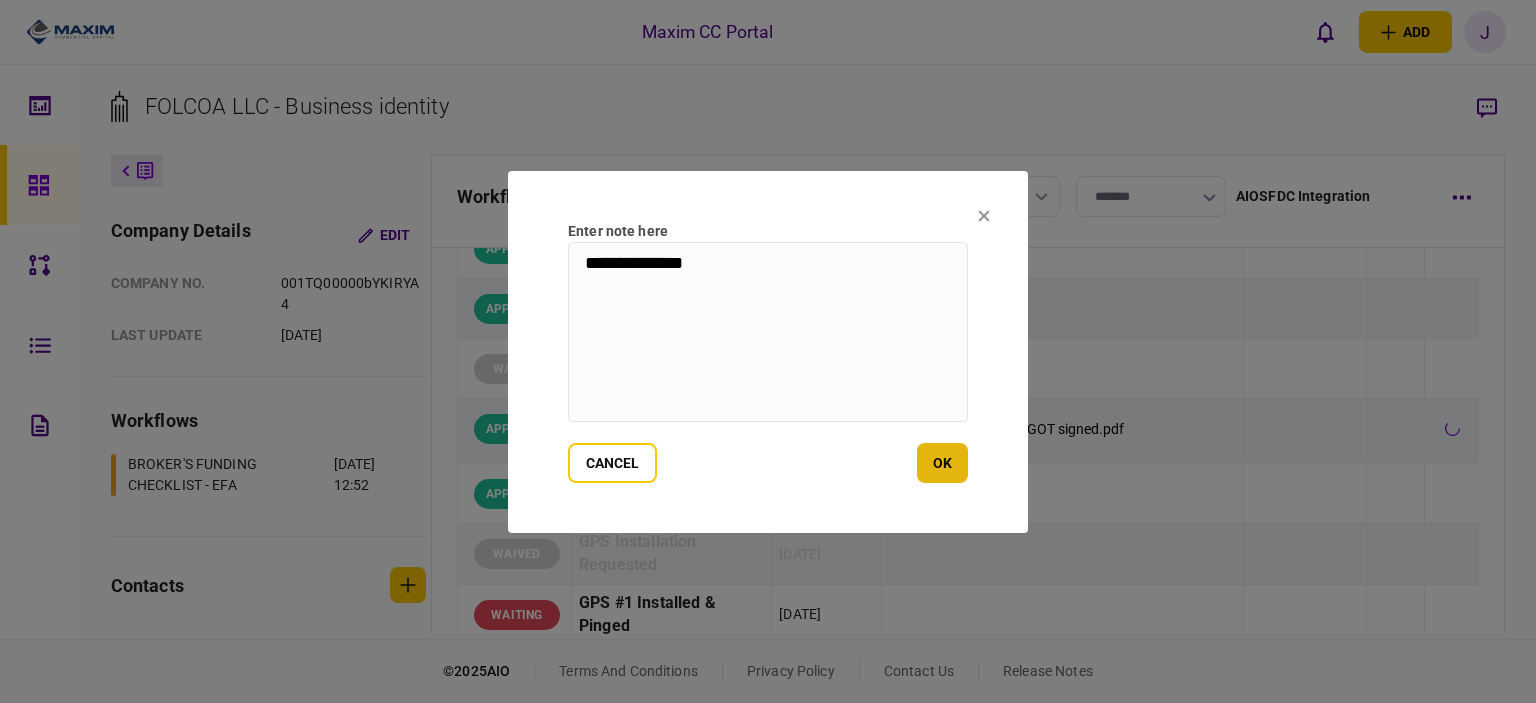 type on "**********" 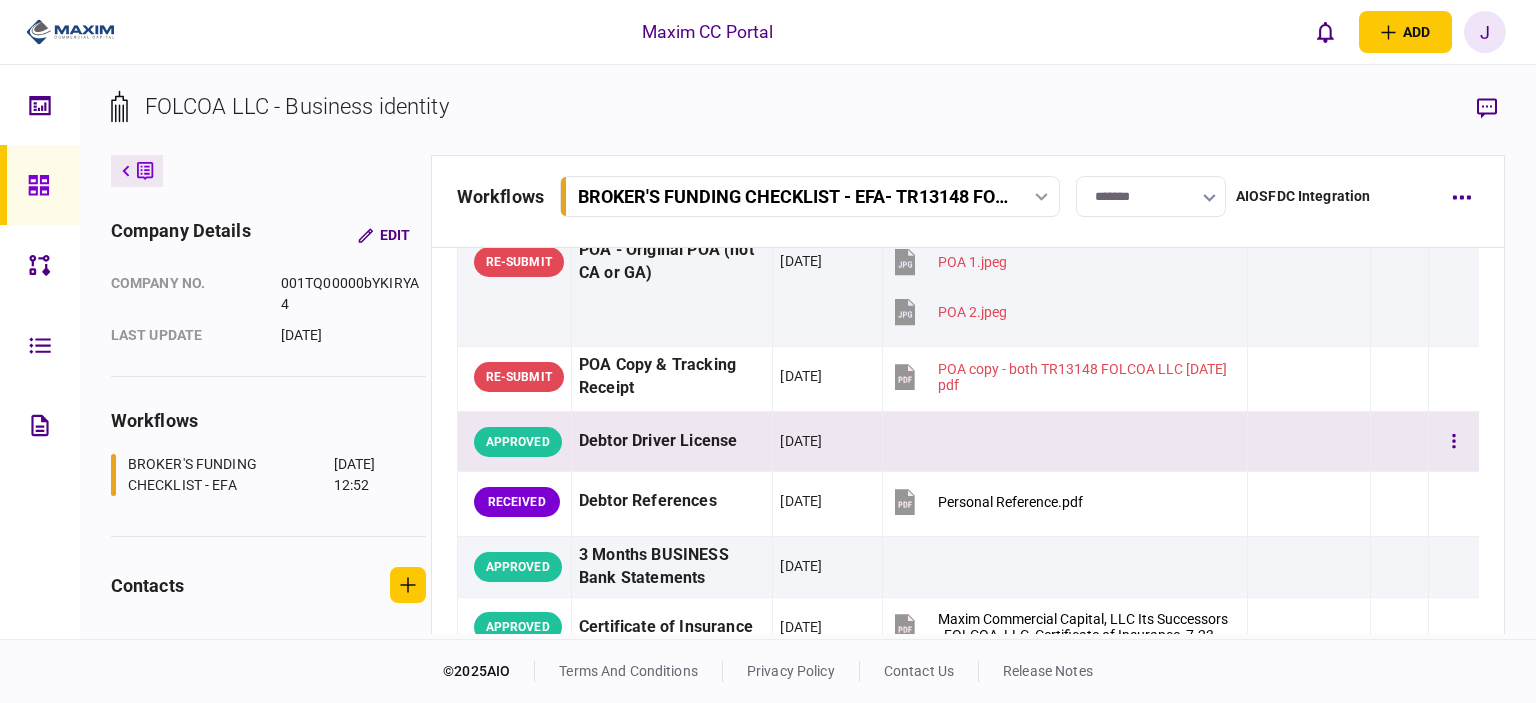 scroll, scrollTop: 300, scrollLeft: 0, axis: vertical 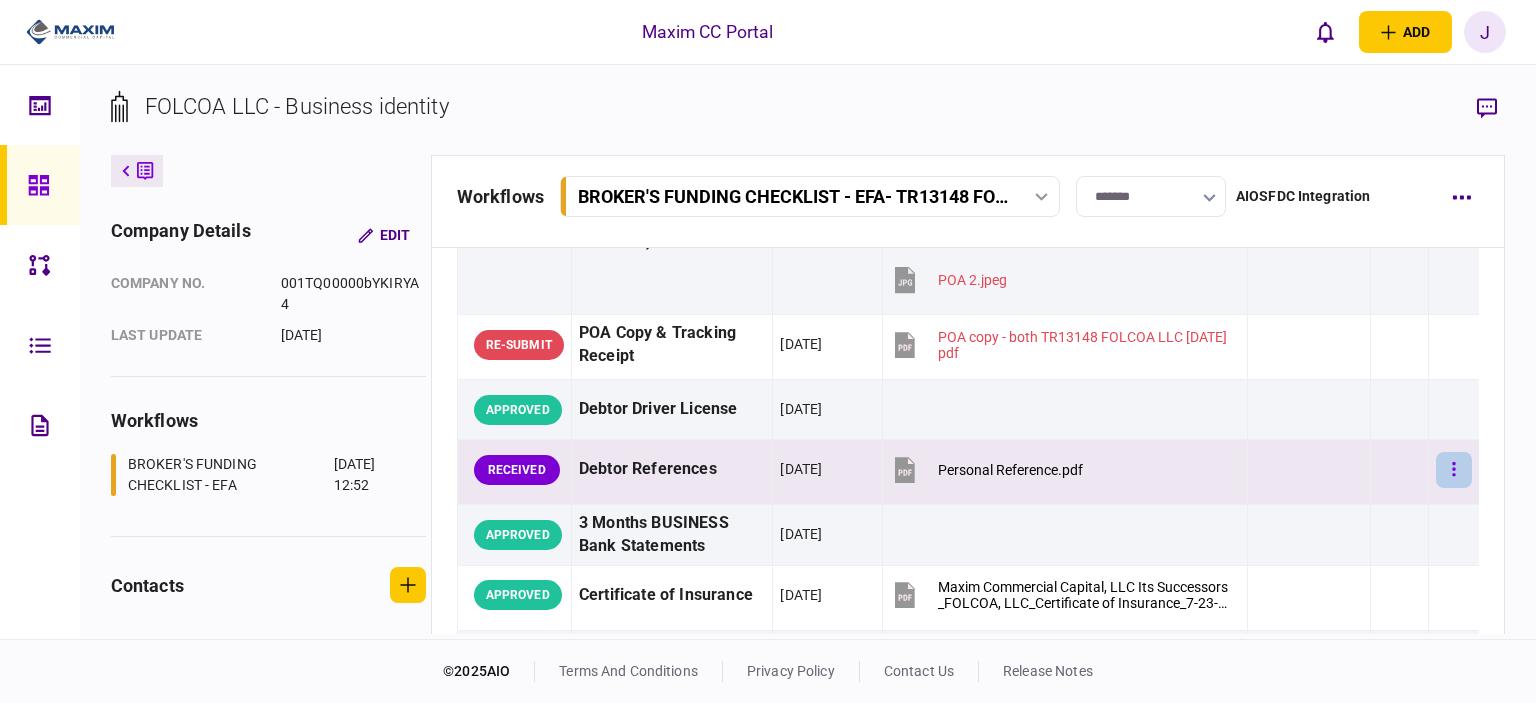 click 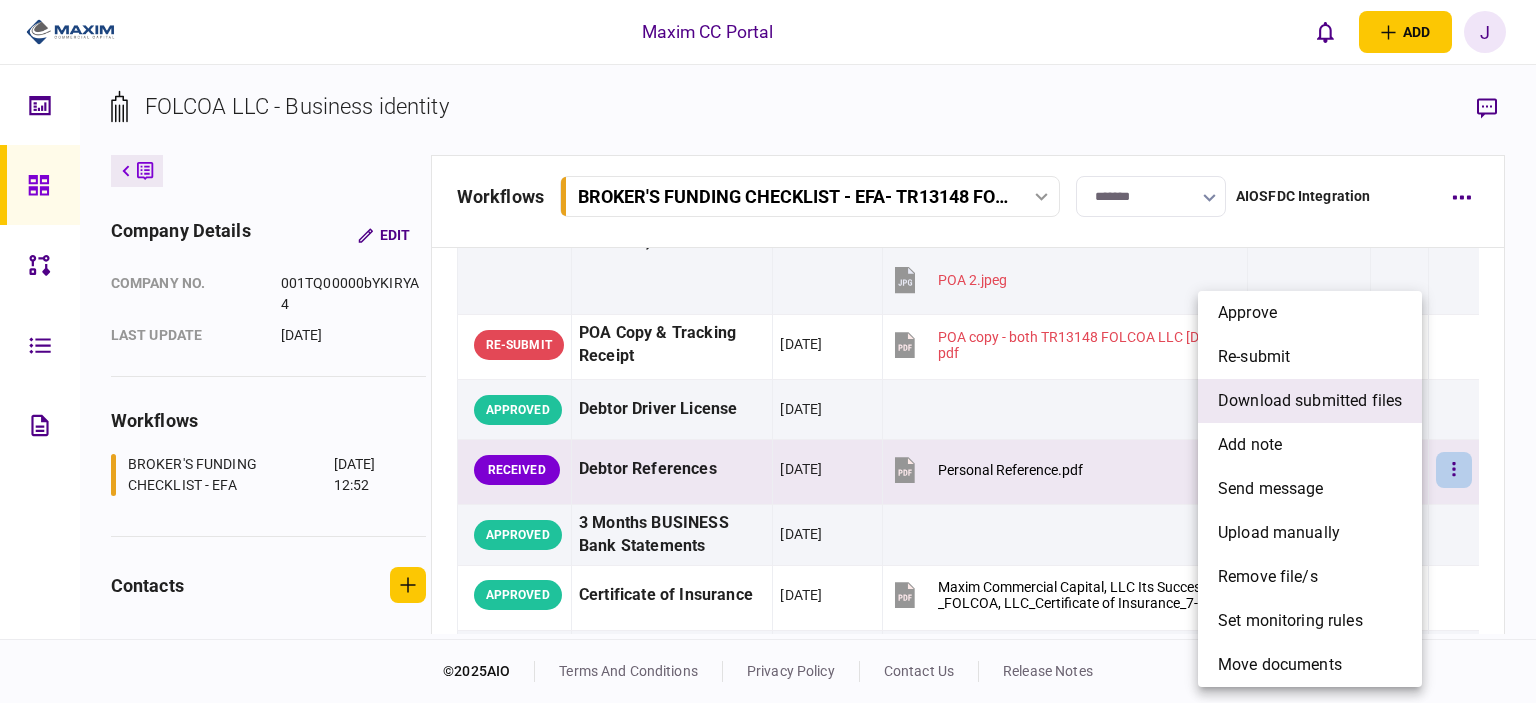 click on "download submitted files" at bounding box center [1310, 401] 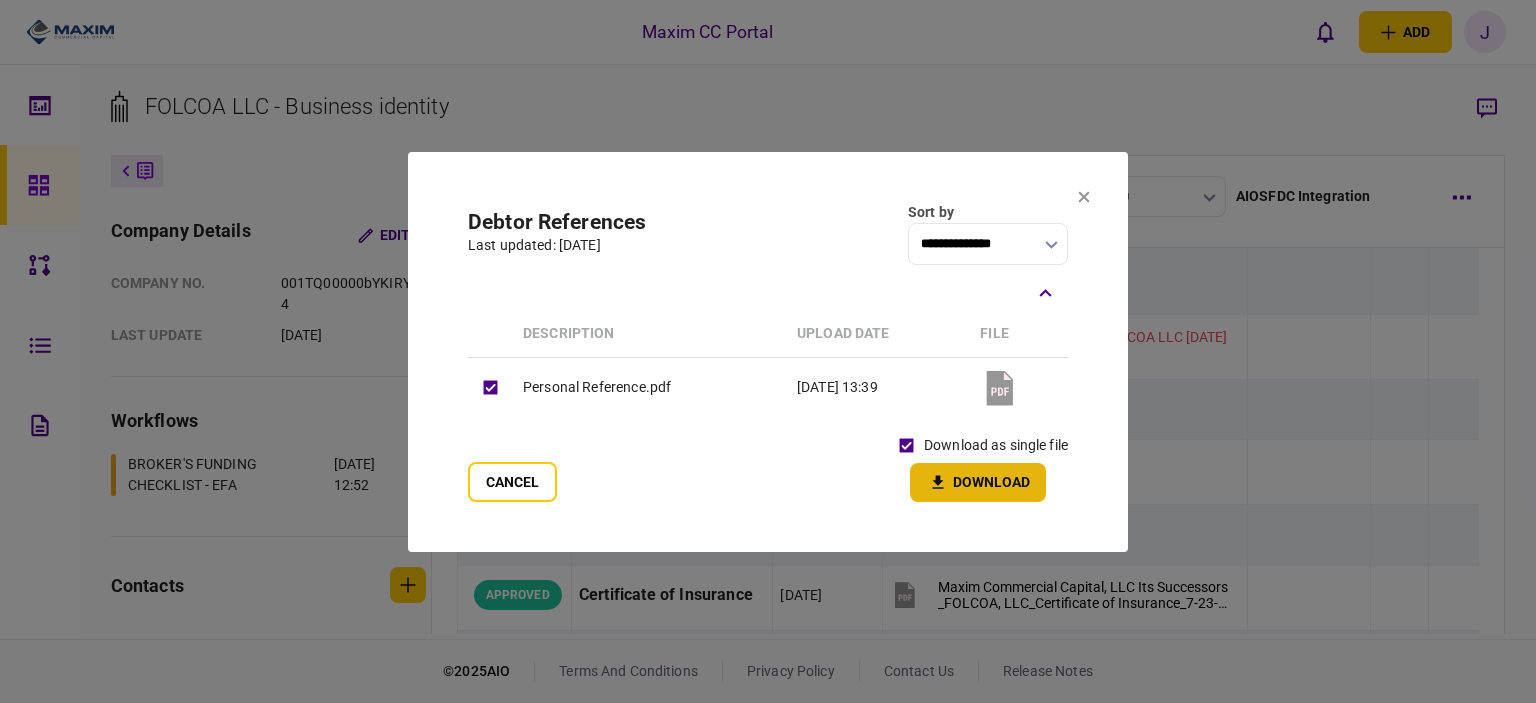click on "Download" at bounding box center [978, 482] 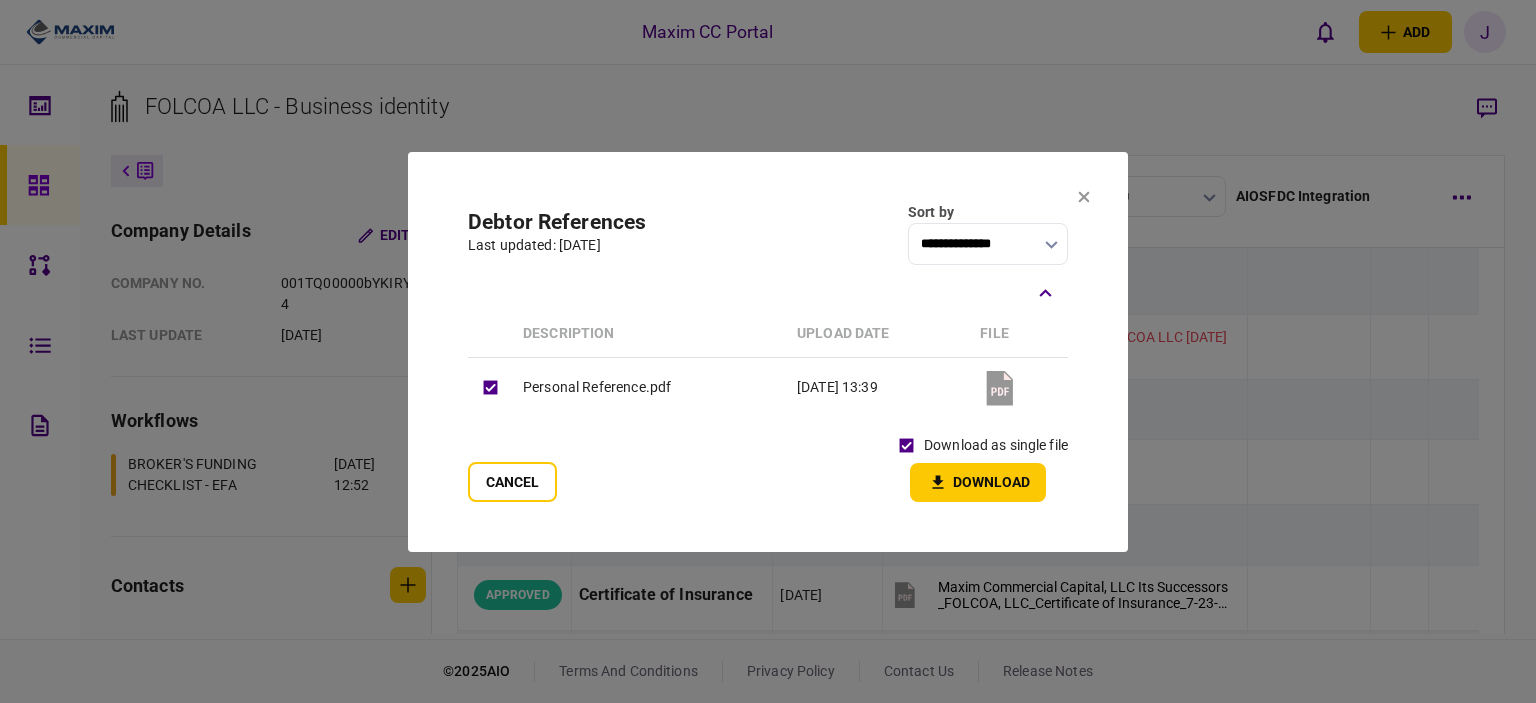 click on "**********" at bounding box center (768, 352) 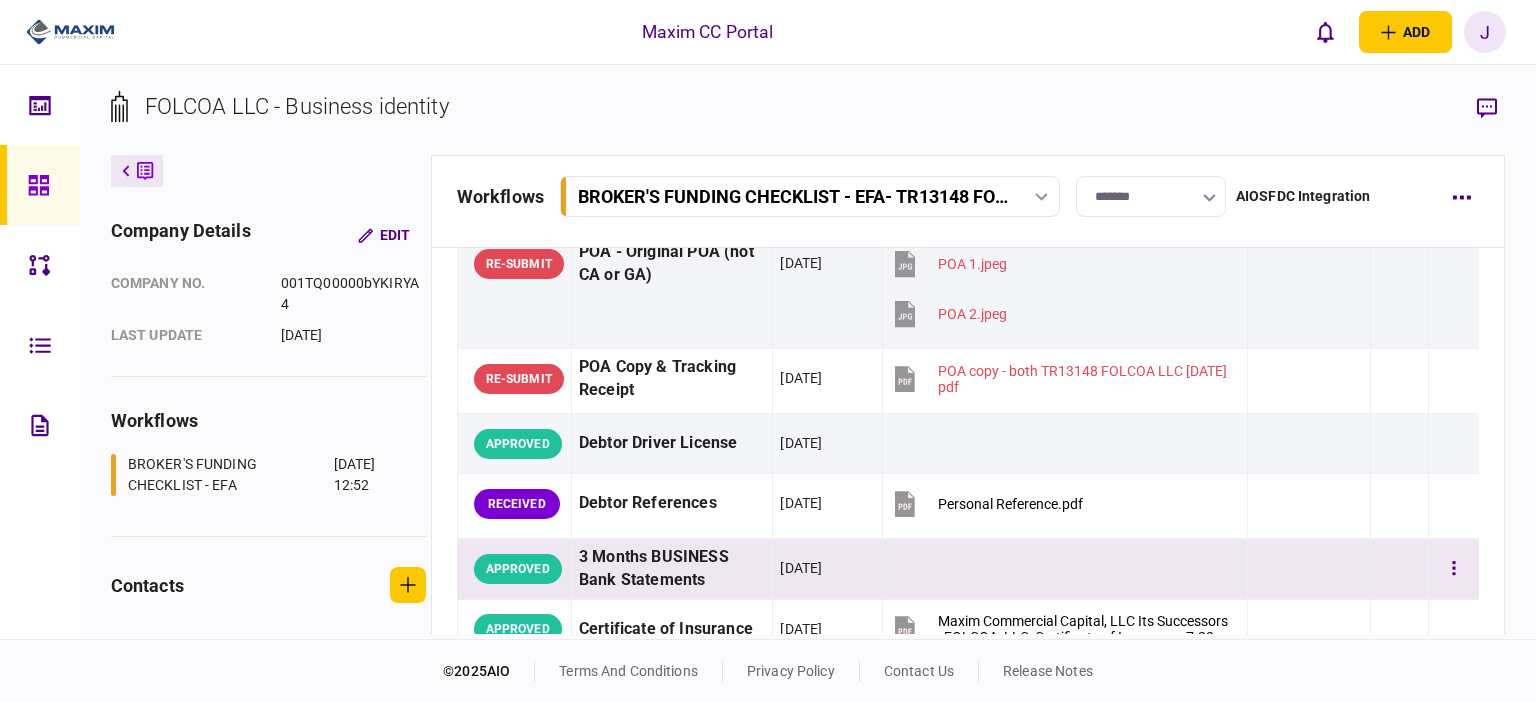 scroll, scrollTop: 300, scrollLeft: 0, axis: vertical 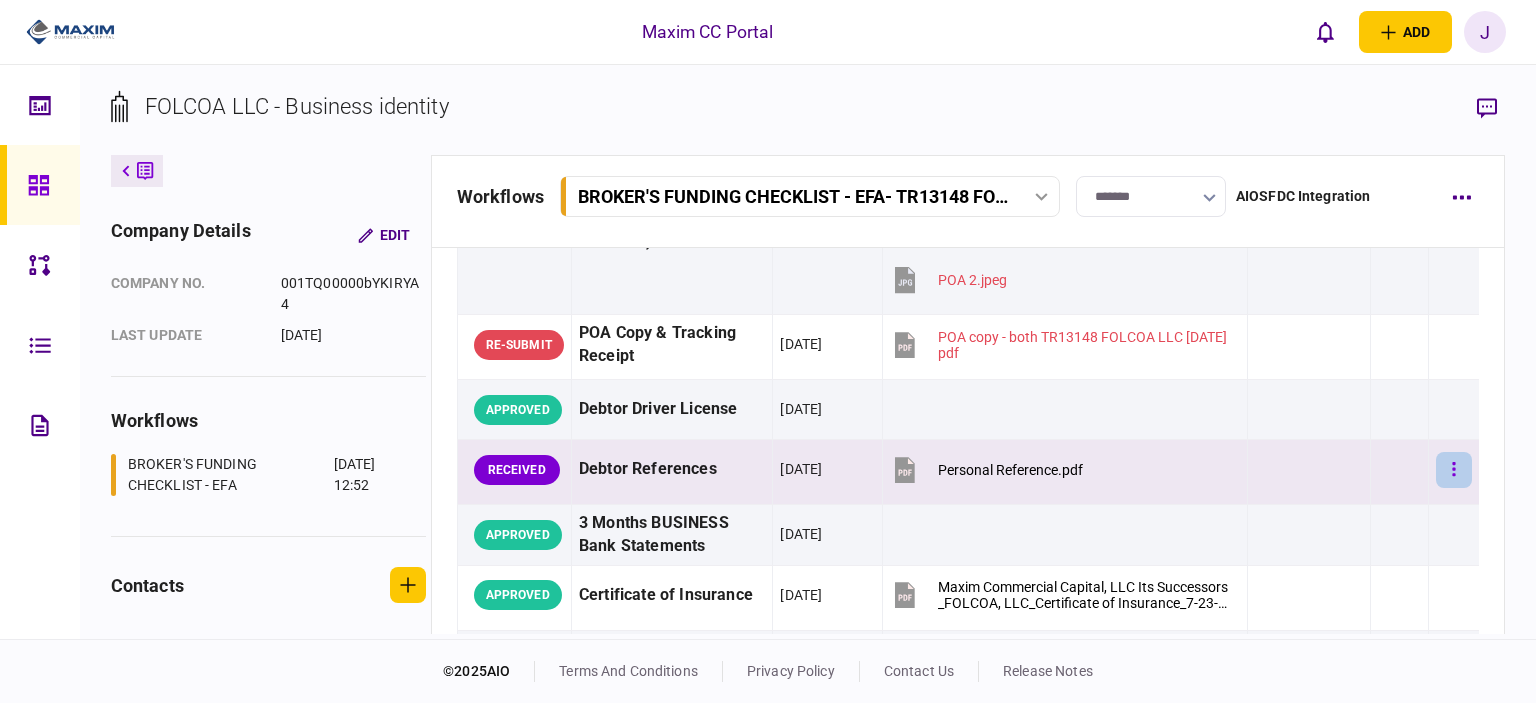 click at bounding box center [1454, 470] 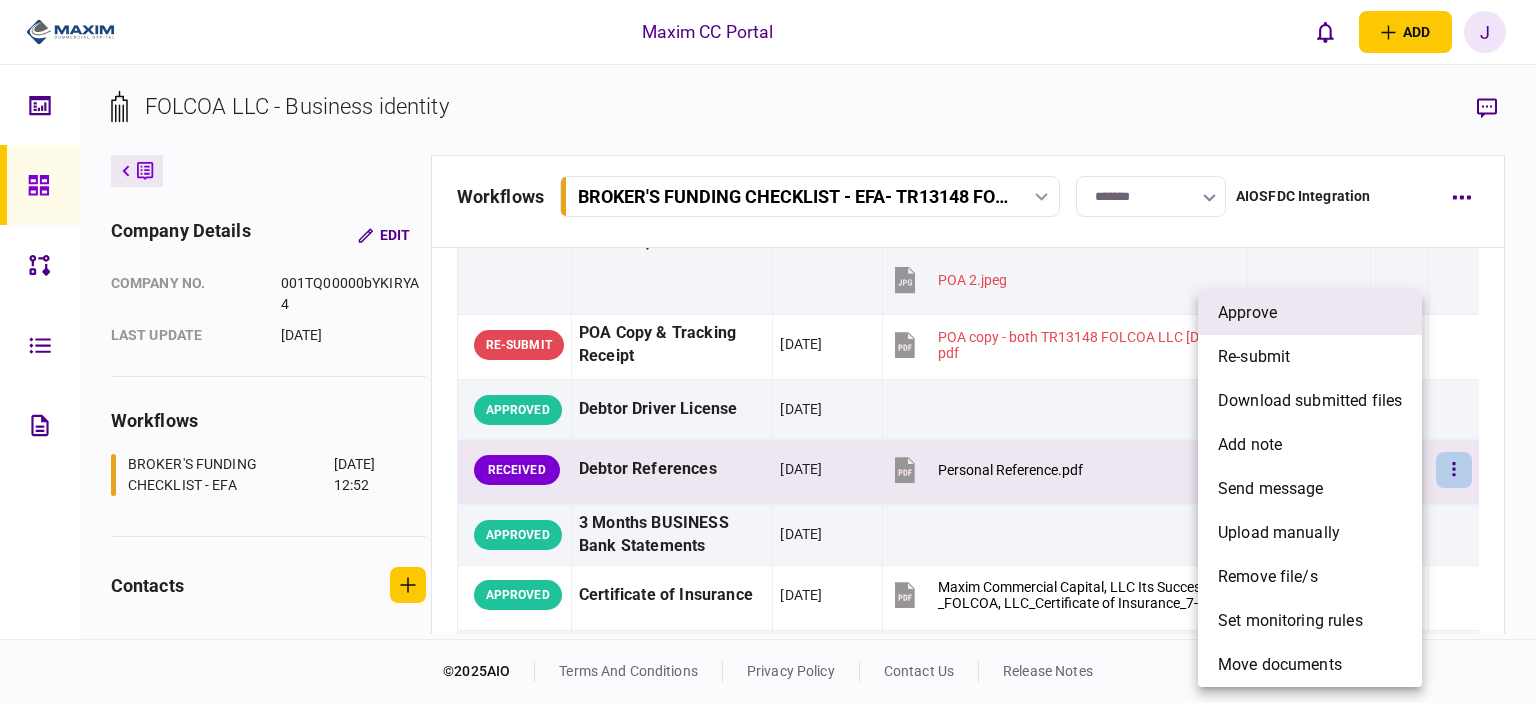 click on "approve" at bounding box center [1247, 313] 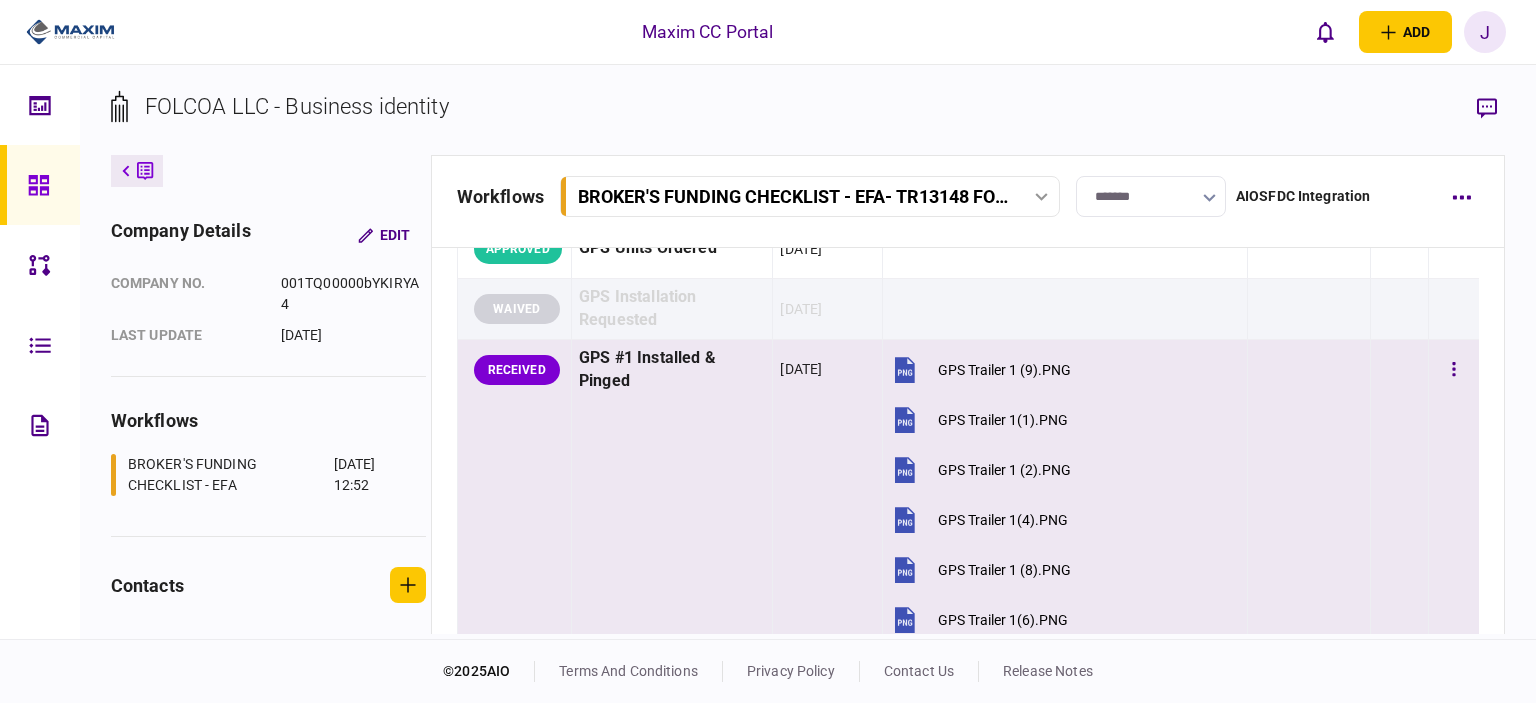 scroll, scrollTop: 1800, scrollLeft: 0, axis: vertical 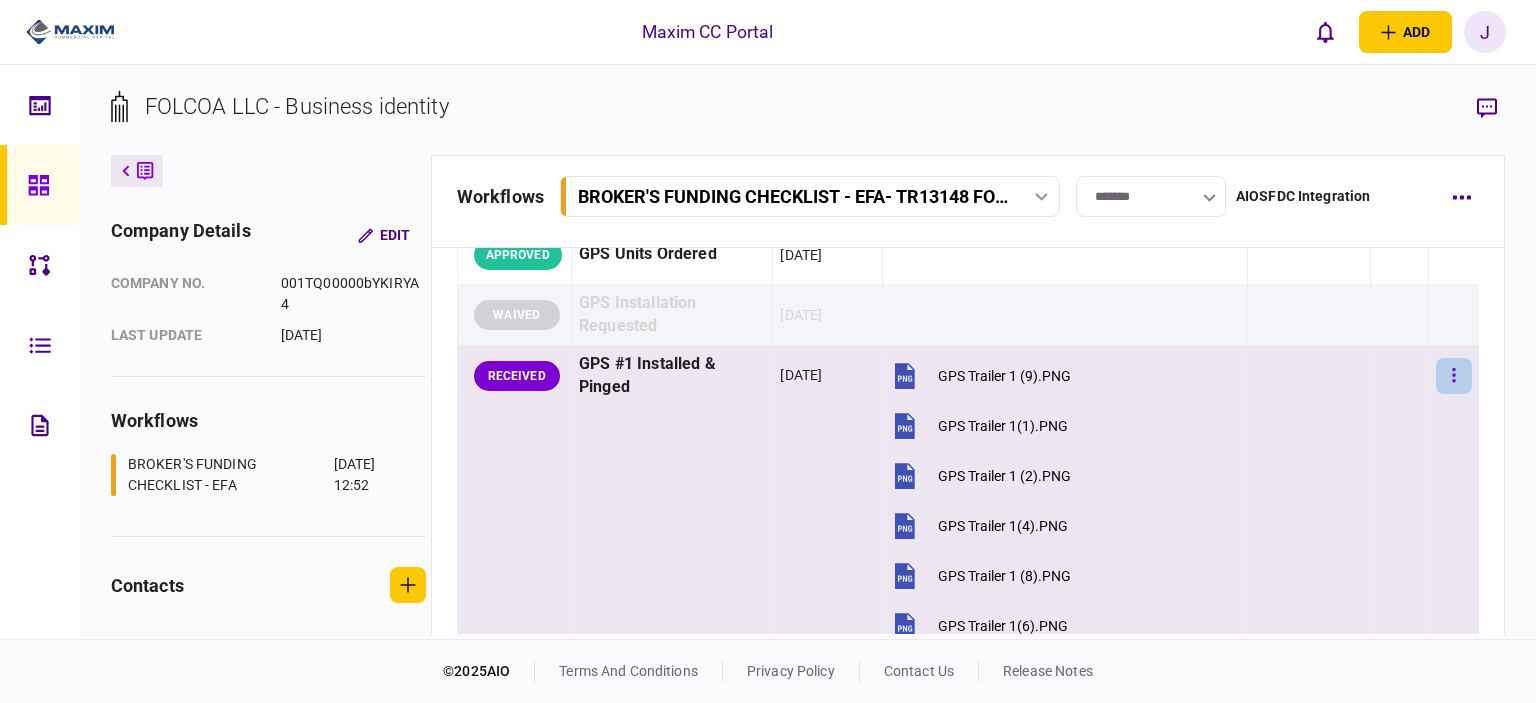 click at bounding box center (1454, 376) 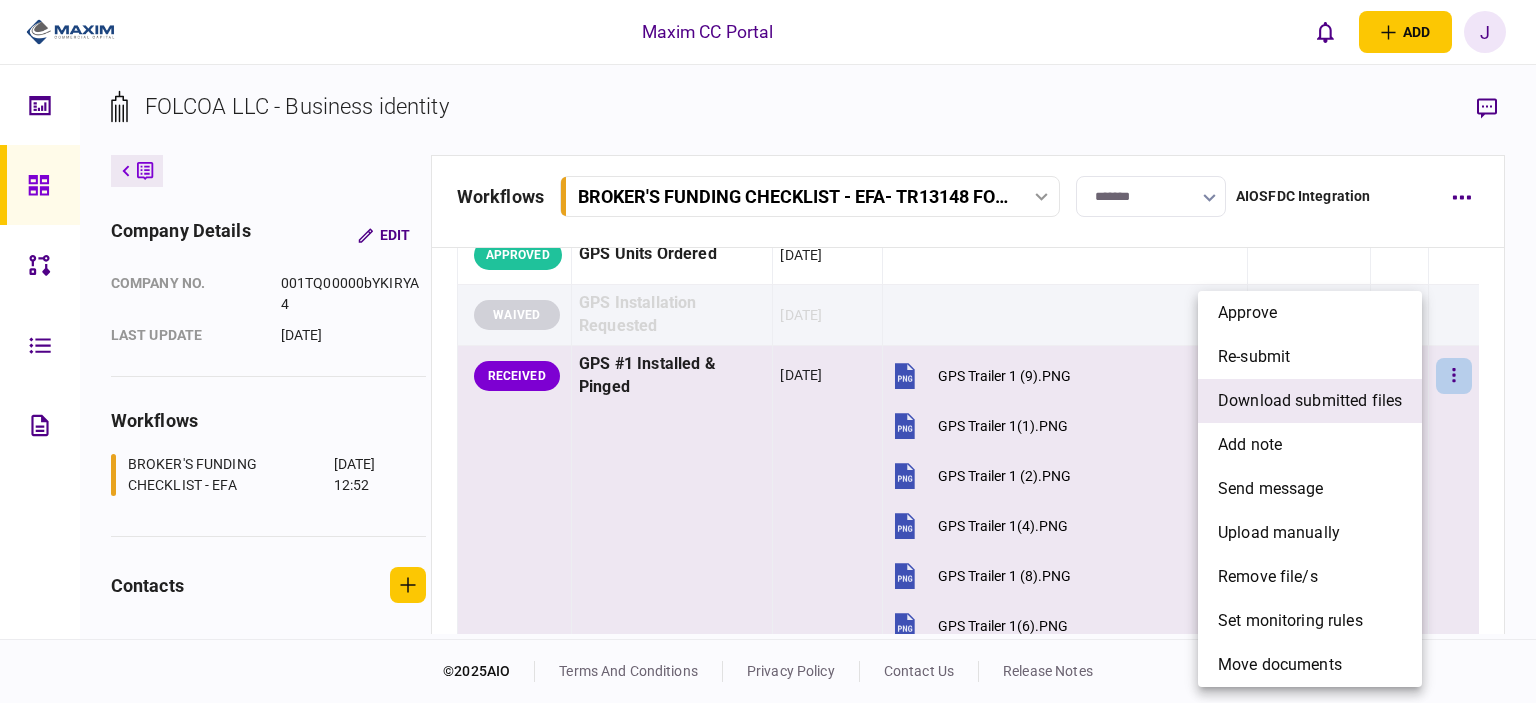 click on "download submitted files" at bounding box center (1310, 401) 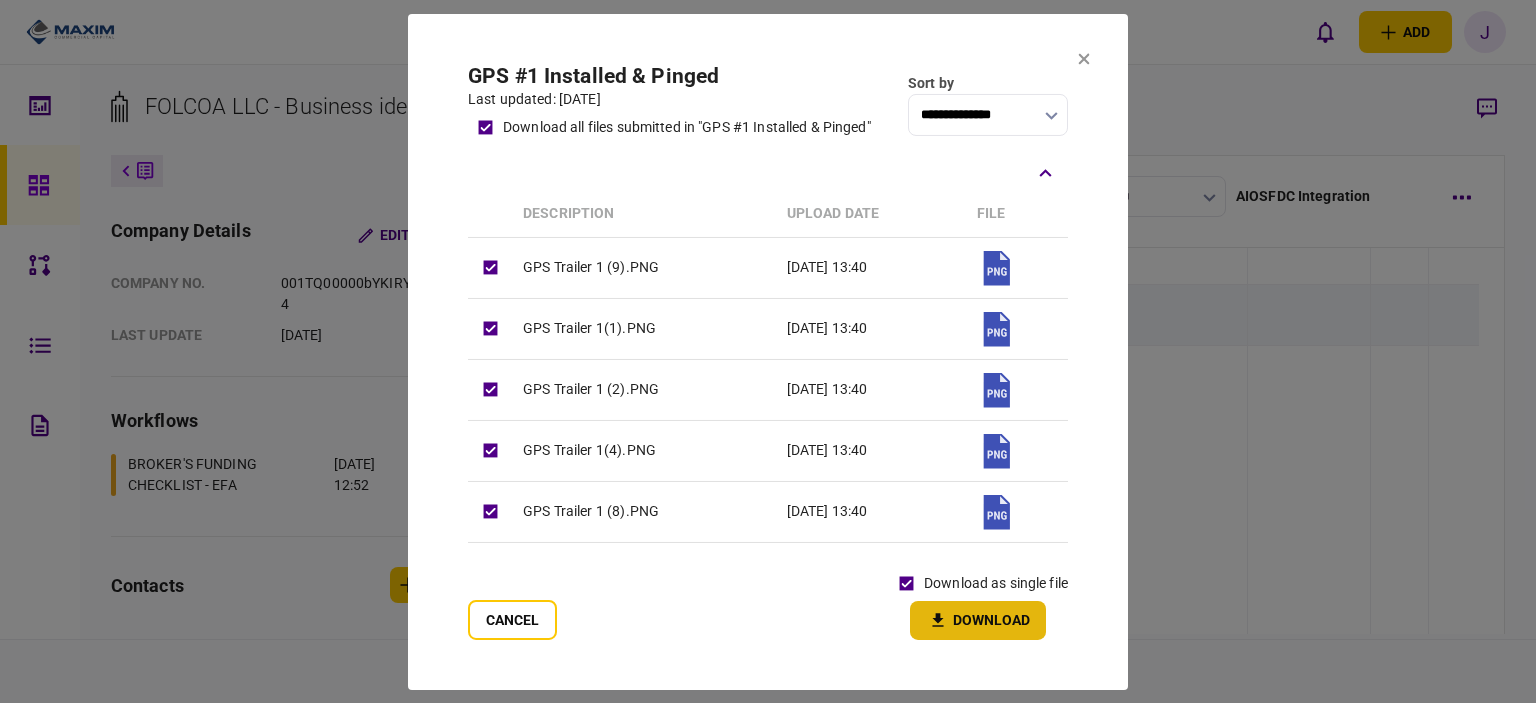 click on "Download" at bounding box center [978, 620] 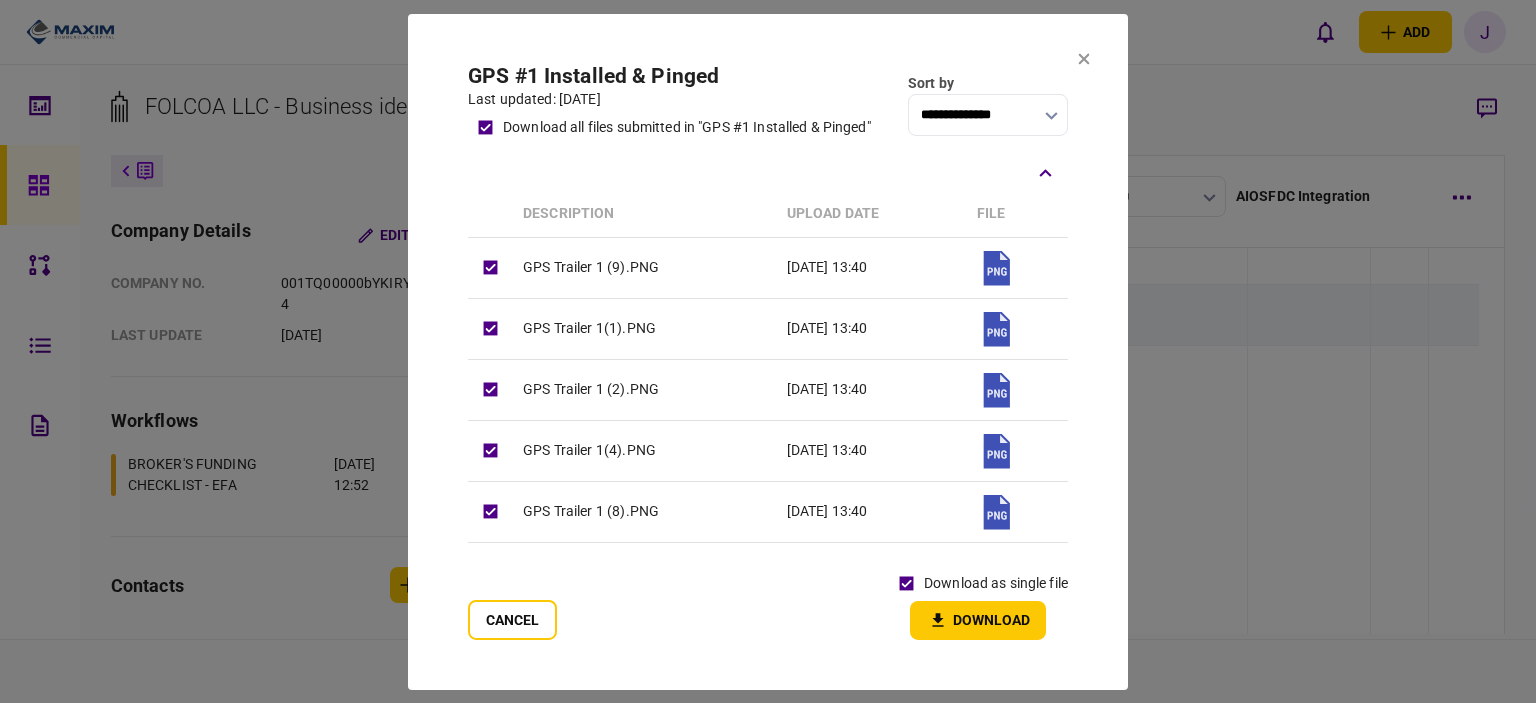 drag, startPoint x: 920, startPoint y: 63, endPoint x: 932, endPoint y: 61, distance: 12.165525 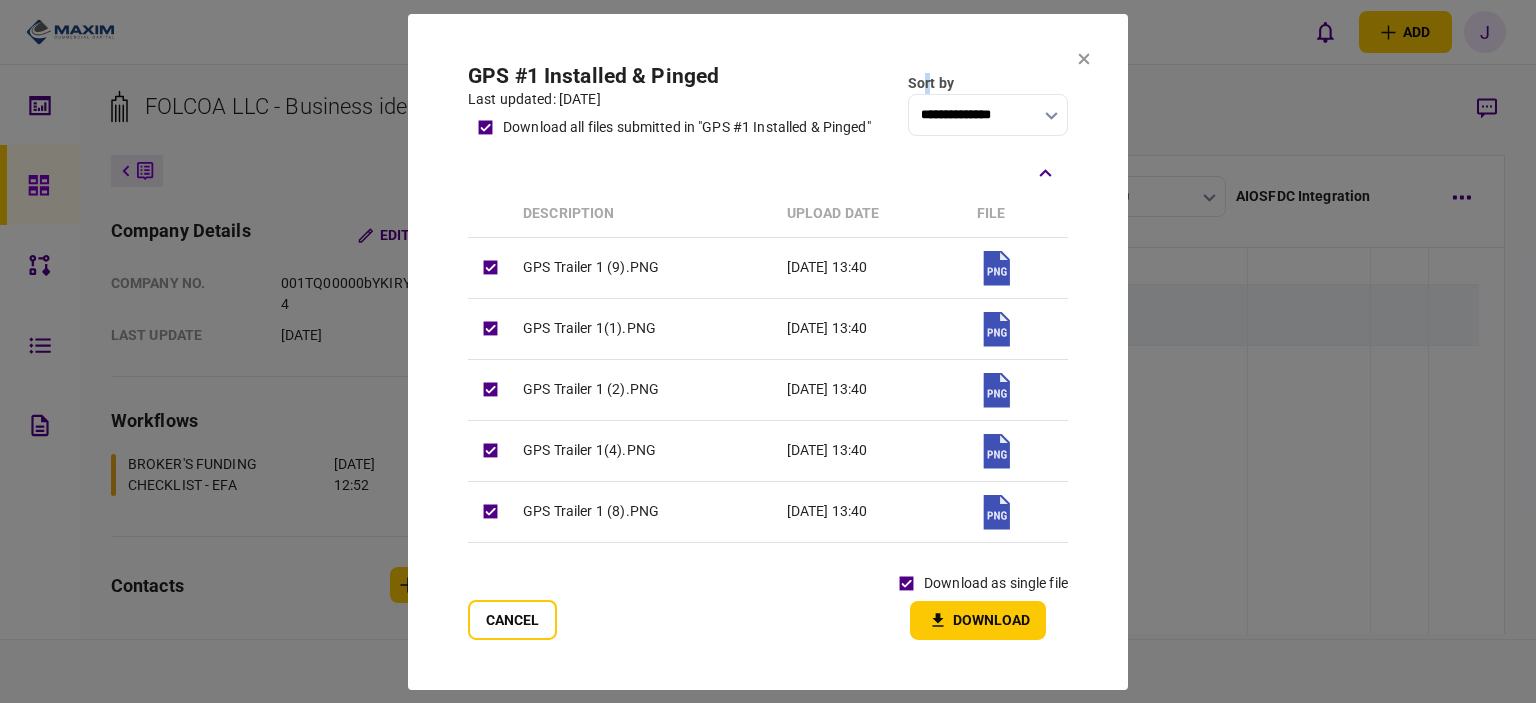 click 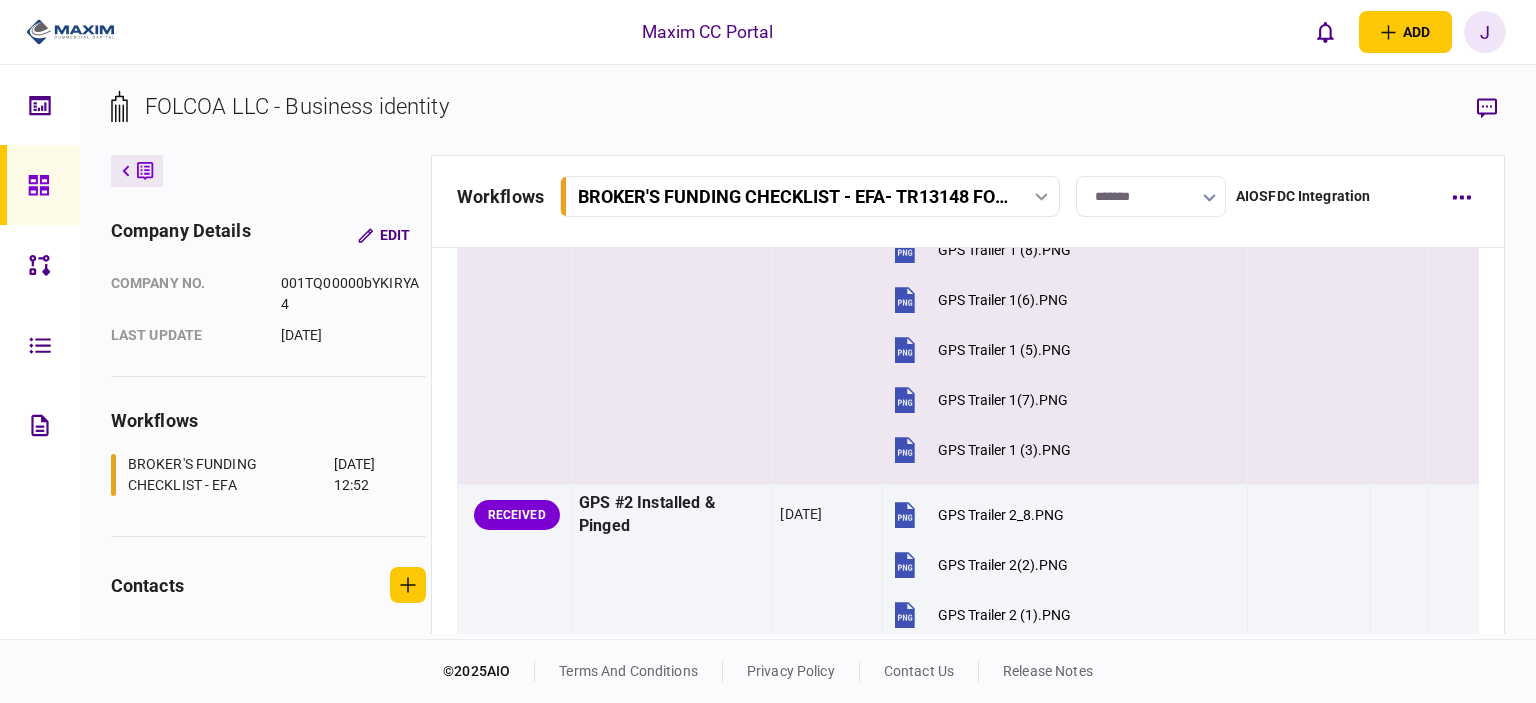 scroll, scrollTop: 2300, scrollLeft: 0, axis: vertical 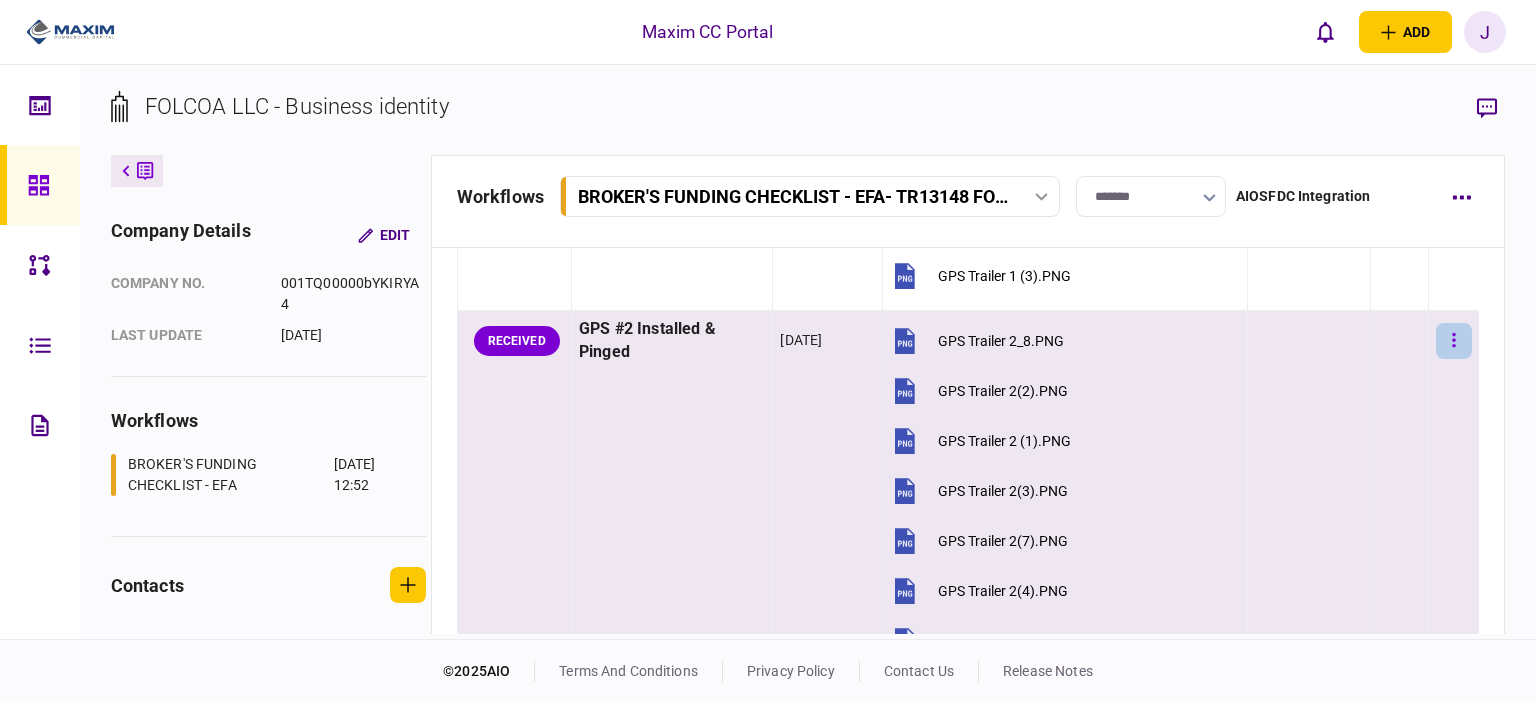 click at bounding box center (1454, 341) 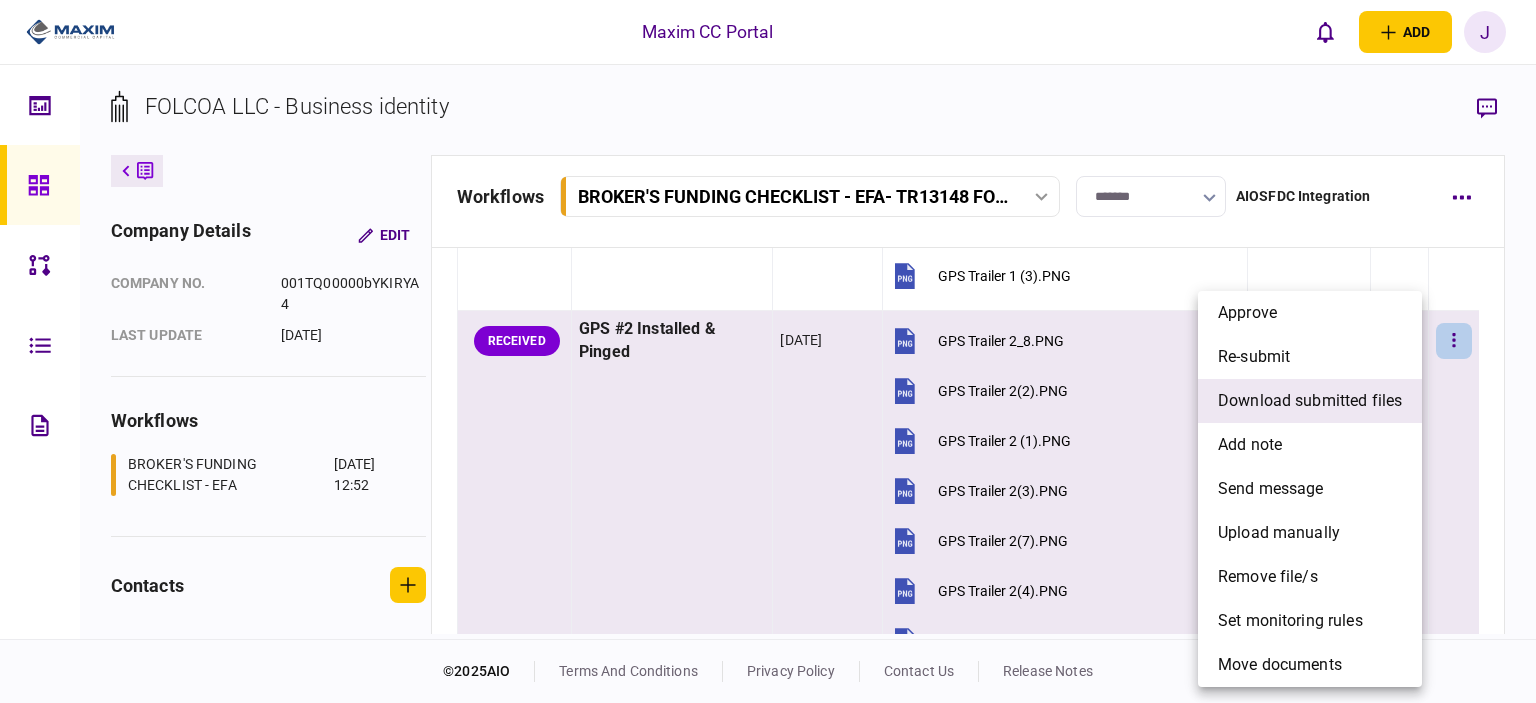 click on "download submitted files" at bounding box center [1310, 401] 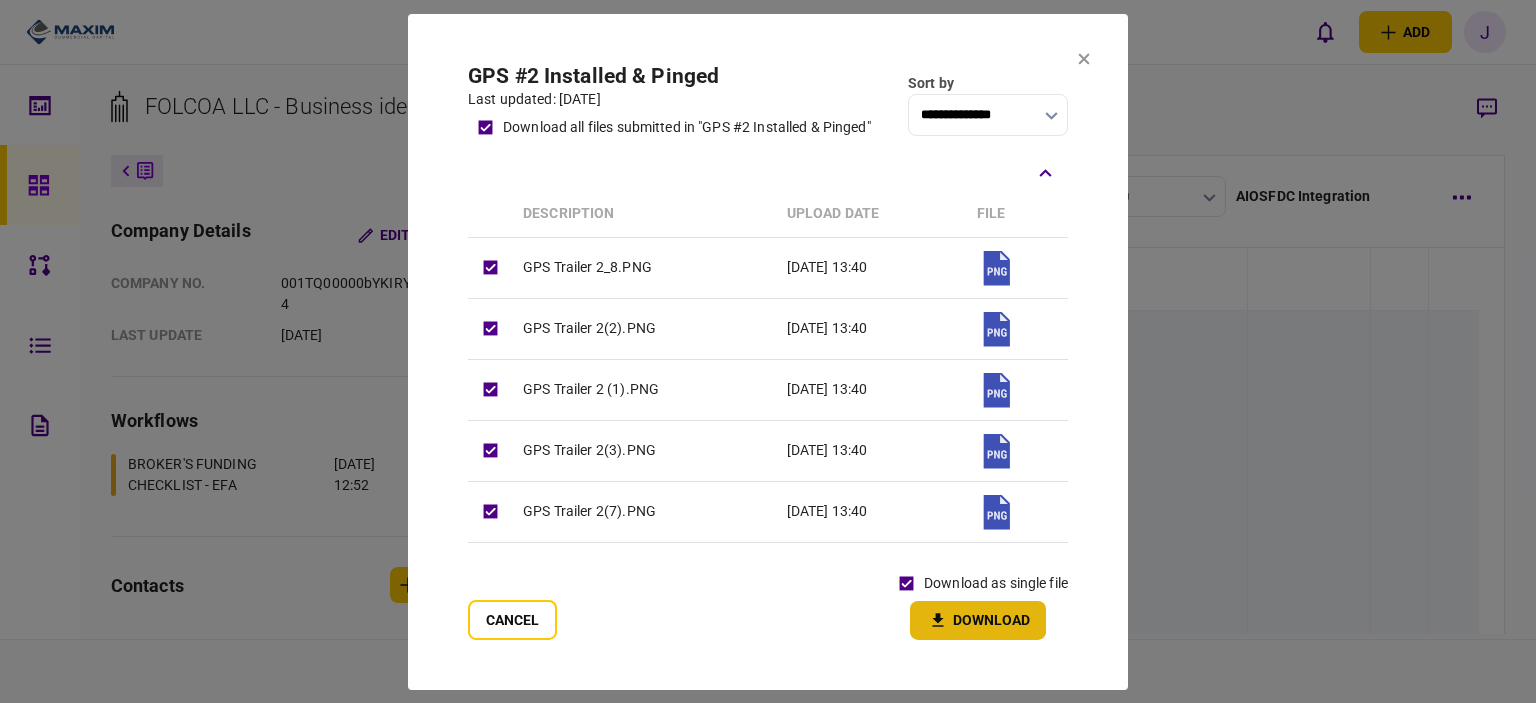 click on "Download" at bounding box center [978, 620] 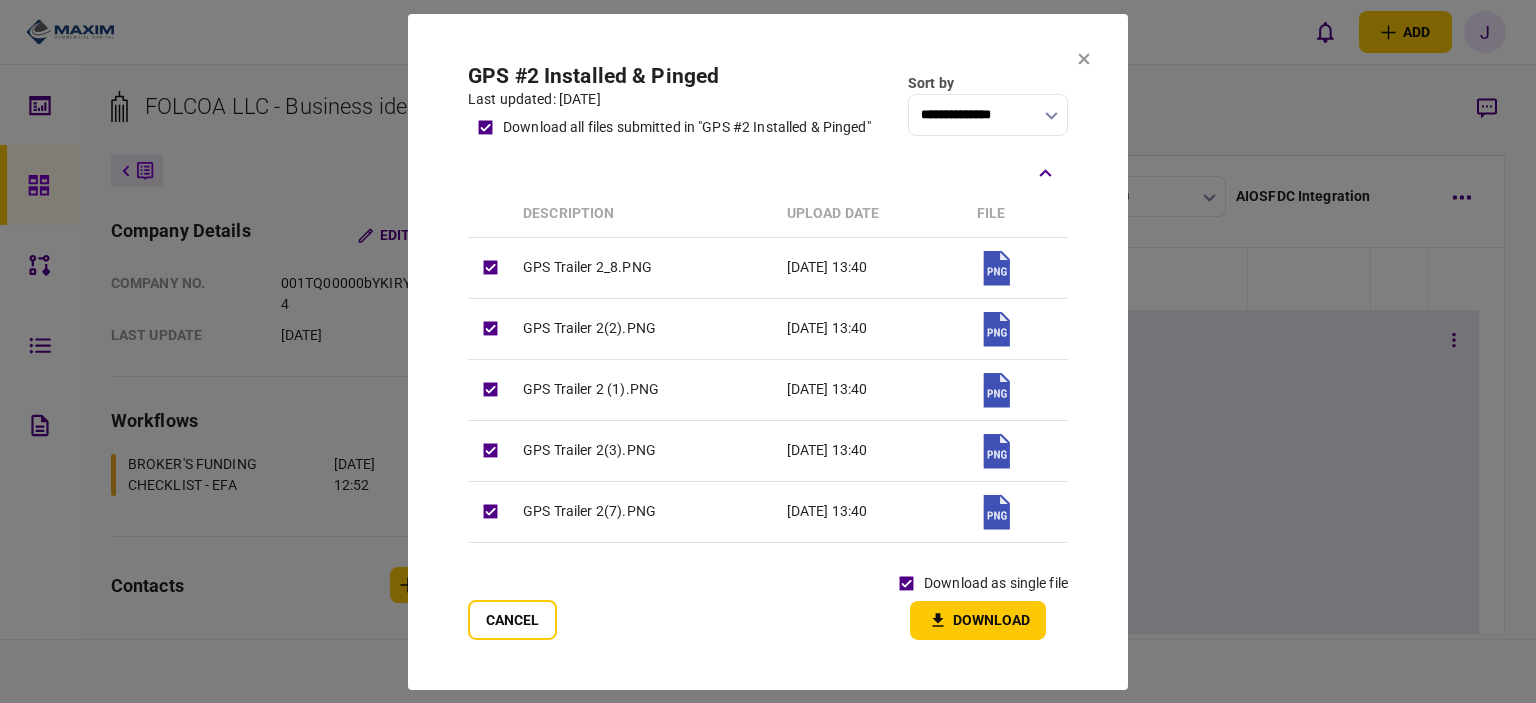 drag, startPoint x: 529, startPoint y: 619, endPoint x: 540, endPoint y: 619, distance: 11 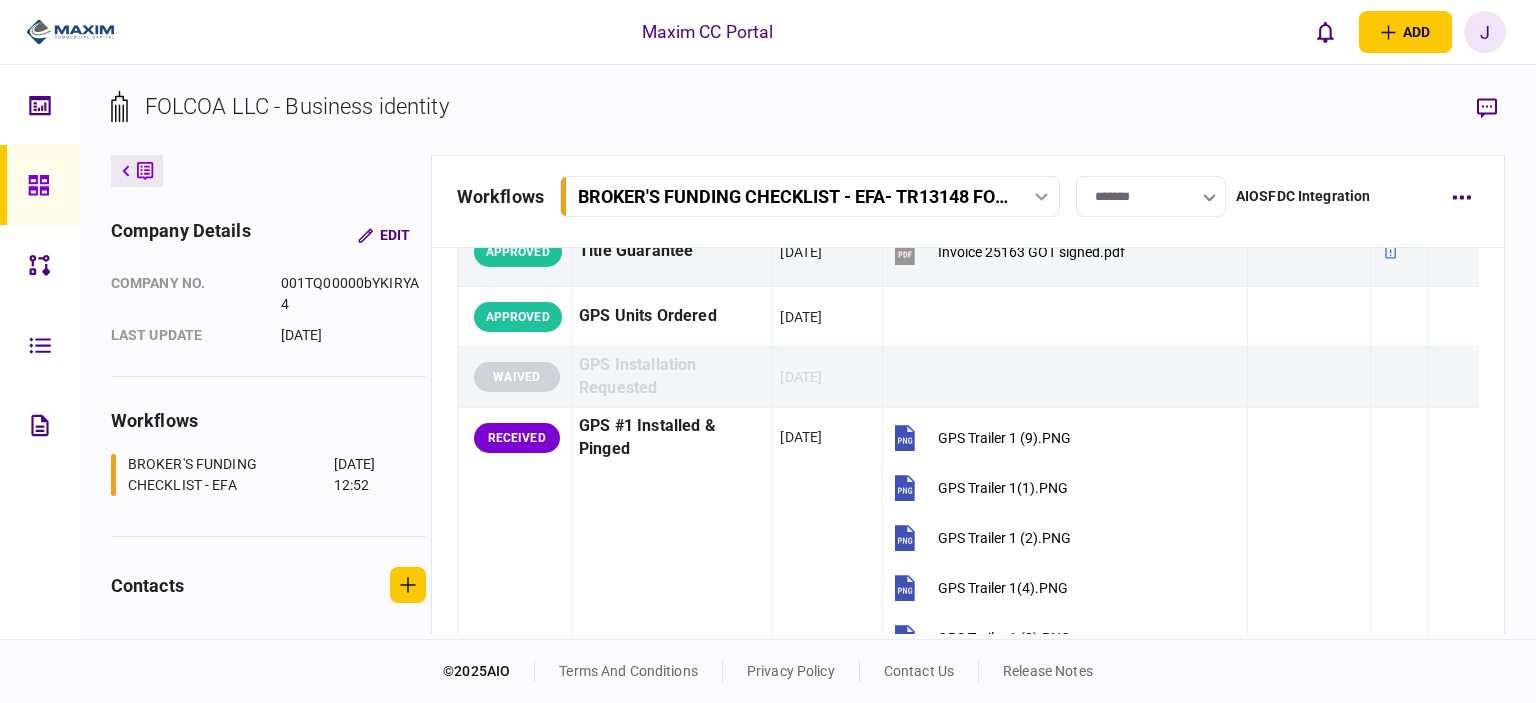 scroll, scrollTop: 1700, scrollLeft: 0, axis: vertical 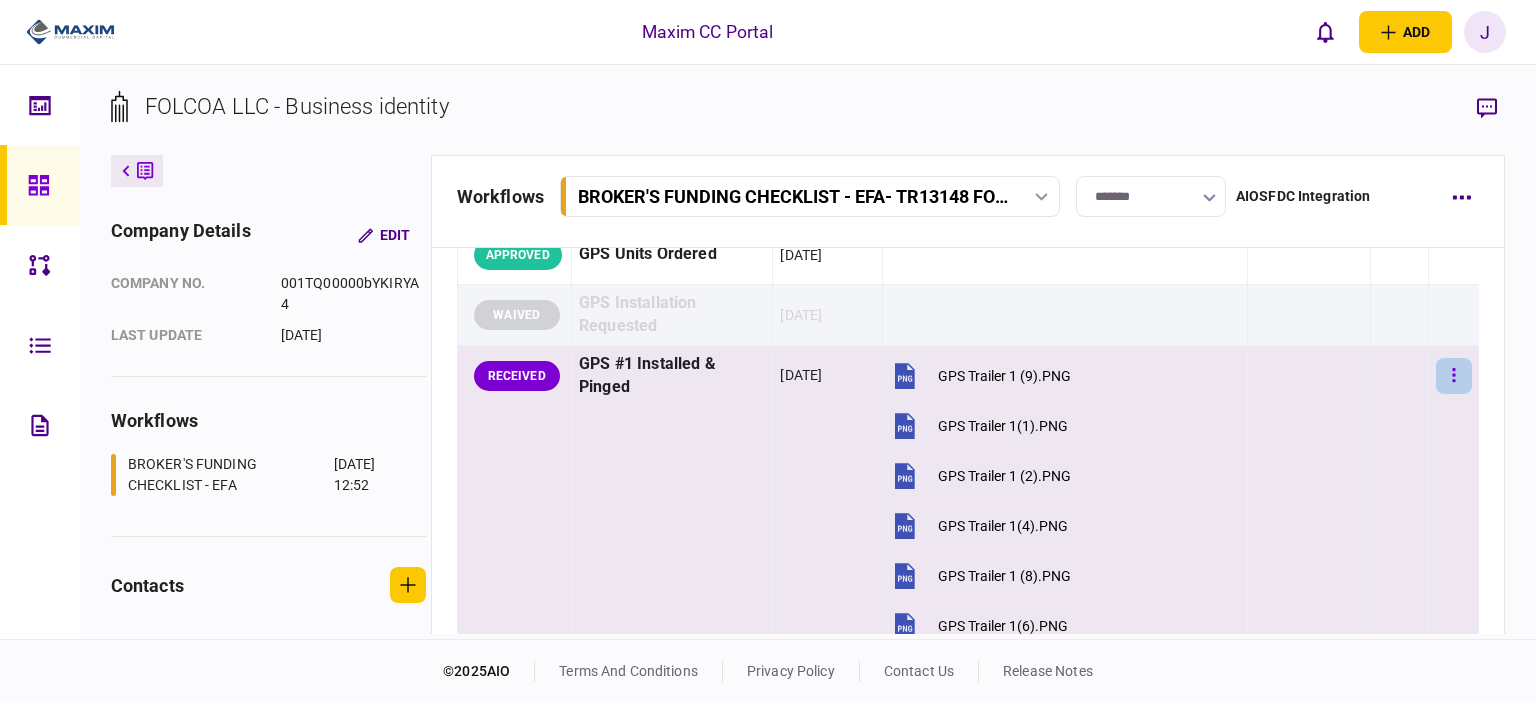 click at bounding box center (1454, 376) 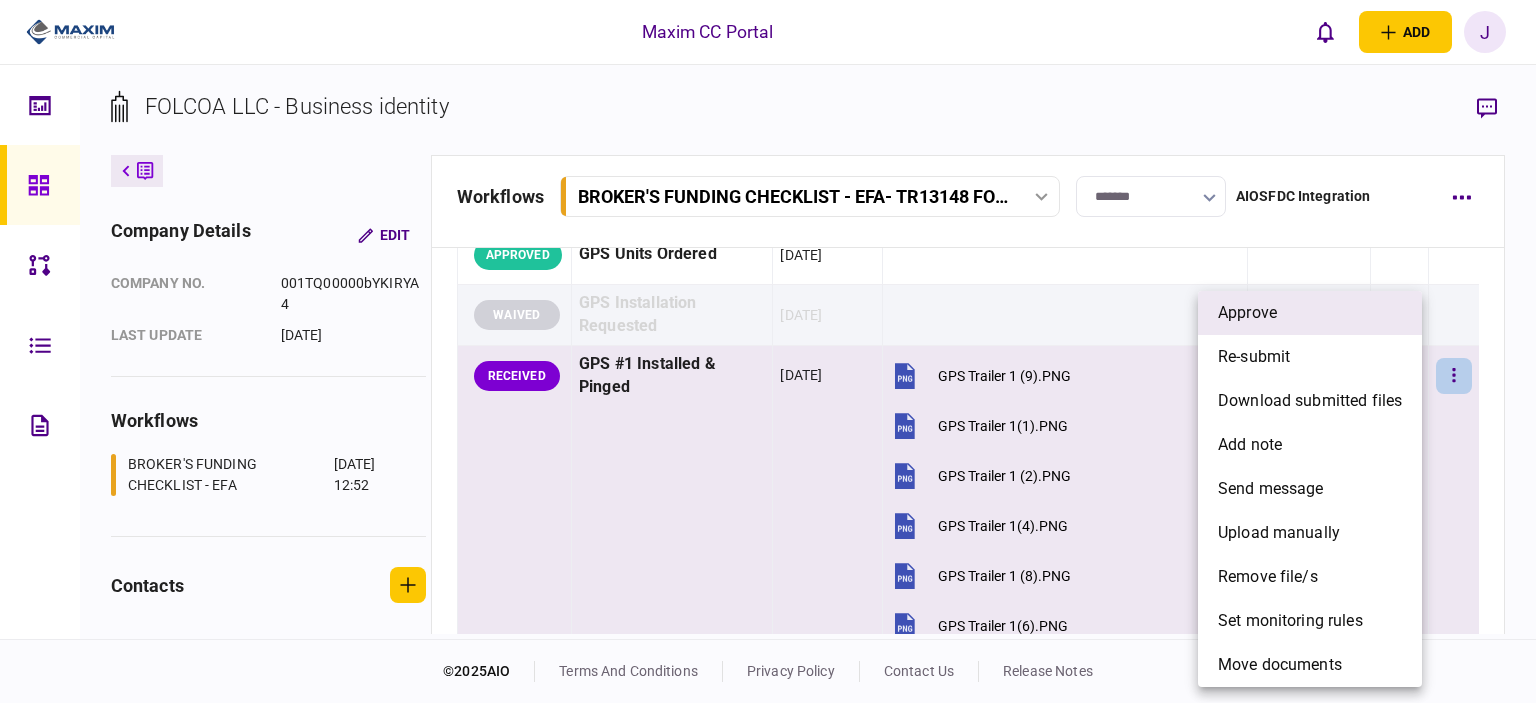 click on "approve" at bounding box center [1310, 313] 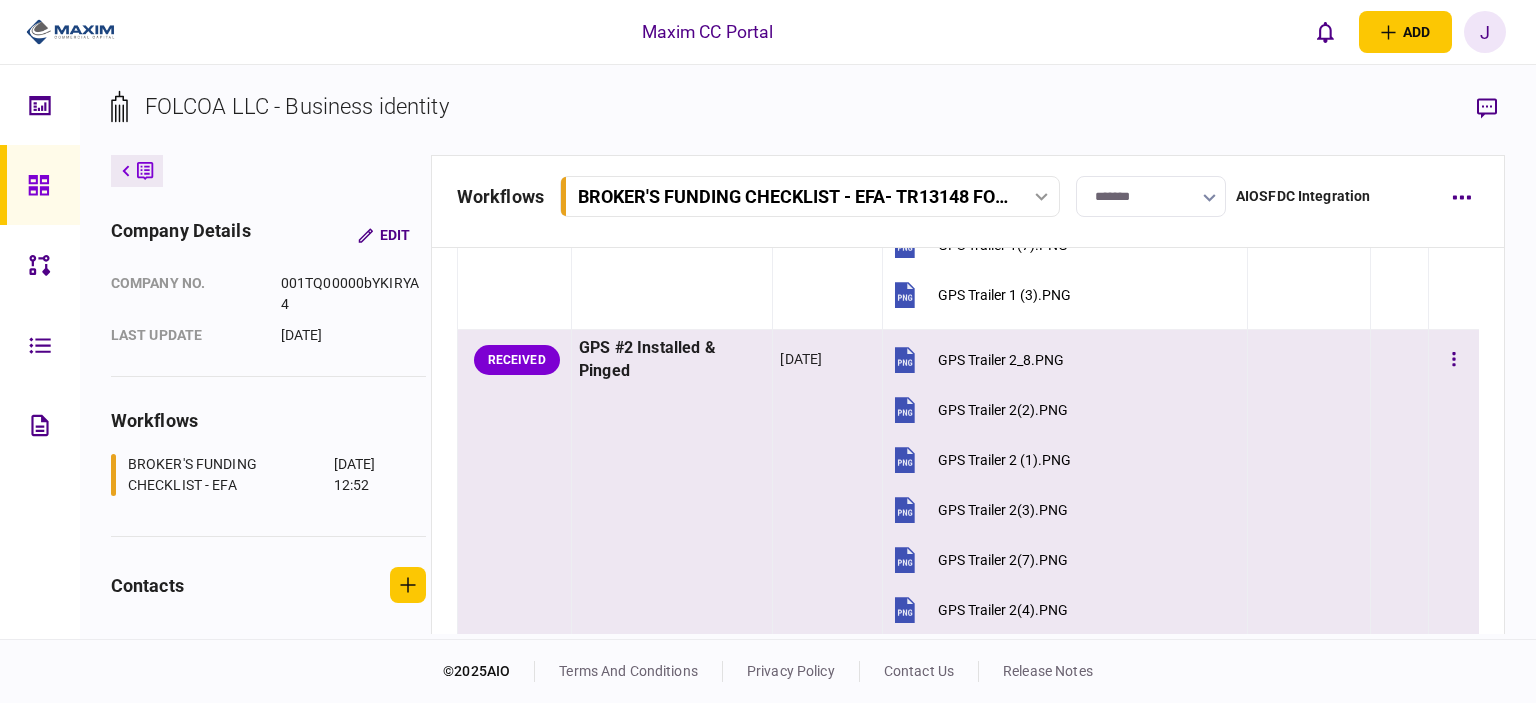 scroll, scrollTop: 2300, scrollLeft: 0, axis: vertical 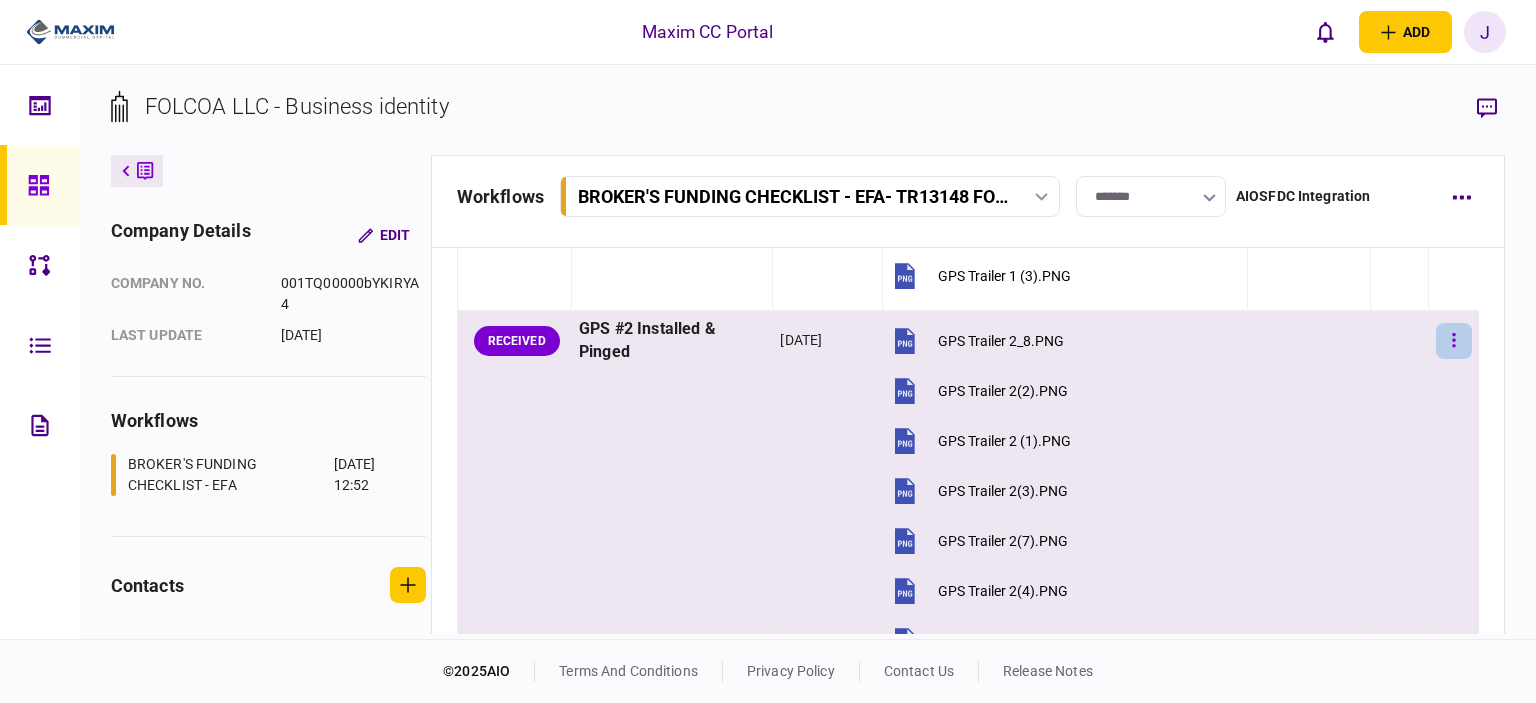 click 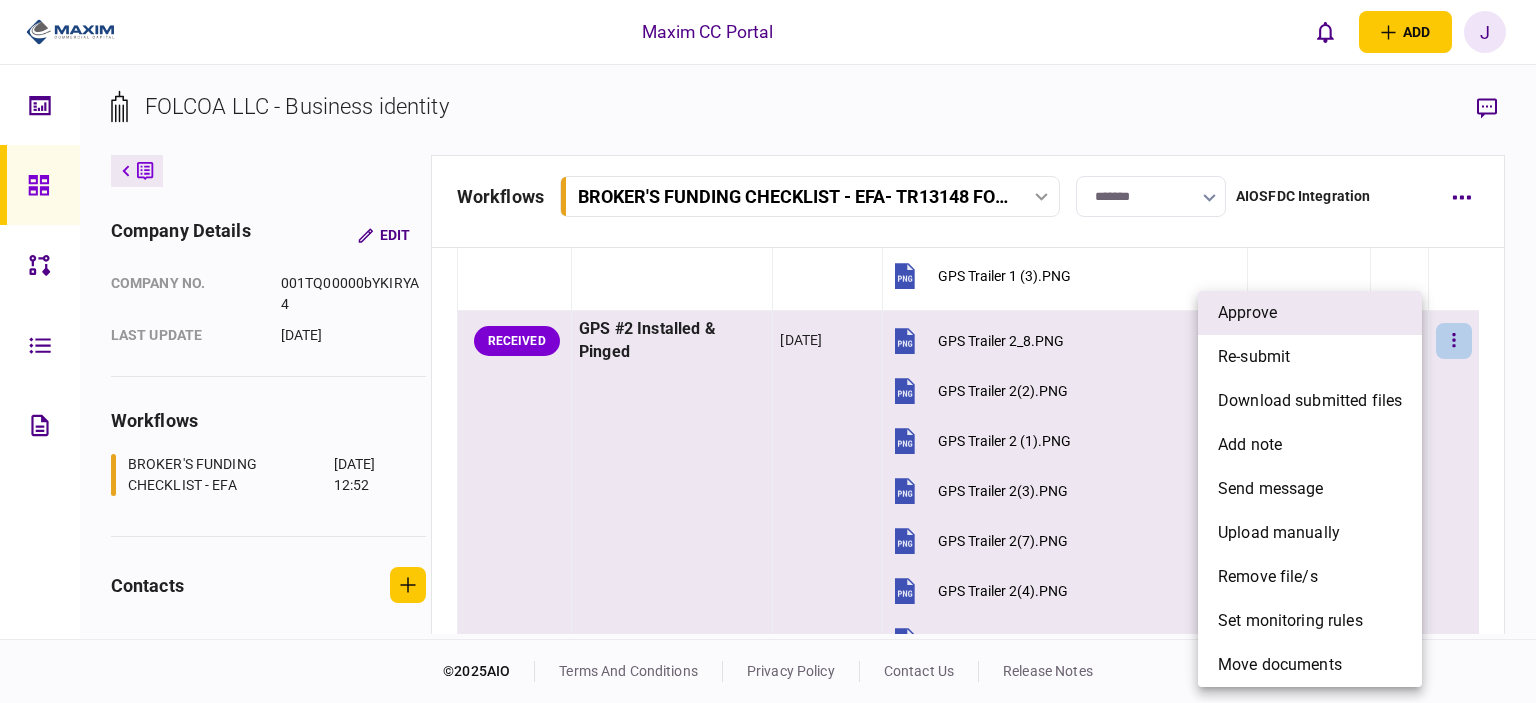 click on "approve" at bounding box center [1310, 313] 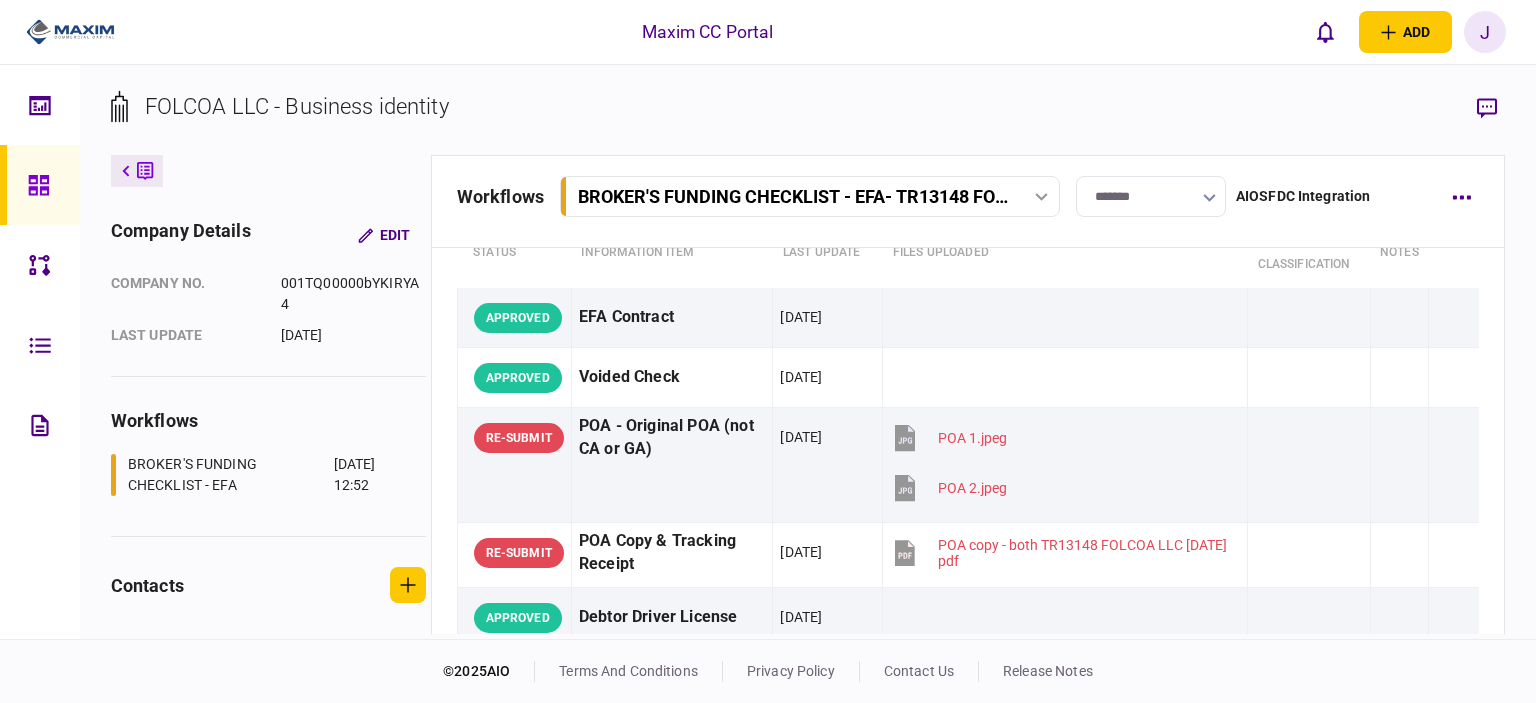 scroll, scrollTop: 0, scrollLeft: 0, axis: both 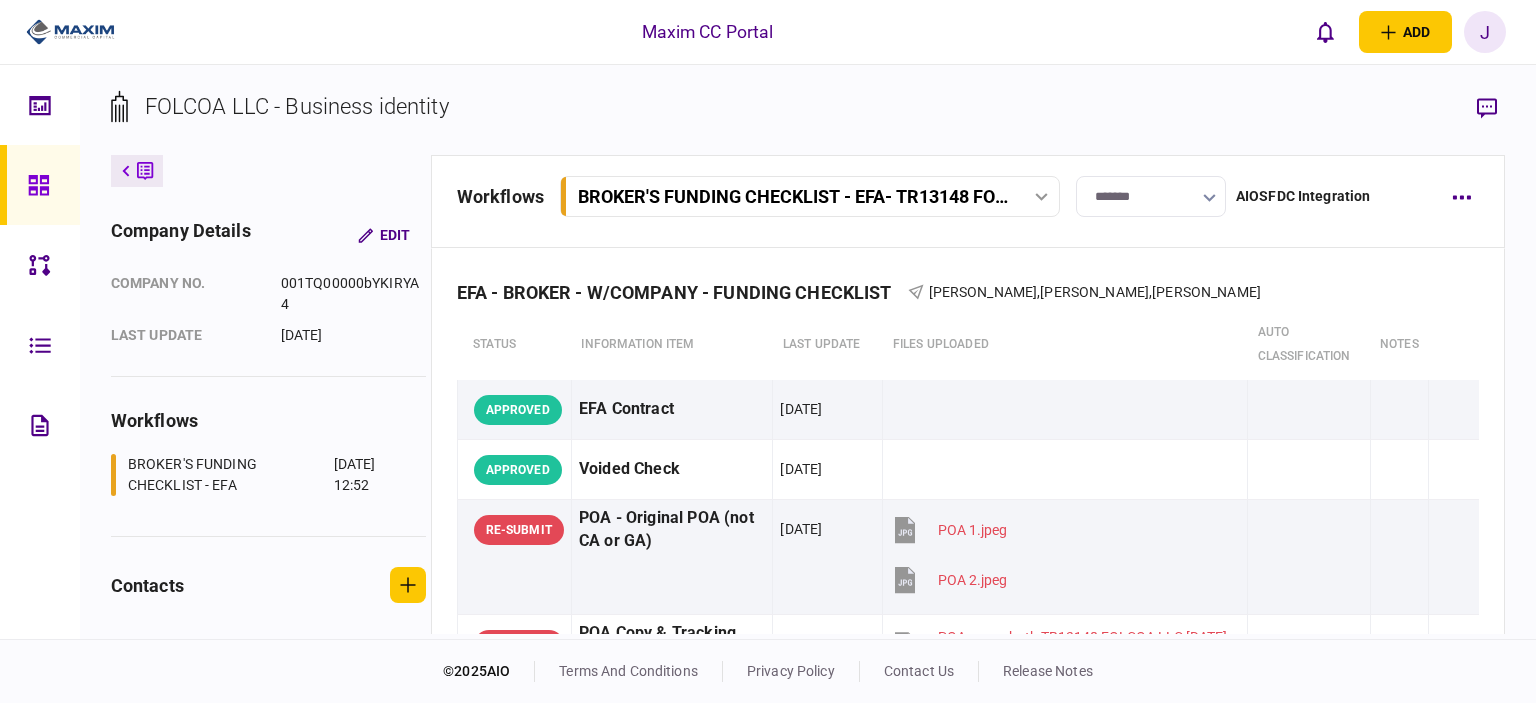 click at bounding box center (40, 185) 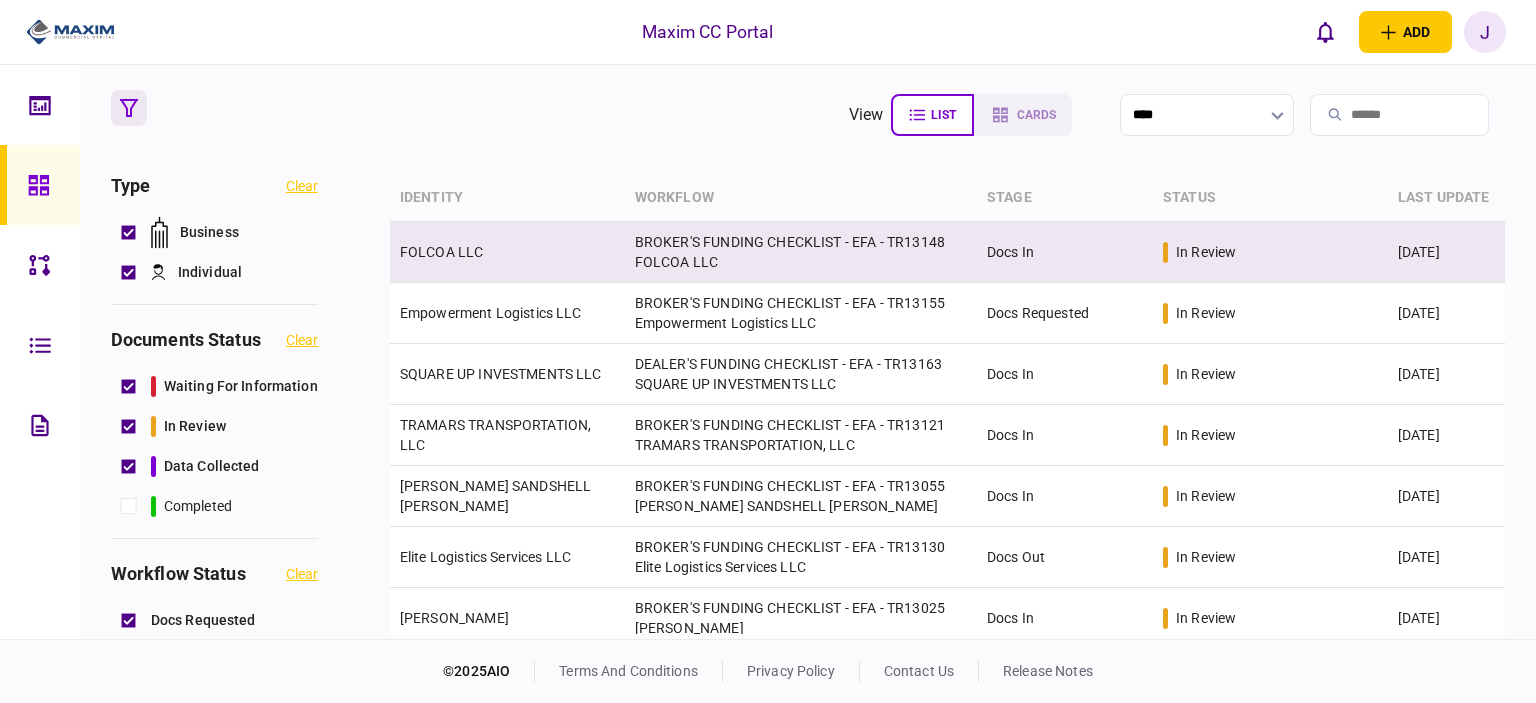 click on "FOLCOA LLC" at bounding box center [507, 252] 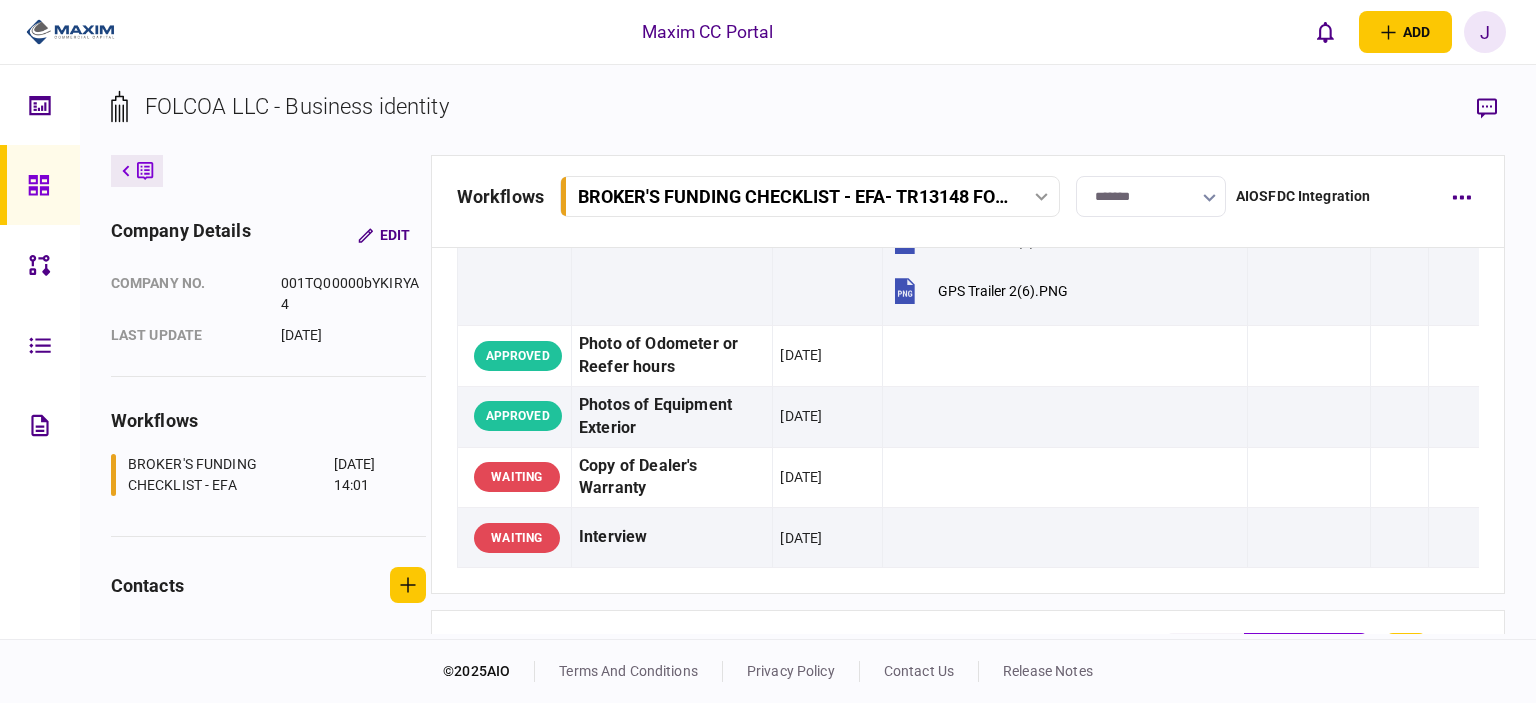 scroll, scrollTop: 3320, scrollLeft: 0, axis: vertical 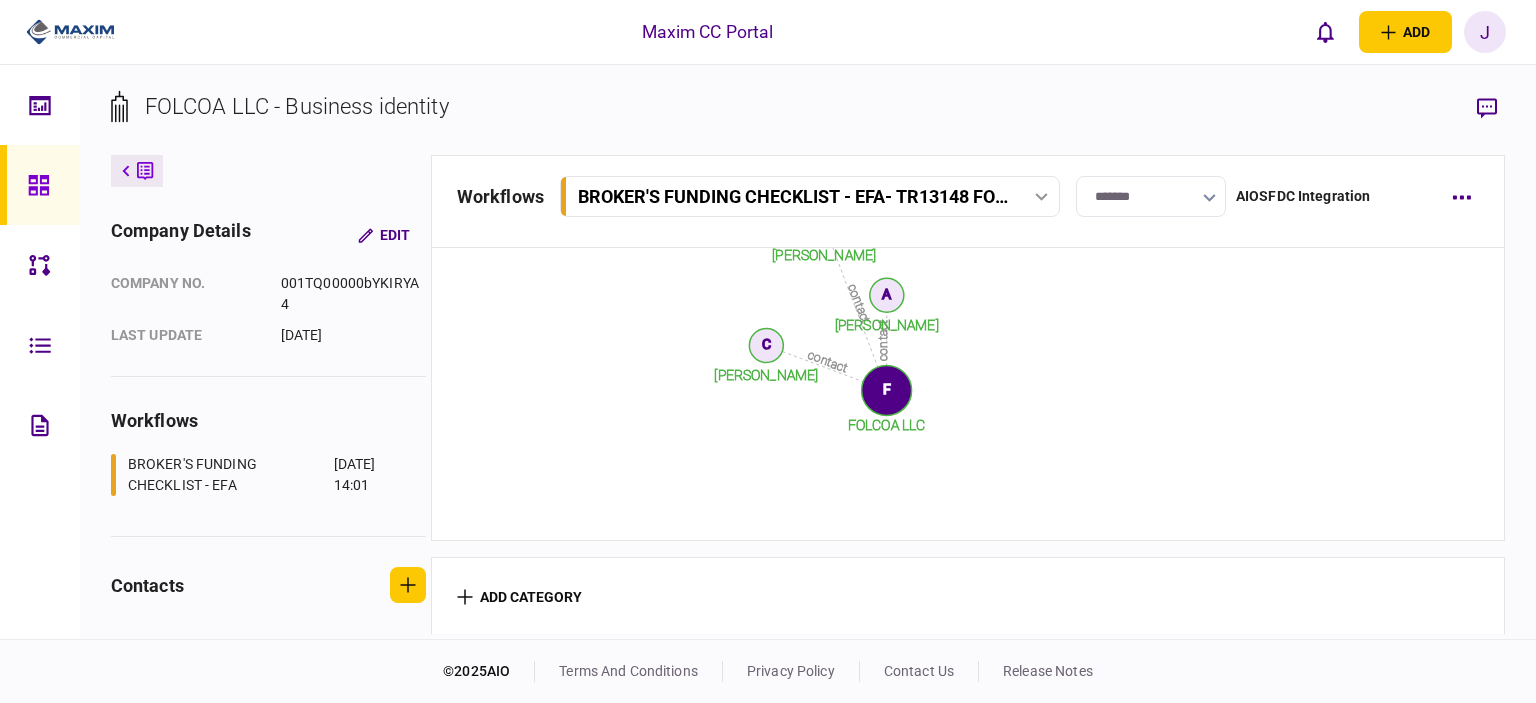 click at bounding box center (40, 185) 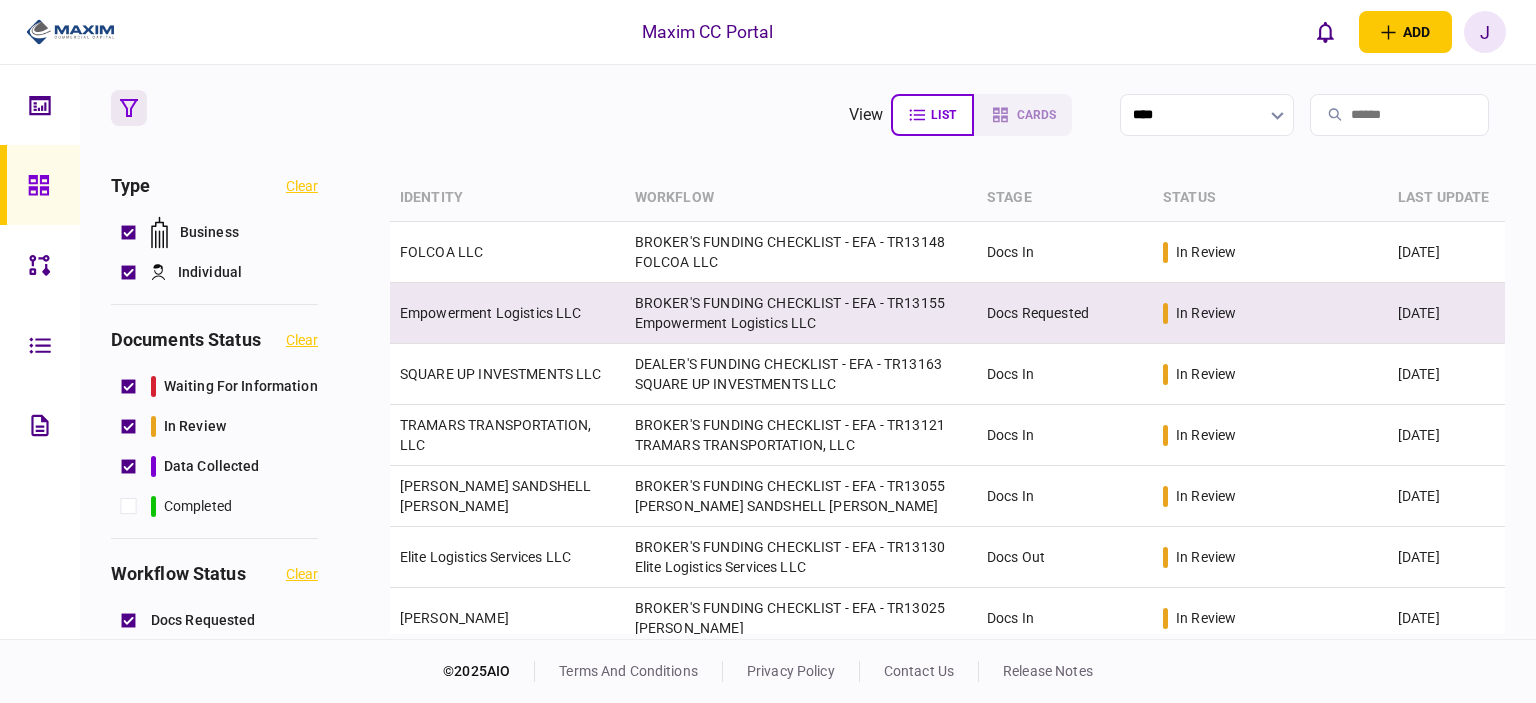 click on "Empowerment Logistics LLC" at bounding box center [491, 313] 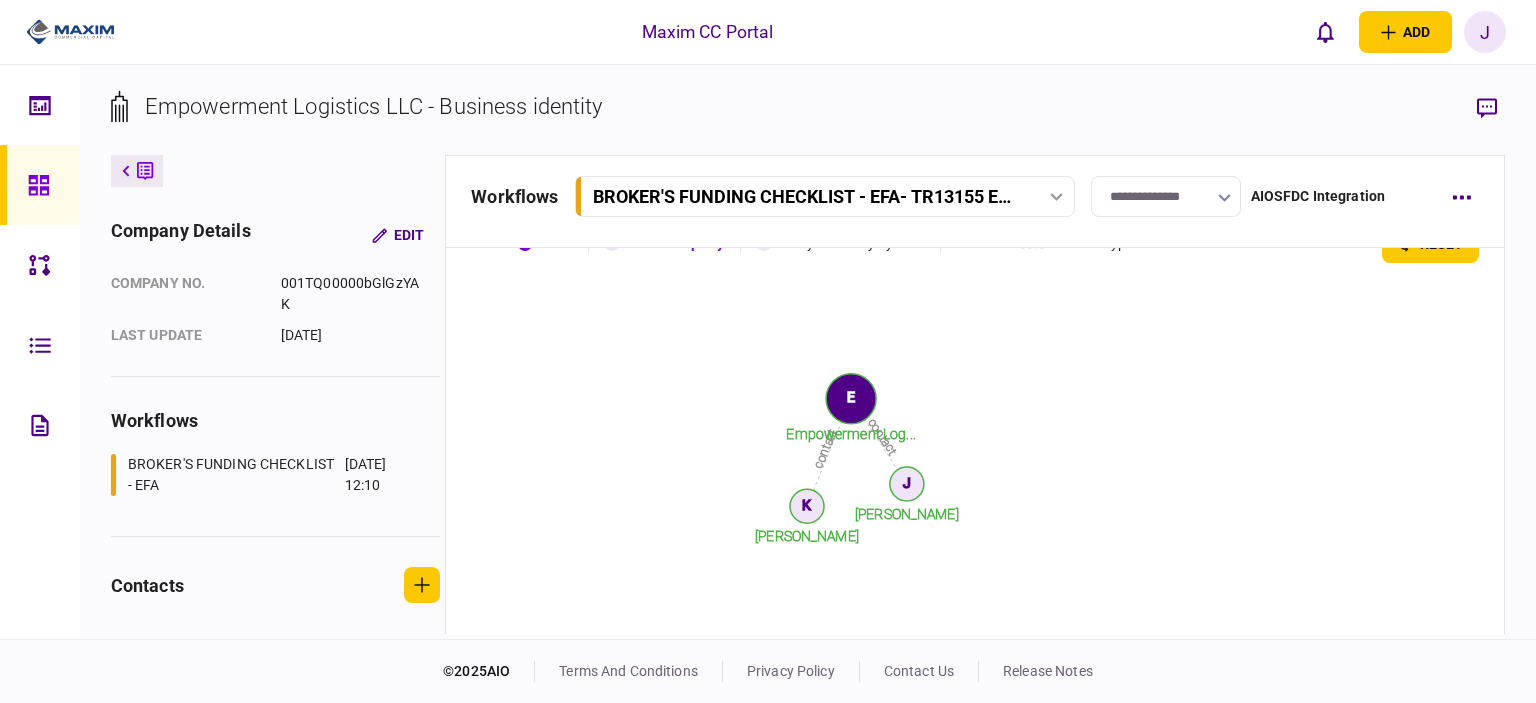 scroll, scrollTop: 2412, scrollLeft: 0, axis: vertical 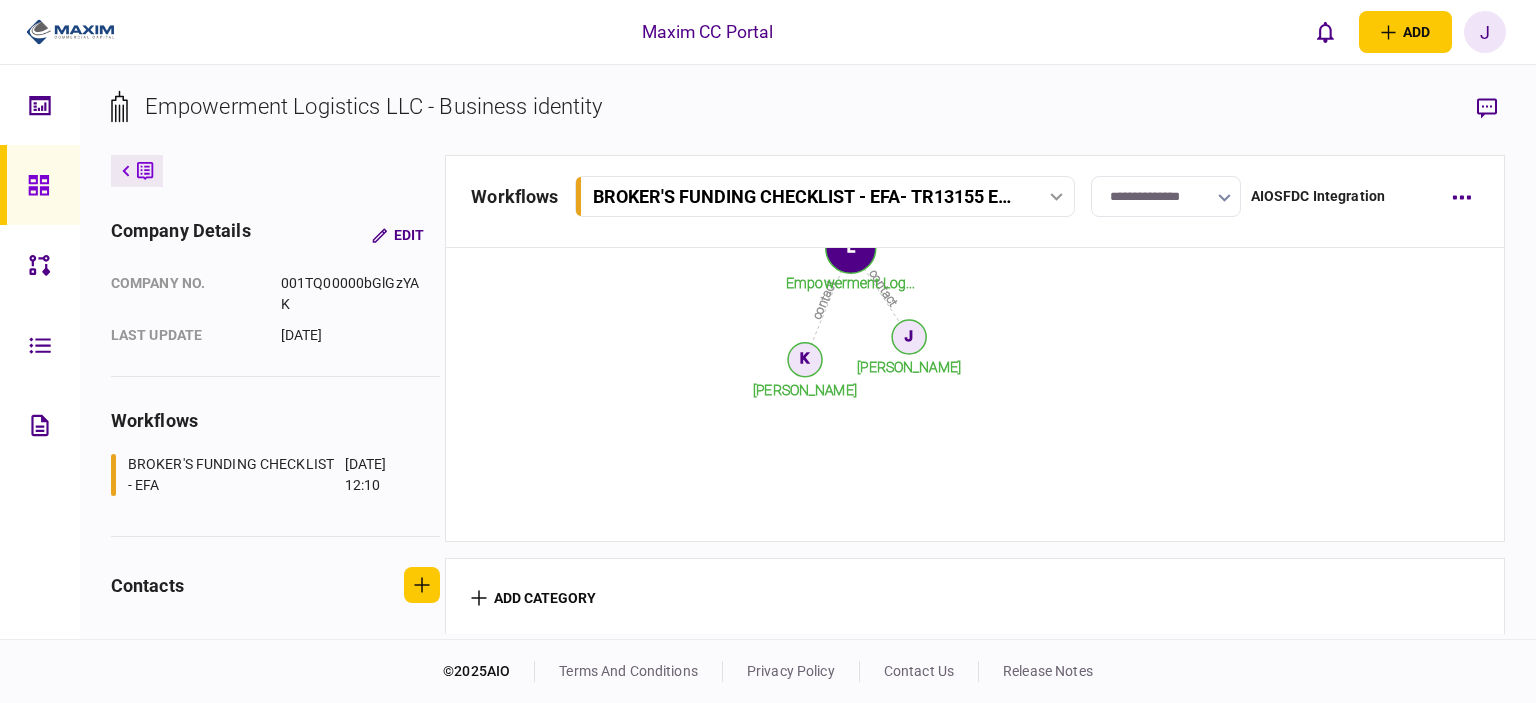 click at bounding box center (44, 185) 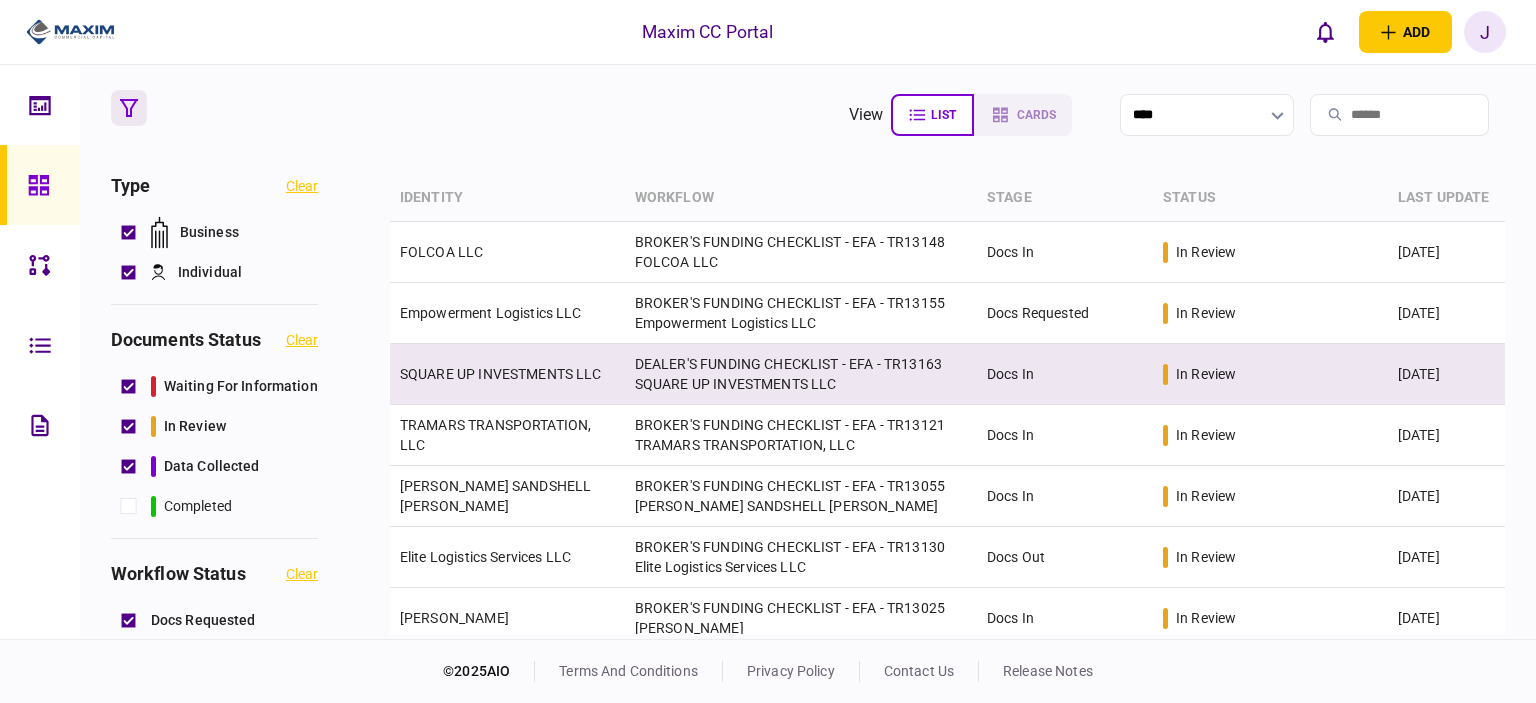 click on "SQUARE UP INVESTMENTS LLC" at bounding box center (501, 374) 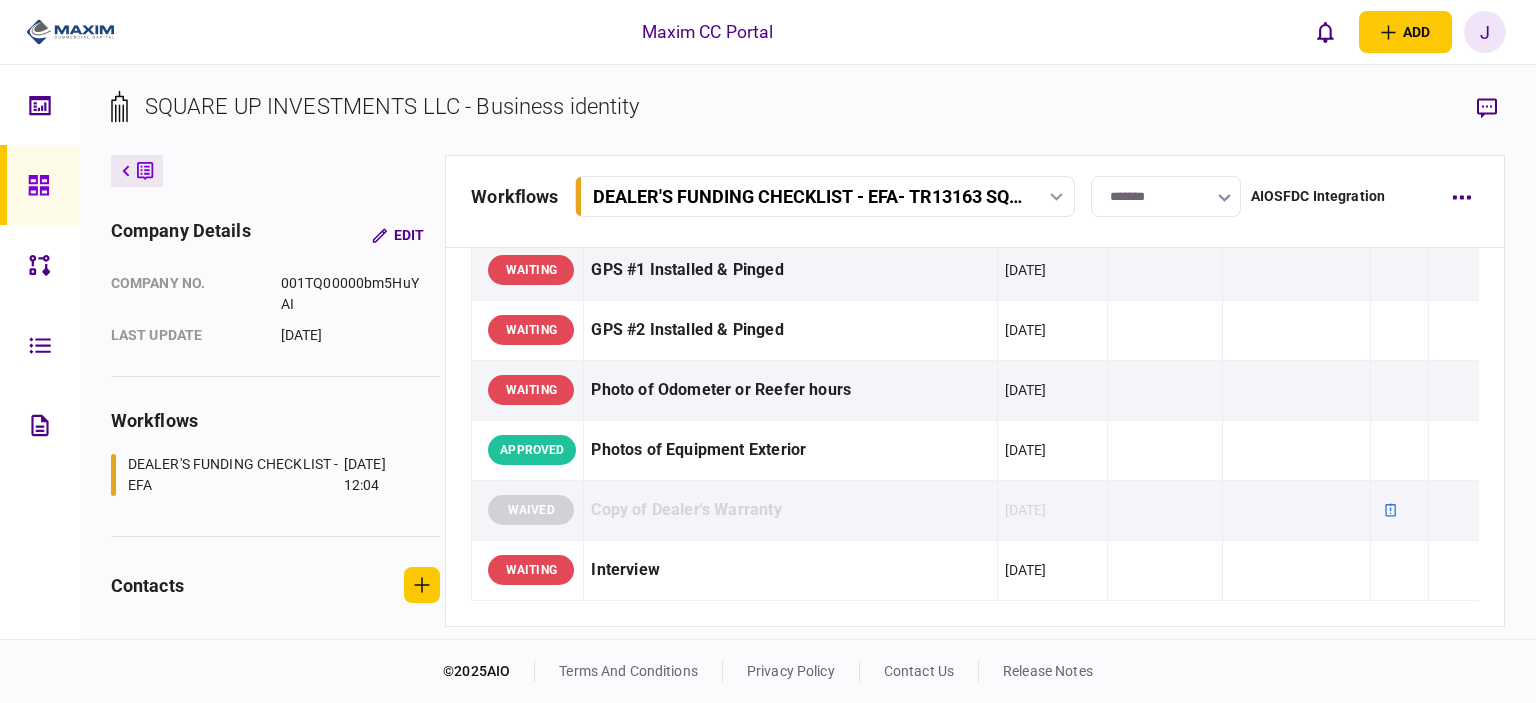 scroll, scrollTop: 2352, scrollLeft: 0, axis: vertical 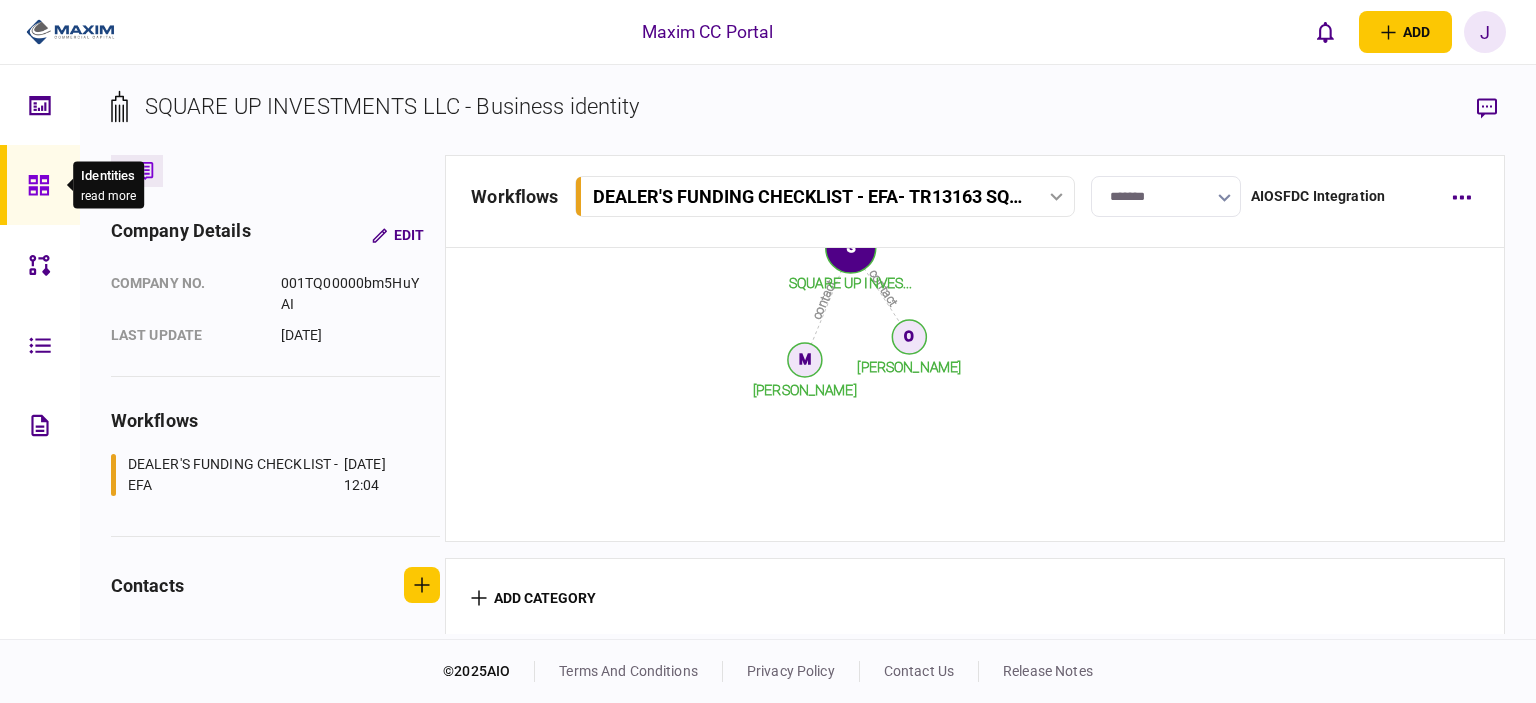 click 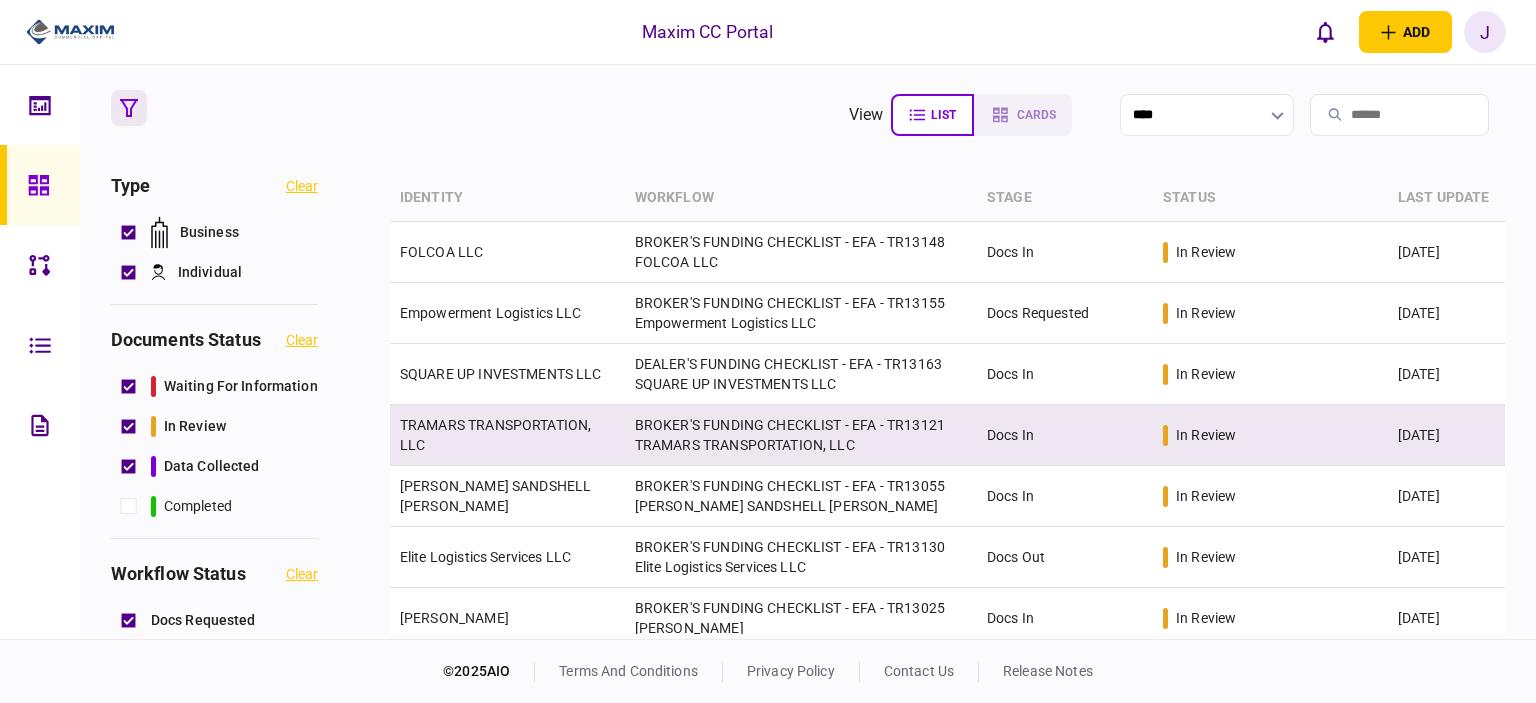 click on "TRAMARS TRANSPORTATION, LLC" at bounding box center (507, 435) 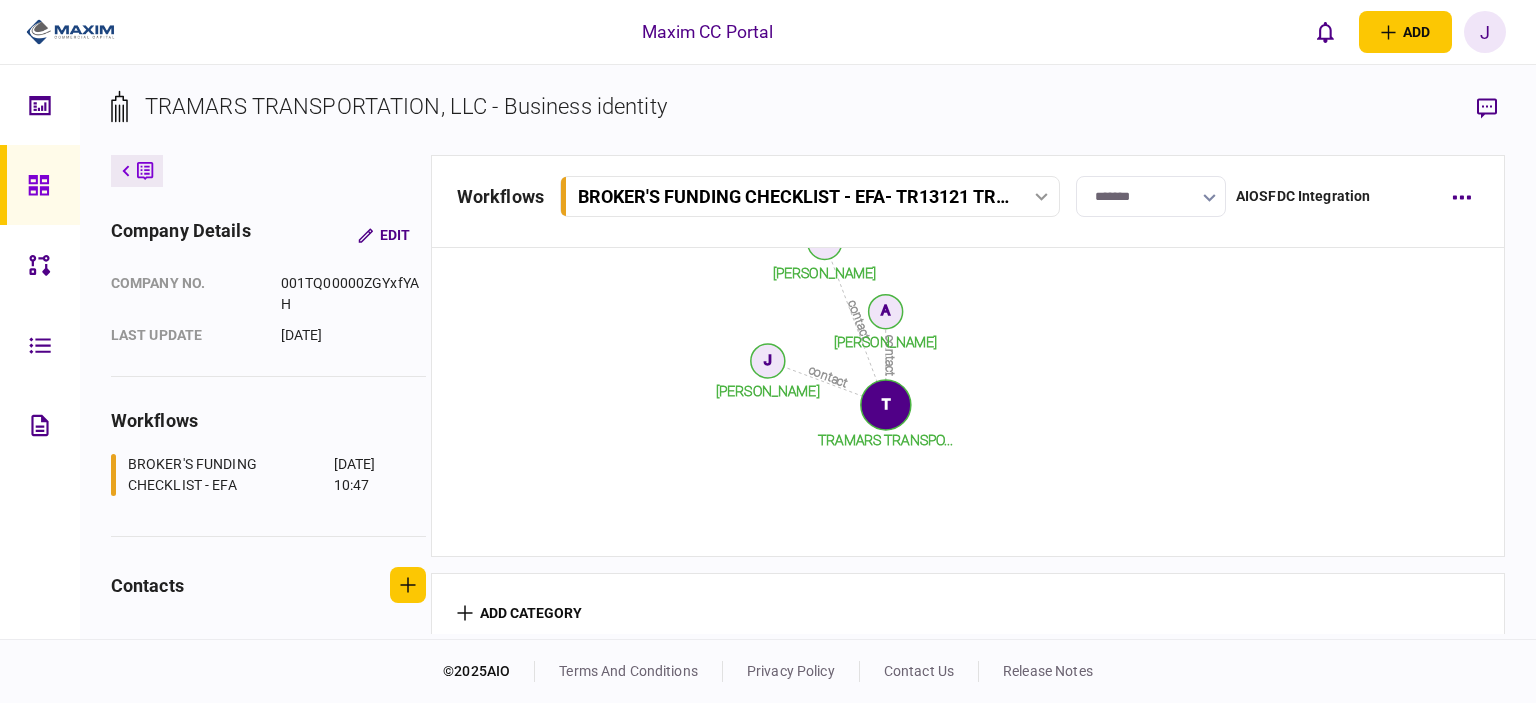 scroll, scrollTop: 2640, scrollLeft: 0, axis: vertical 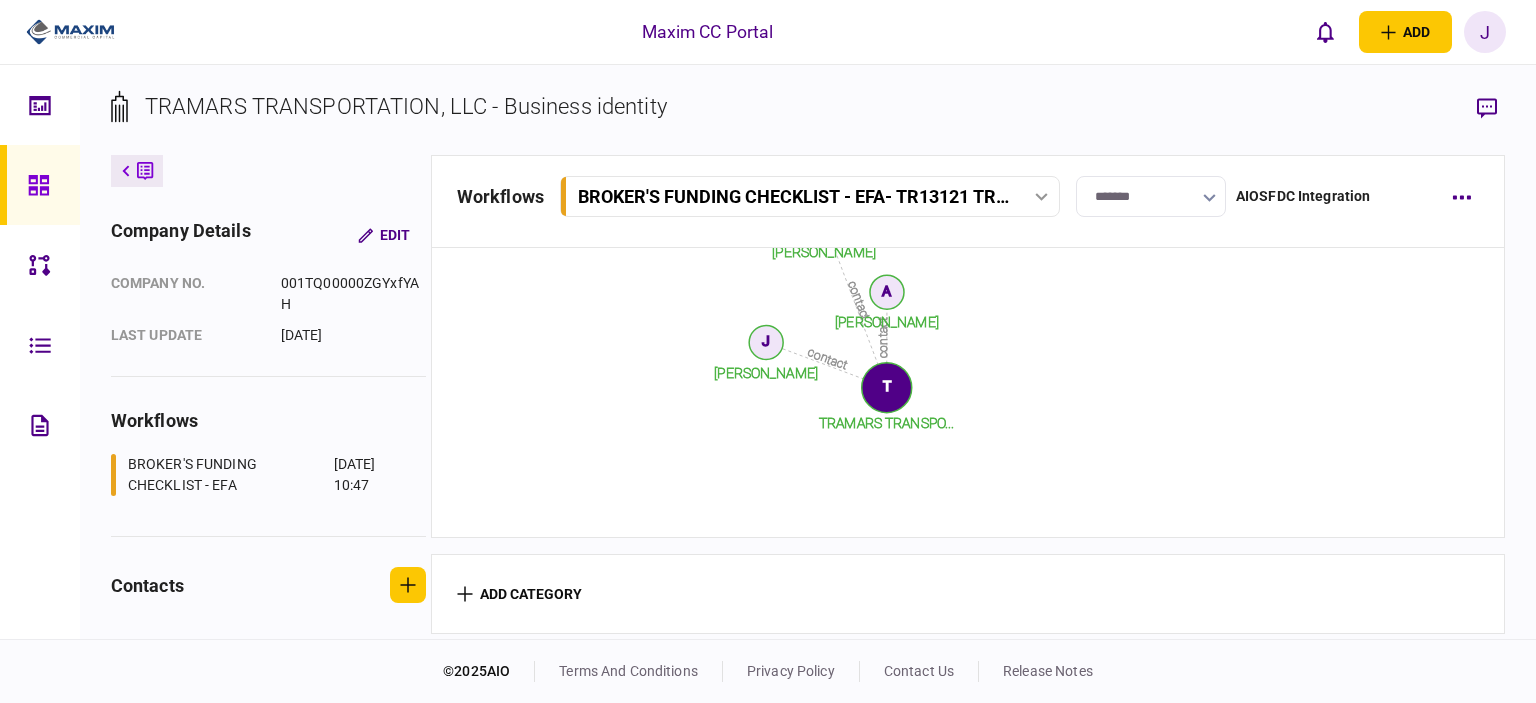 click 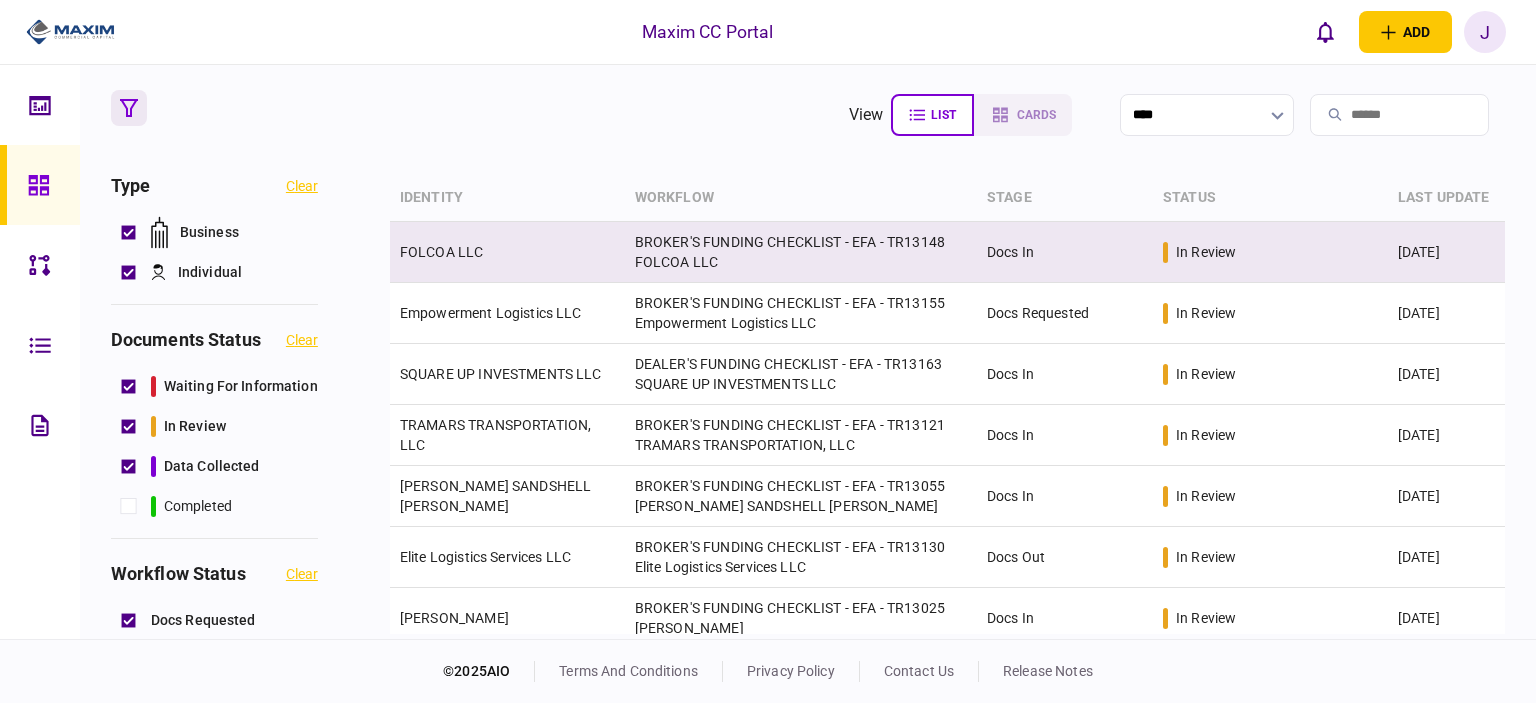 click on "FOLCOA LLC" at bounding box center [507, 252] 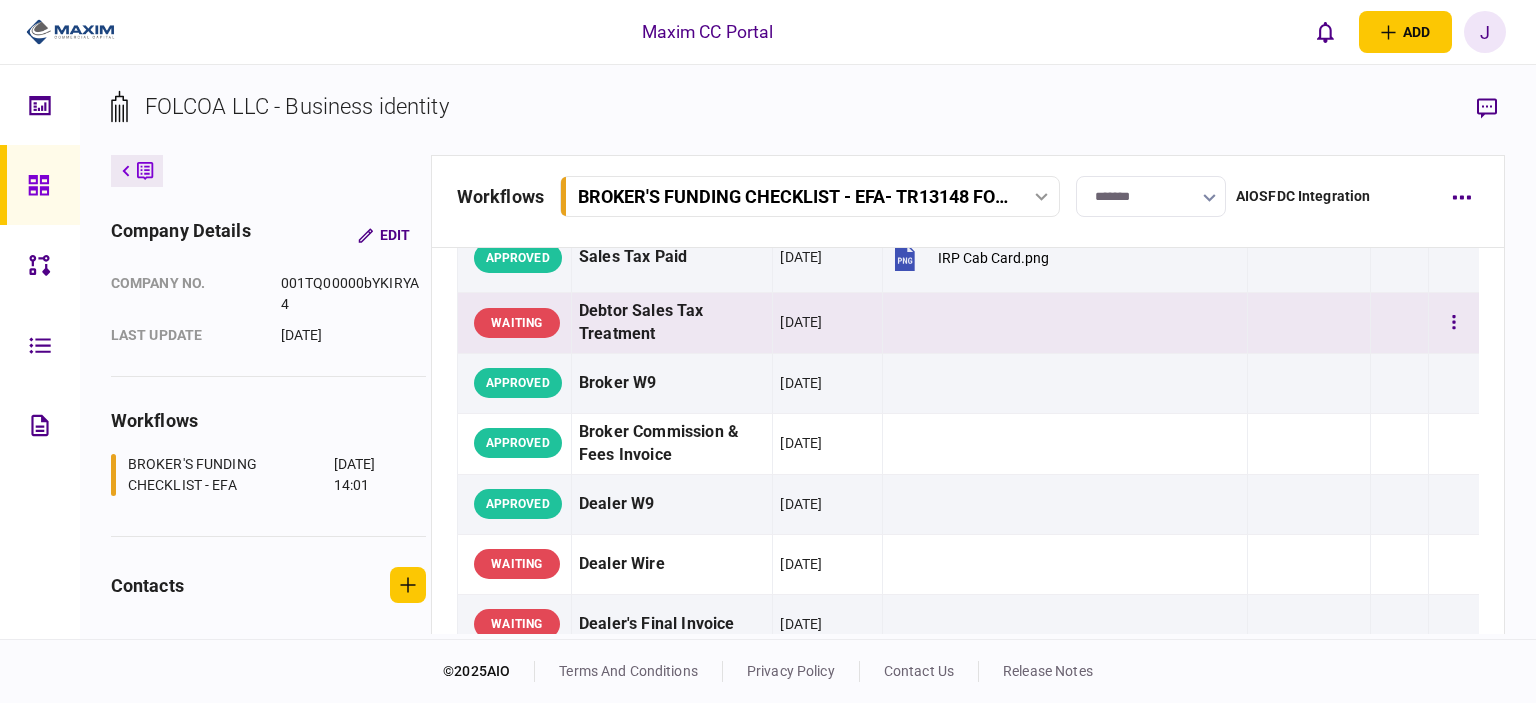 scroll, scrollTop: 900, scrollLeft: 0, axis: vertical 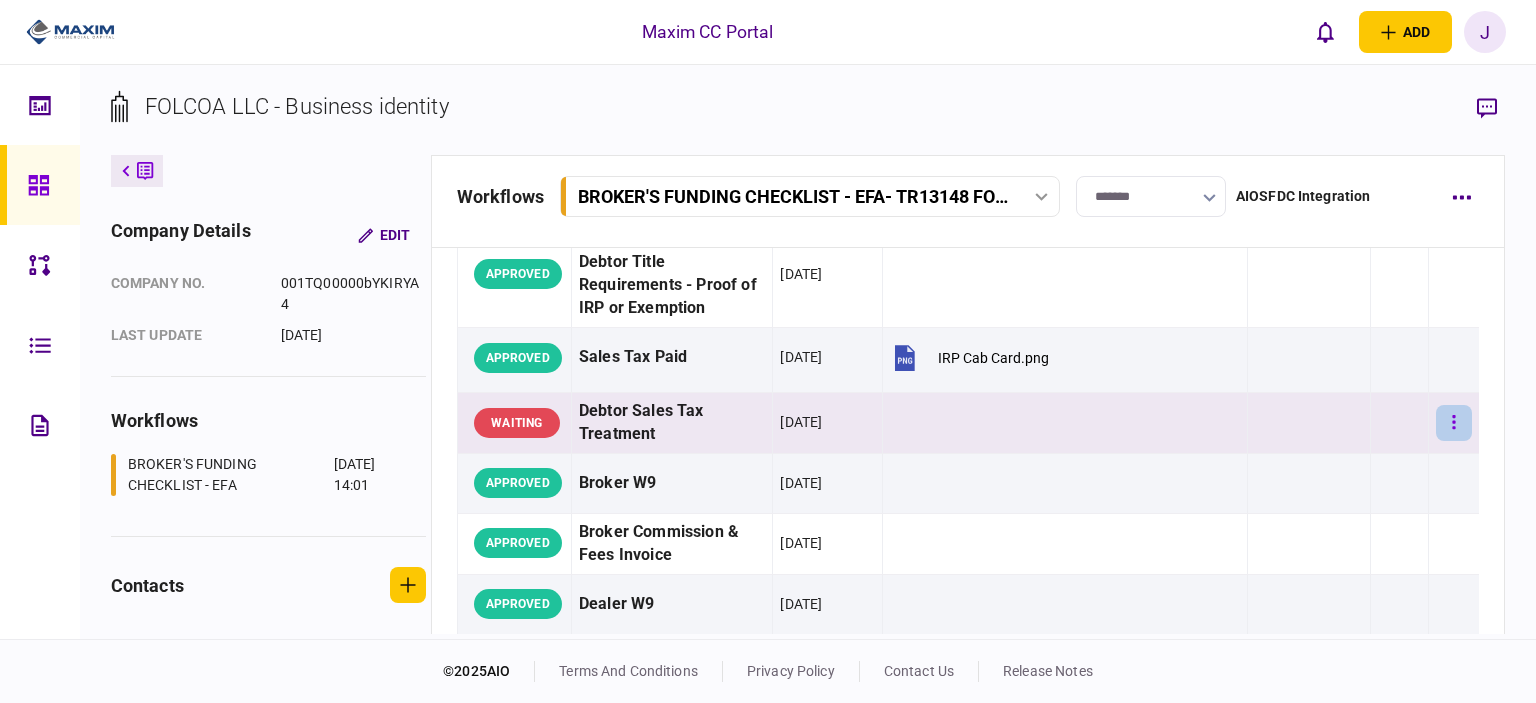 click at bounding box center (1454, 423) 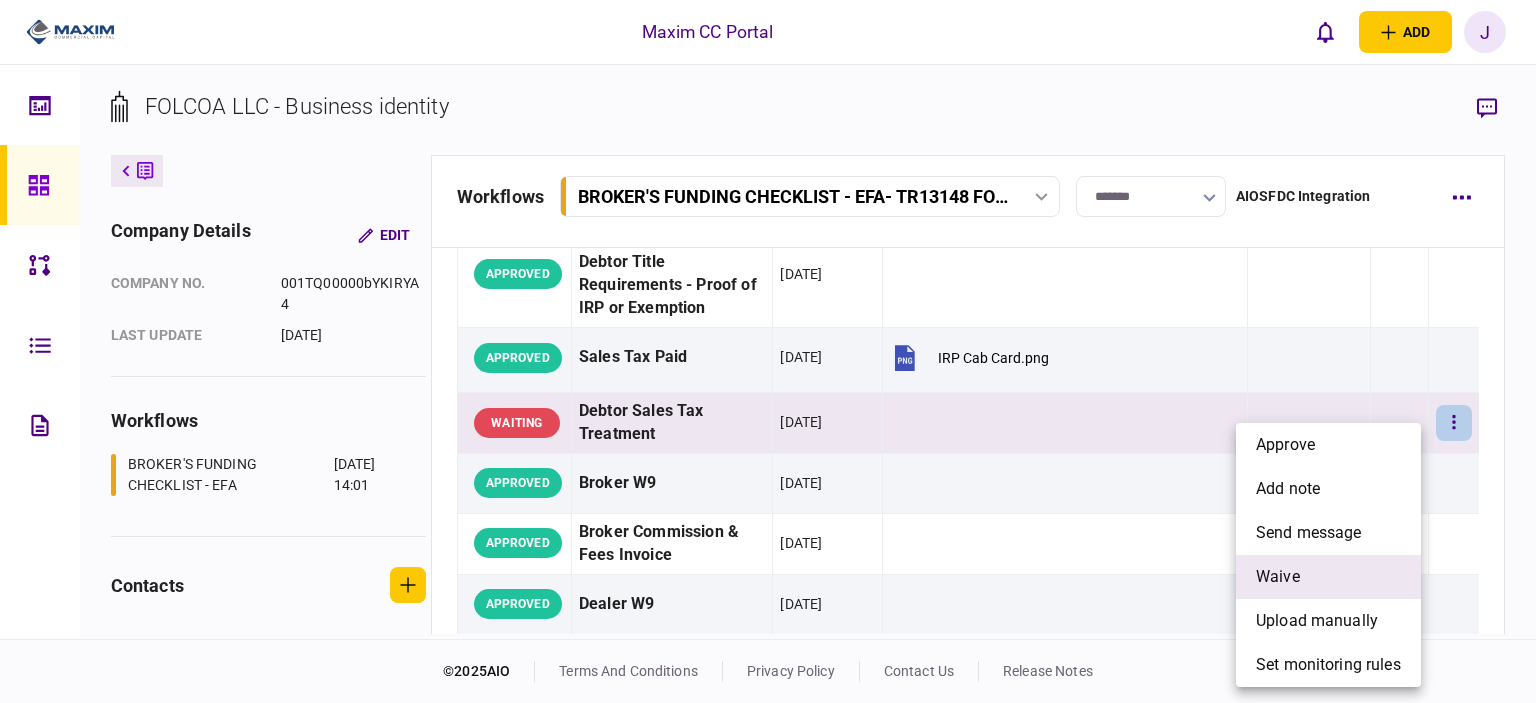 click on "waive" at bounding box center [1328, 577] 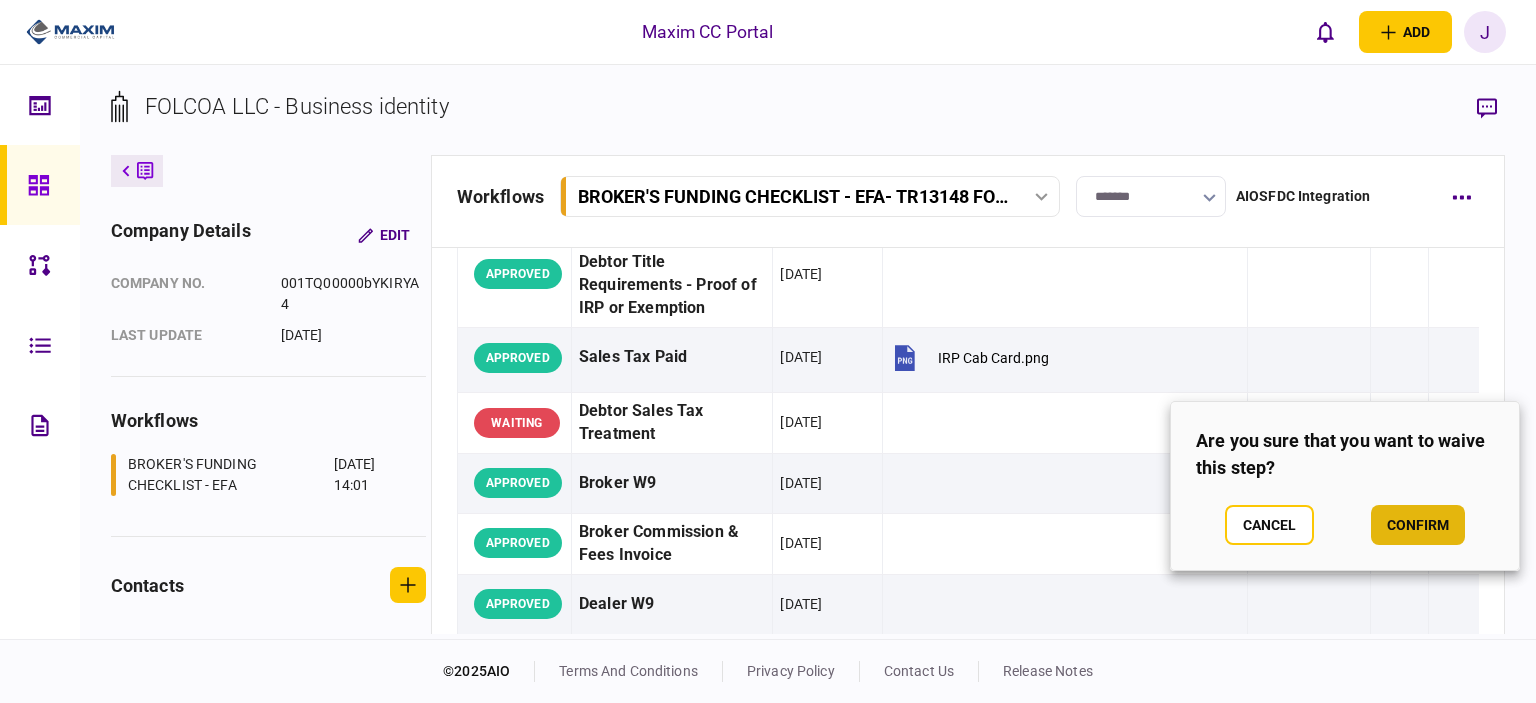 click on "confirm" at bounding box center [1418, 525] 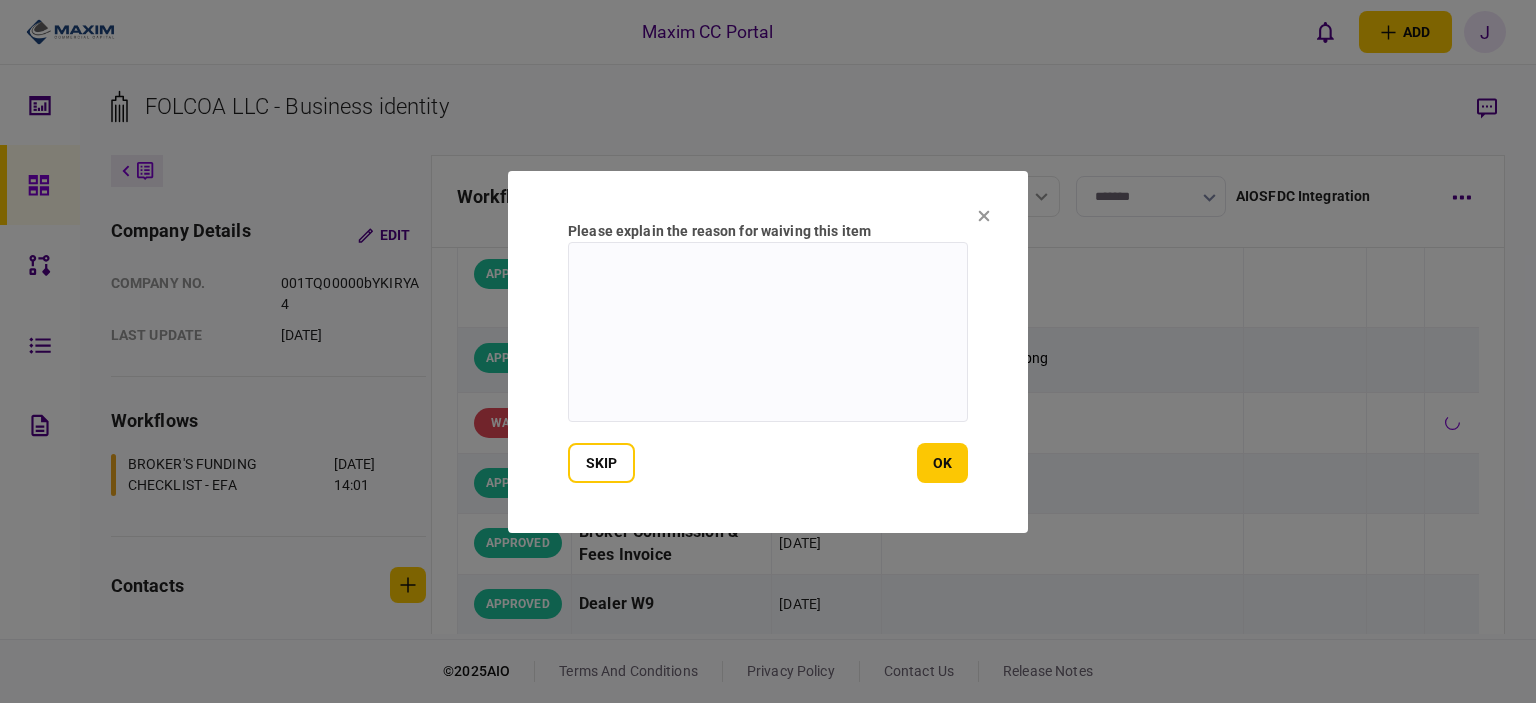 click at bounding box center (768, 332) 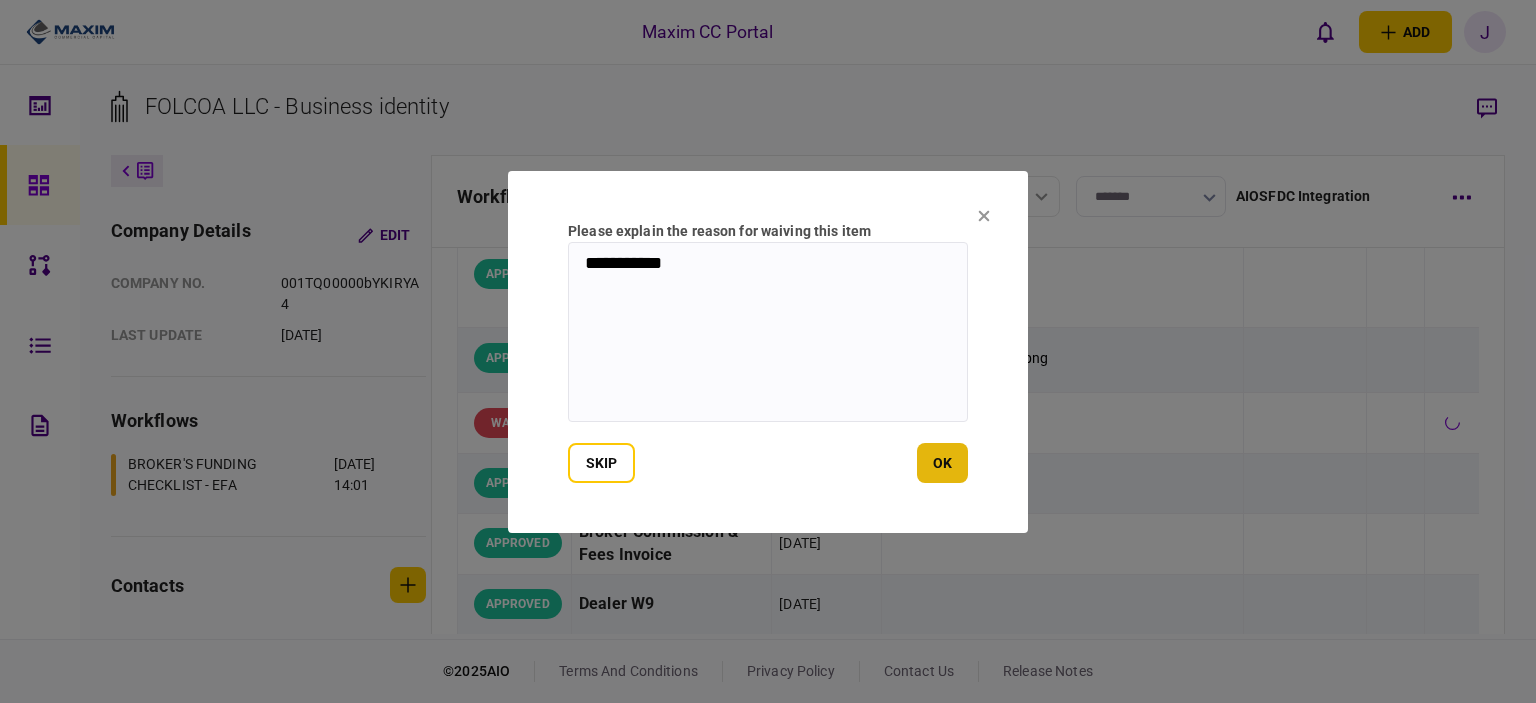 type on "**********" 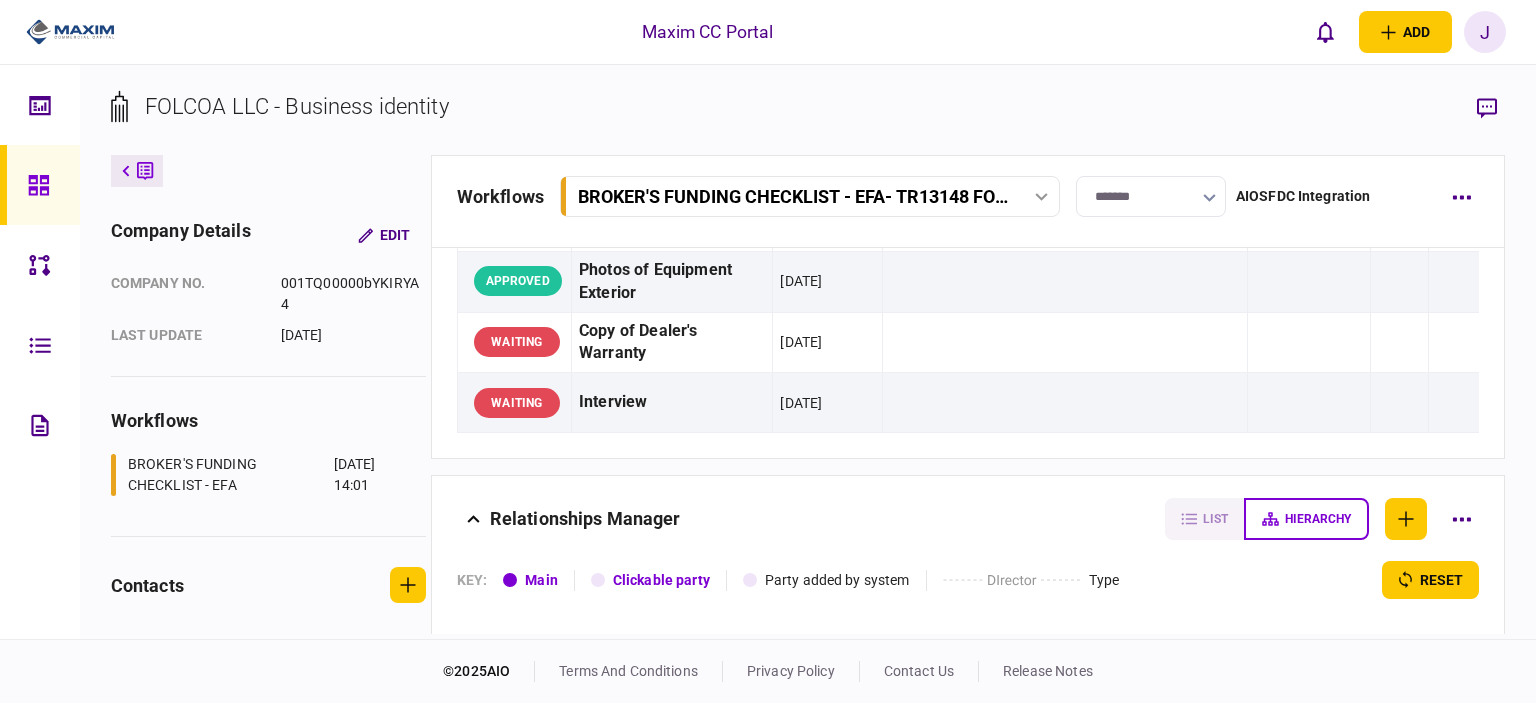 scroll, scrollTop: 2800, scrollLeft: 0, axis: vertical 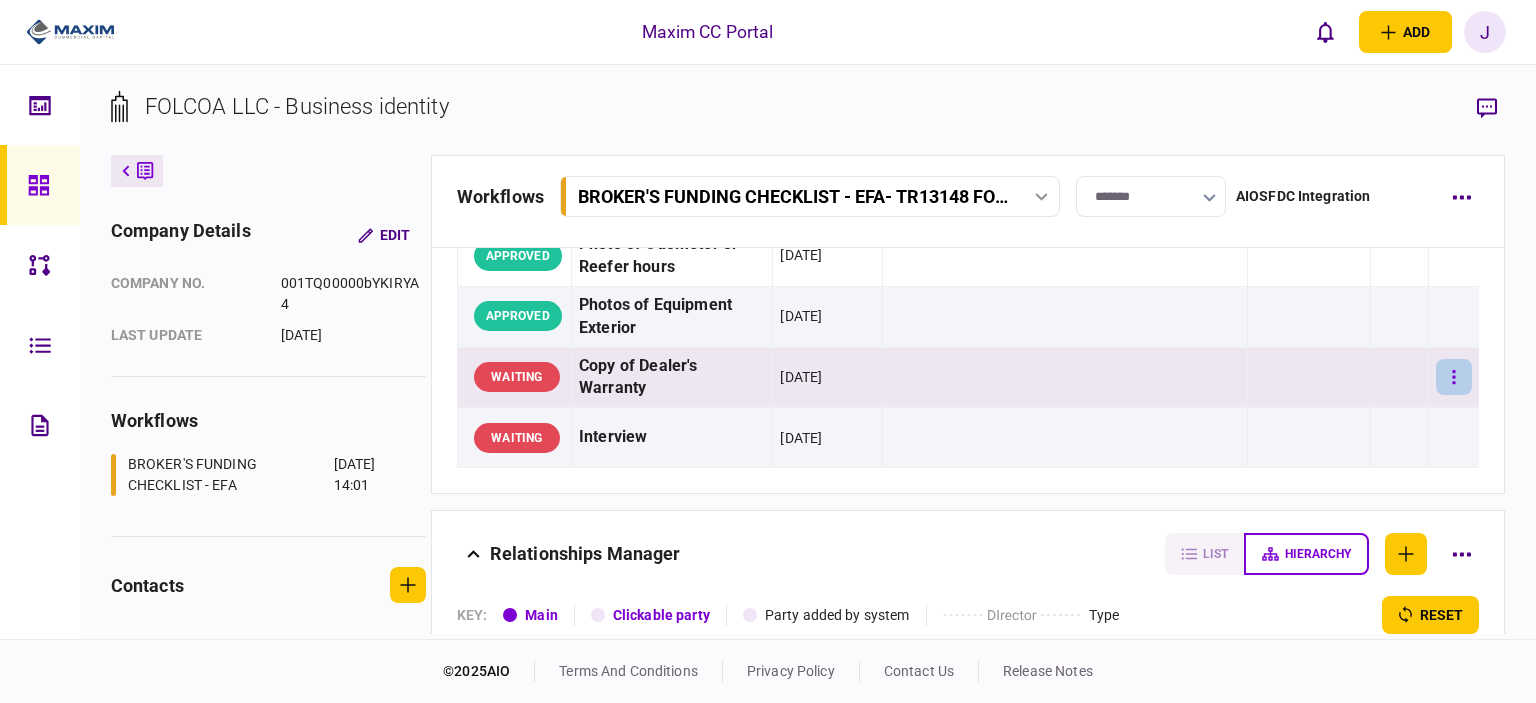 click at bounding box center (1454, 377) 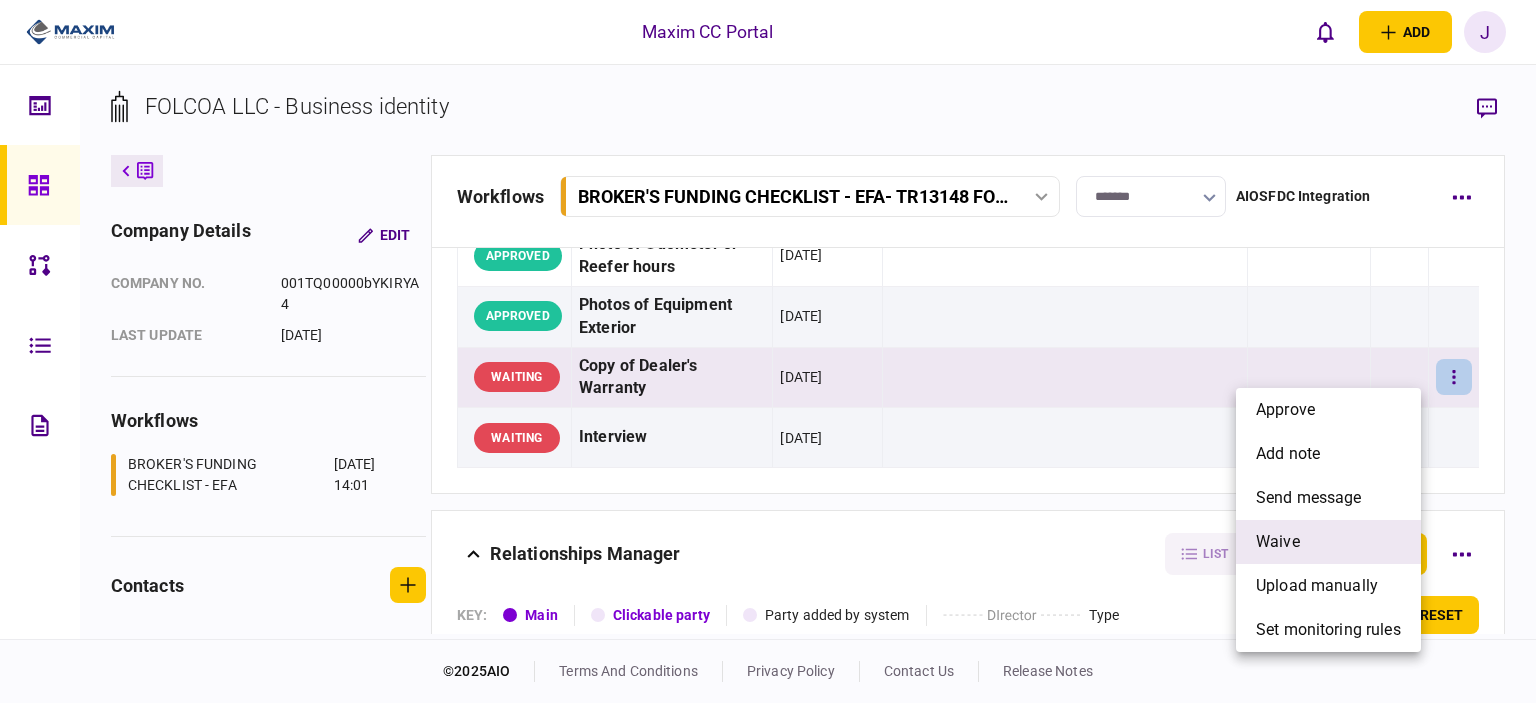 click on "waive" at bounding box center (1278, 542) 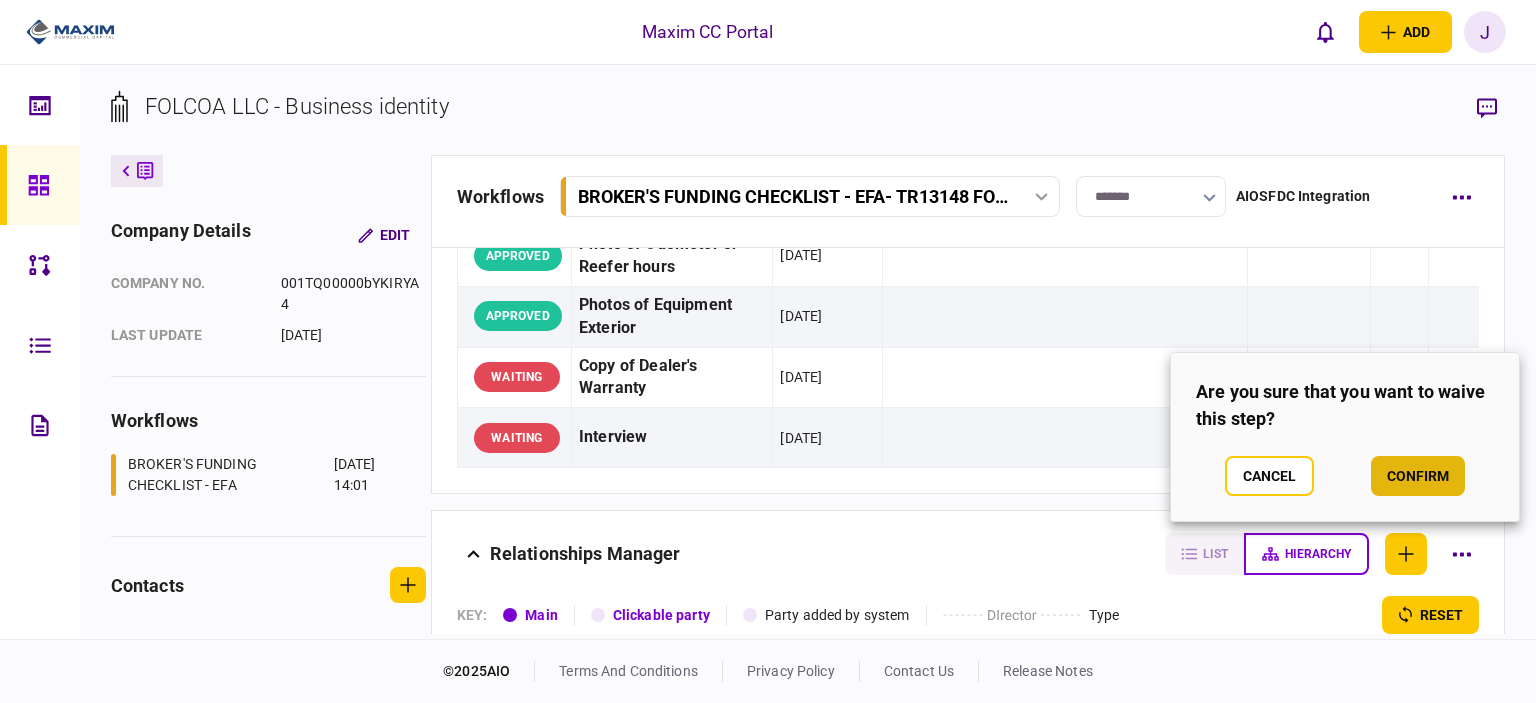 click on "confirm" at bounding box center [1418, 476] 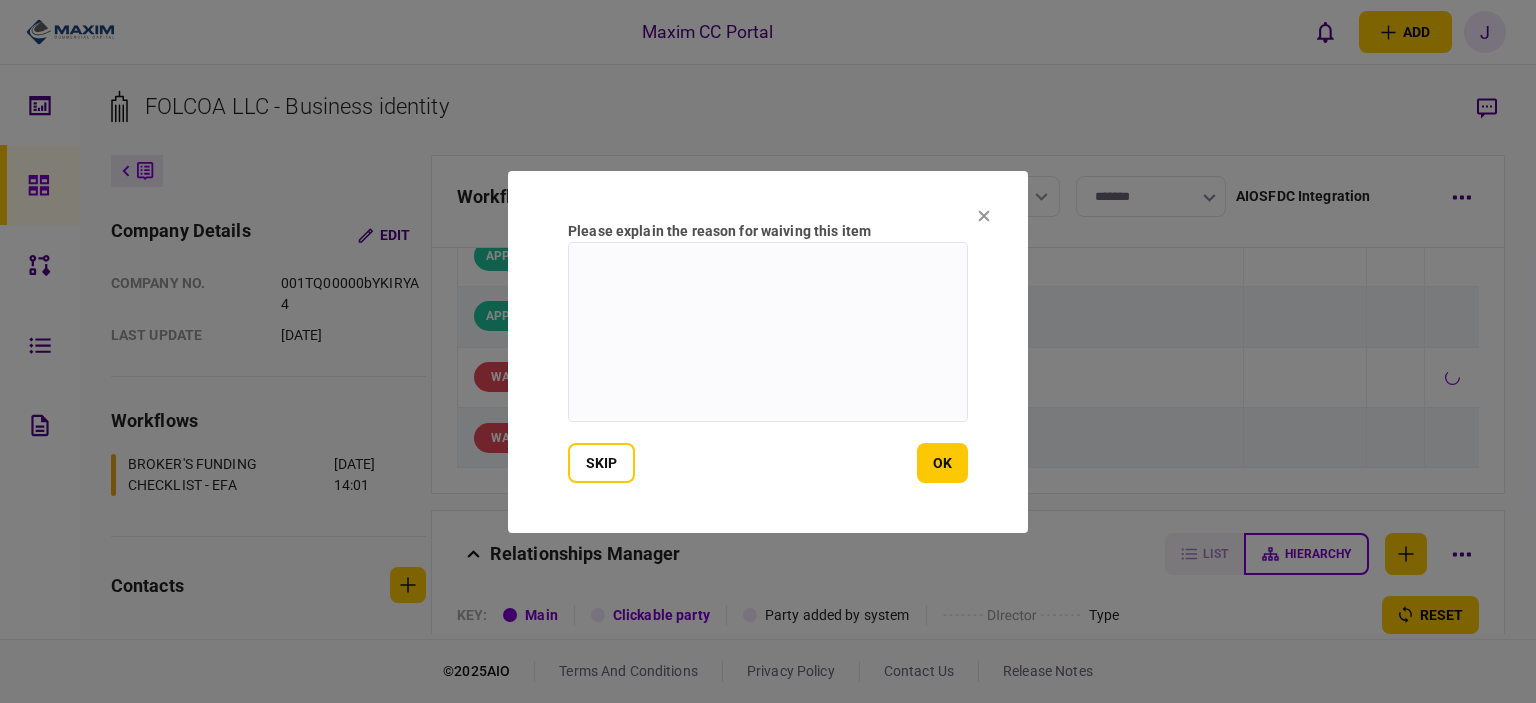 click at bounding box center (768, 332) 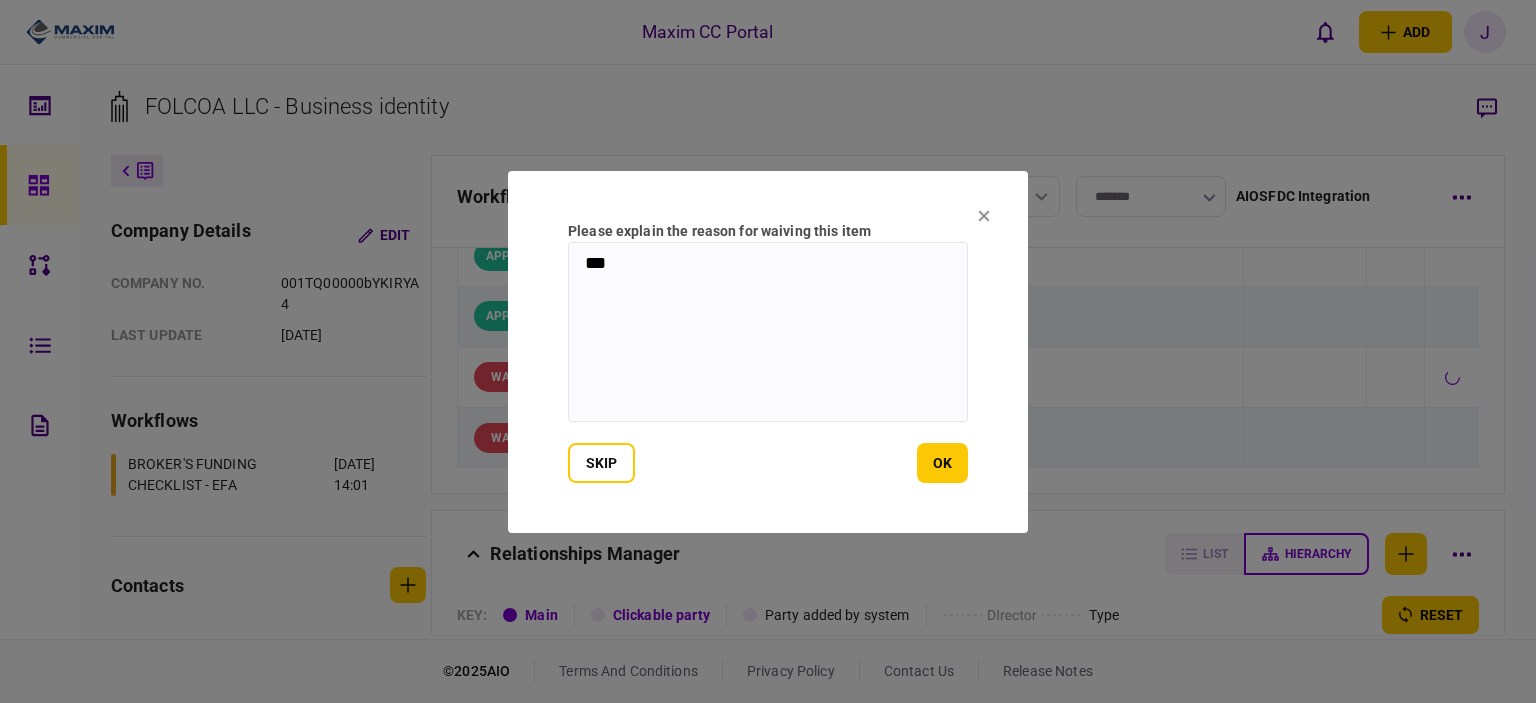 type on "***" 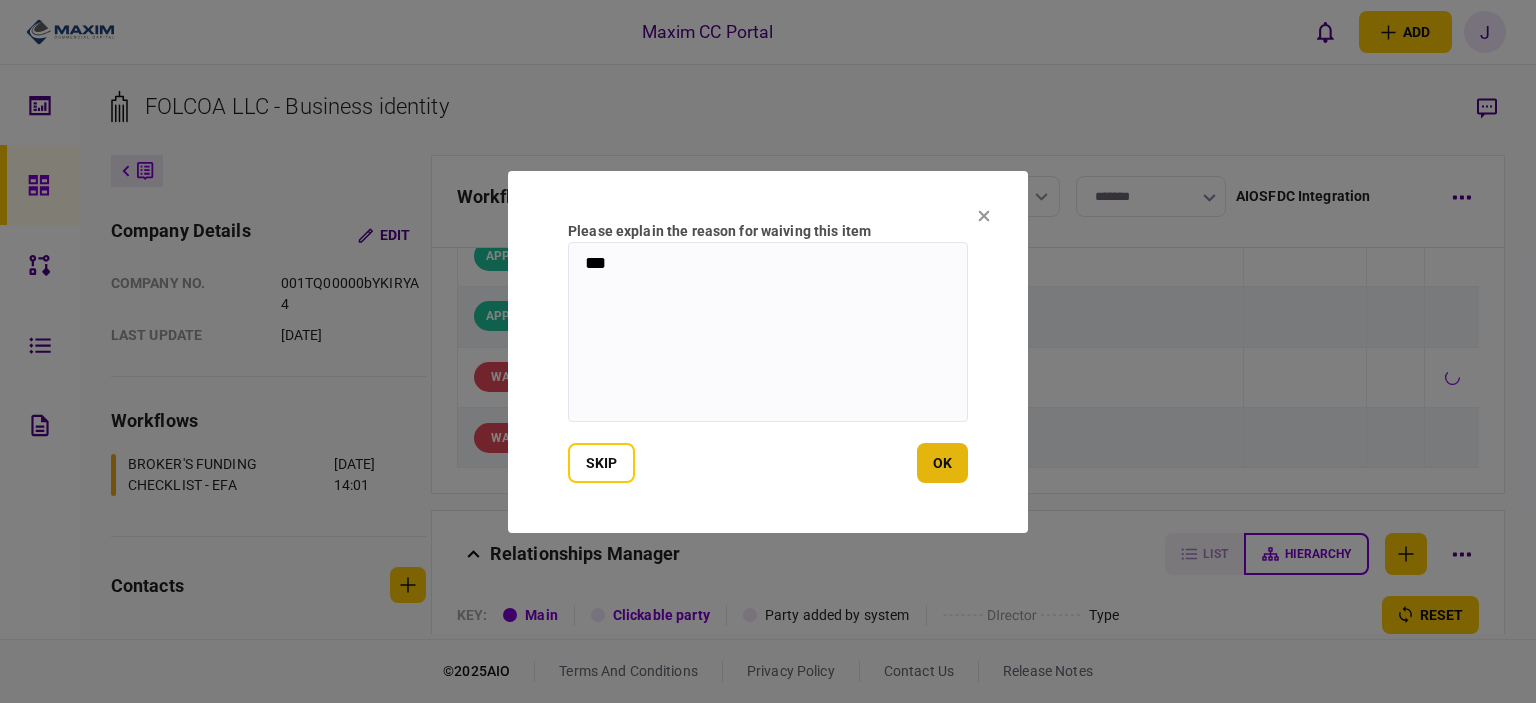 drag, startPoint x: 979, startPoint y: 453, endPoint x: 963, endPoint y: 463, distance: 18.867962 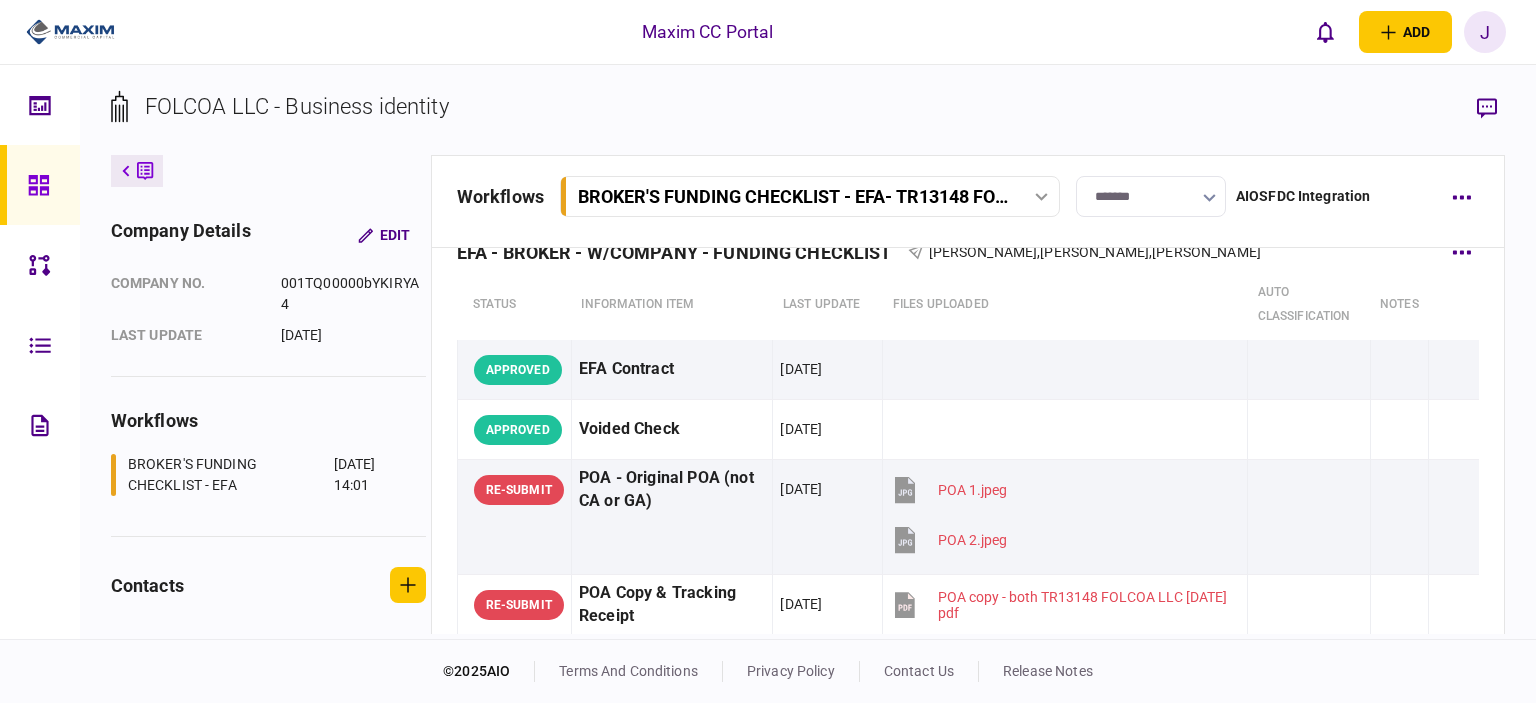 scroll, scrollTop: 0, scrollLeft: 0, axis: both 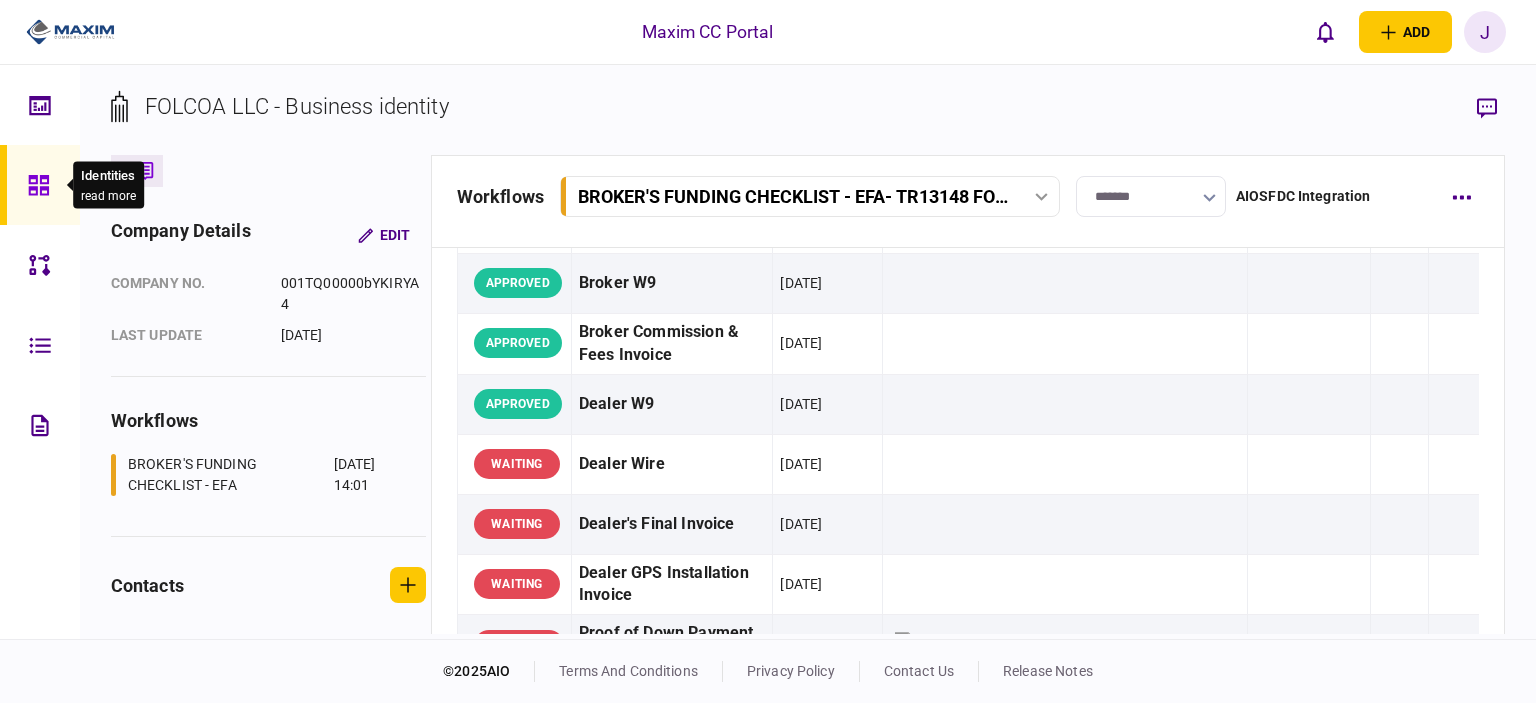 click 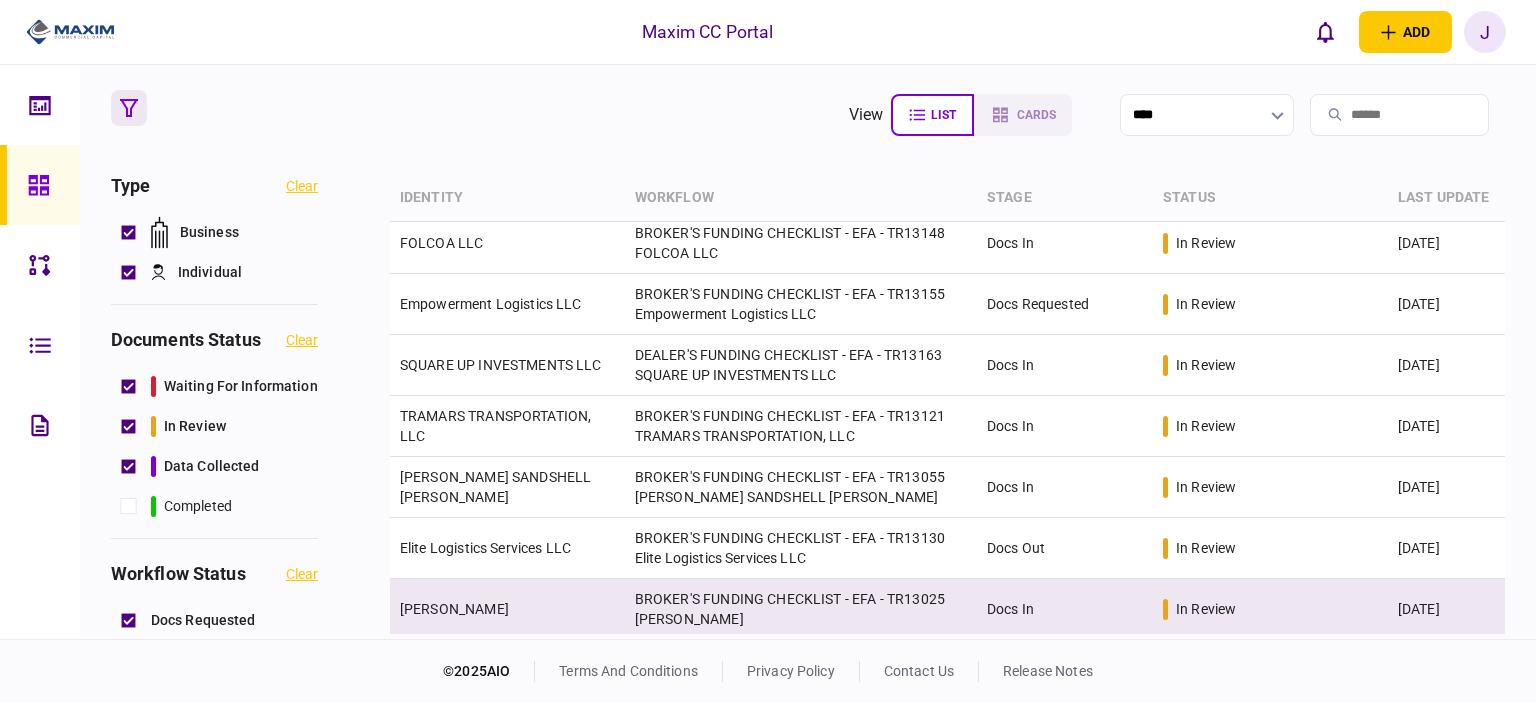 scroll, scrollTop: 12, scrollLeft: 0, axis: vertical 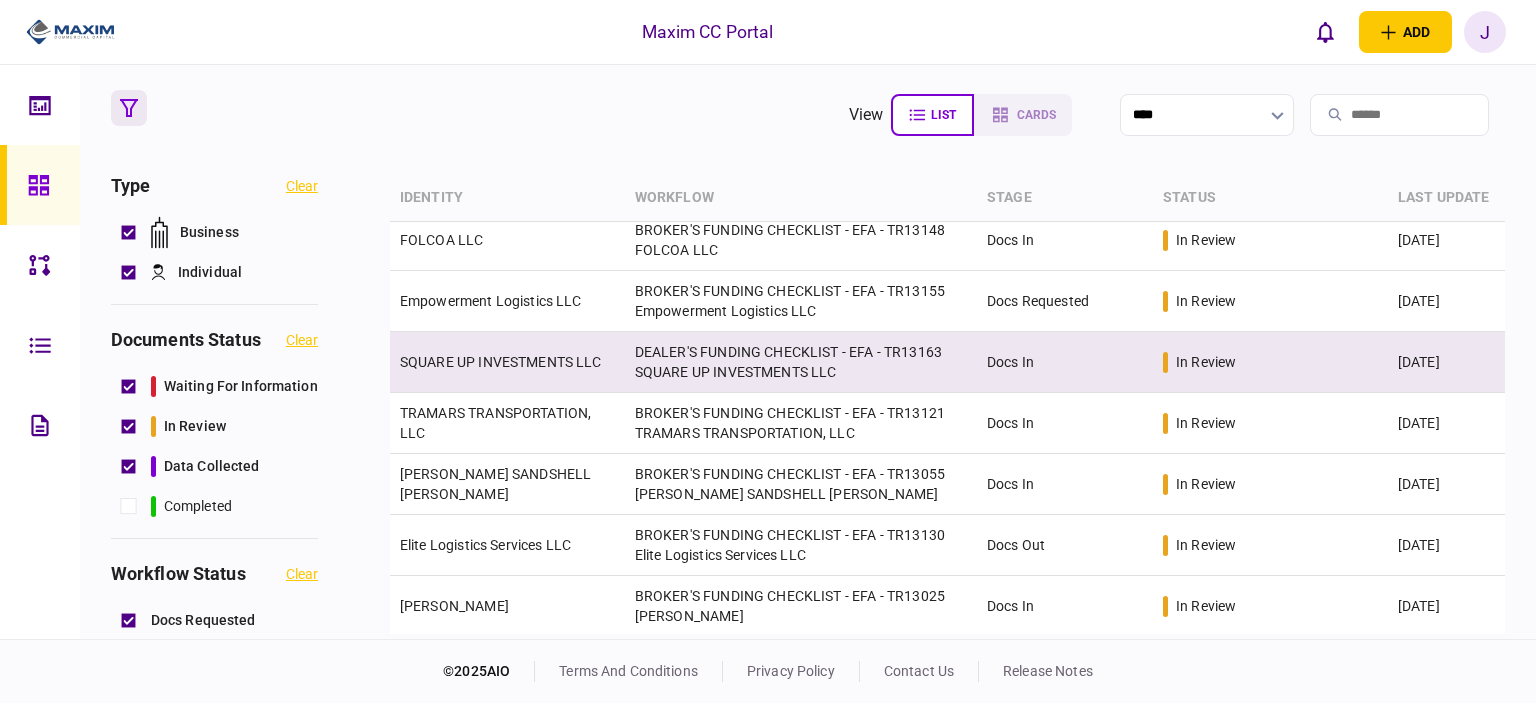 click on "SQUARE UP INVESTMENTS LLC" at bounding box center (501, 362) 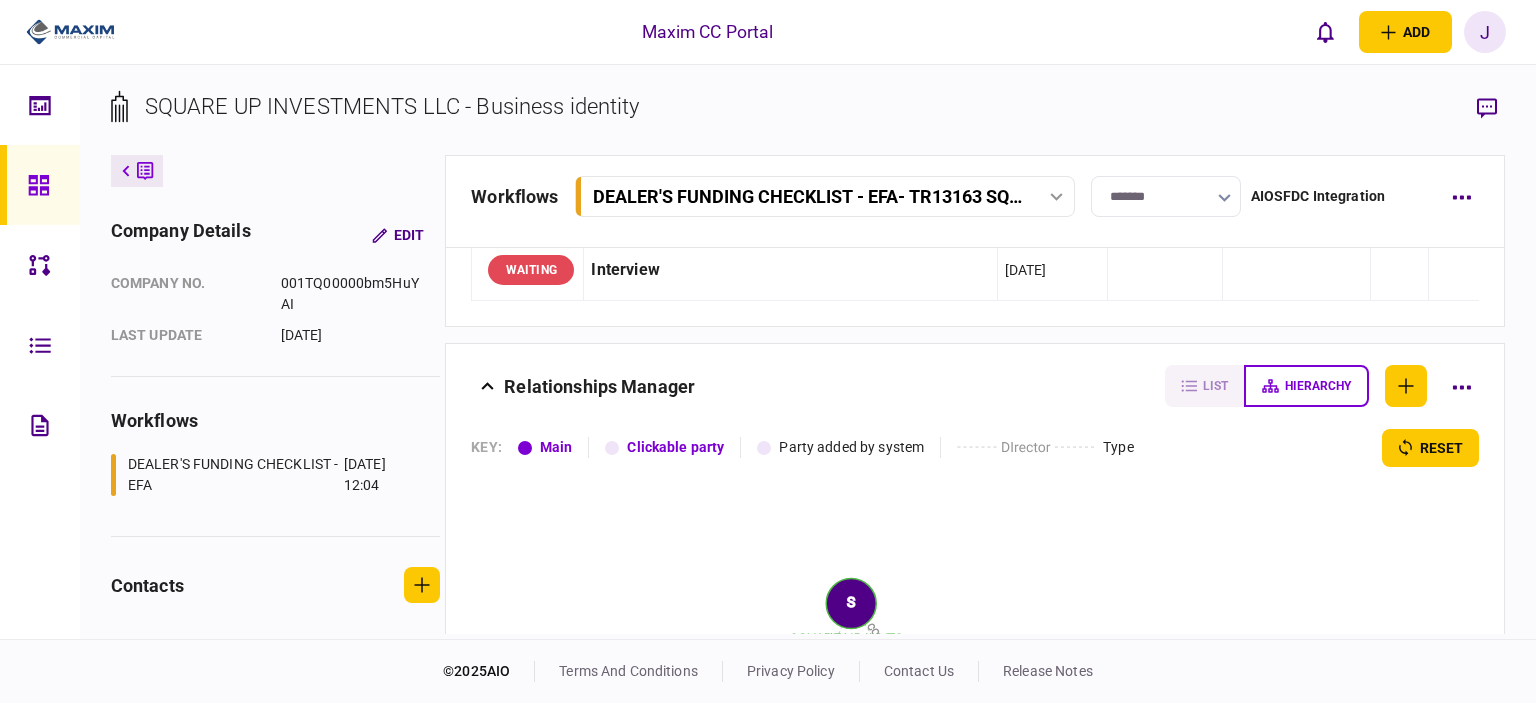 scroll, scrollTop: 2352, scrollLeft: 0, axis: vertical 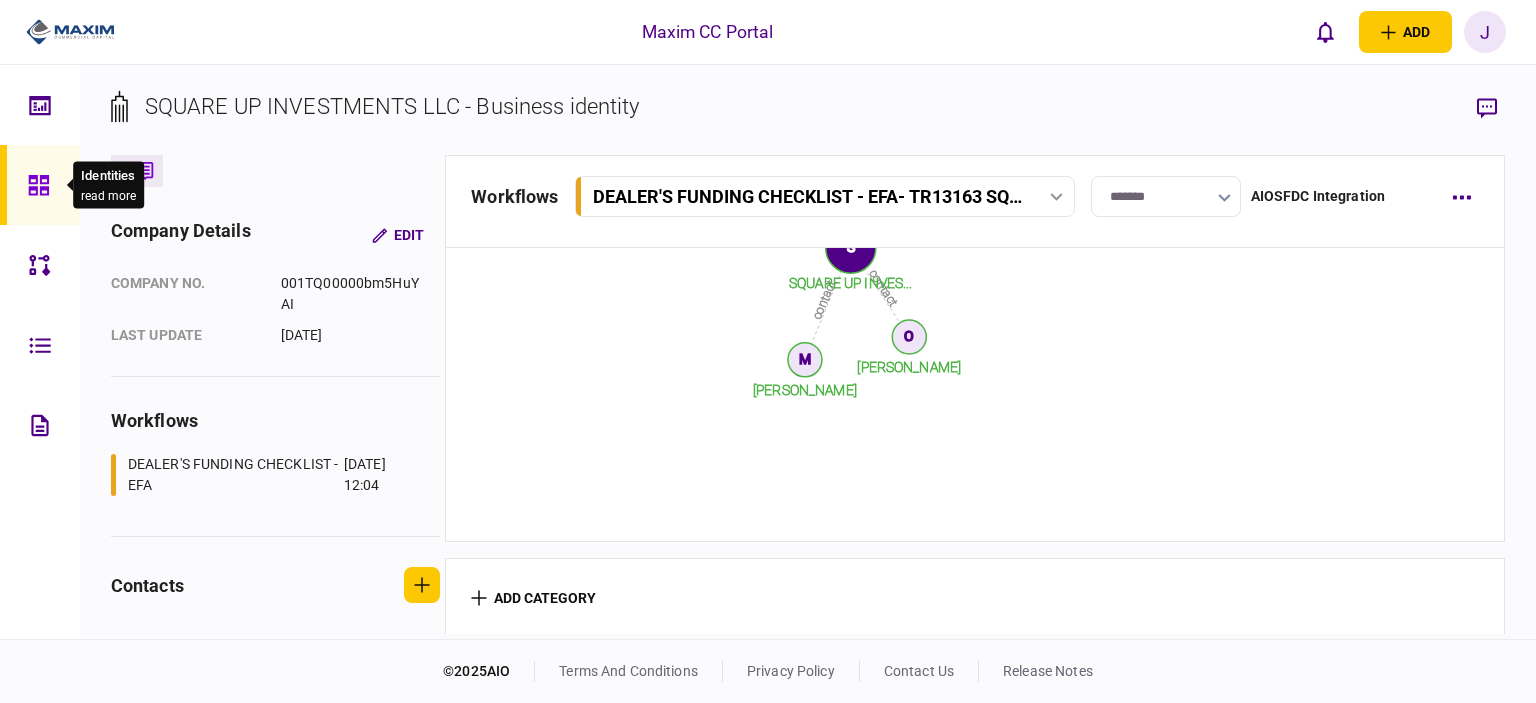 click 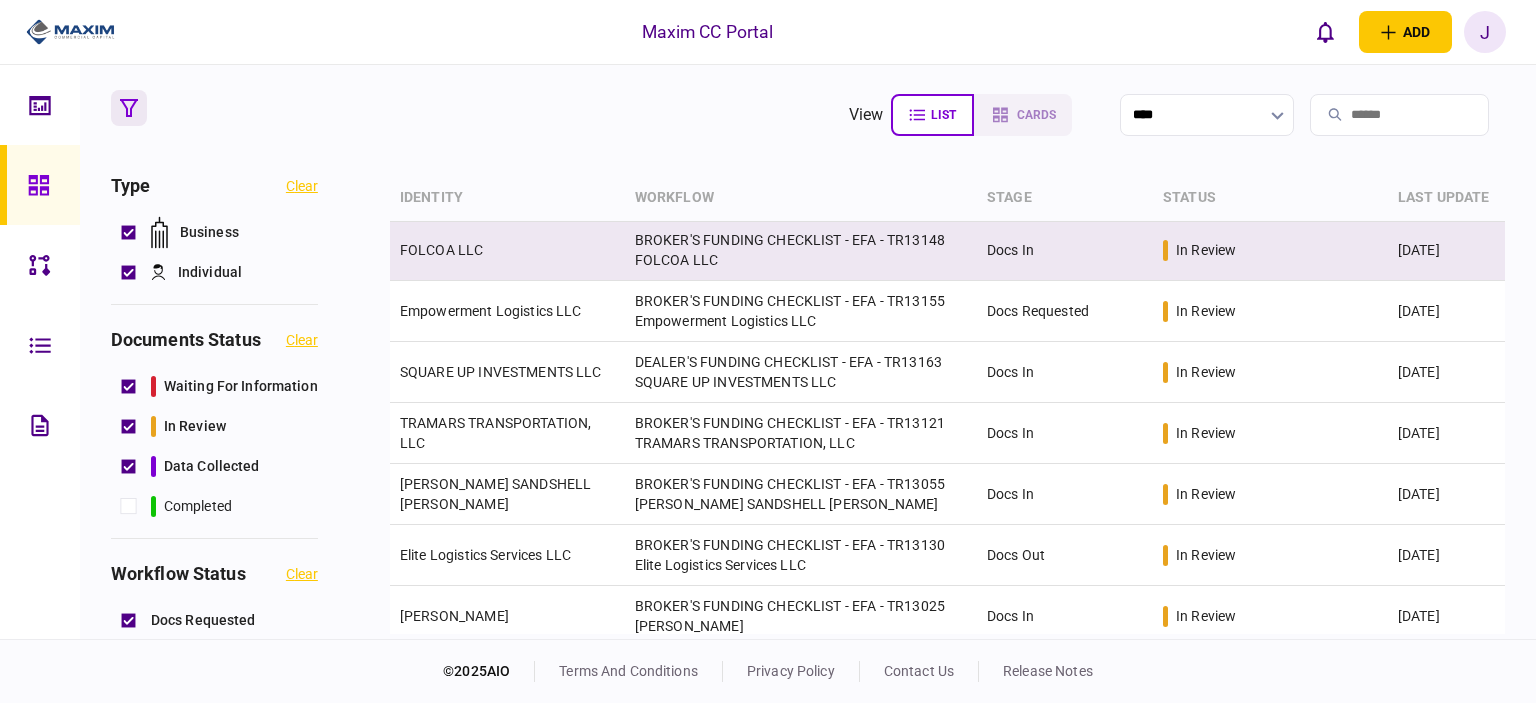 scroll, scrollTop: 0, scrollLeft: 0, axis: both 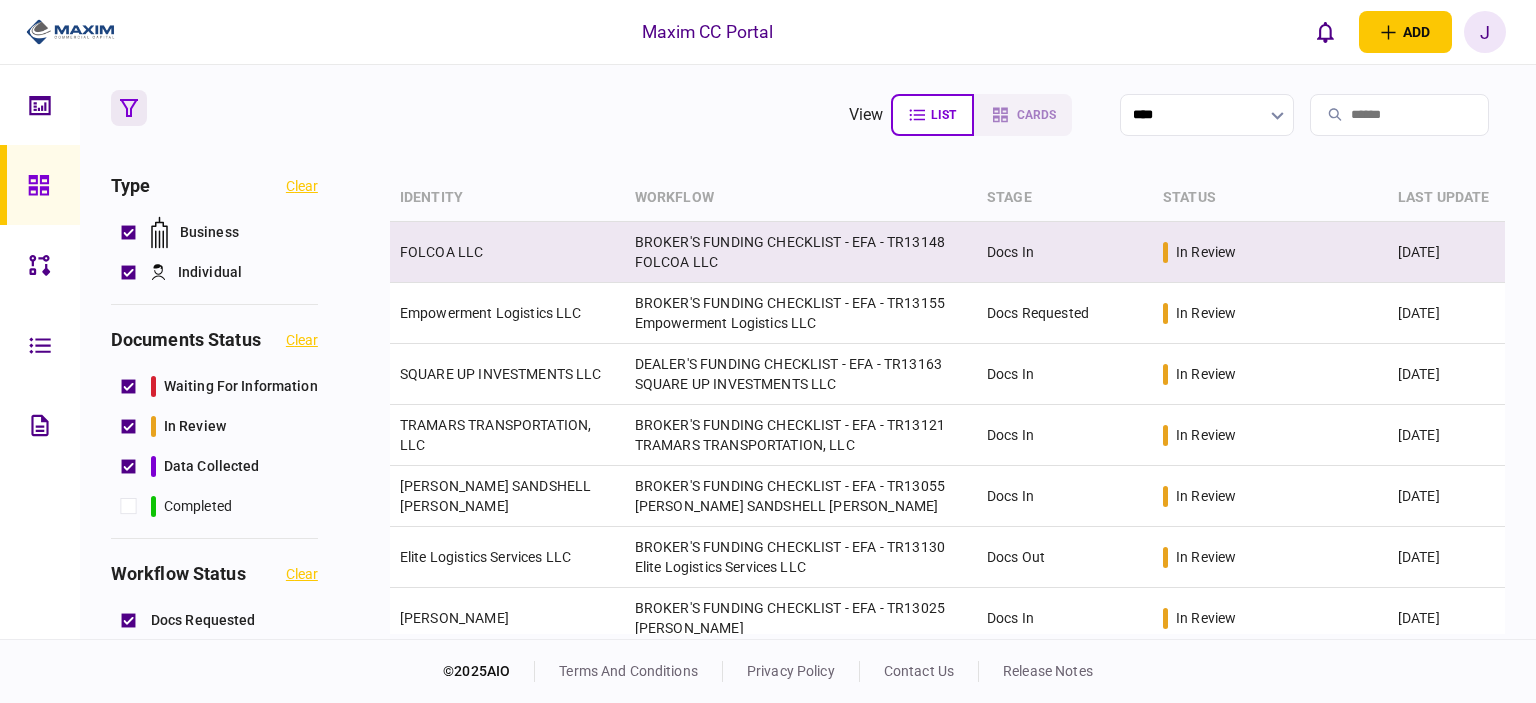 click on "FOLCOA LLC" at bounding box center (507, 252) 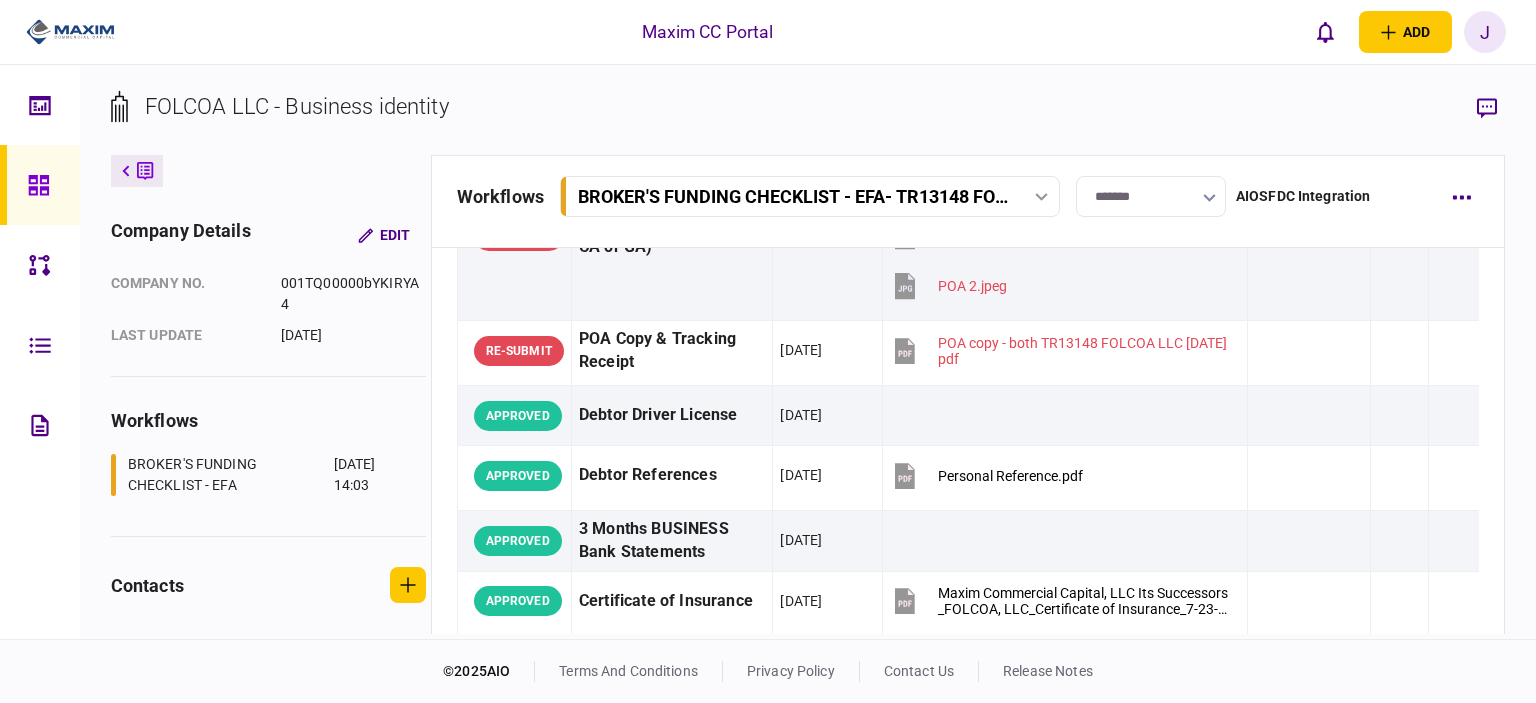 scroll, scrollTop: 0, scrollLeft: 0, axis: both 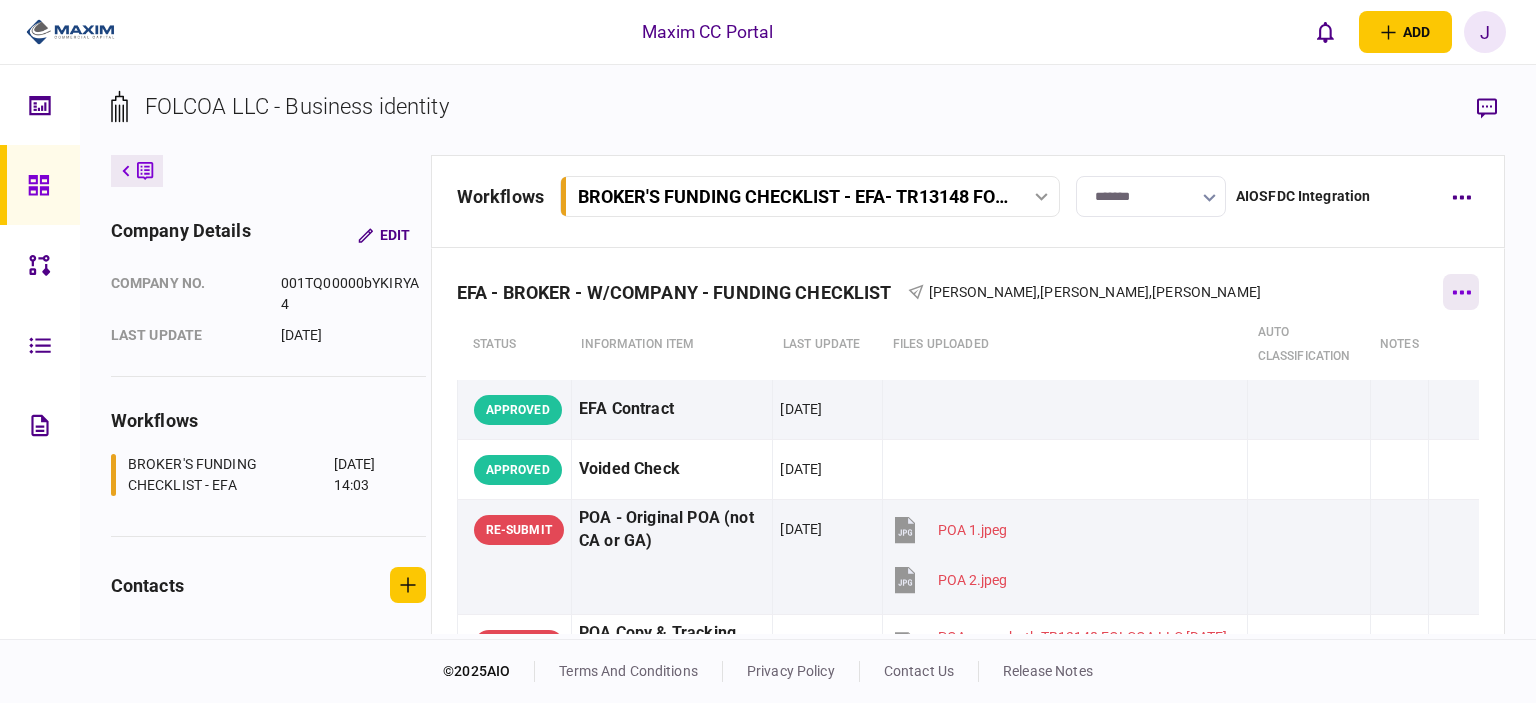 click at bounding box center (1461, 292) 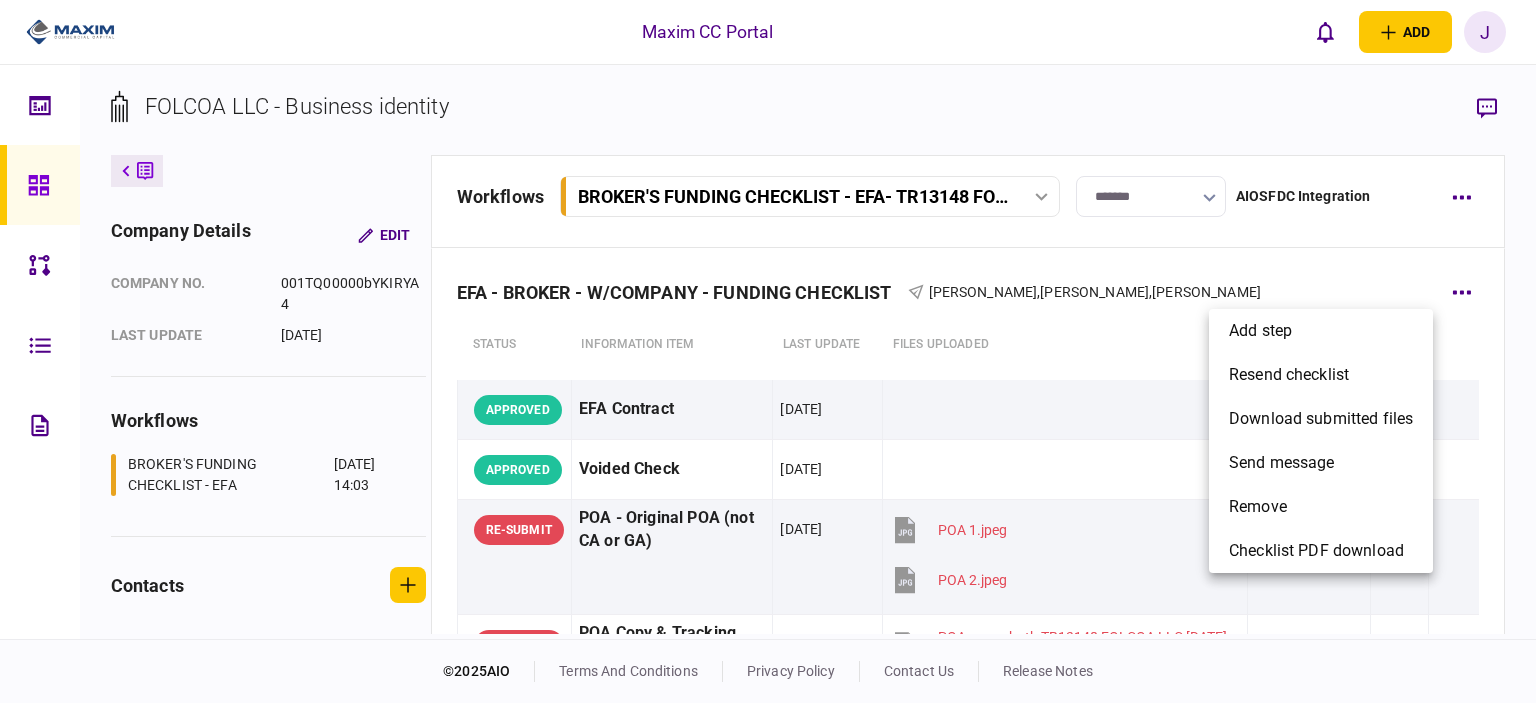 click at bounding box center (768, 351) 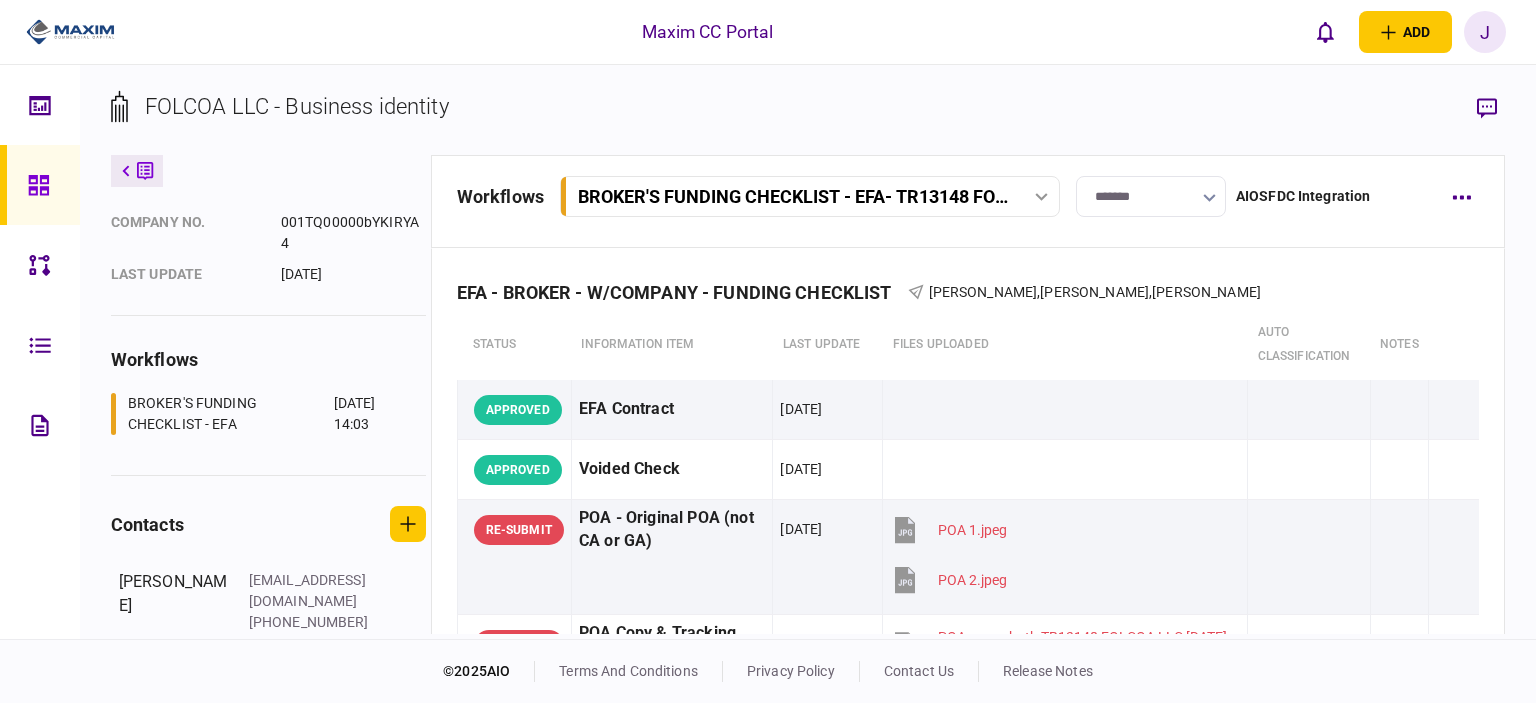 scroll, scrollTop: 174, scrollLeft: 0, axis: vertical 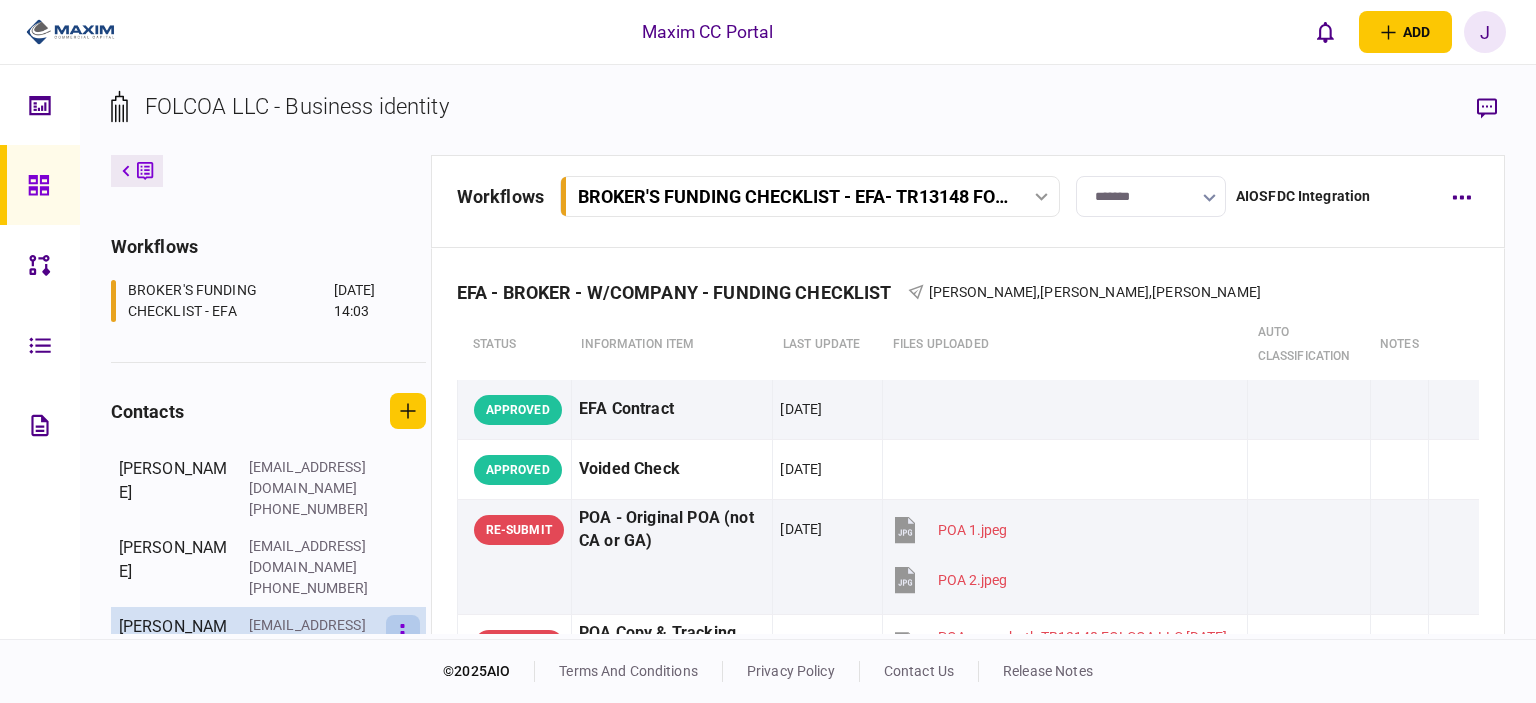 click at bounding box center (403, 633) 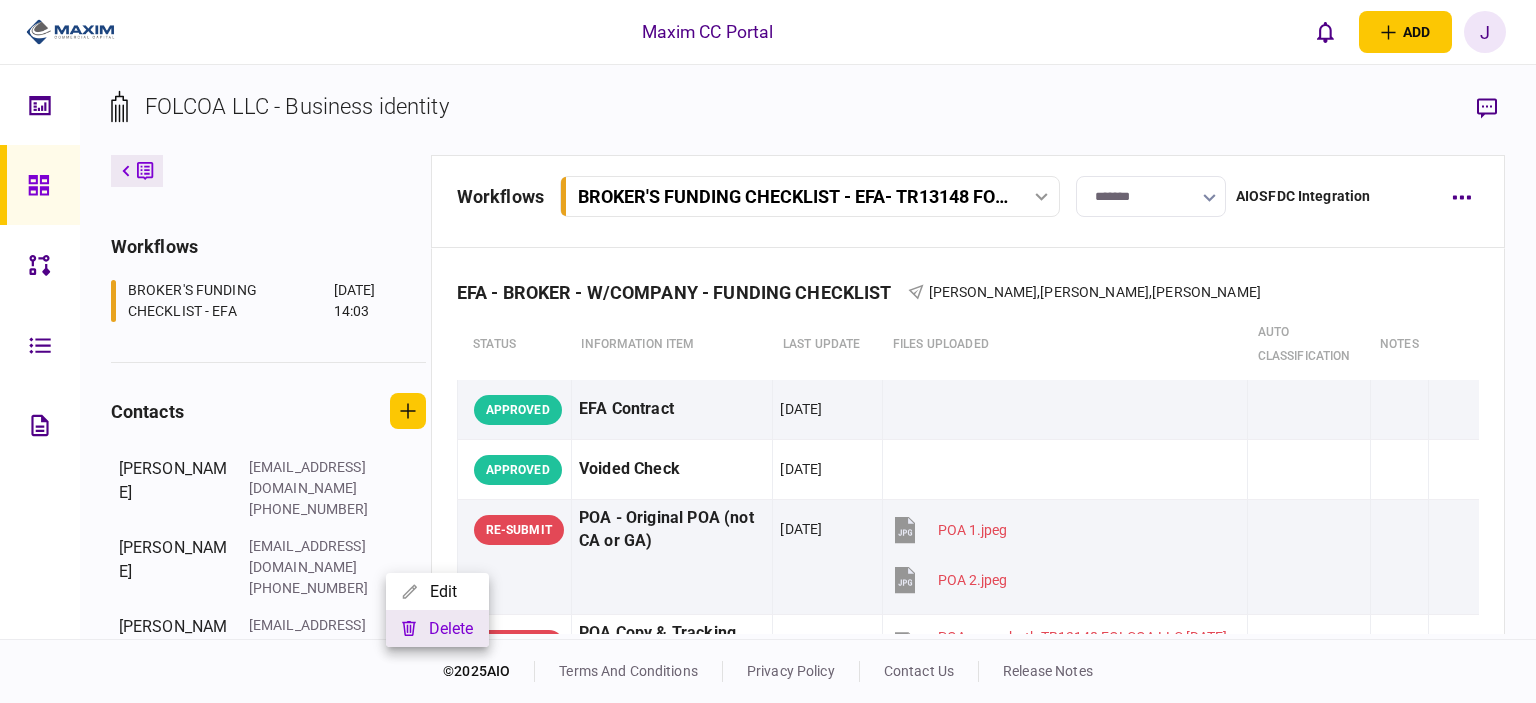click on "delete" at bounding box center [437, 628] 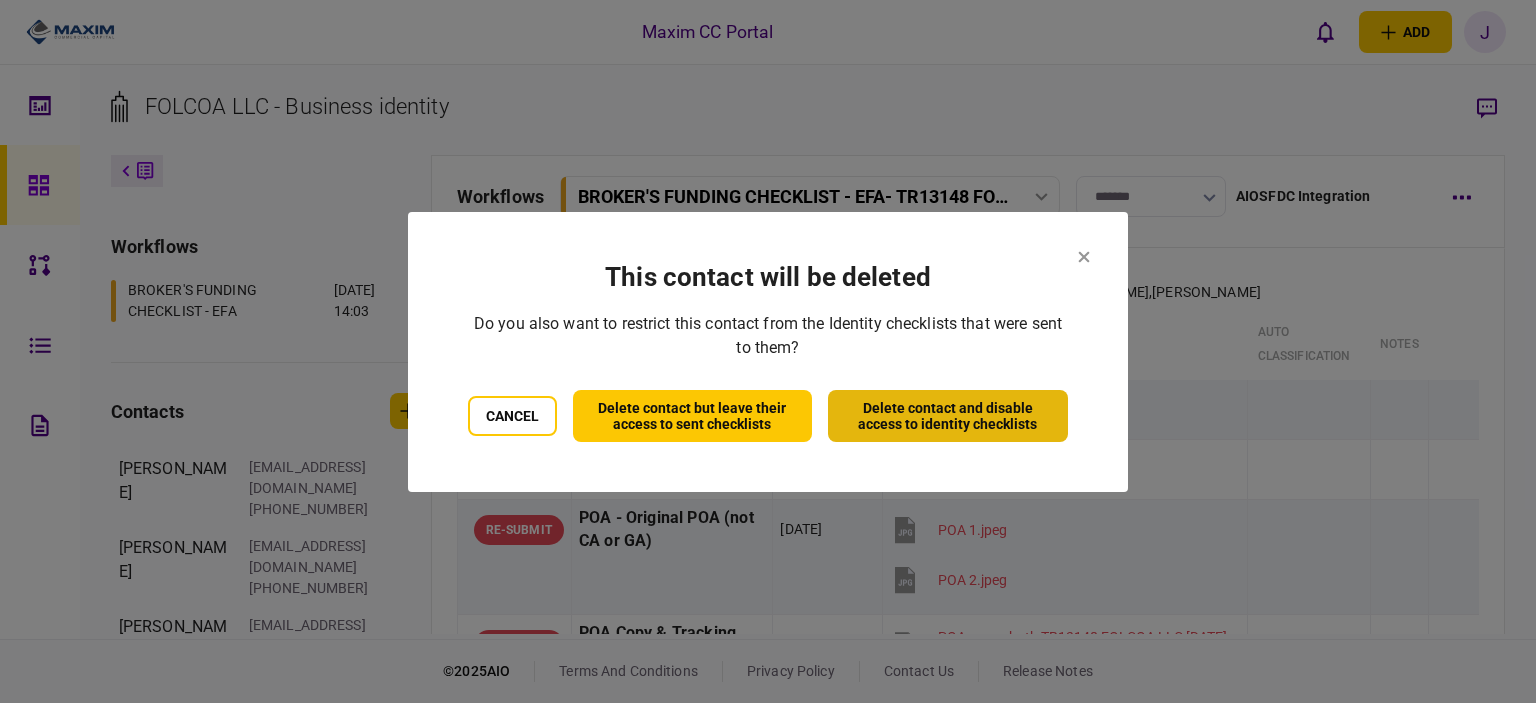 drag, startPoint x: 982, startPoint y: 406, endPoint x: 1004, endPoint y: 388, distance: 28.42534 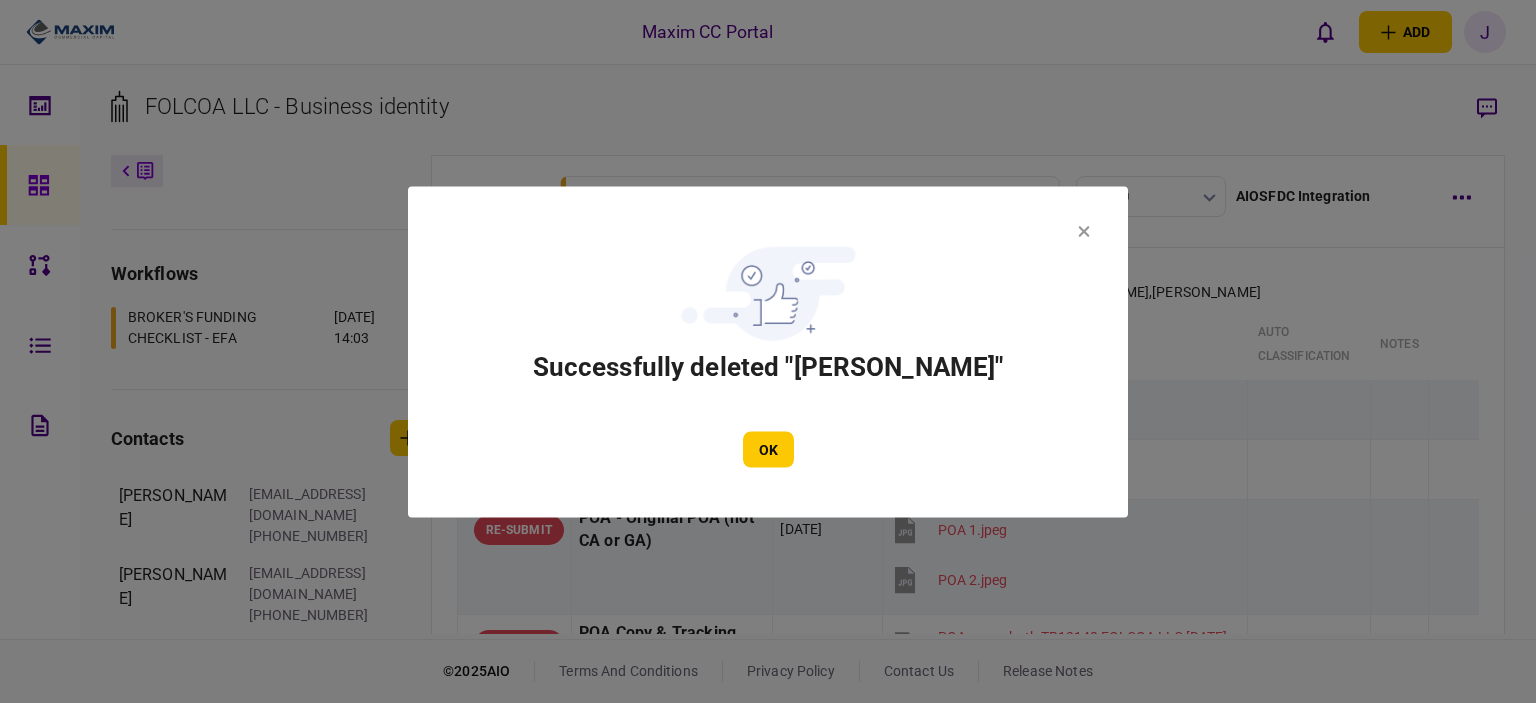 scroll, scrollTop: 110, scrollLeft: 0, axis: vertical 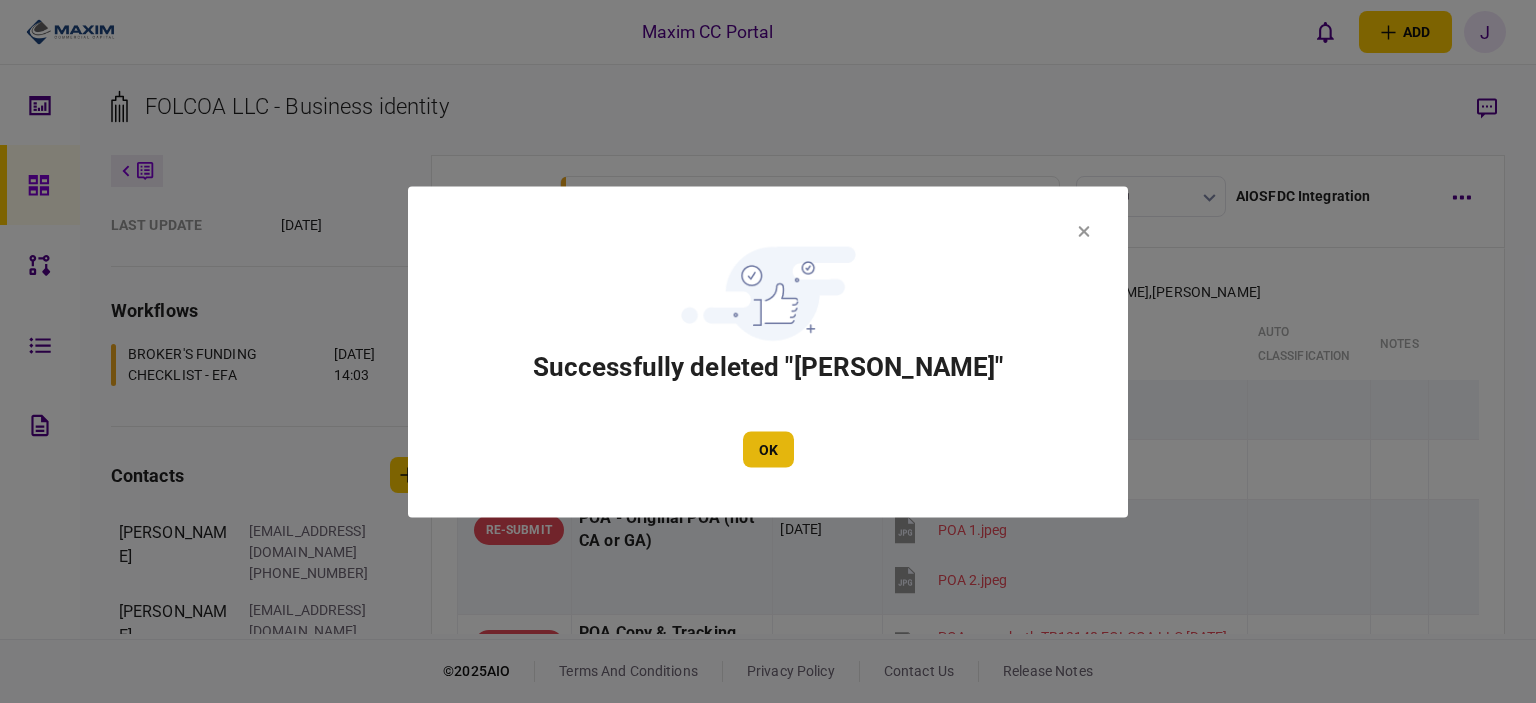 click on "OK" at bounding box center (768, 449) 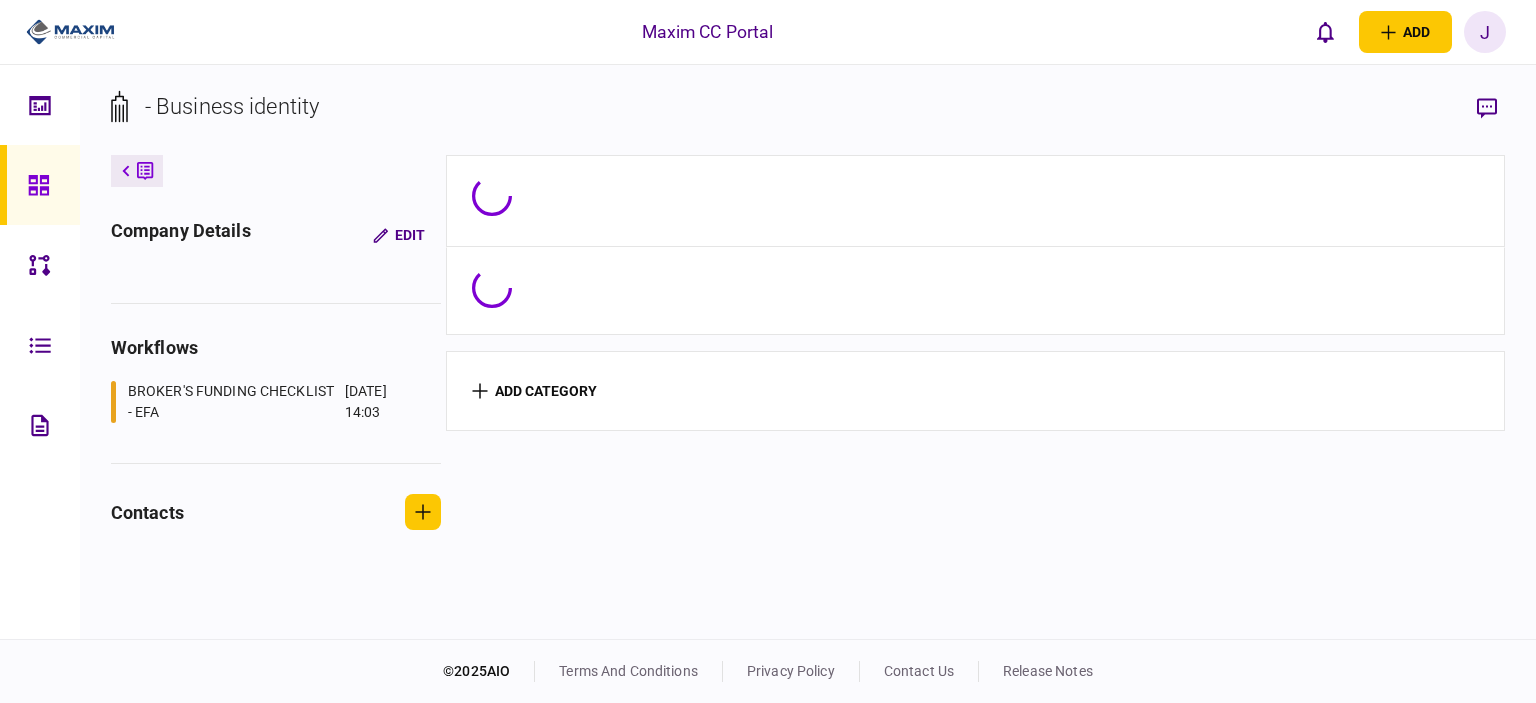 scroll, scrollTop: 0, scrollLeft: 0, axis: both 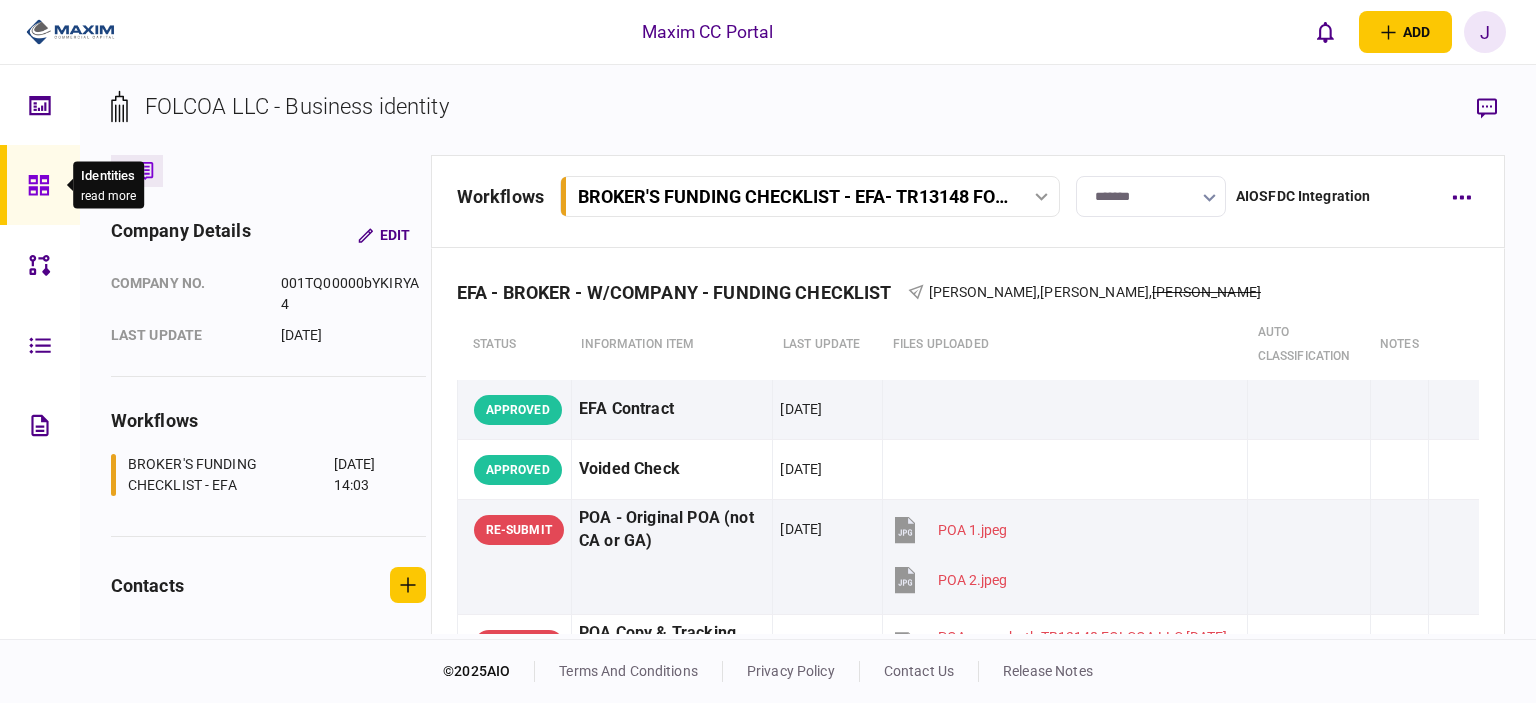 click at bounding box center [44, 185] 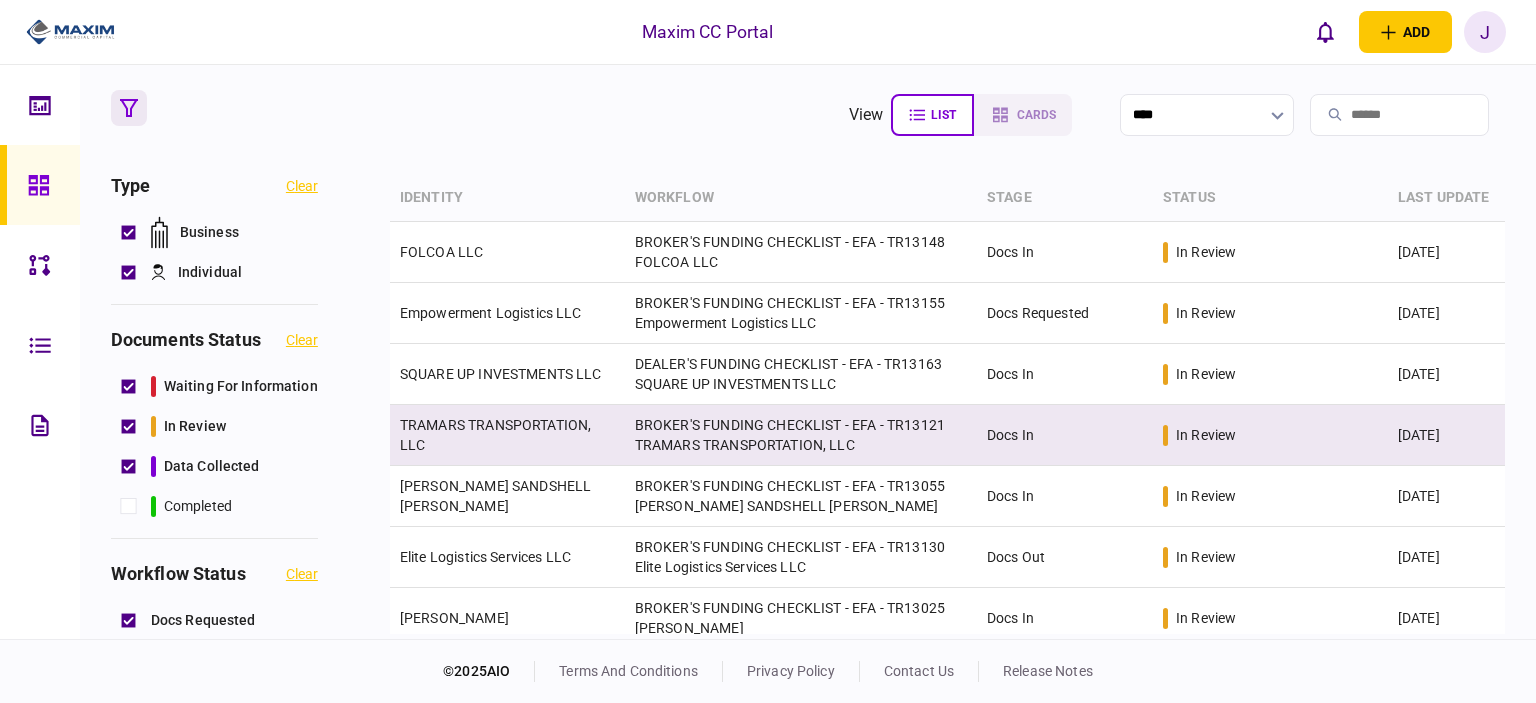 scroll, scrollTop: 12, scrollLeft: 0, axis: vertical 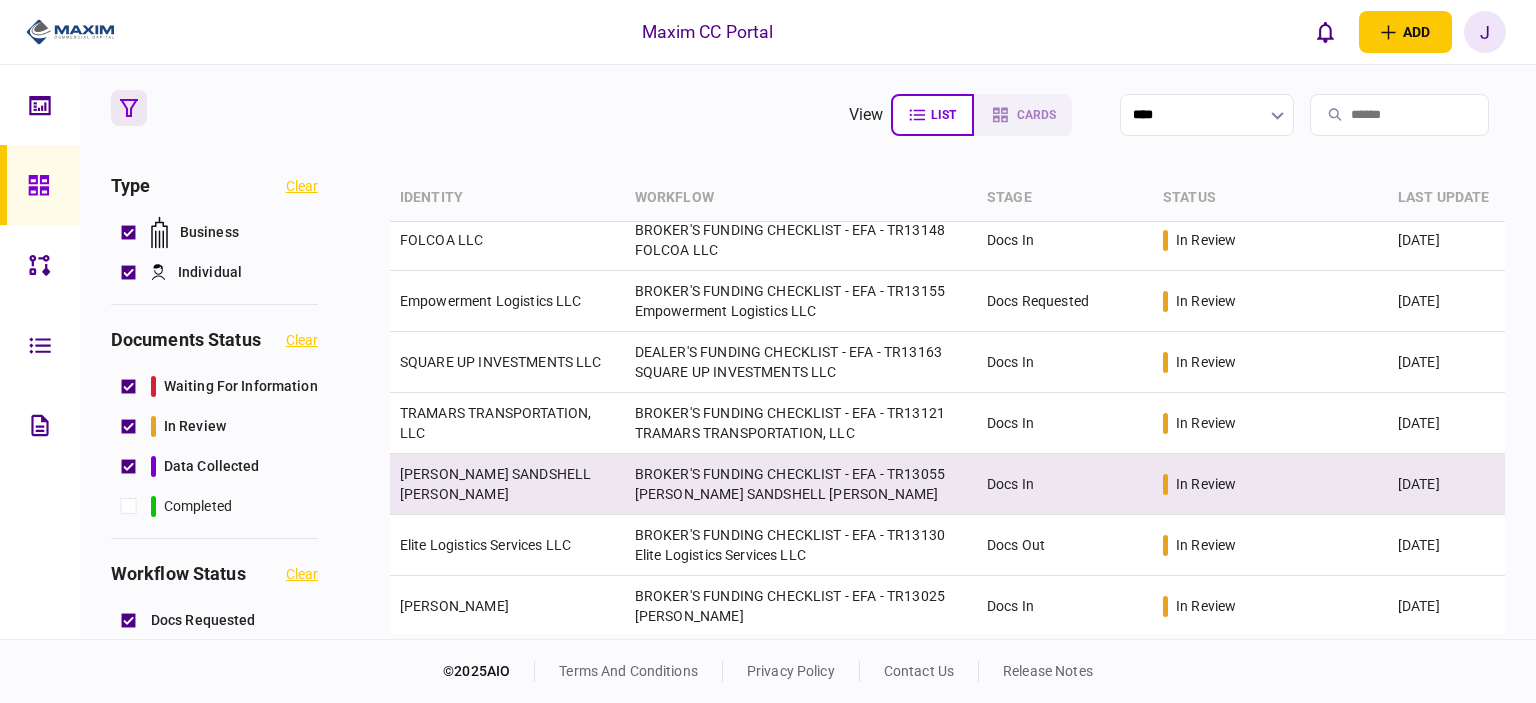 click on "[PERSON_NAME] SANDSHELL [PERSON_NAME]" at bounding box center (495, 484) 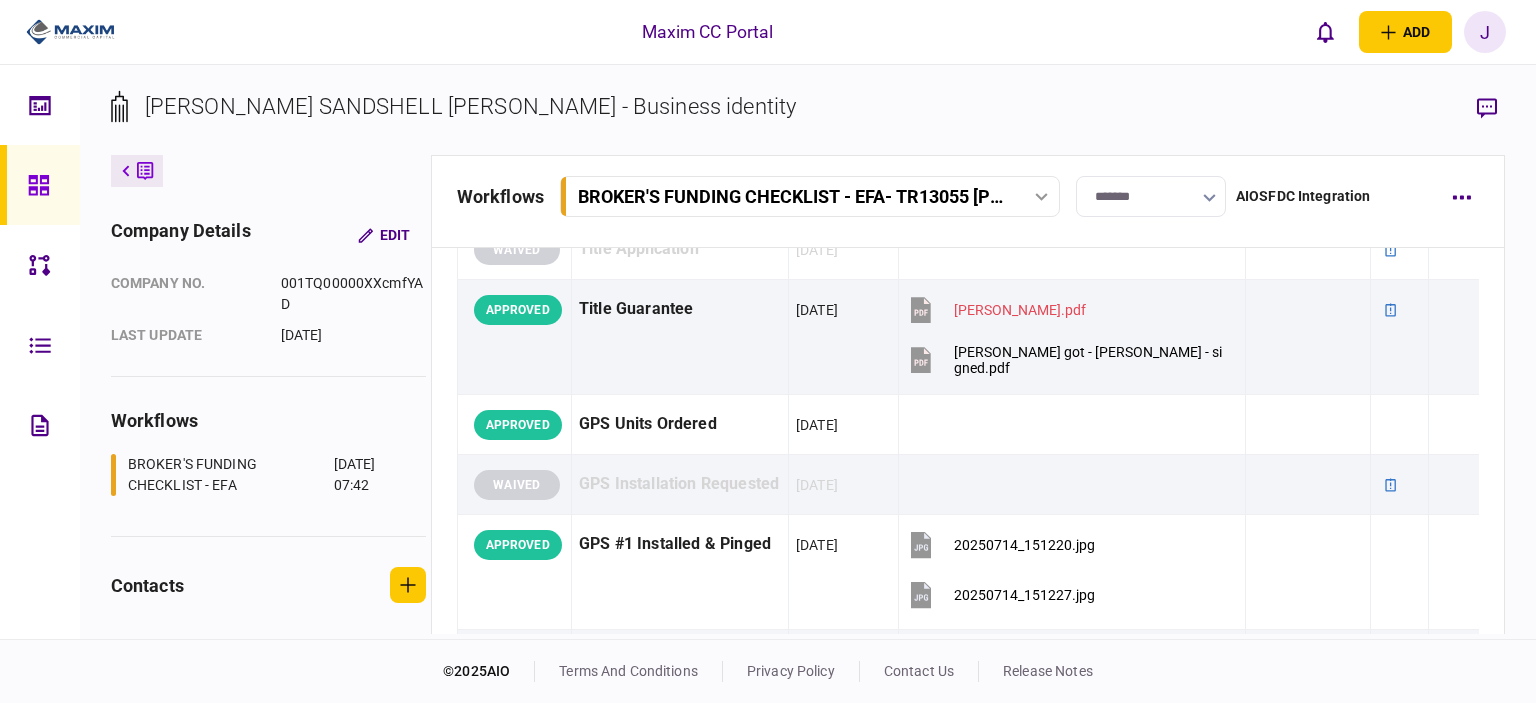 scroll, scrollTop: 2500, scrollLeft: 0, axis: vertical 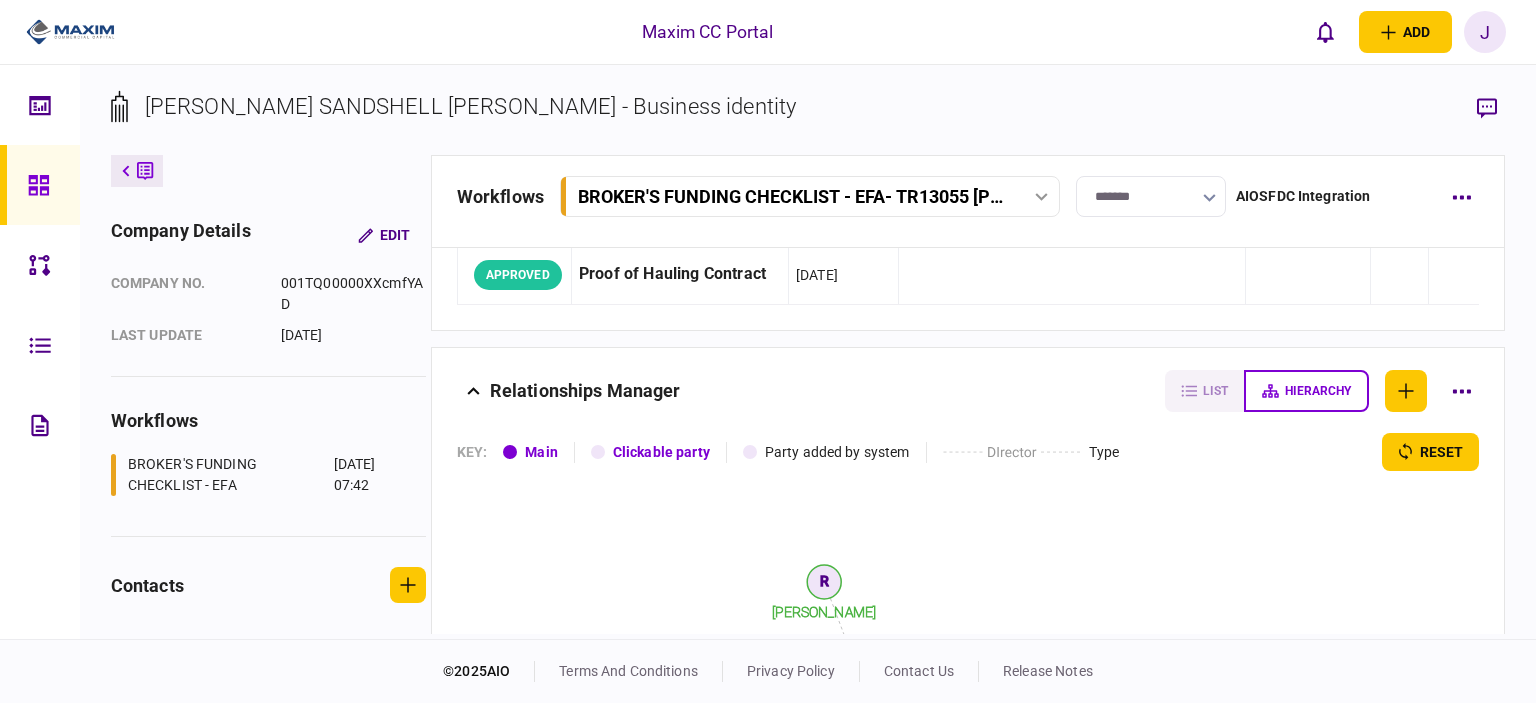 click 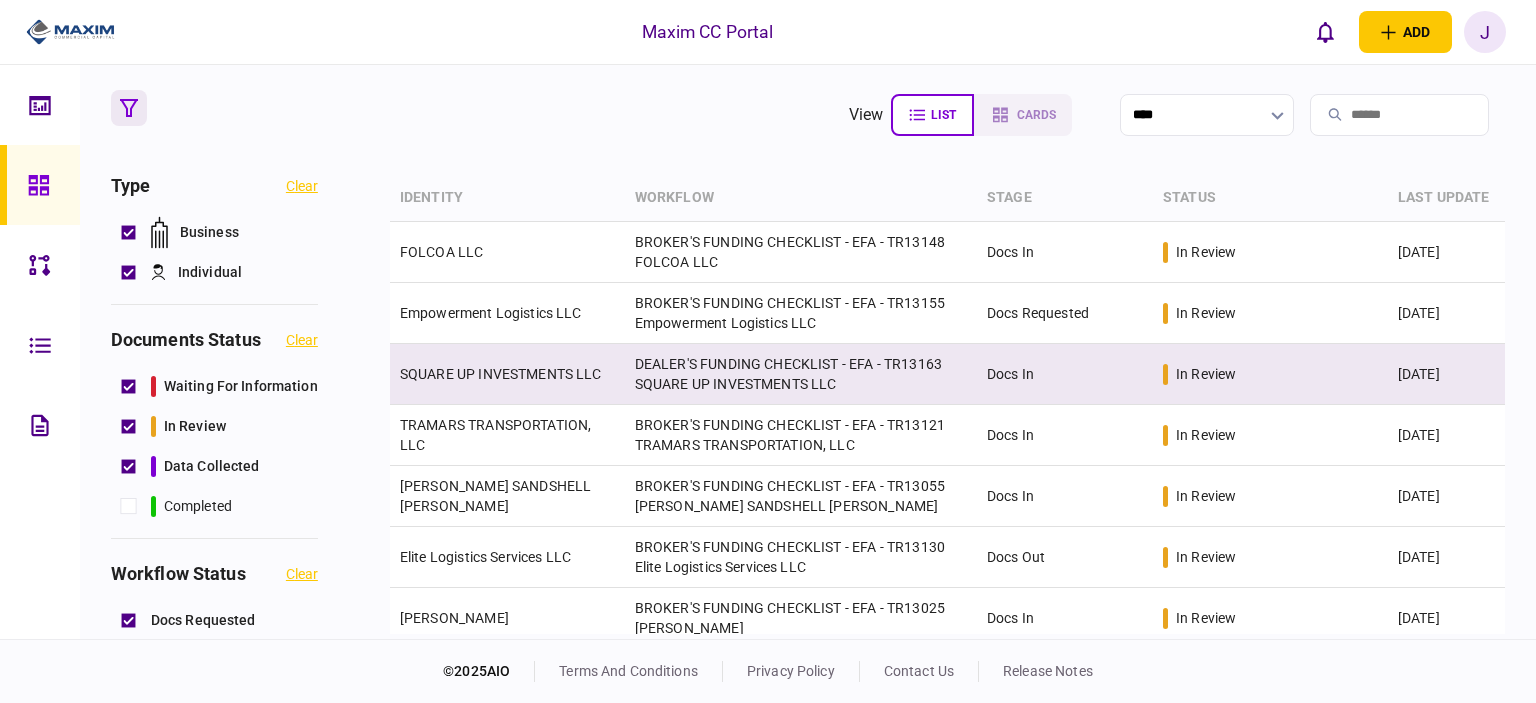 scroll, scrollTop: 12, scrollLeft: 0, axis: vertical 